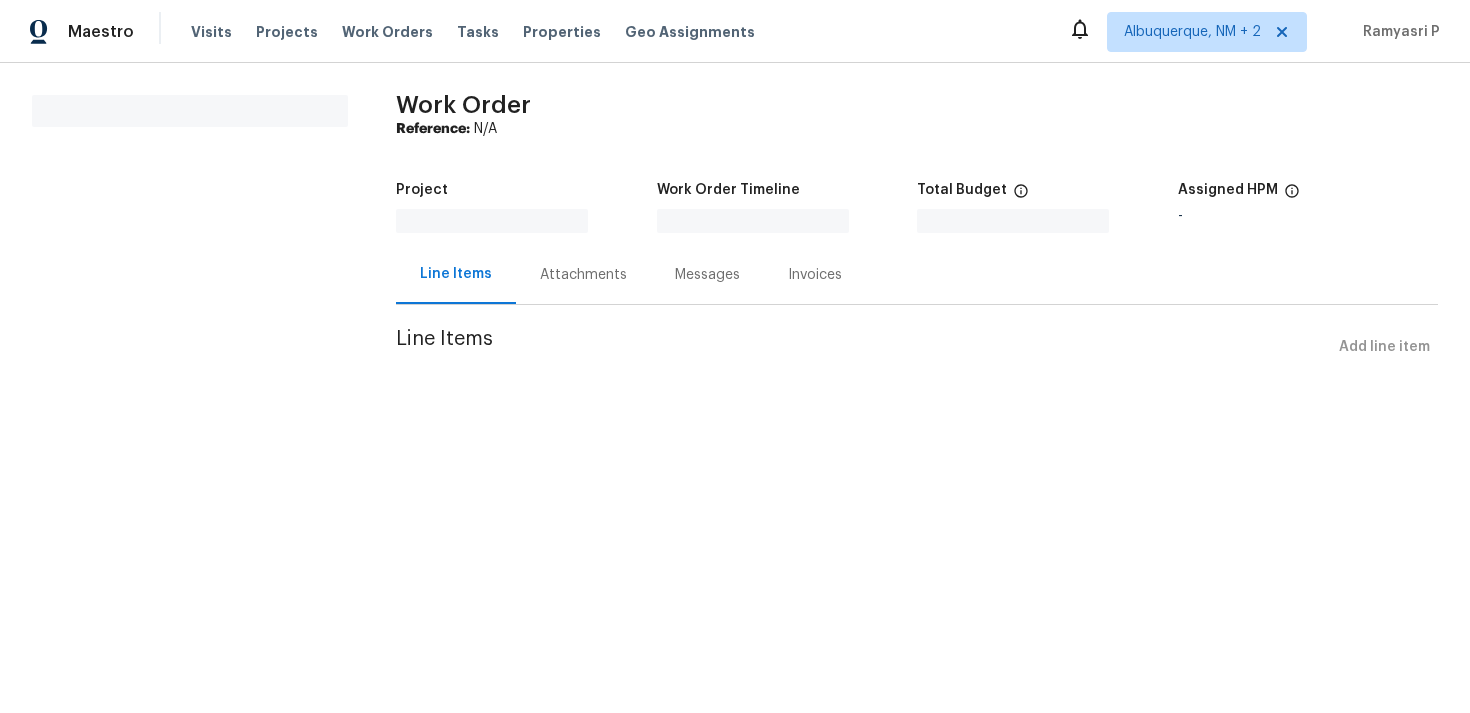 scroll, scrollTop: 0, scrollLeft: 0, axis: both 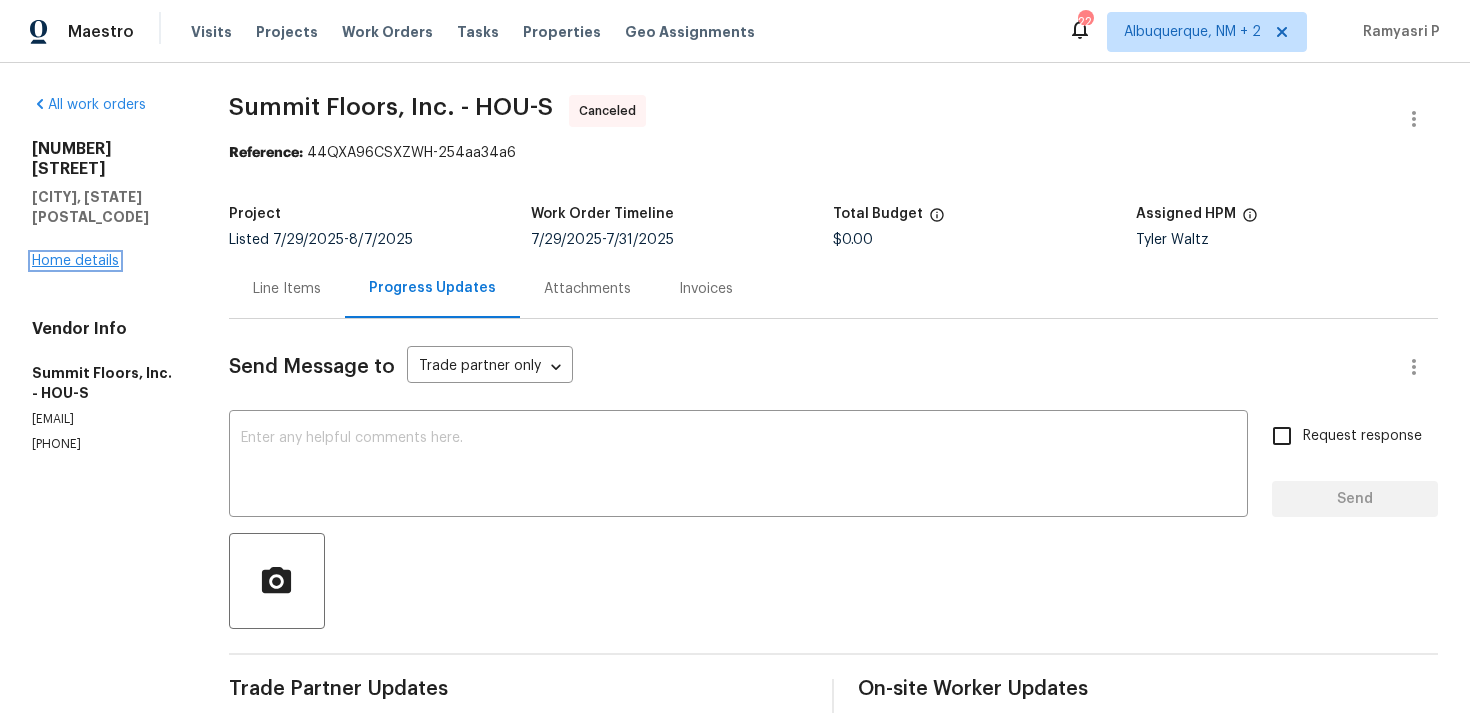 click on "Home details" at bounding box center (75, 261) 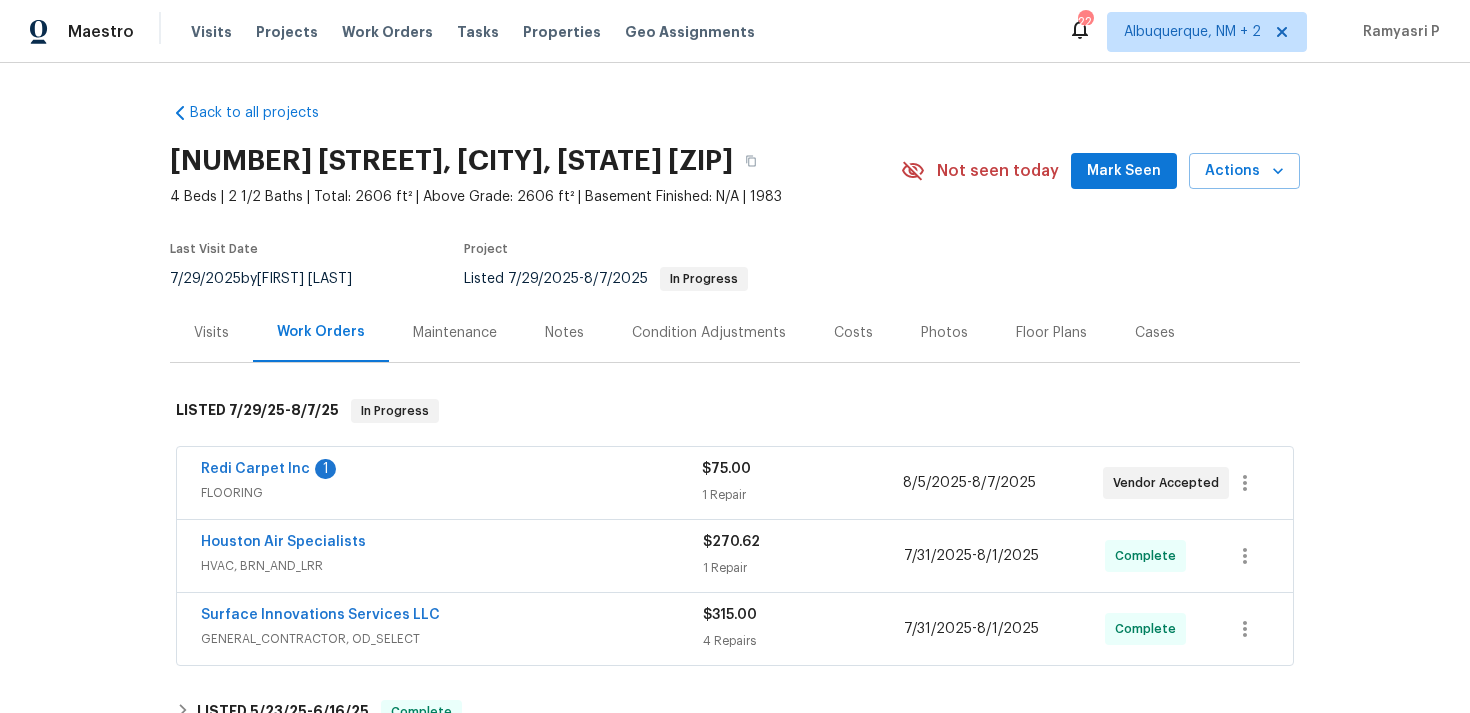 click on "Redi Carpet Inc" at bounding box center [255, 469] 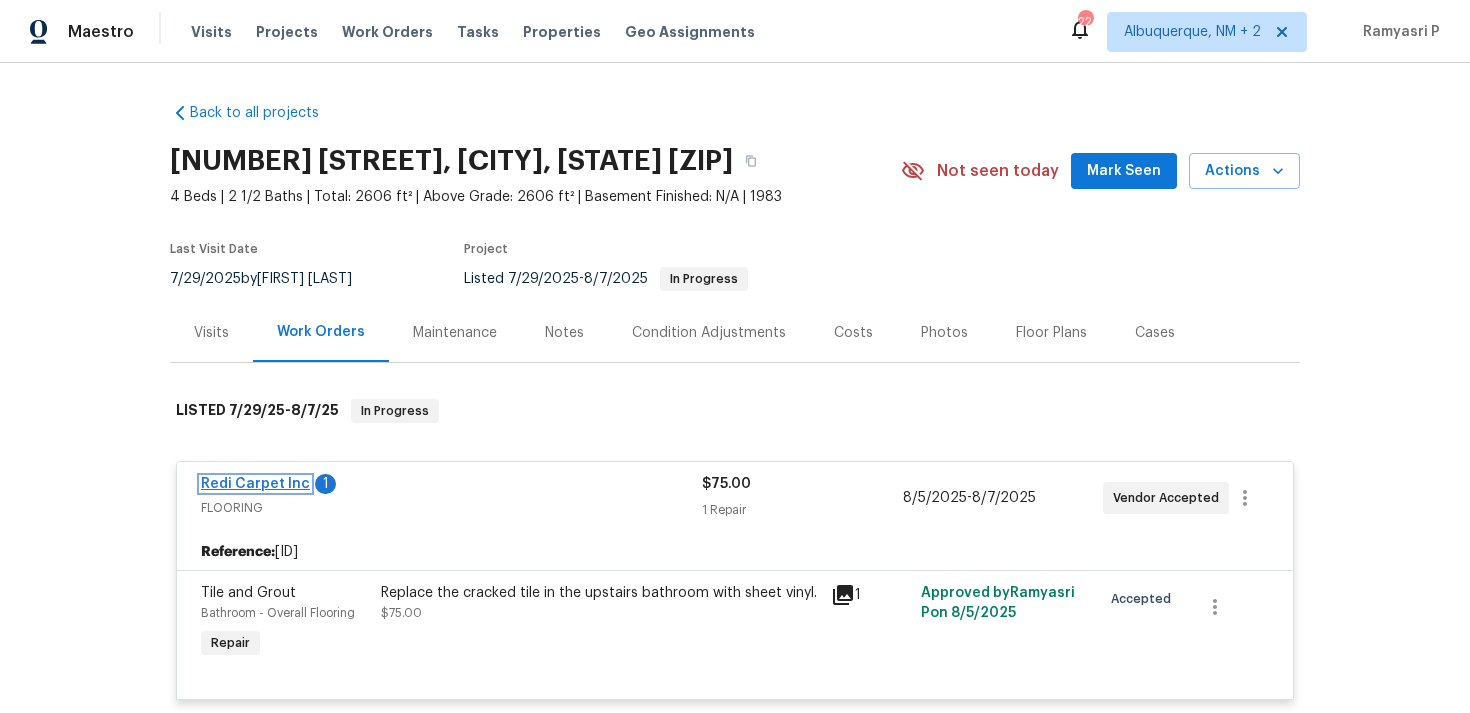 click on "Redi Carpet Inc" at bounding box center (255, 484) 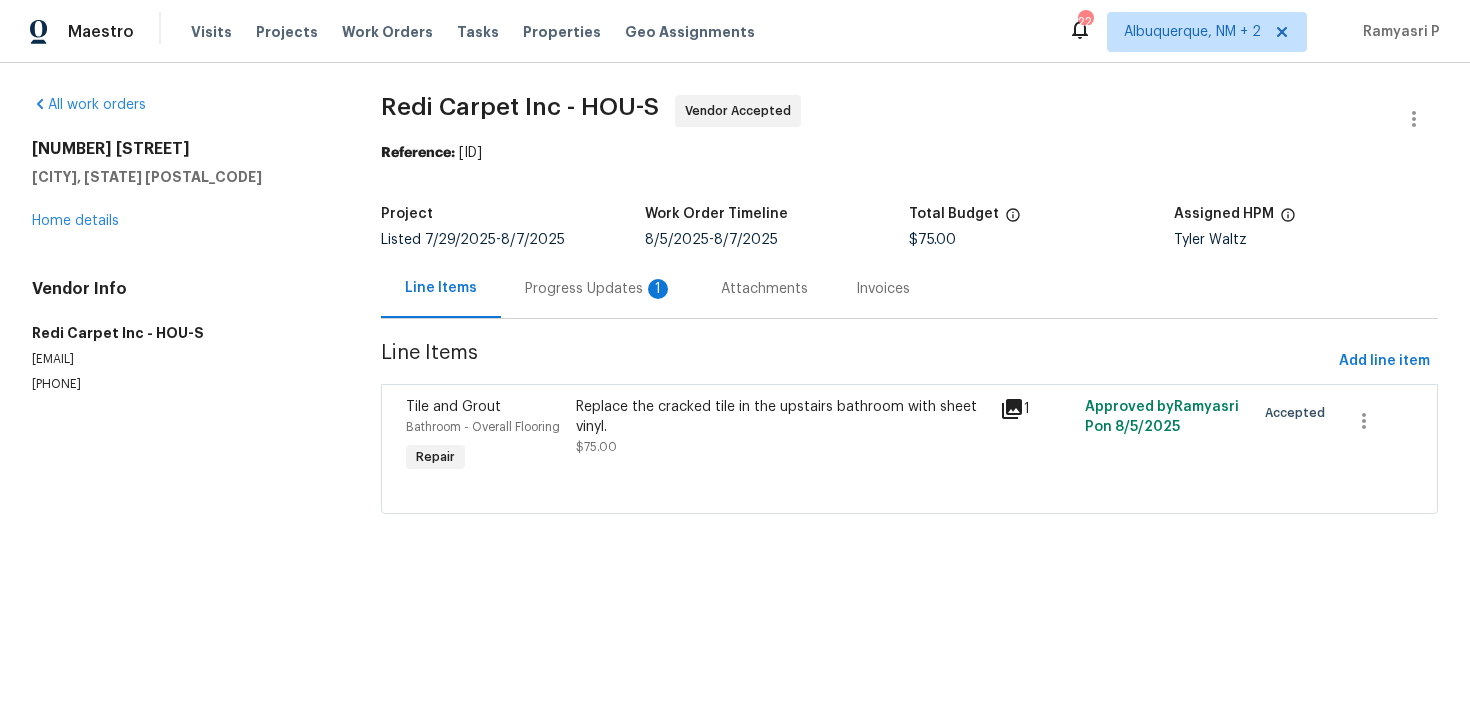 click on "Progress Updates 1" at bounding box center (599, 289) 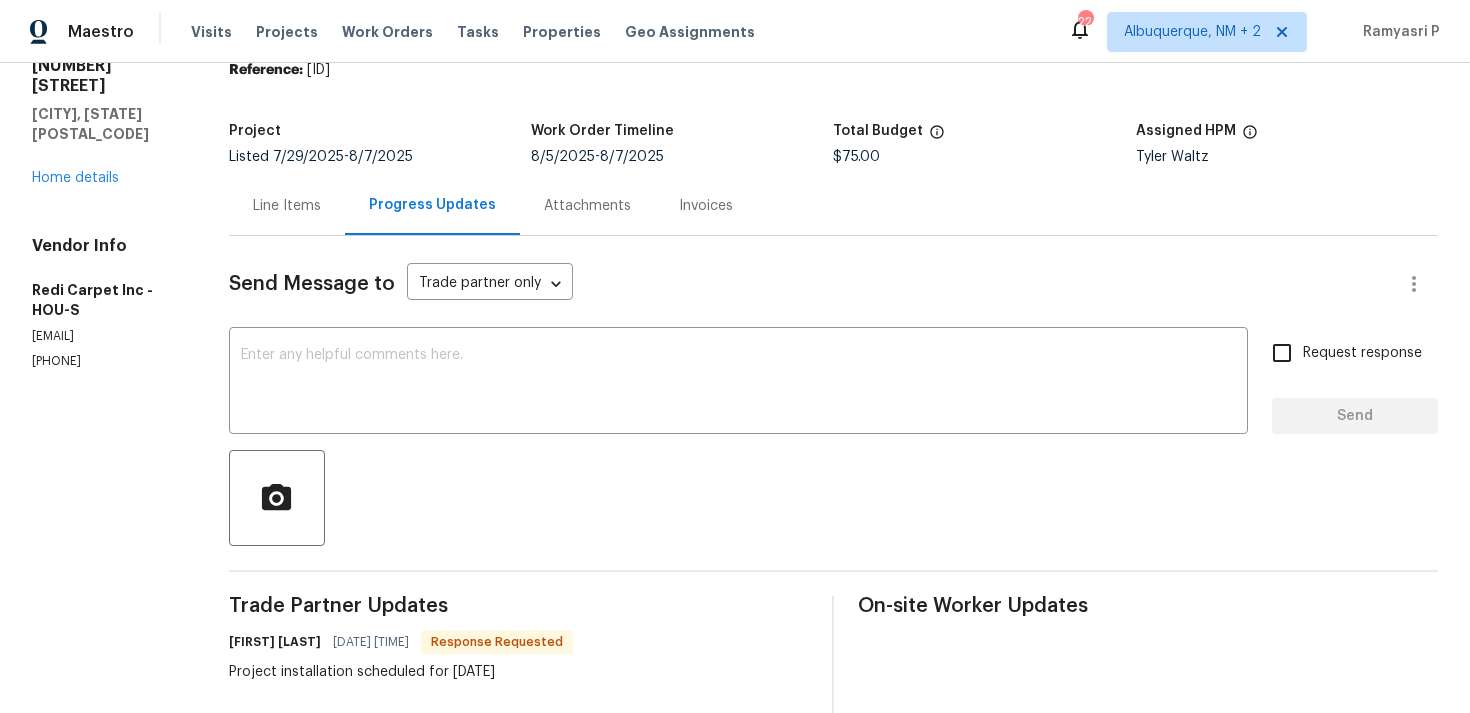 scroll, scrollTop: 67, scrollLeft: 0, axis: vertical 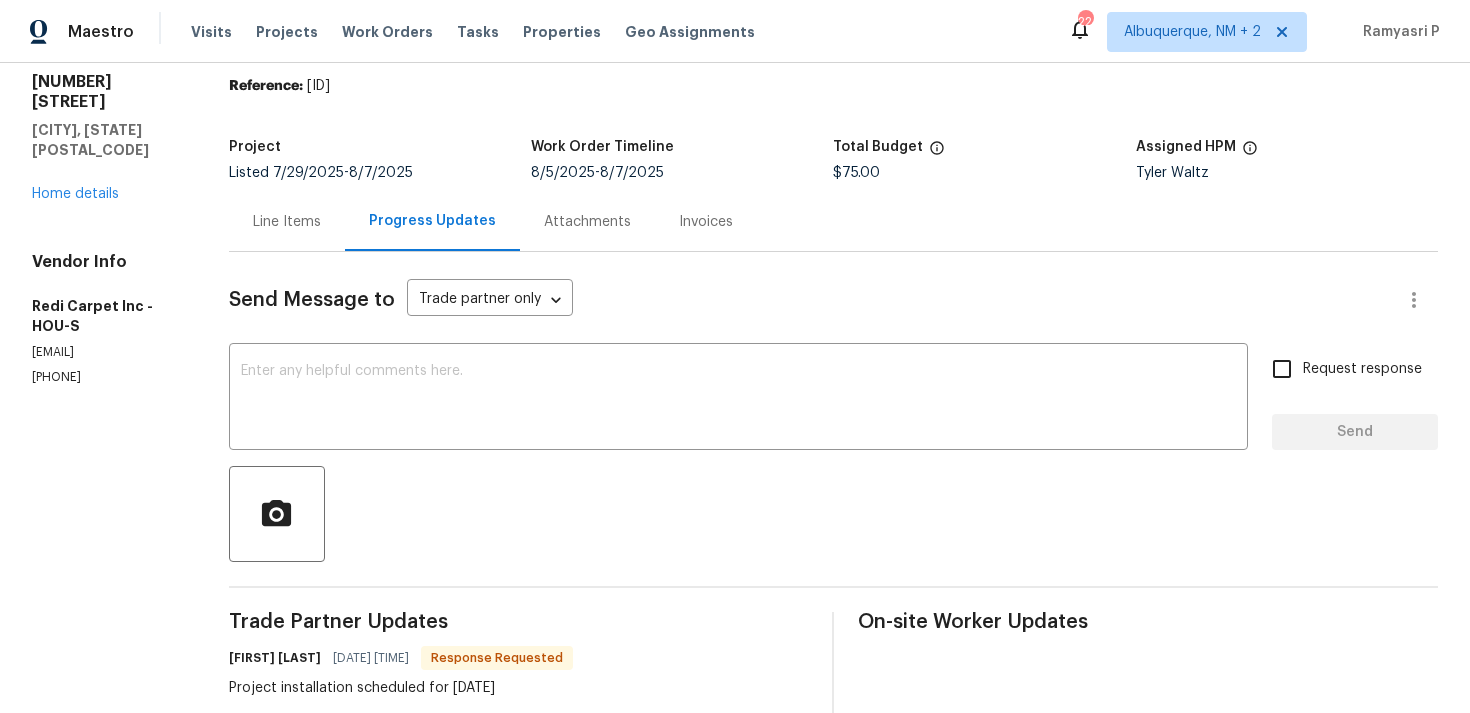 click on "Line Items" at bounding box center [287, 222] 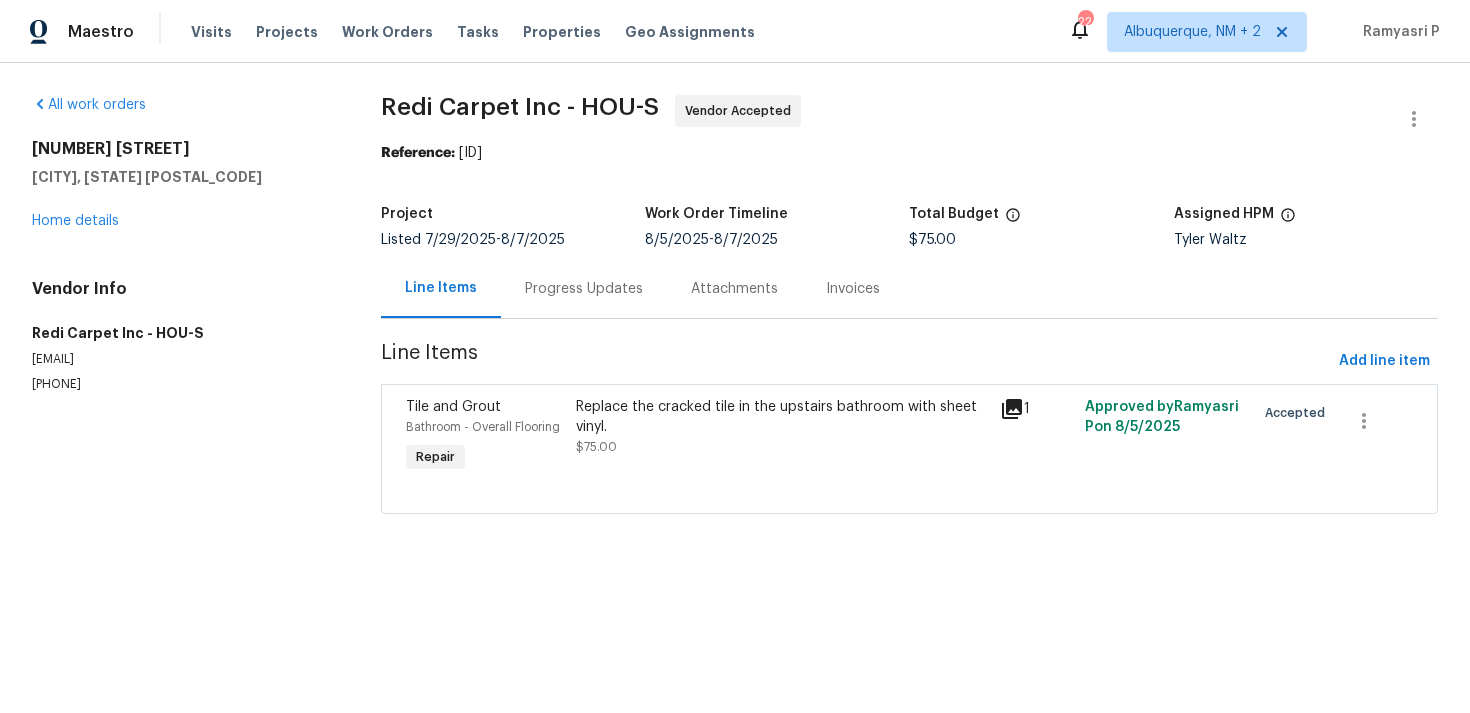 click on "Replace the cracked tile in the upstairs bathroom with sheet vinyl." at bounding box center (782, 417) 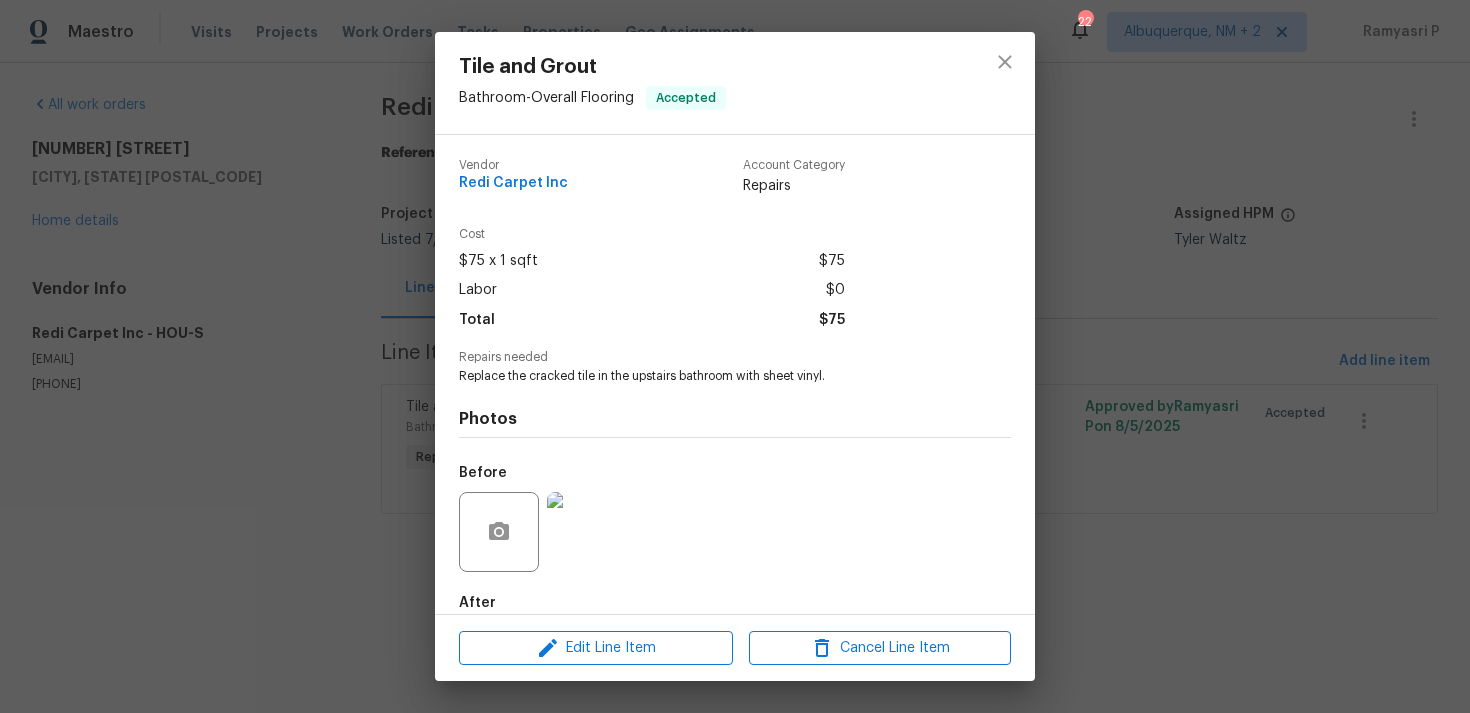 scroll, scrollTop: 108, scrollLeft: 0, axis: vertical 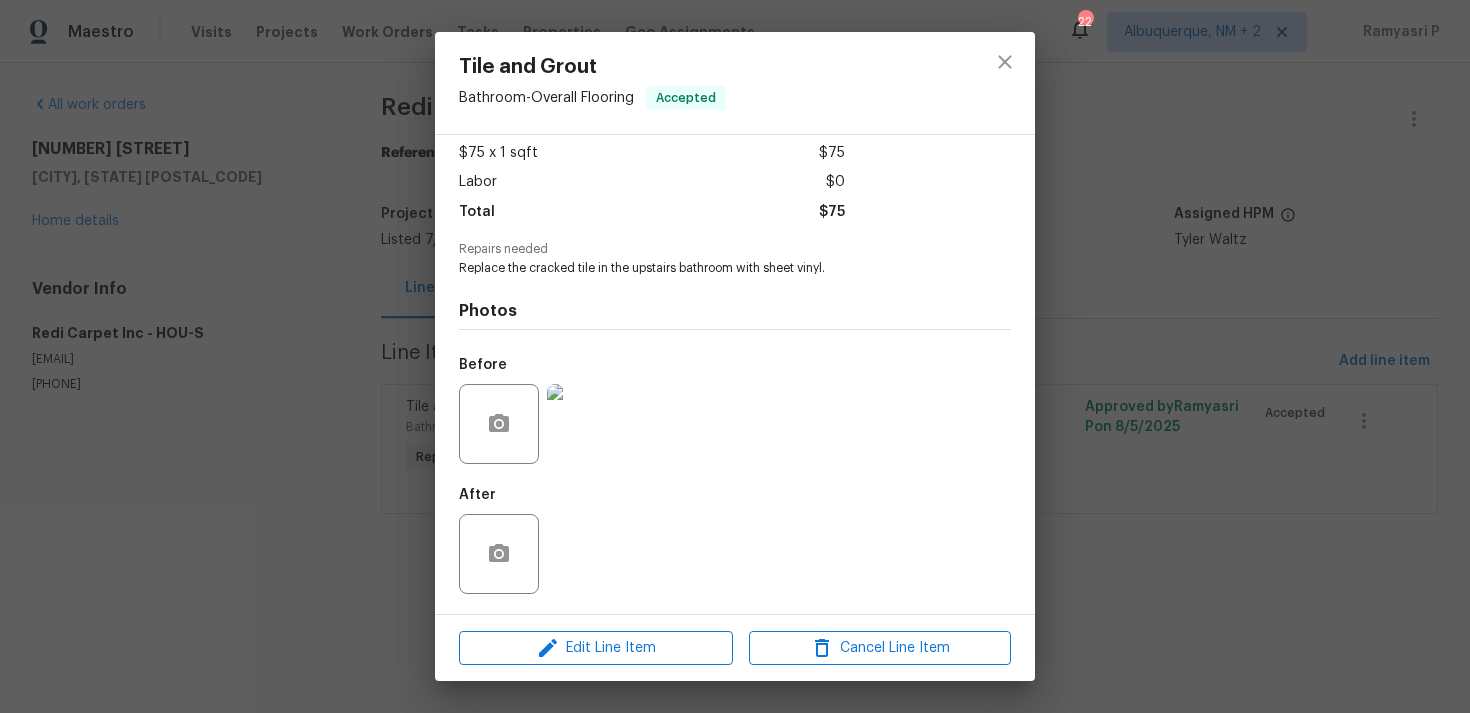 click at bounding box center (587, 424) 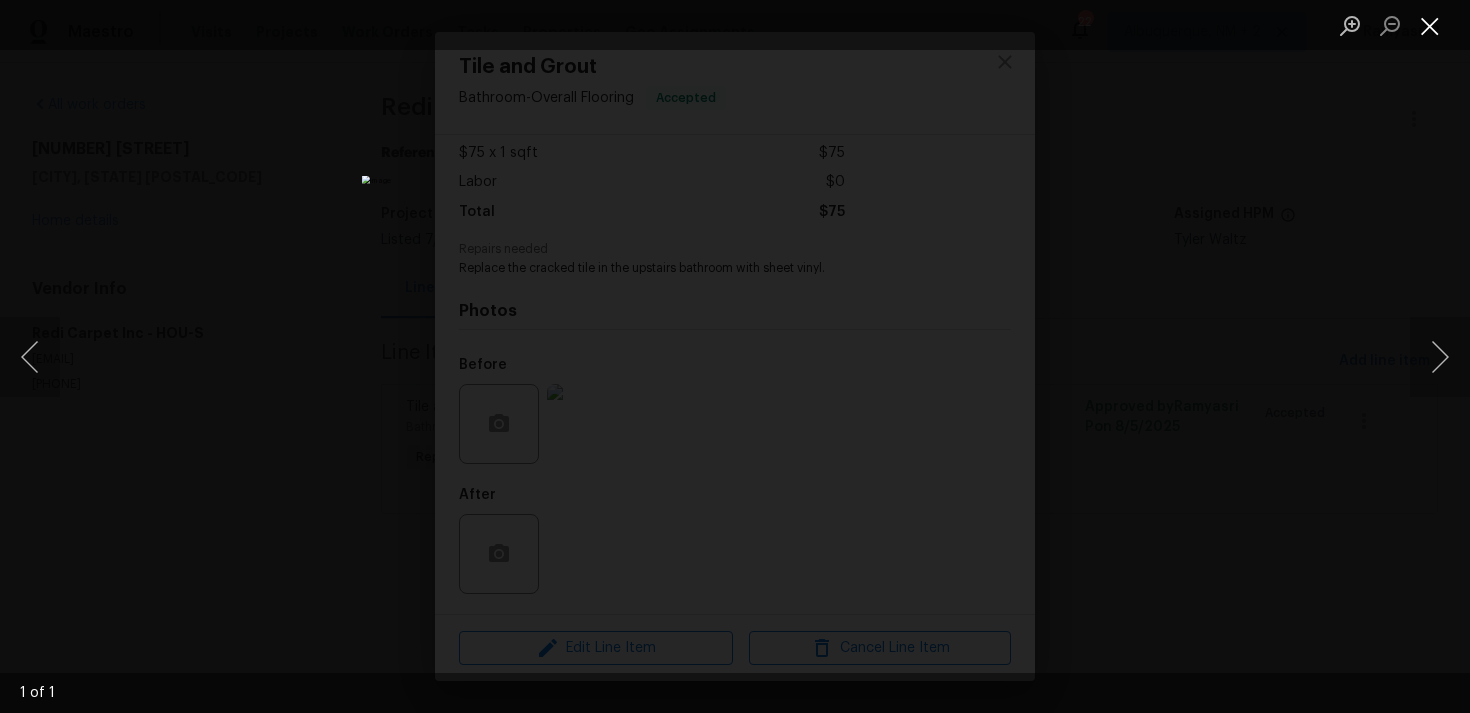 click at bounding box center [1430, 25] 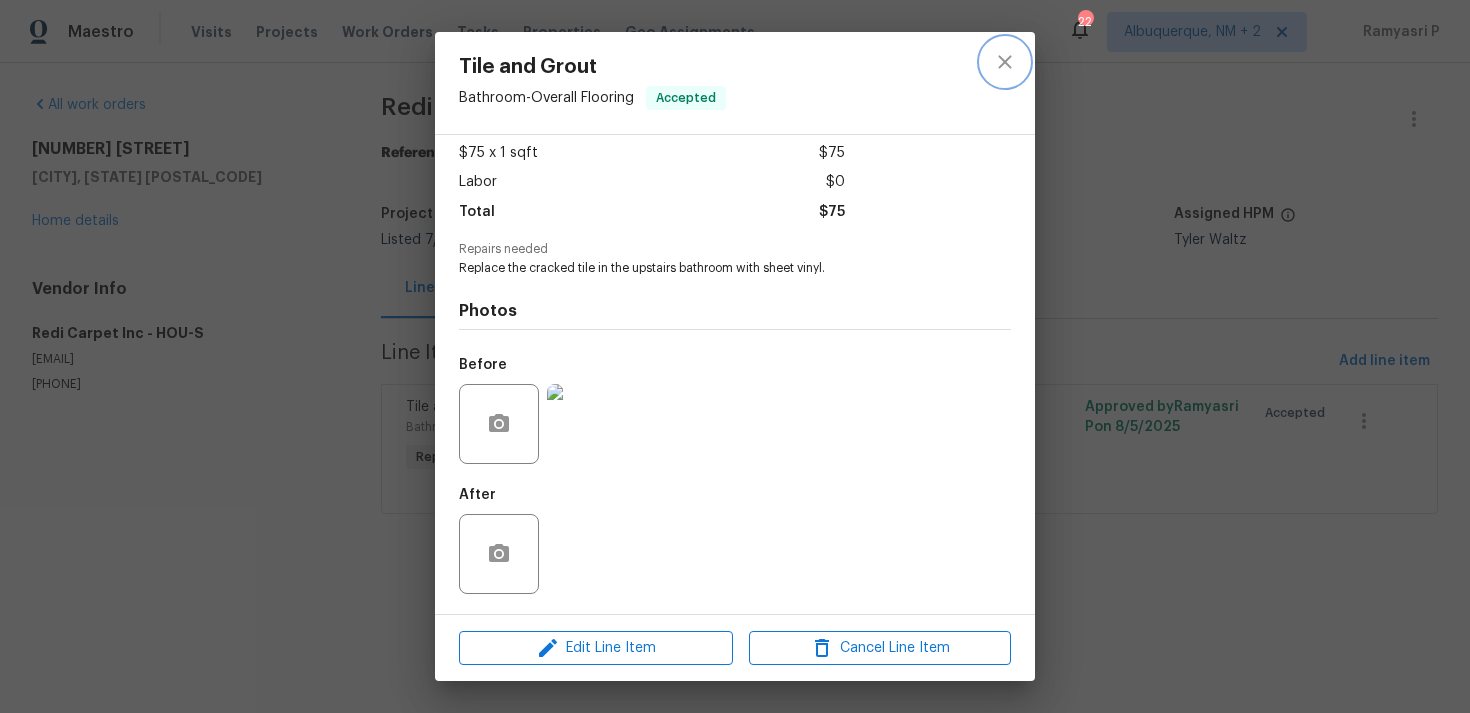 click 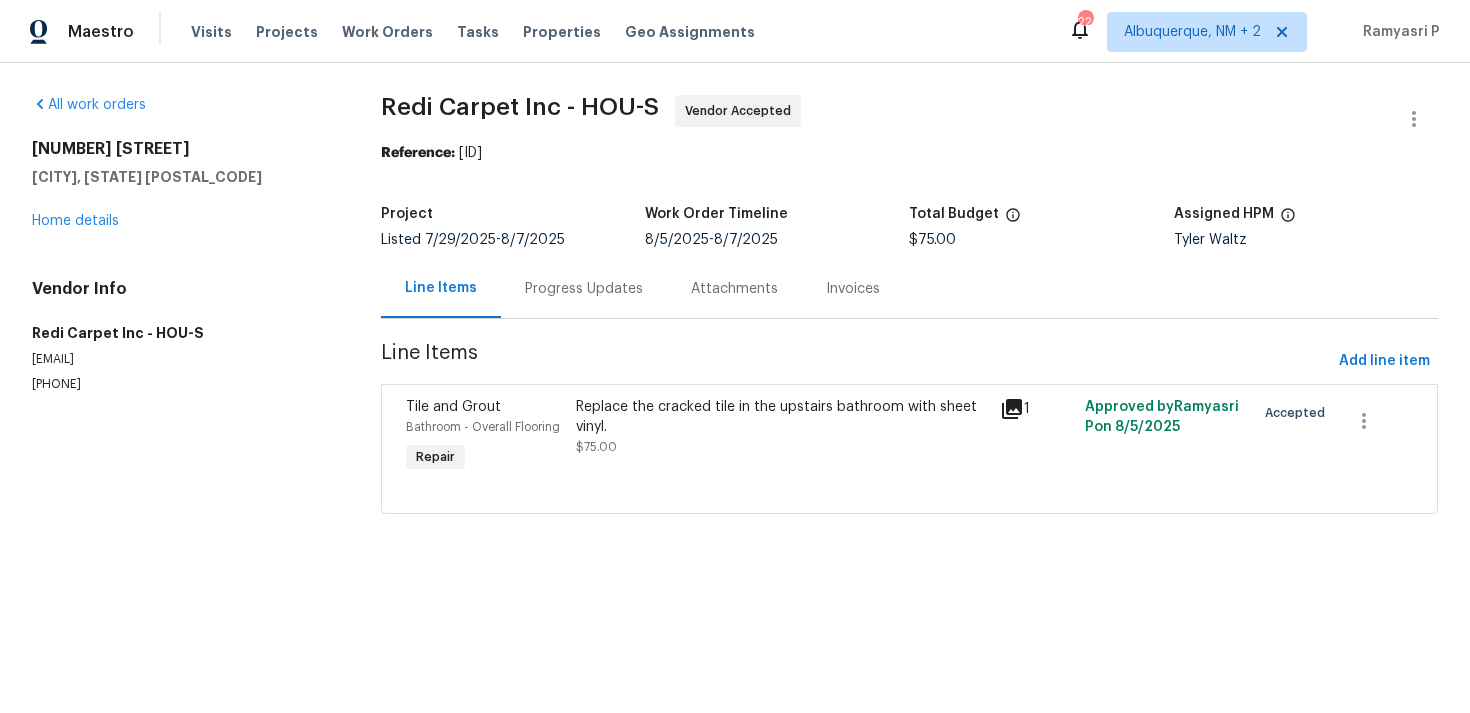 drag, startPoint x: 122, startPoint y: 391, endPoint x: 16, endPoint y: 390, distance: 106.004715 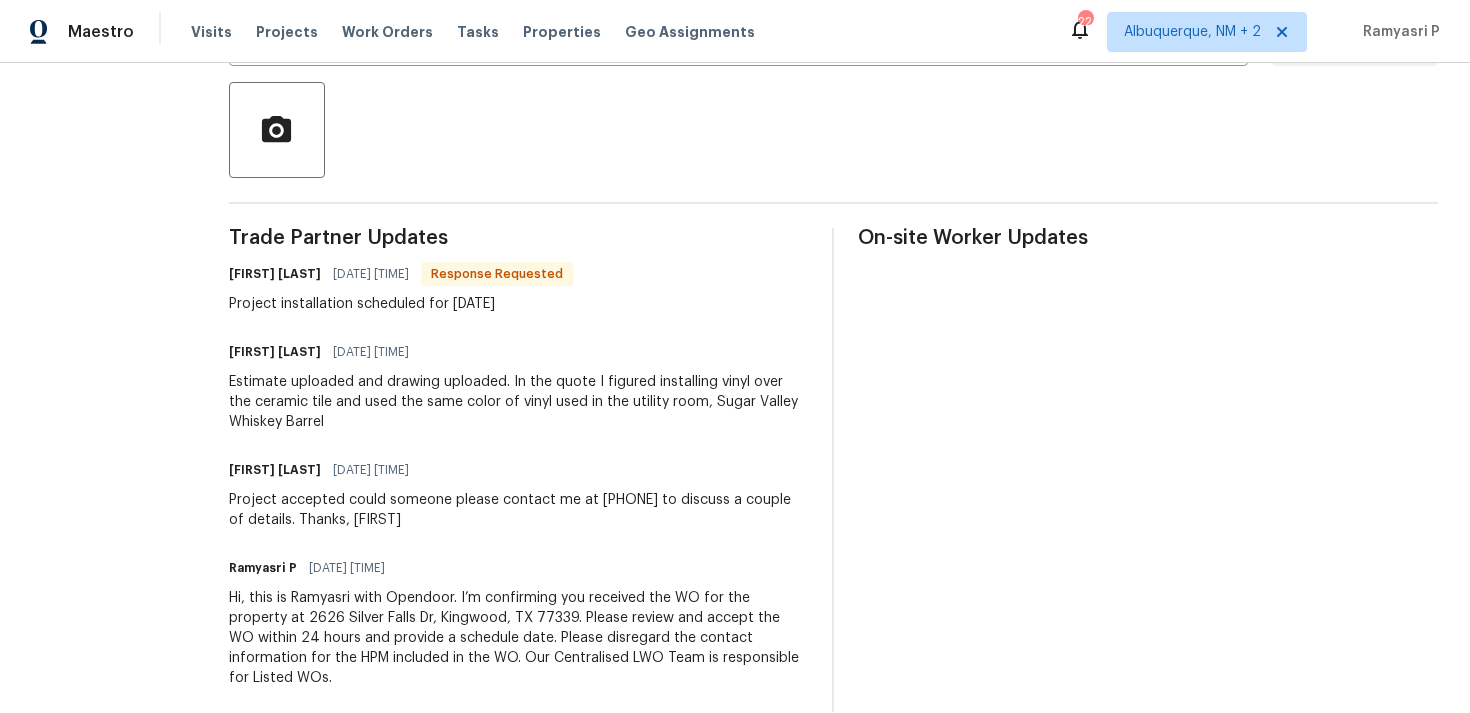 scroll, scrollTop: 482, scrollLeft: 0, axis: vertical 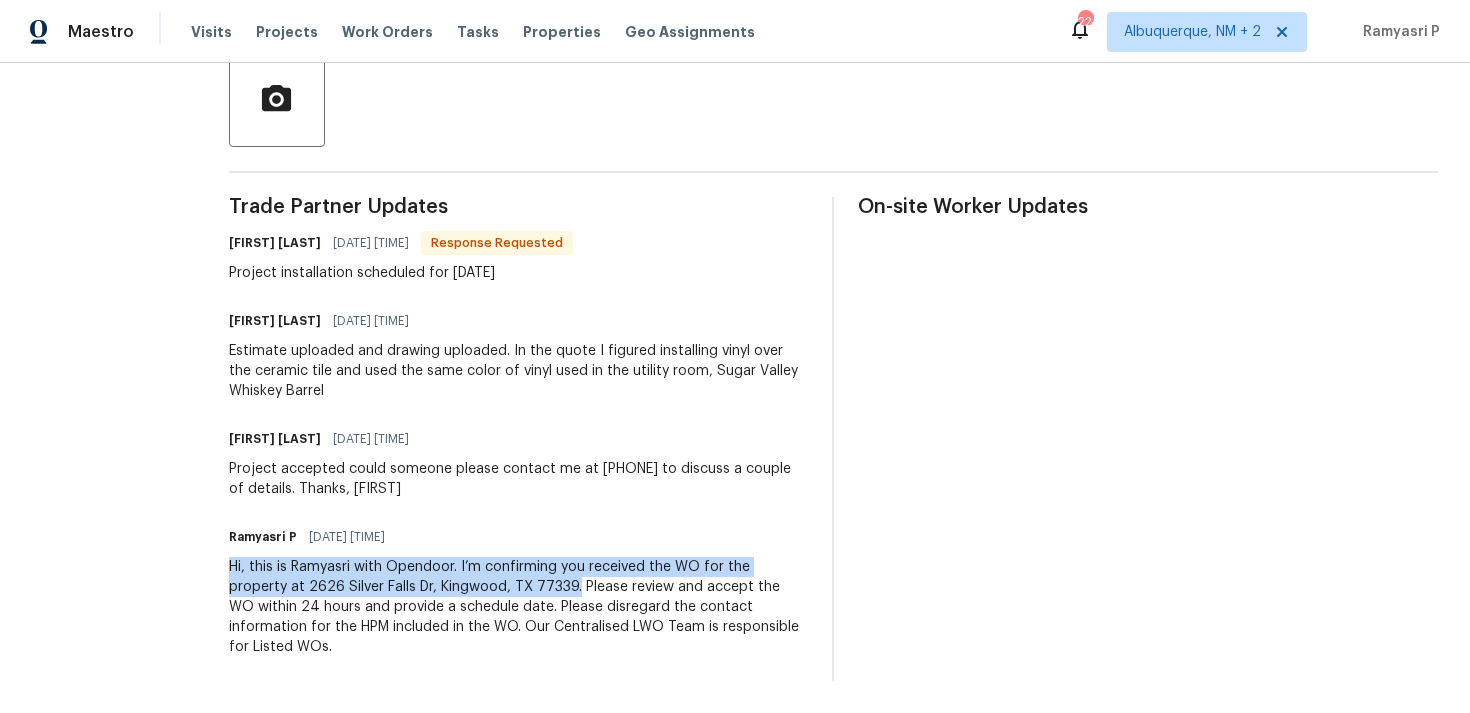 drag, startPoint x: 253, startPoint y: 568, endPoint x: 599, endPoint y: 584, distance: 346.36975 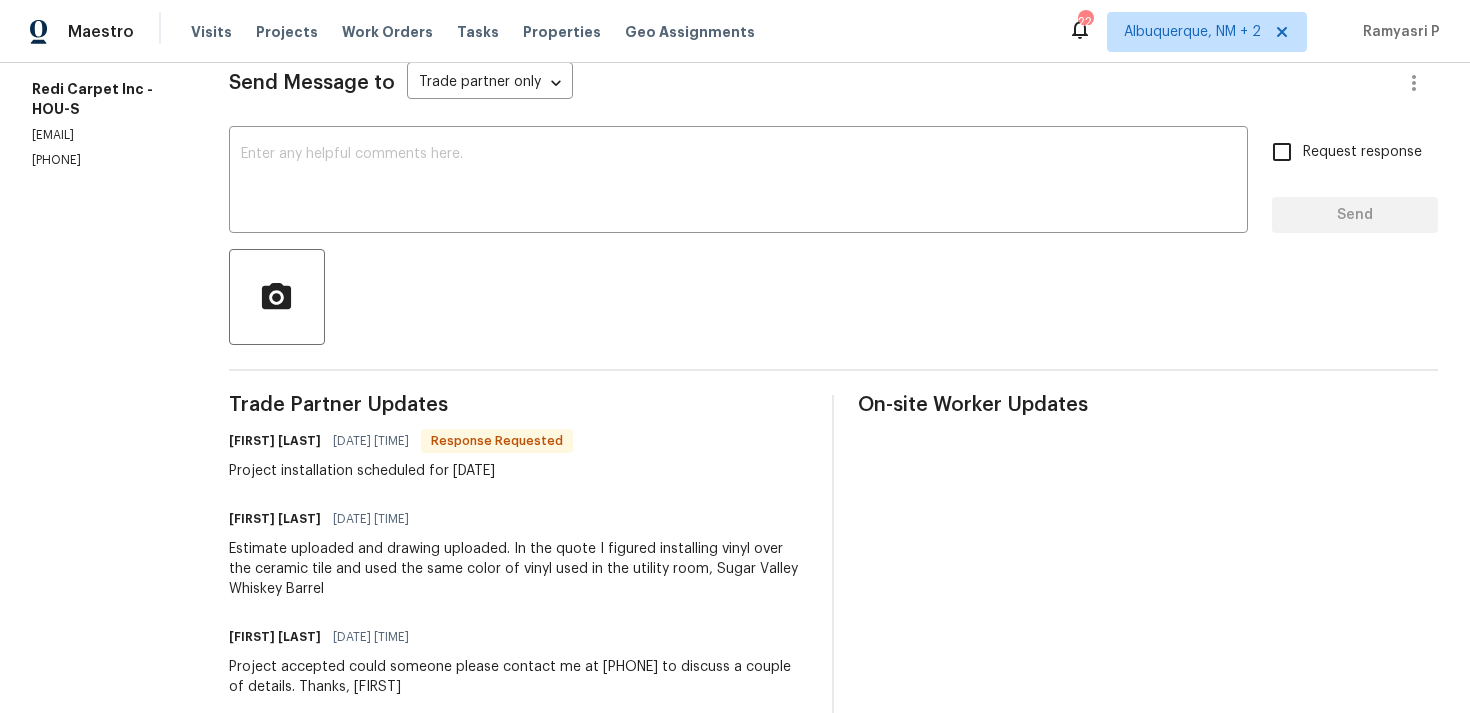 scroll, scrollTop: 221, scrollLeft: 0, axis: vertical 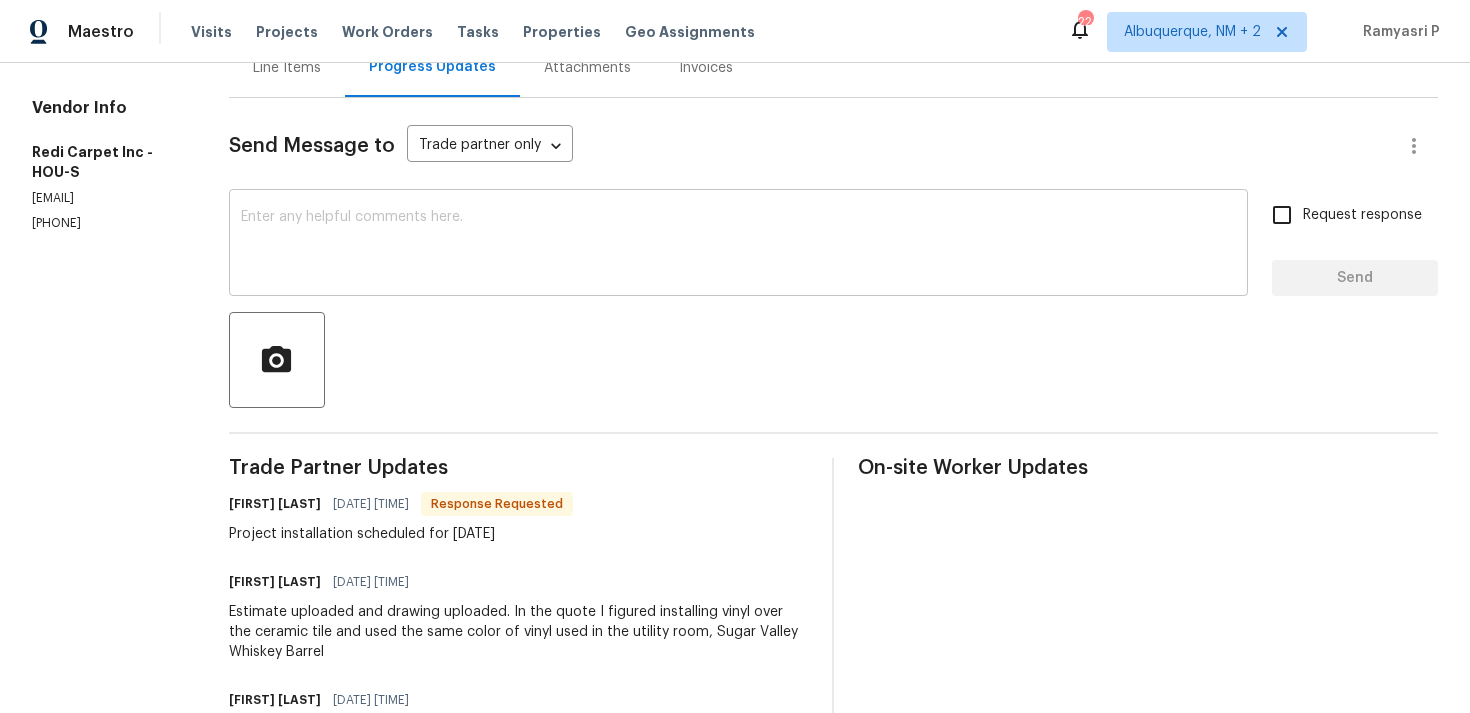 click at bounding box center [738, 245] 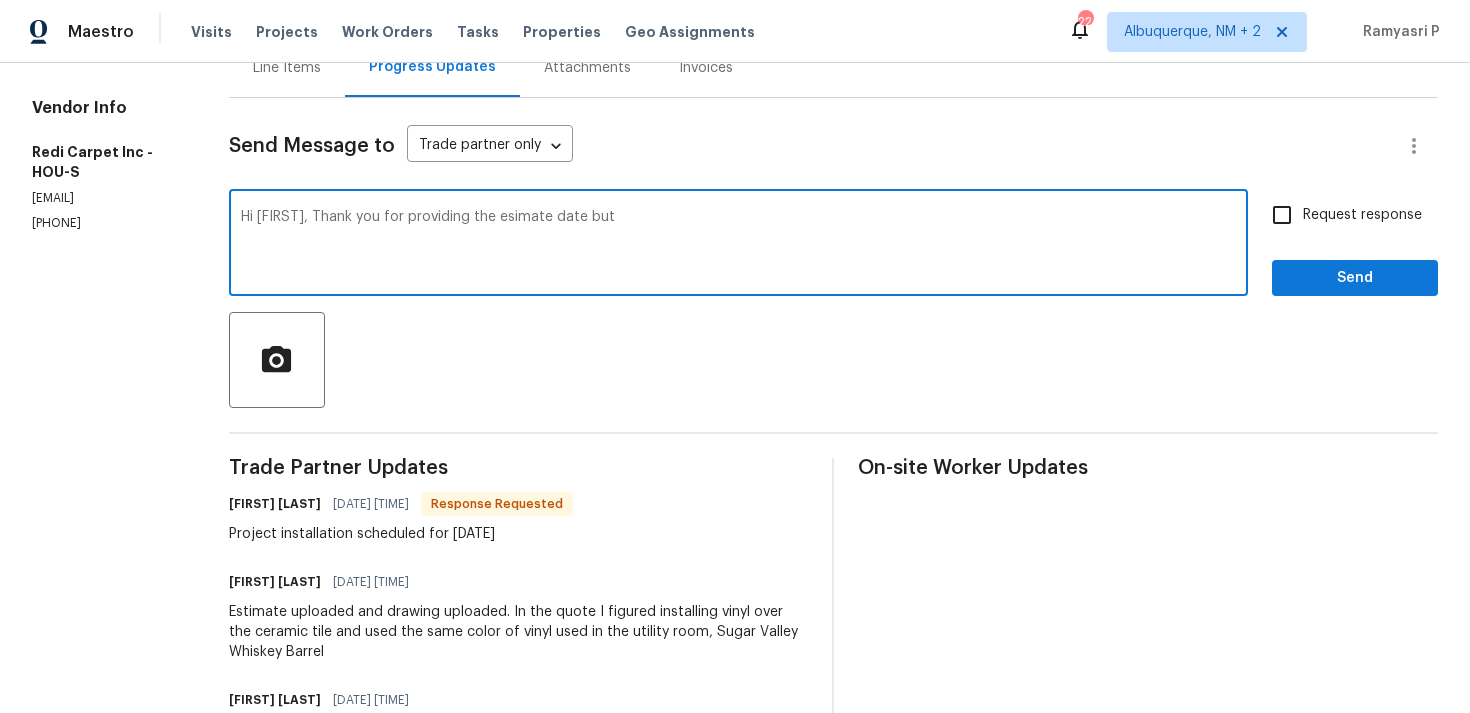 click on "Hi Mark, Thank you for providing the esimate date but" at bounding box center [738, 245] 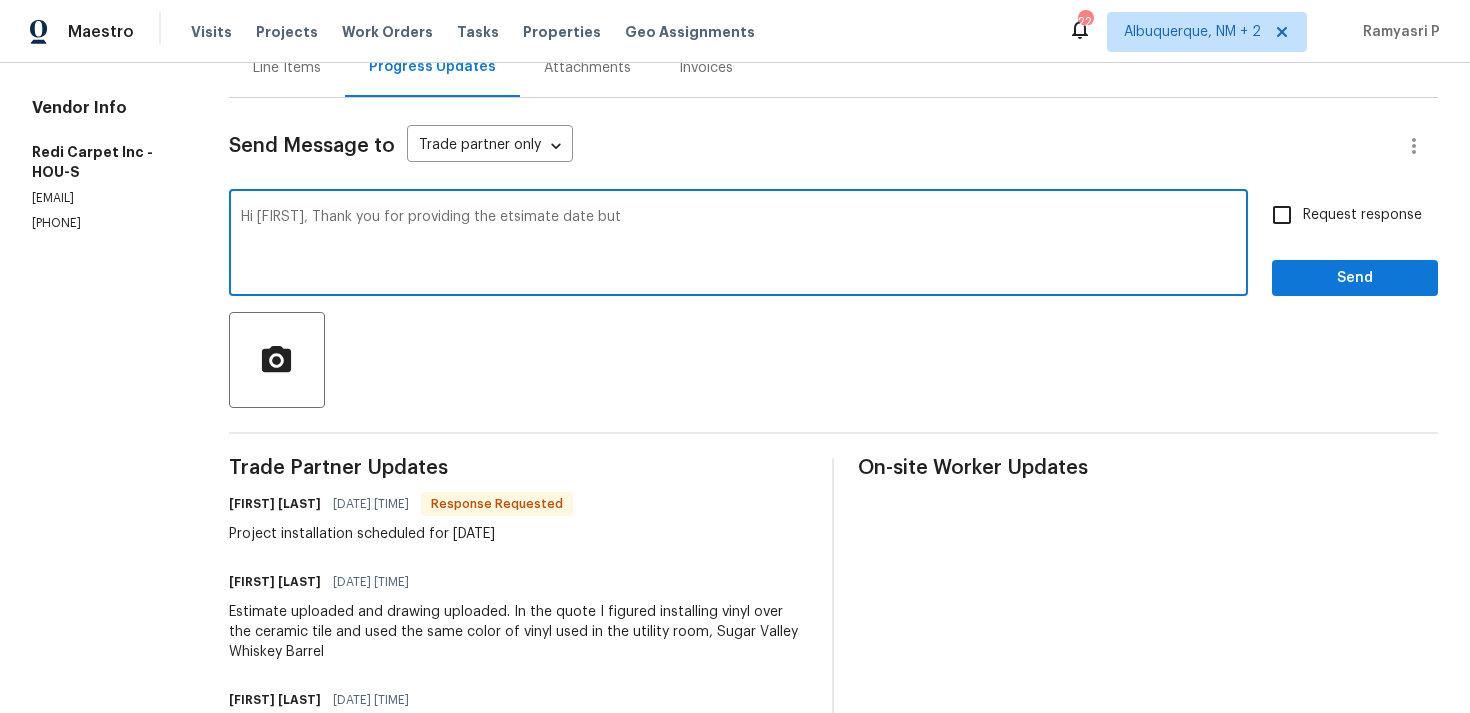 click on "Hi Mark, Thank you for providing the etsimate date but" at bounding box center [738, 245] 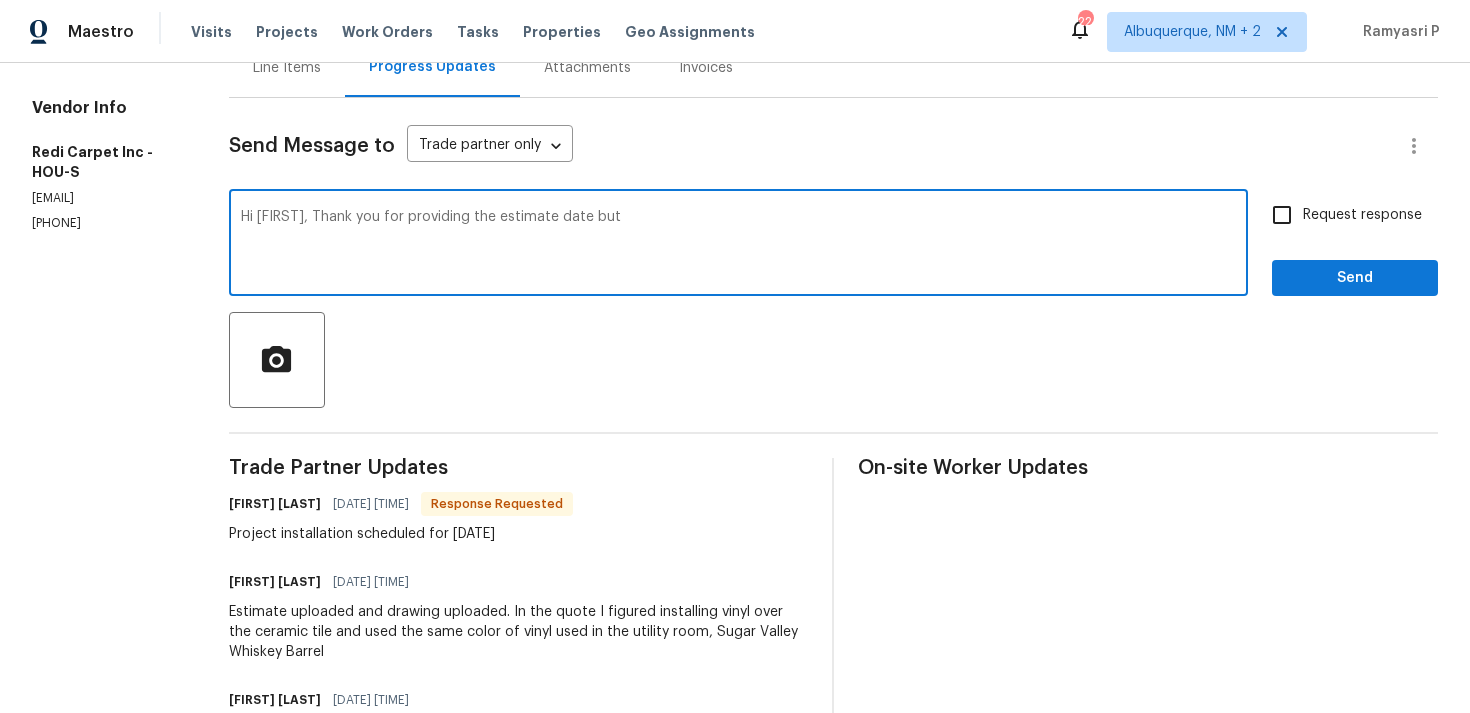 click on "Hi Mark, Thank you for providing the estimate date but" at bounding box center [738, 245] 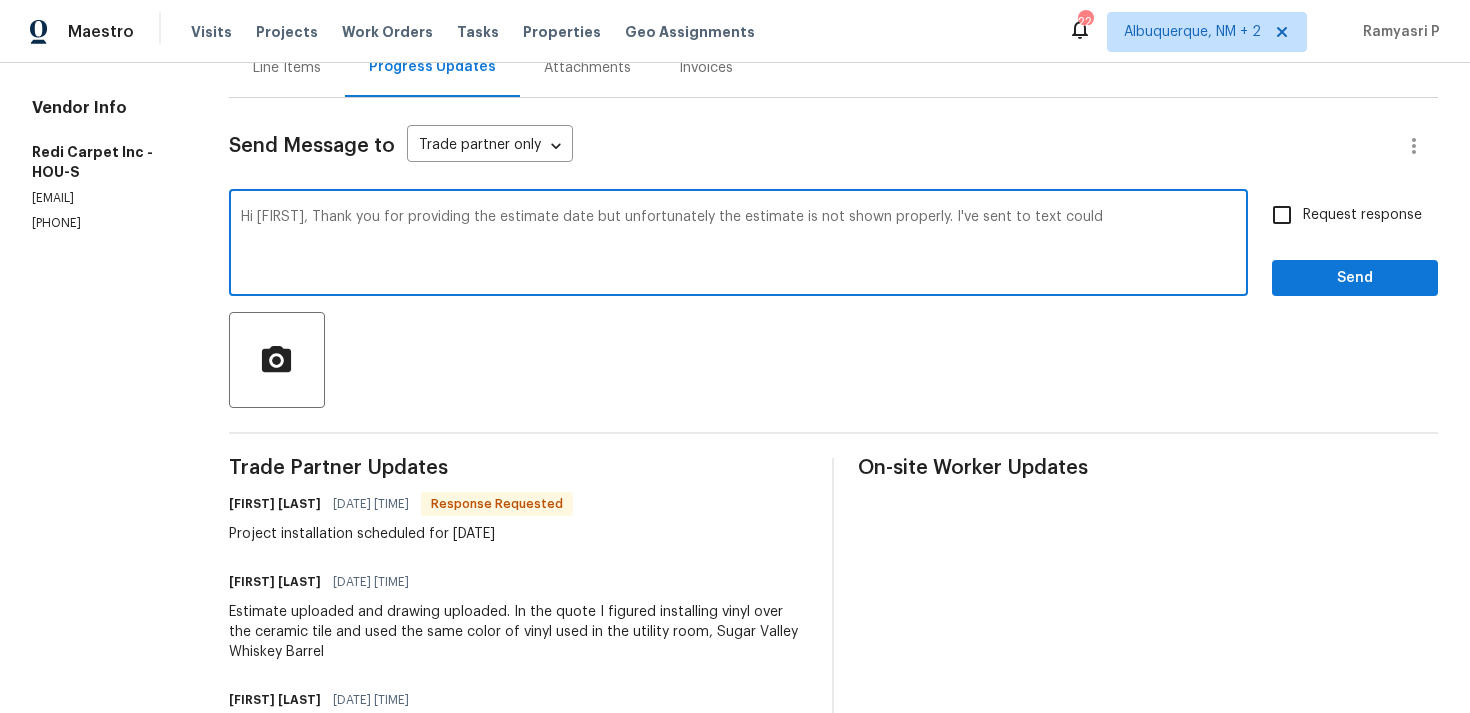 click on "Hi Mark, Thank you for providing the estimate date but unfortunately the estimate is not shown properly. I've sent to text could" at bounding box center [738, 245] 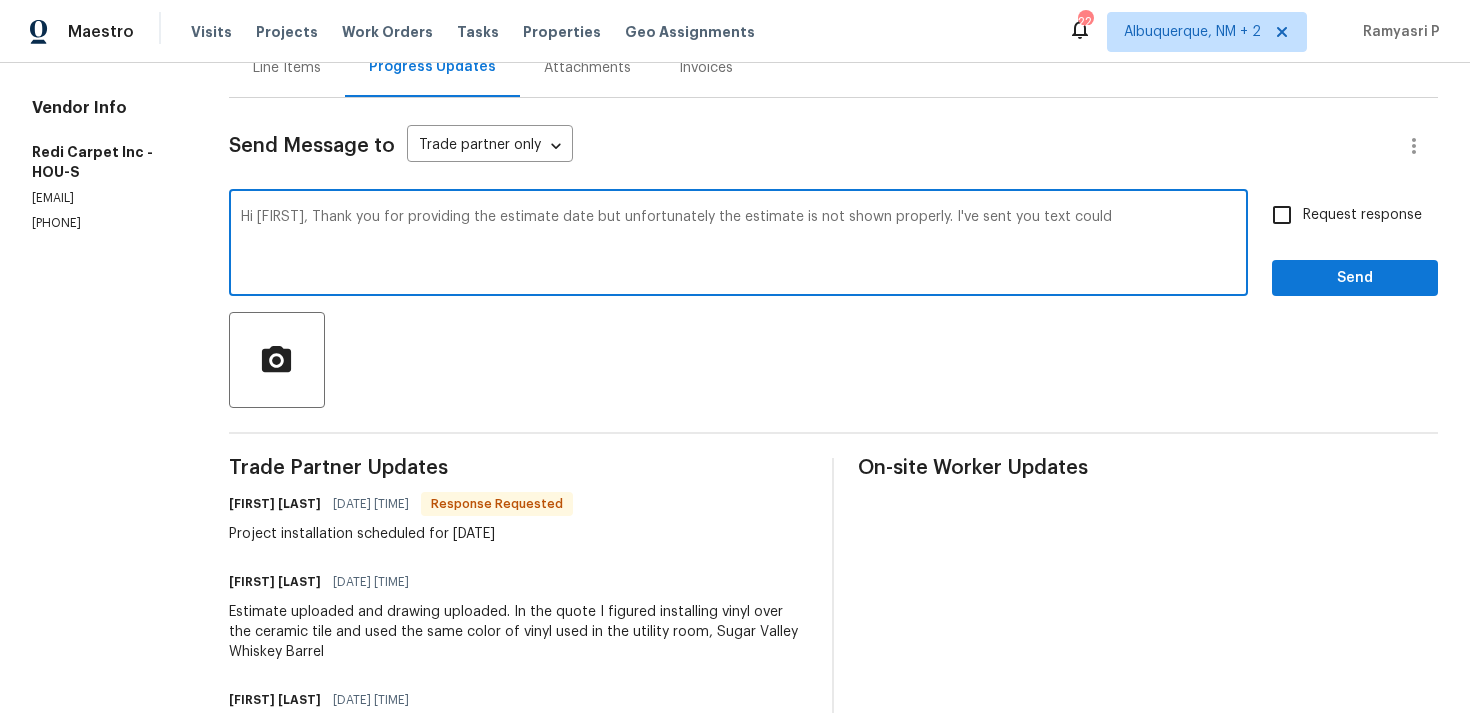 click on "Hi Mark, Thank you for providing the estimate date but unfortunately the estimate is not shown properly. I've sent you text could" at bounding box center (738, 245) 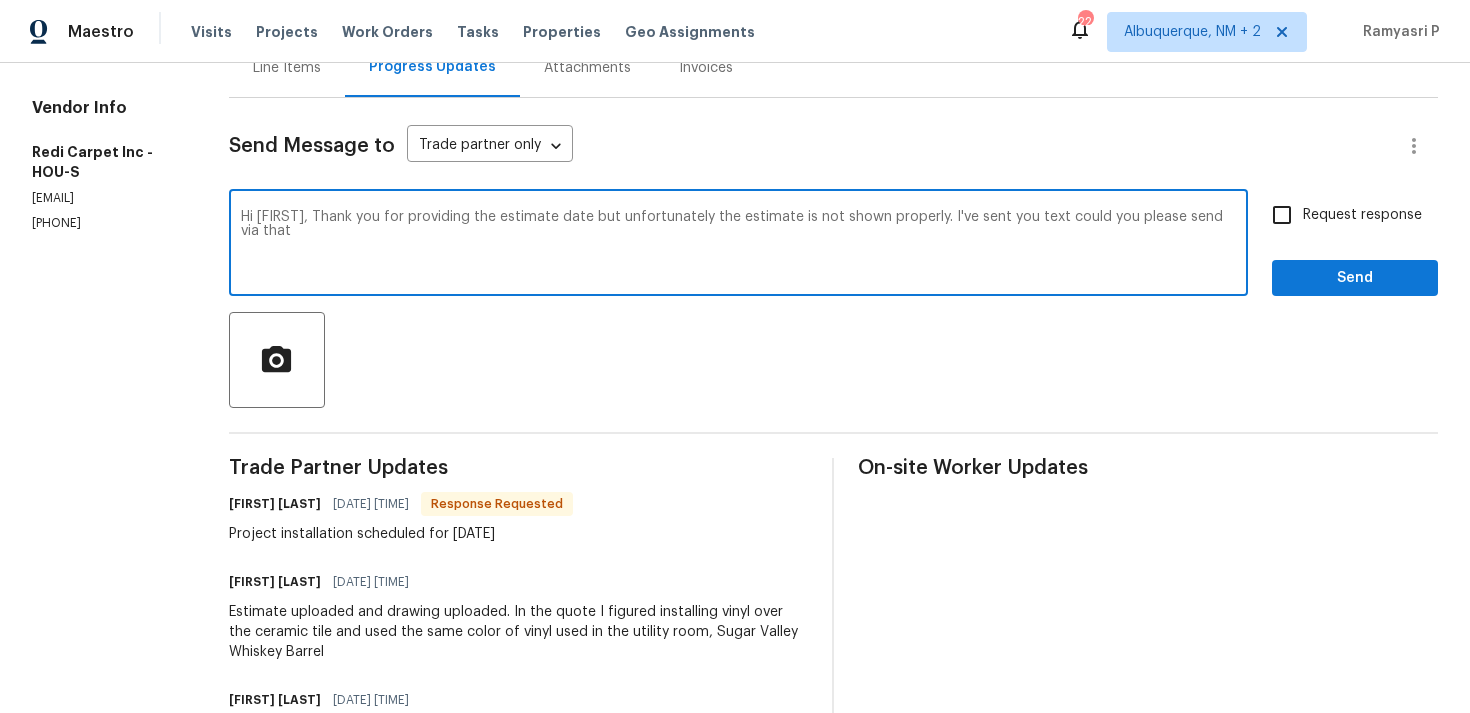 type on "Hi Mark, Thank you for providing the estimate date but unfortunately the estimate is not shown properly. I've sent you text could you please send via that" 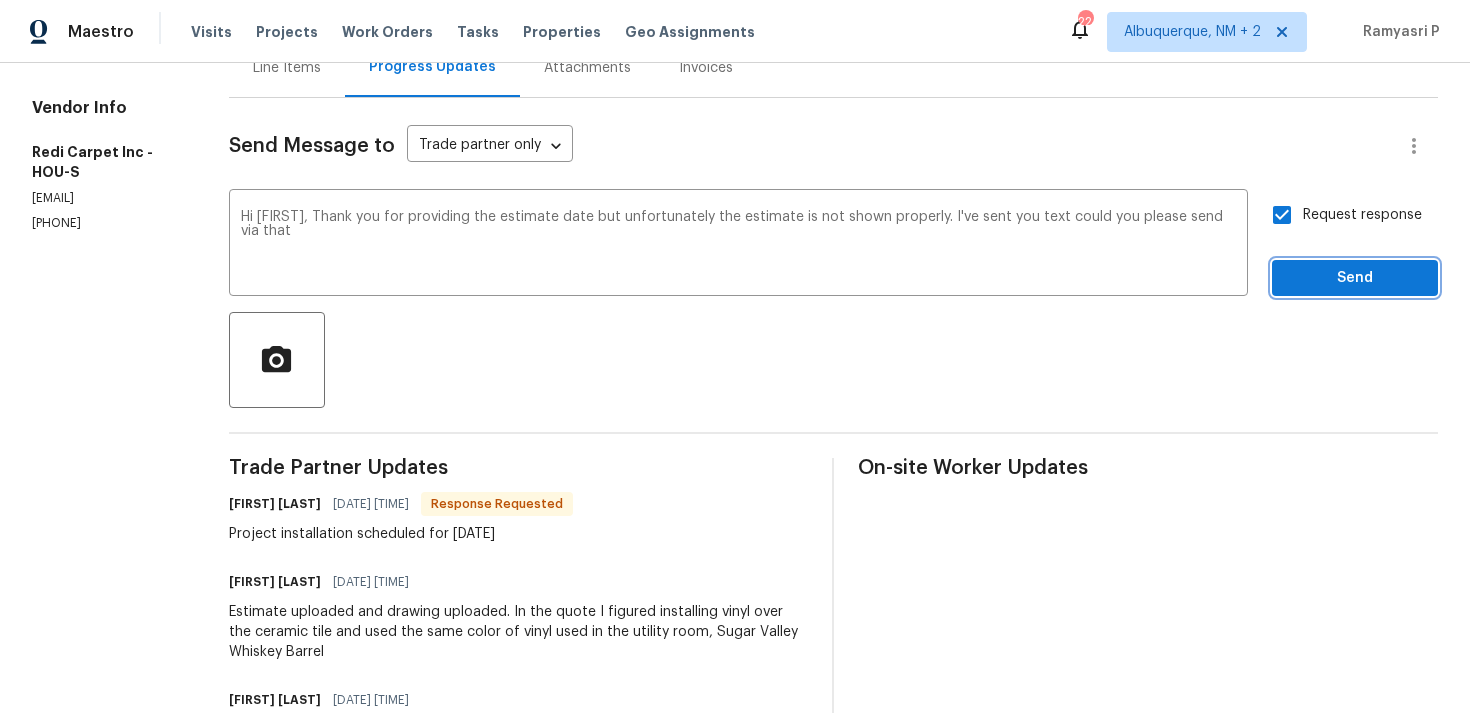 click on "Send" at bounding box center (1355, 278) 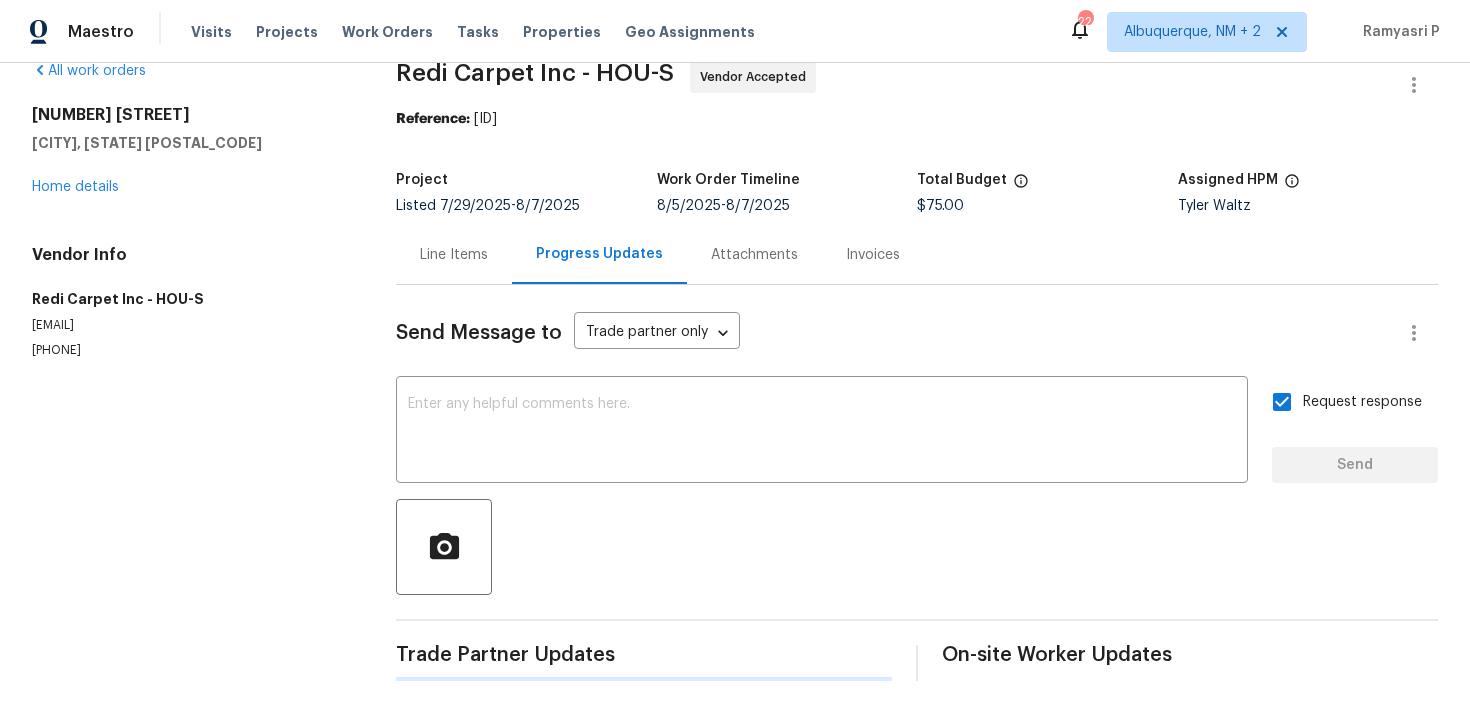 scroll, scrollTop: 221, scrollLeft: 0, axis: vertical 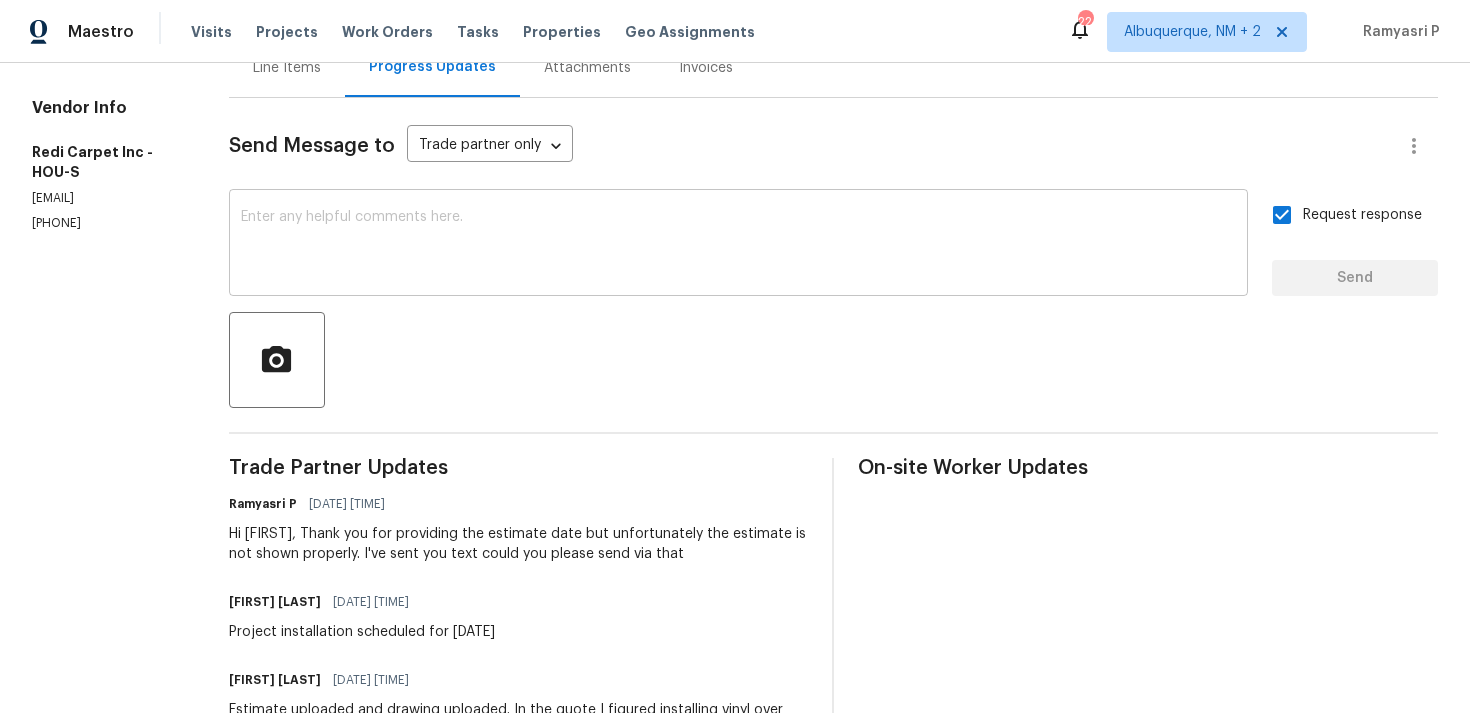 click on "x ​" at bounding box center (738, 245) 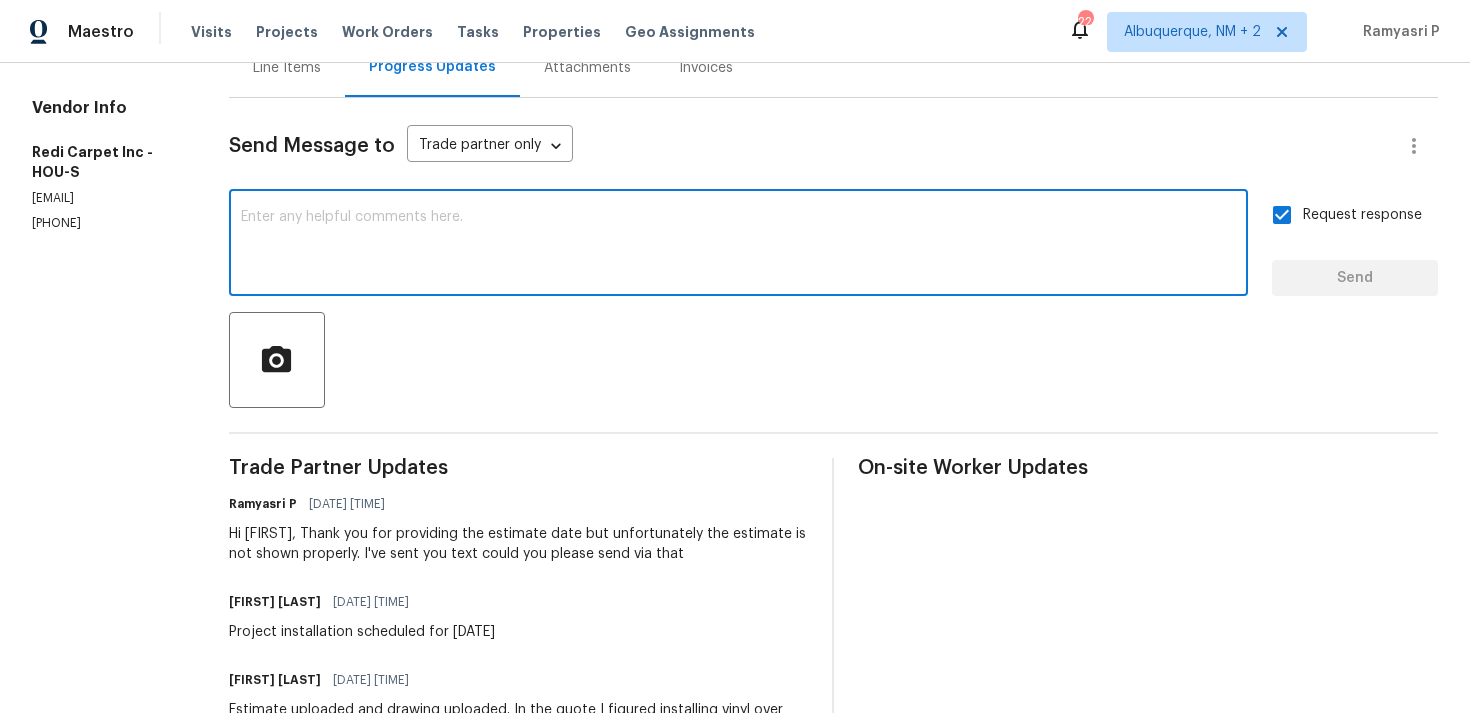 click at bounding box center [738, 245] 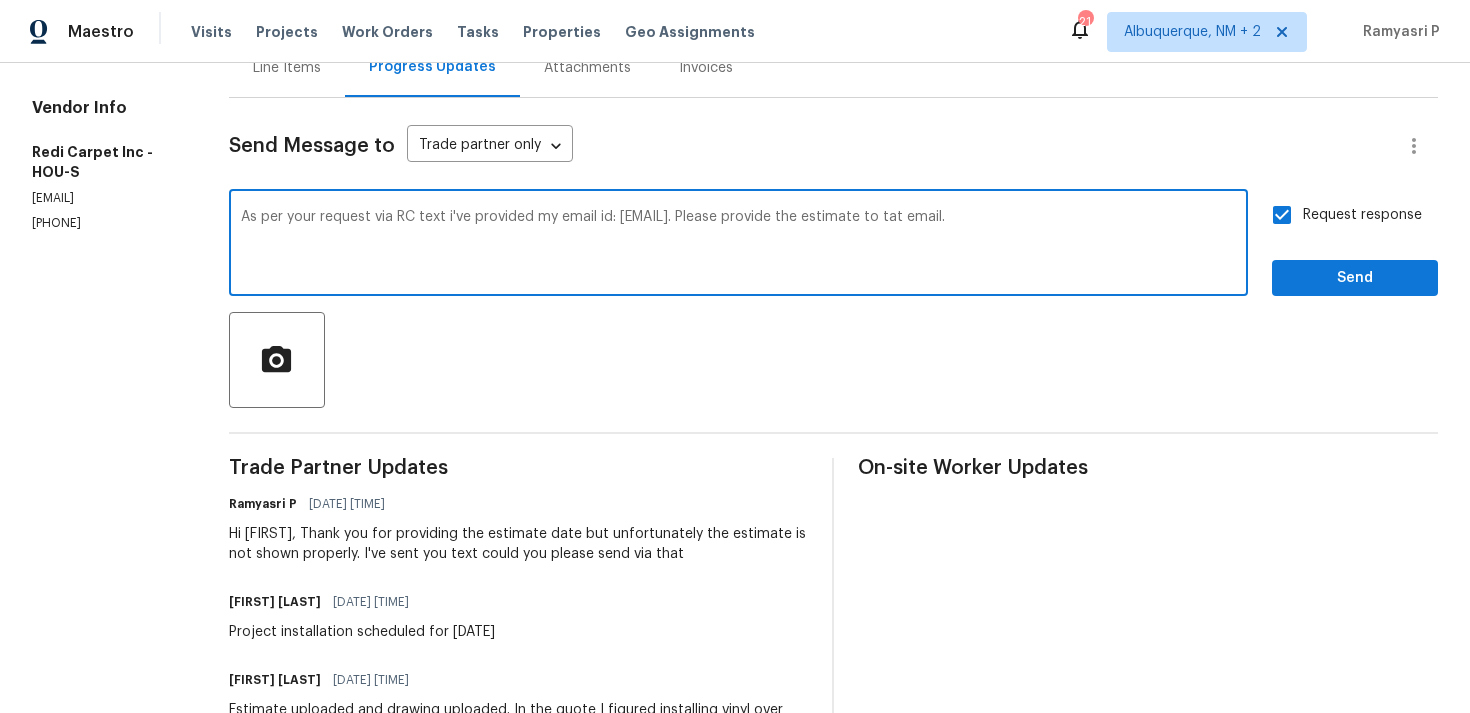 click on "As per your request via RC text i've provided my email id: ramyasri.p@opendoor.com. Please provide the estimate to tat email." at bounding box center [738, 245] 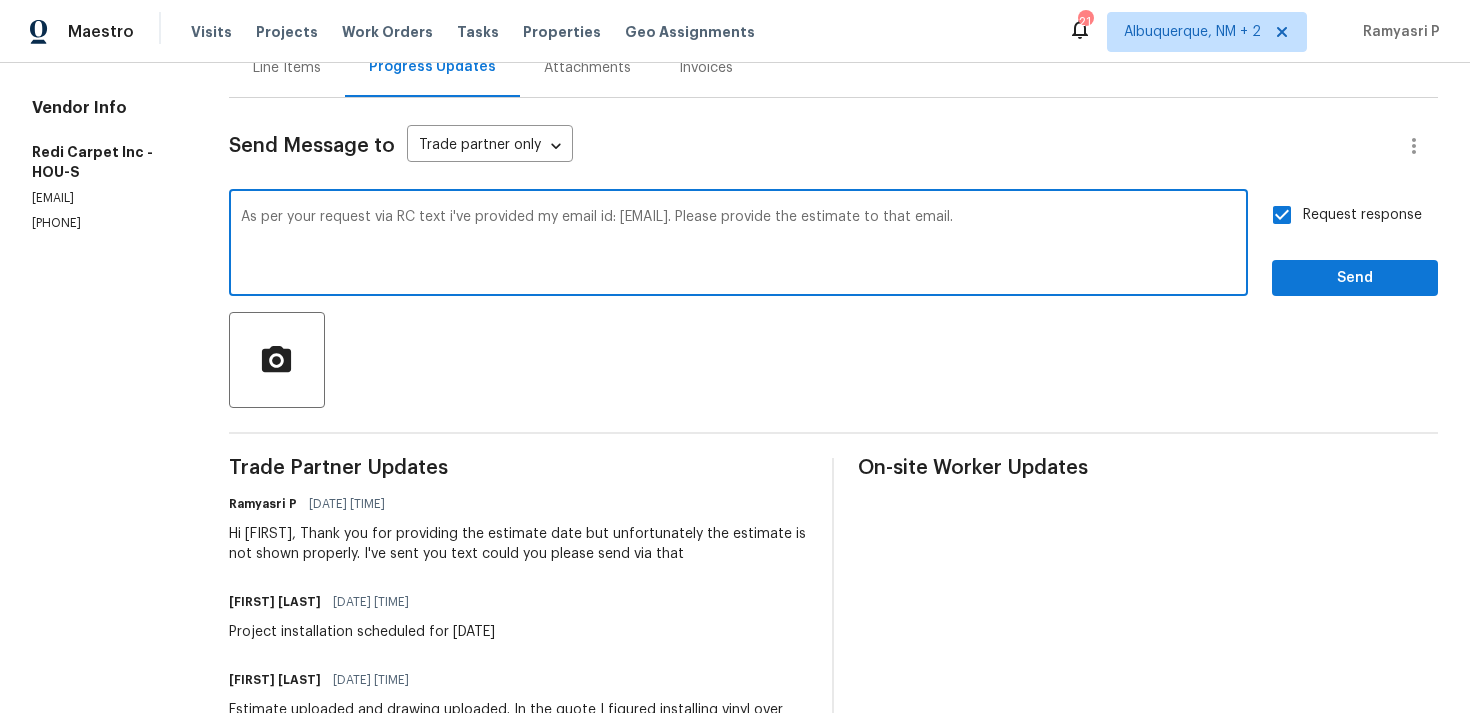 click on "As per your request via RC text i've provided my email id: ramyasri.p@opendoor.com. Please provide the estimate to that email." at bounding box center [738, 245] 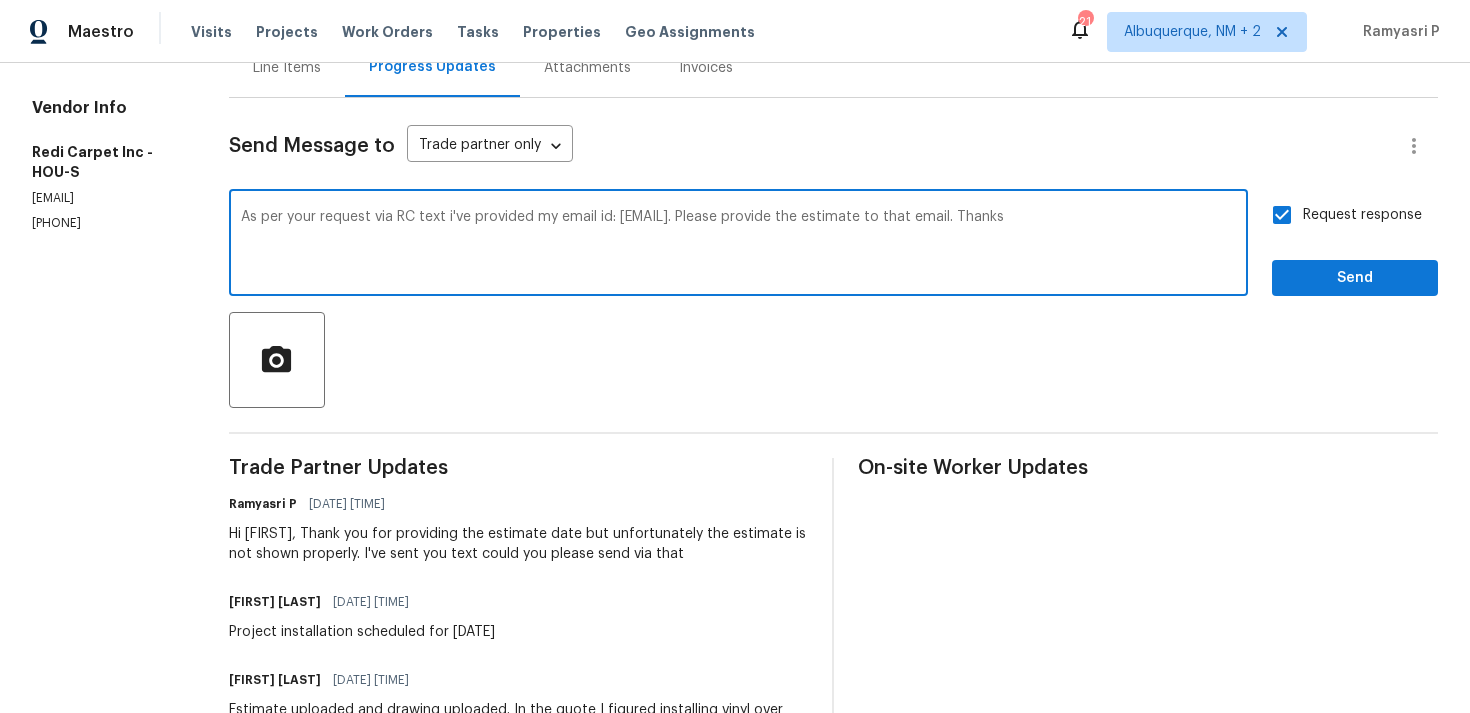 drag, startPoint x: 271, startPoint y: 212, endPoint x: 1097, endPoint y: 216, distance: 826.0097 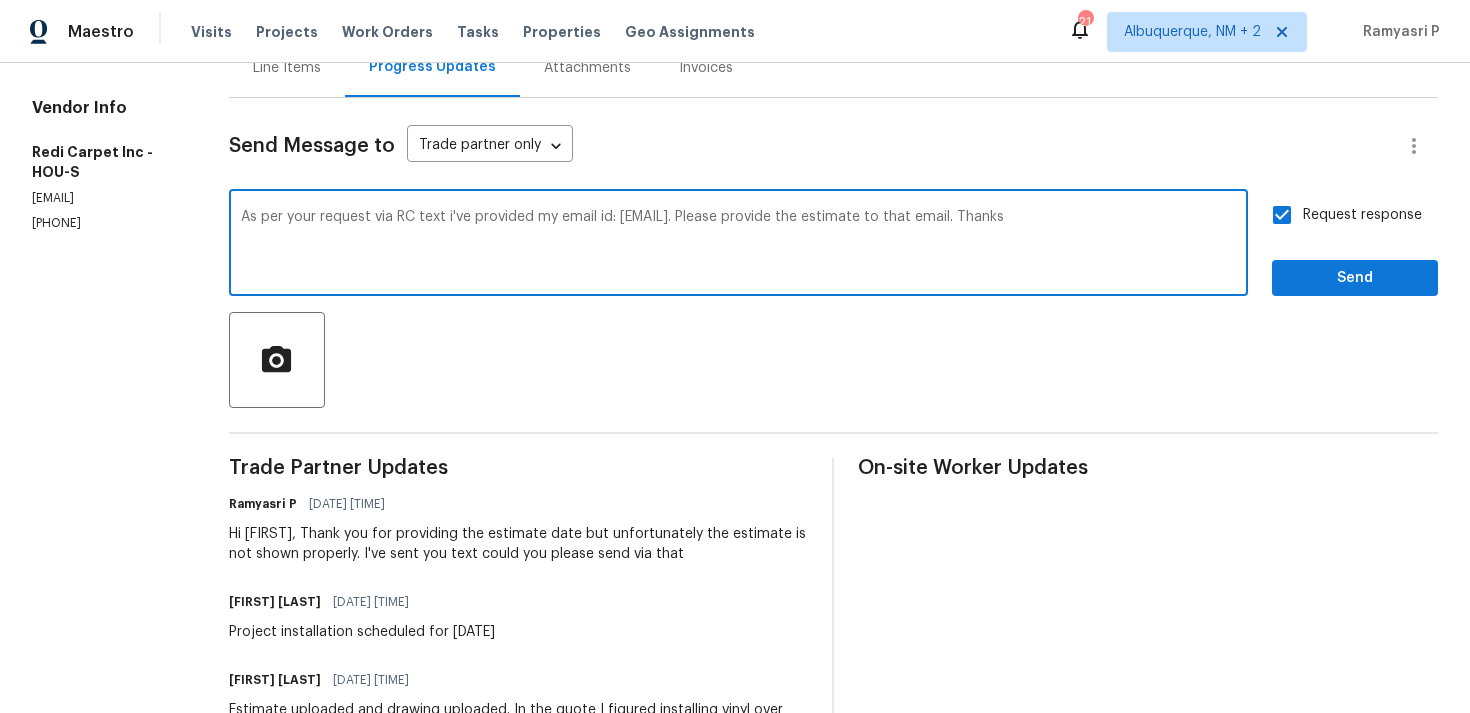 paste on ", I have provided my email ID: ramyasri.p@opendoor.com. Please send the estimate to this email address." 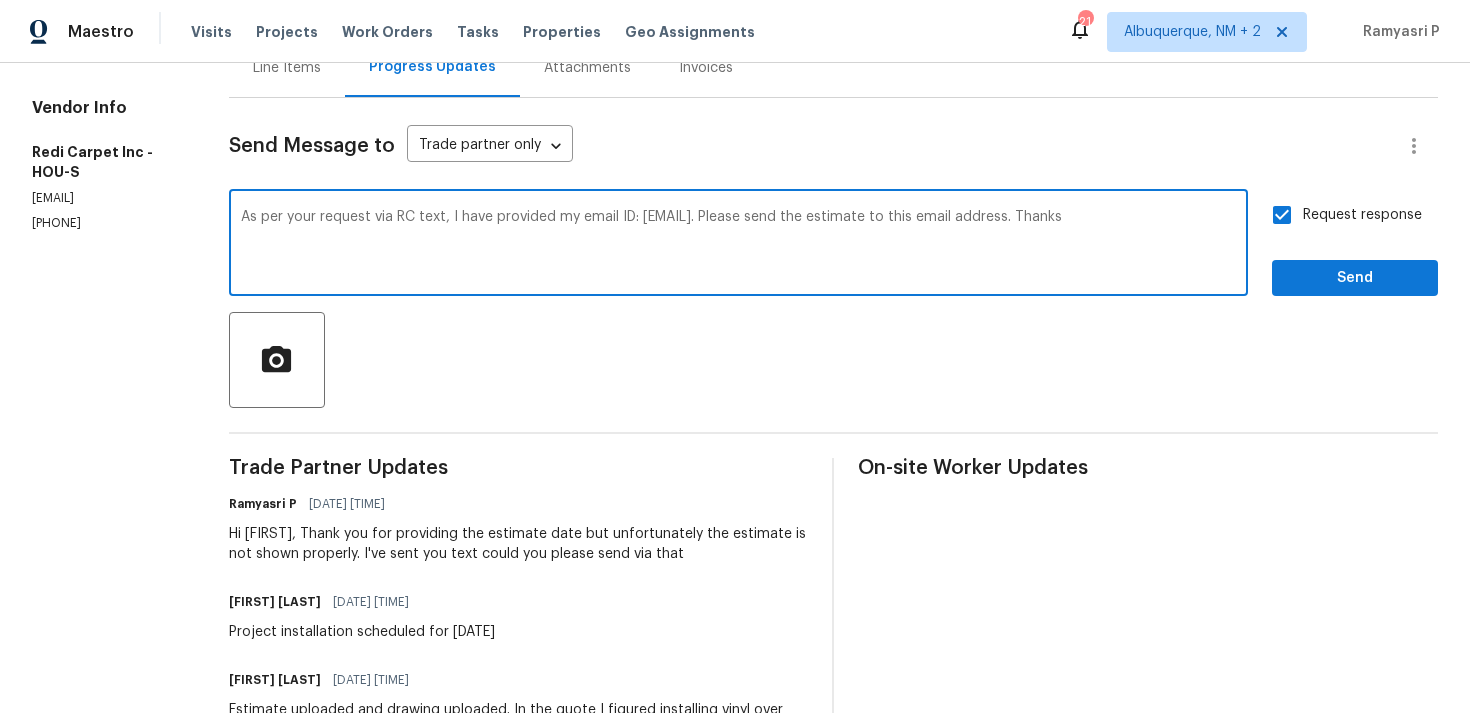 type on "As per your request via RC text, I have provided my email ID: ramyasri.p@opendoor.com. Please send the estimate to this email address. Thanks" 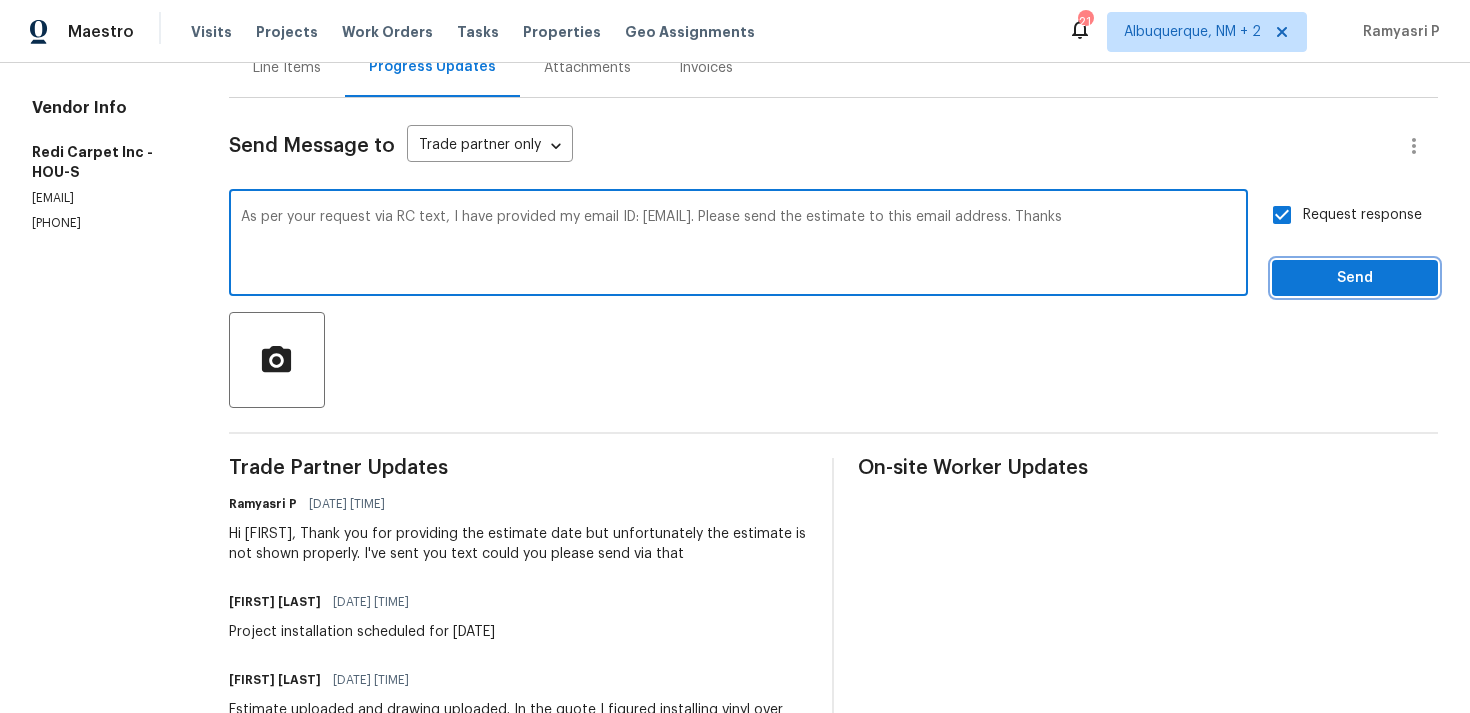 click on "Send" at bounding box center [1355, 278] 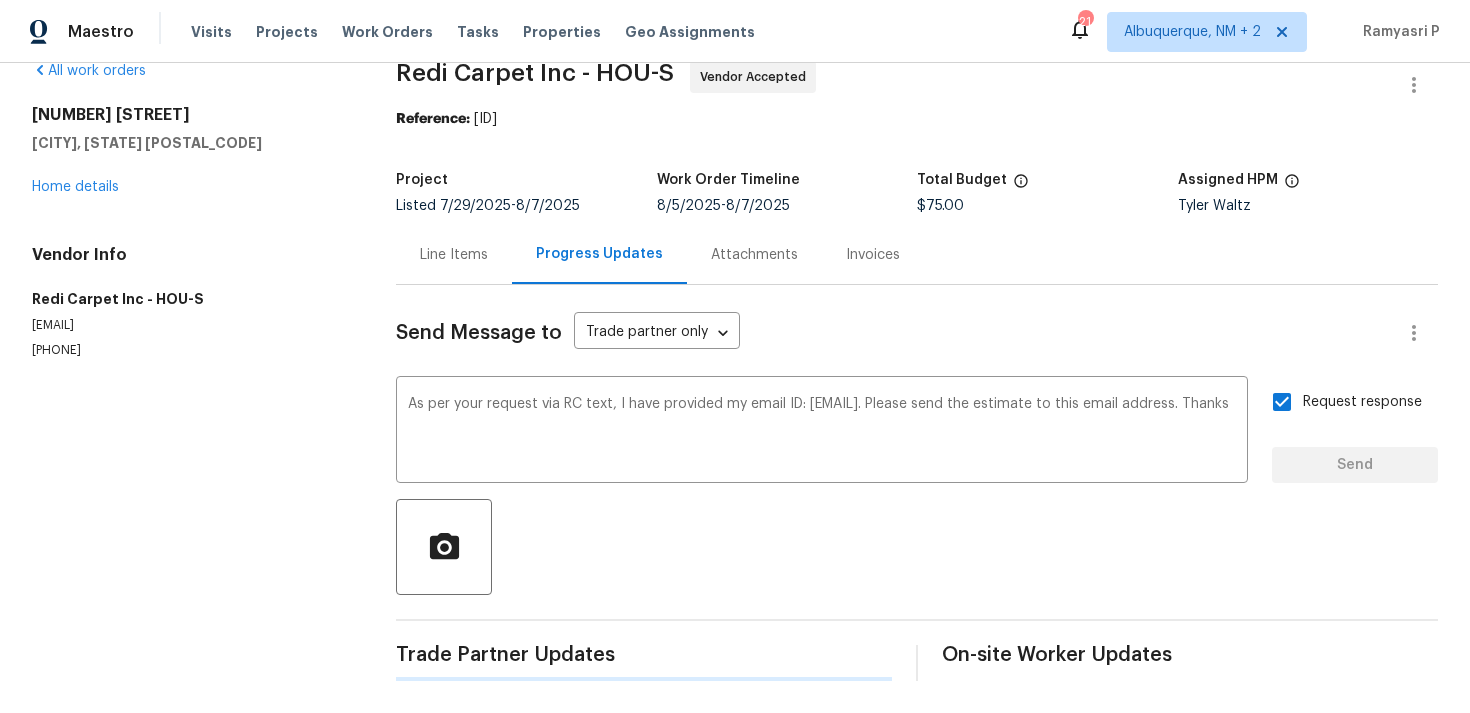 type 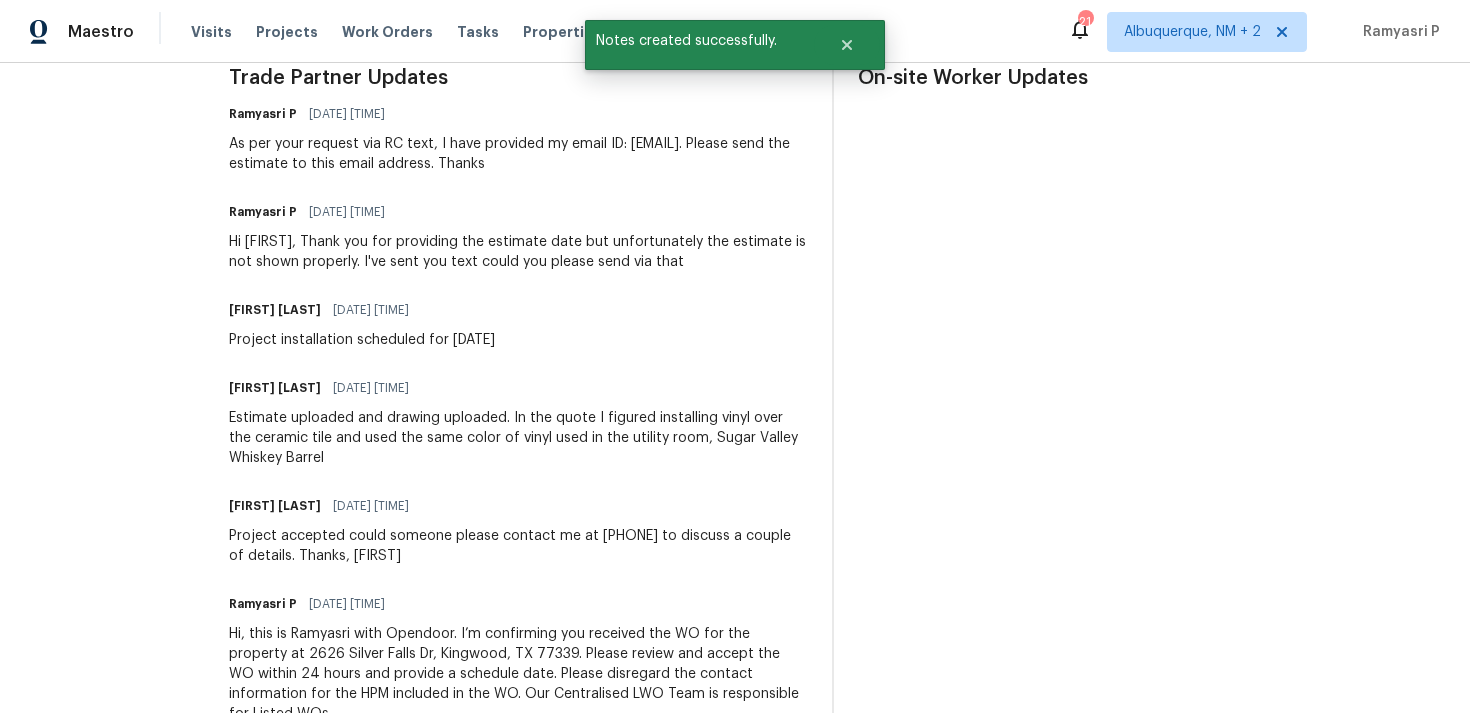 scroll, scrollTop: 591, scrollLeft: 0, axis: vertical 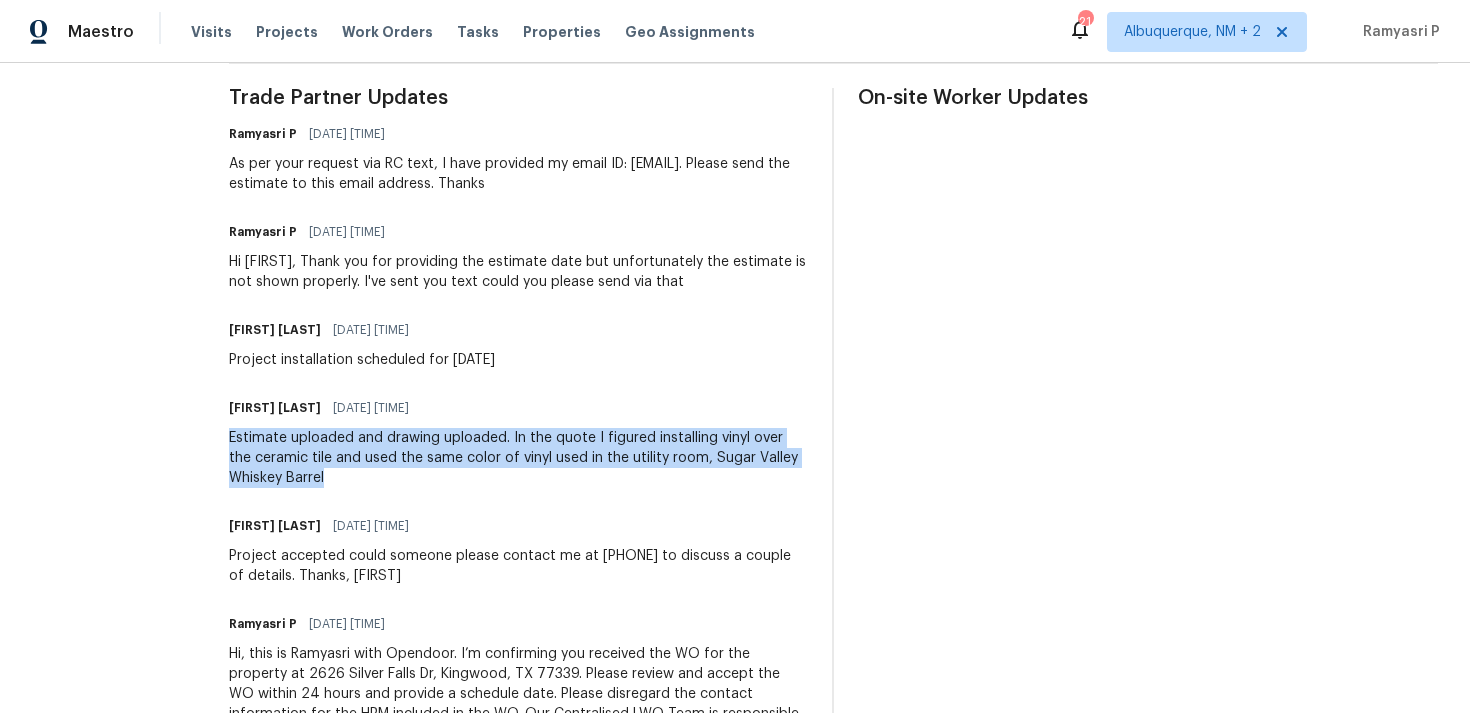 drag, startPoint x: 253, startPoint y: 438, endPoint x: 358, endPoint y: 477, distance: 112.00893 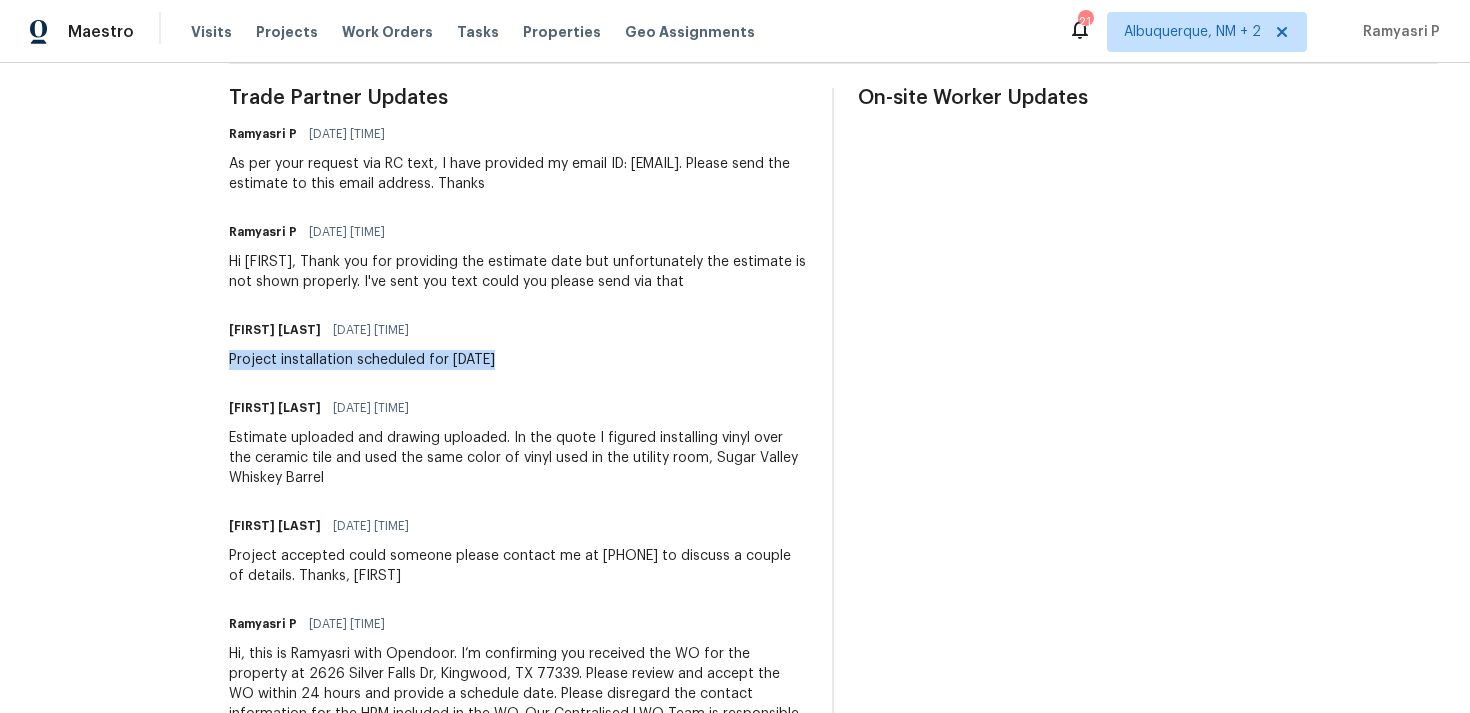 drag, startPoint x: 254, startPoint y: 355, endPoint x: 542, endPoint y: 355, distance: 288 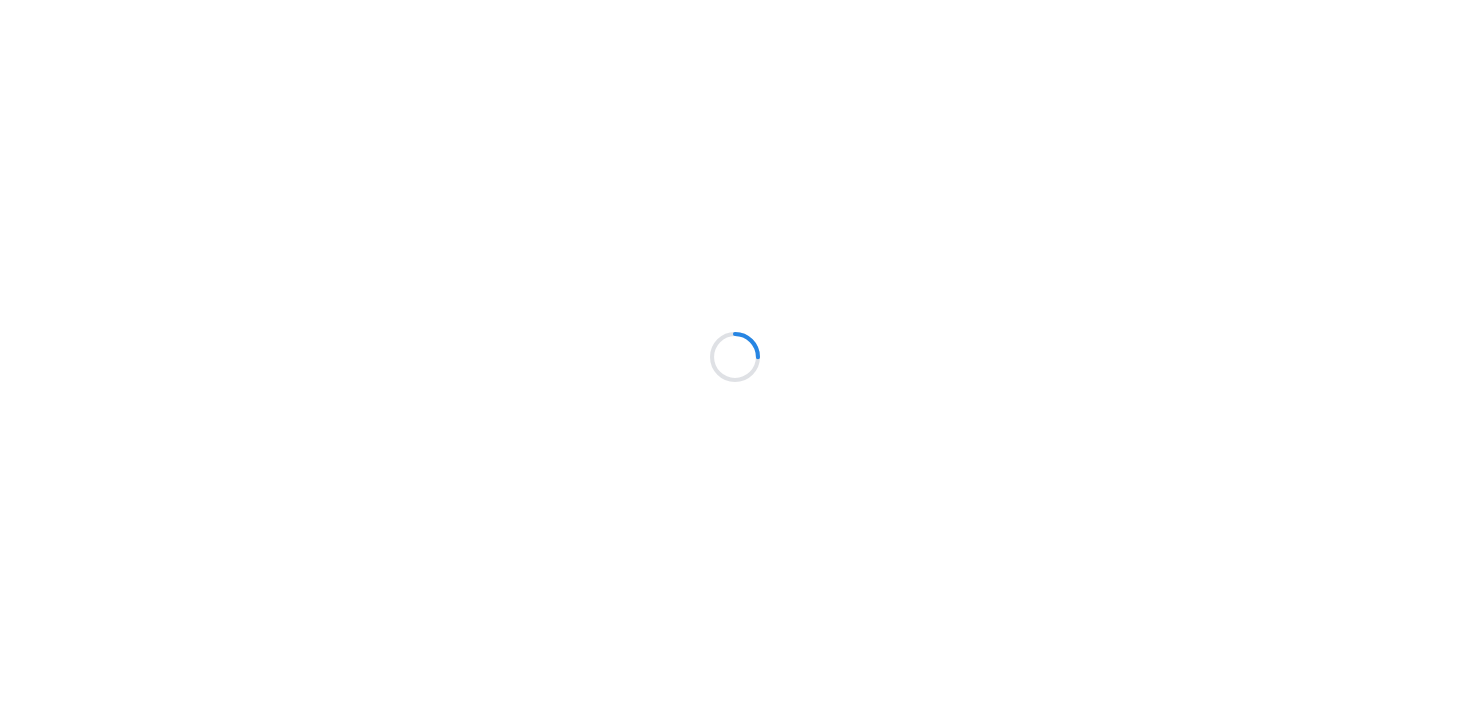scroll, scrollTop: 0, scrollLeft: 0, axis: both 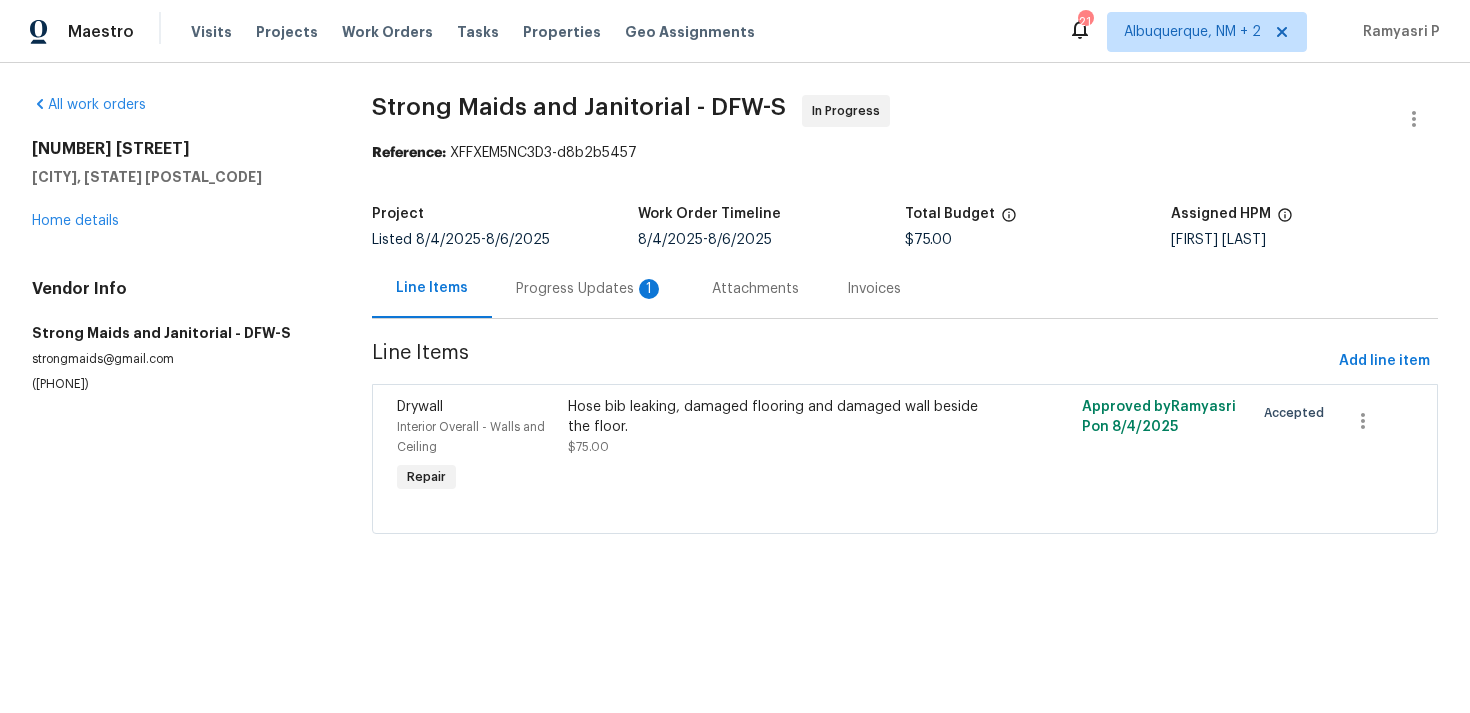 click on "Progress Updates 1" at bounding box center (590, 289) 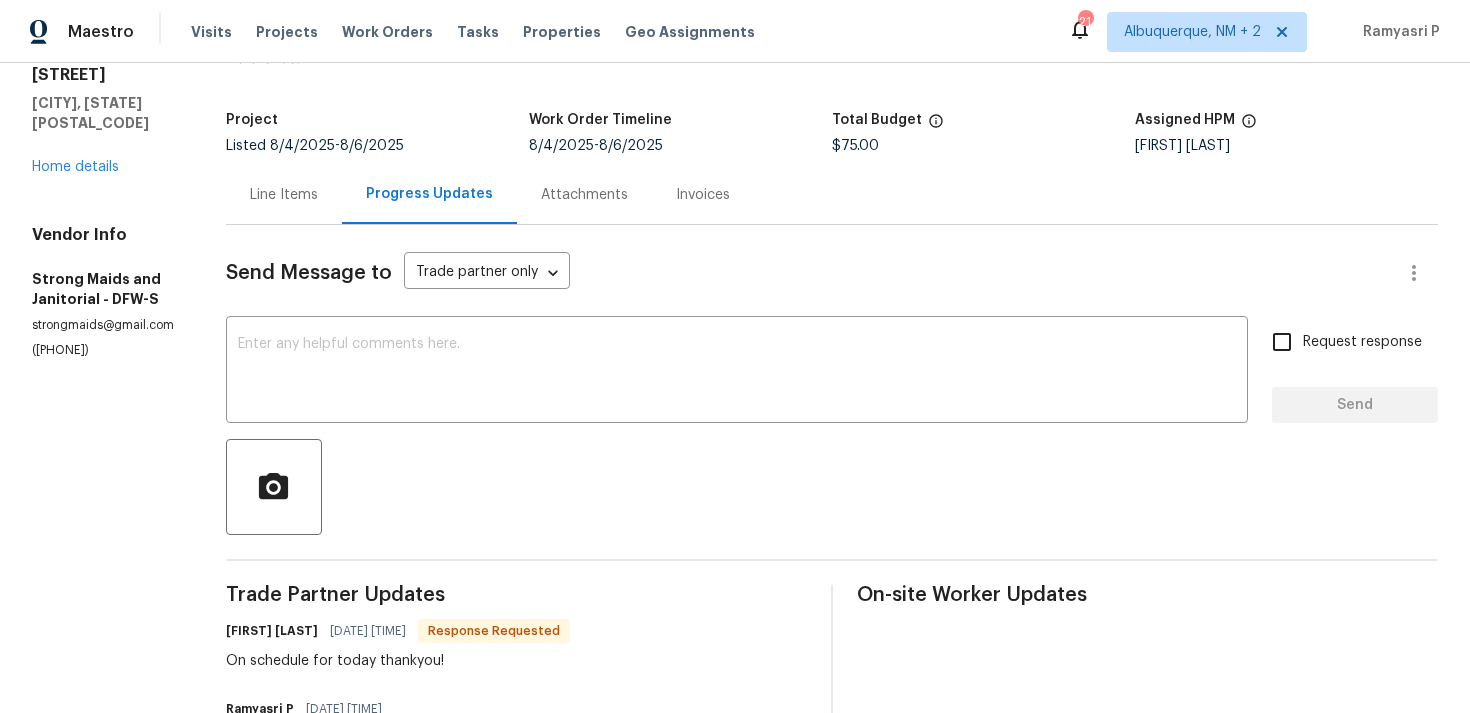 scroll, scrollTop: 0, scrollLeft: 0, axis: both 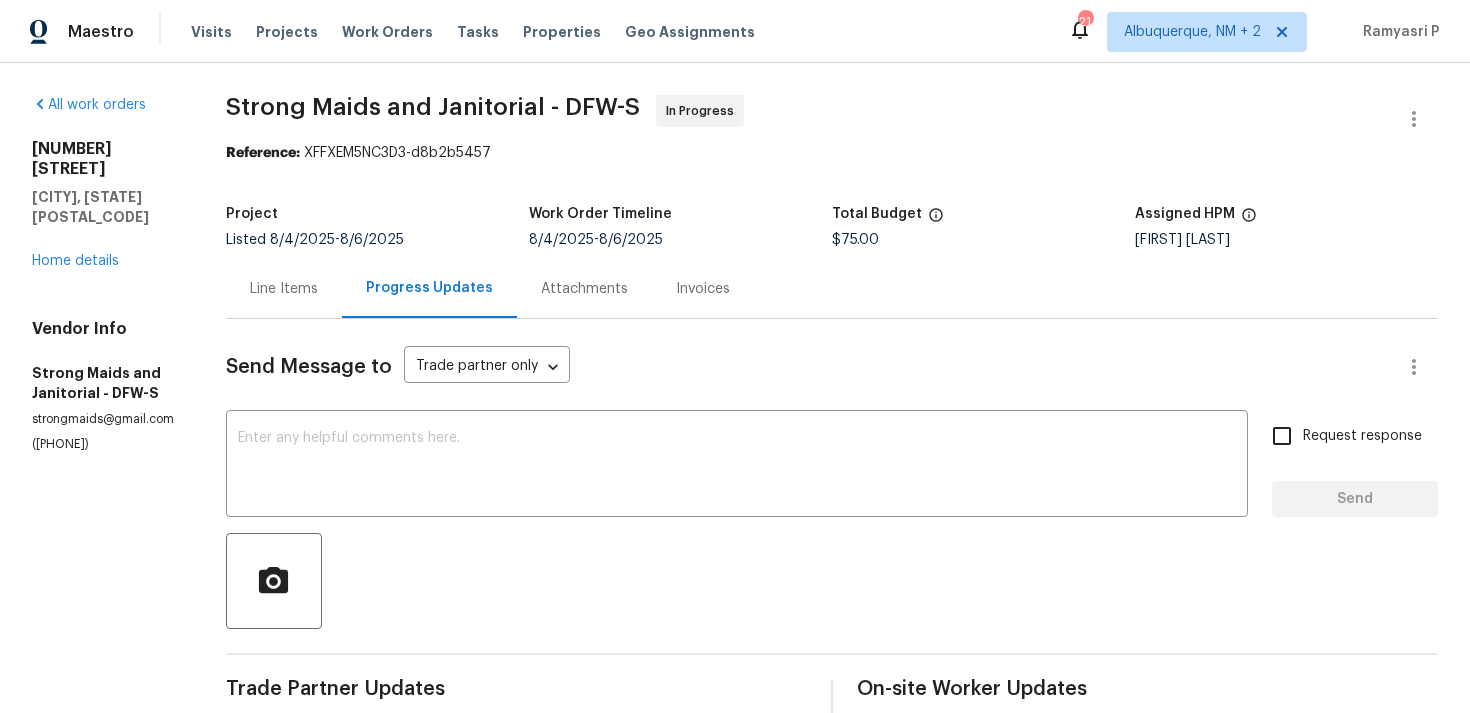 click on "Line Items" at bounding box center (284, 289) 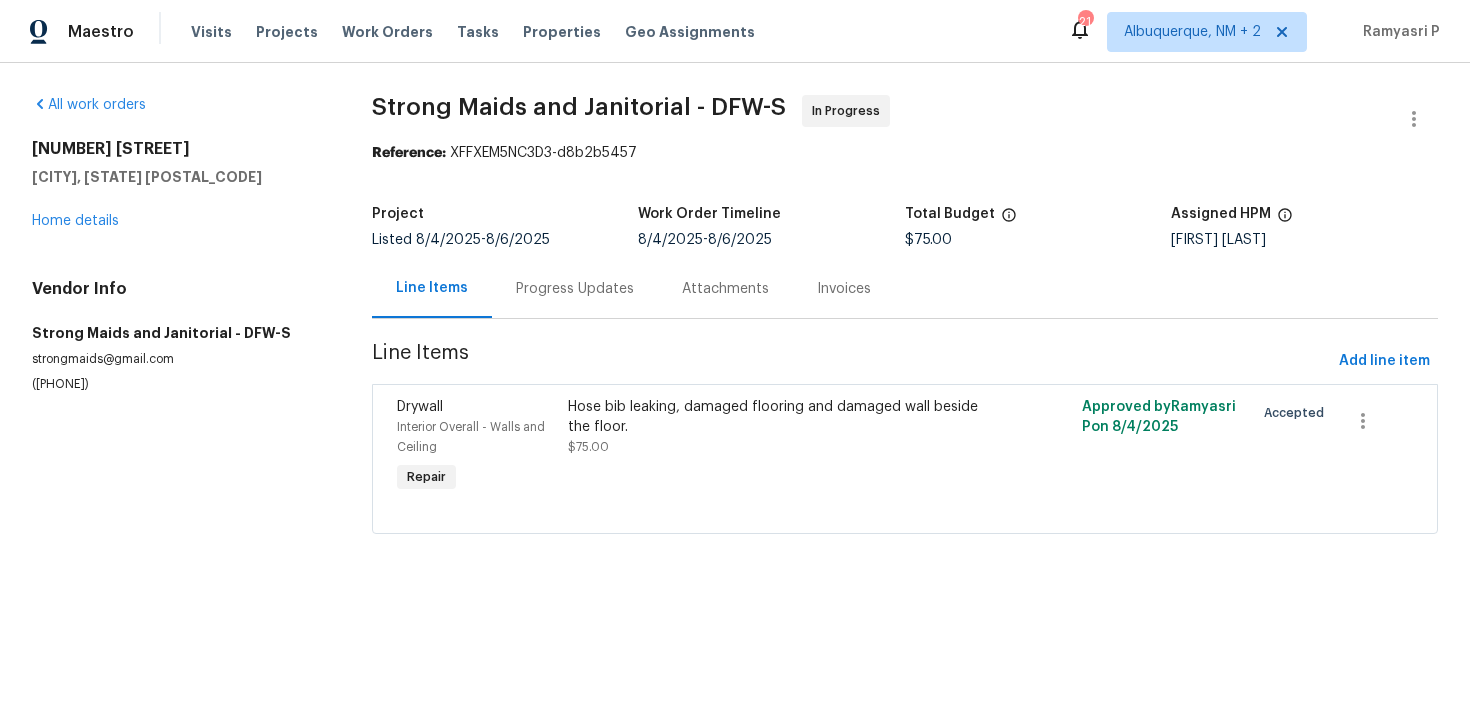 click on "Progress Updates" at bounding box center (575, 288) 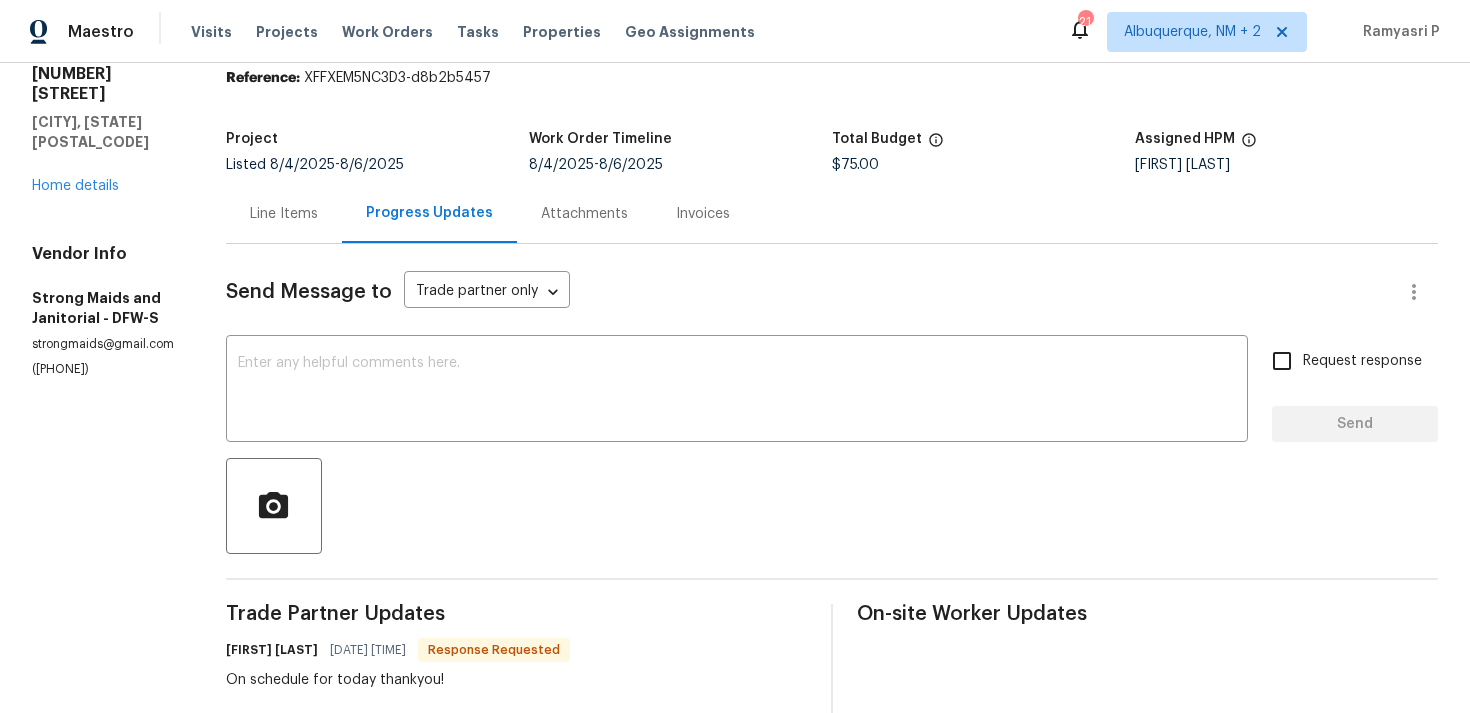 scroll, scrollTop: 0, scrollLeft: 0, axis: both 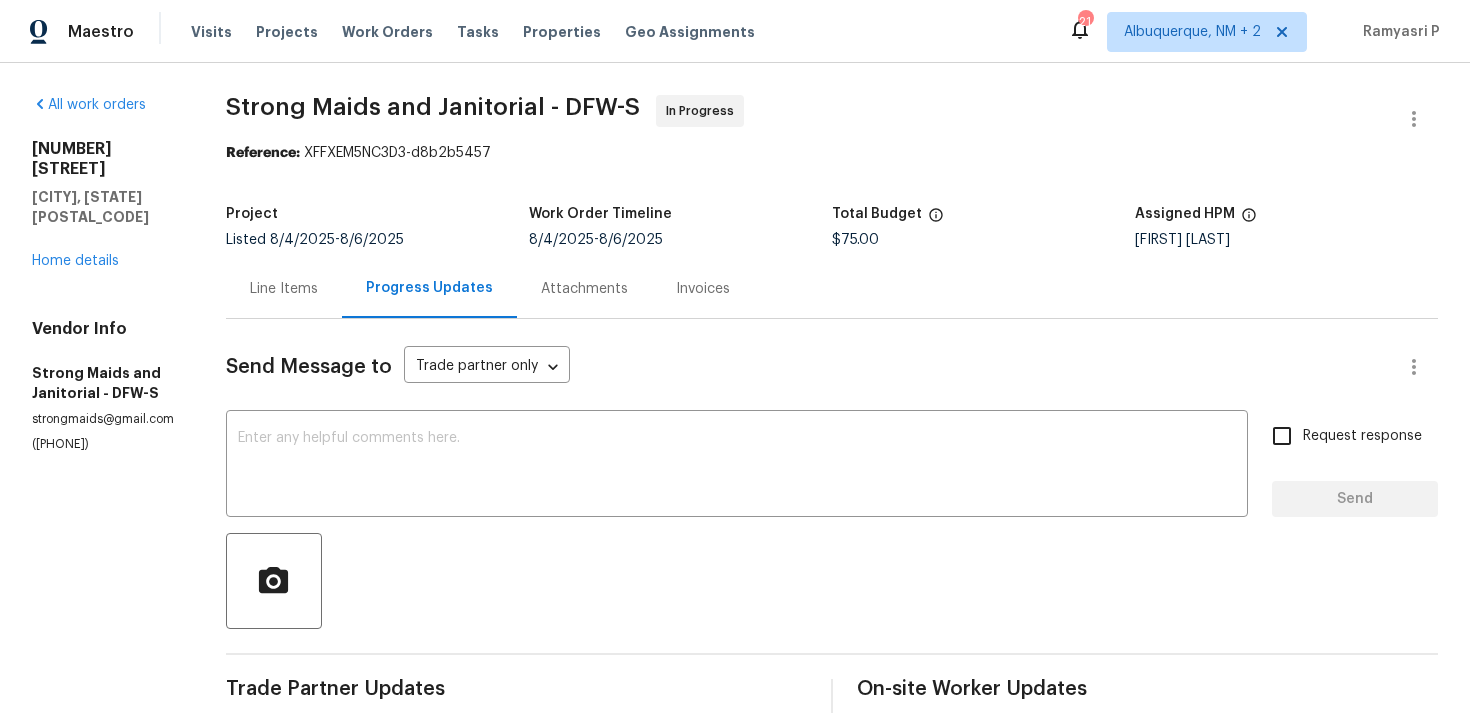 drag, startPoint x: 122, startPoint y: 397, endPoint x: 0, endPoint y: 405, distance: 122.26202 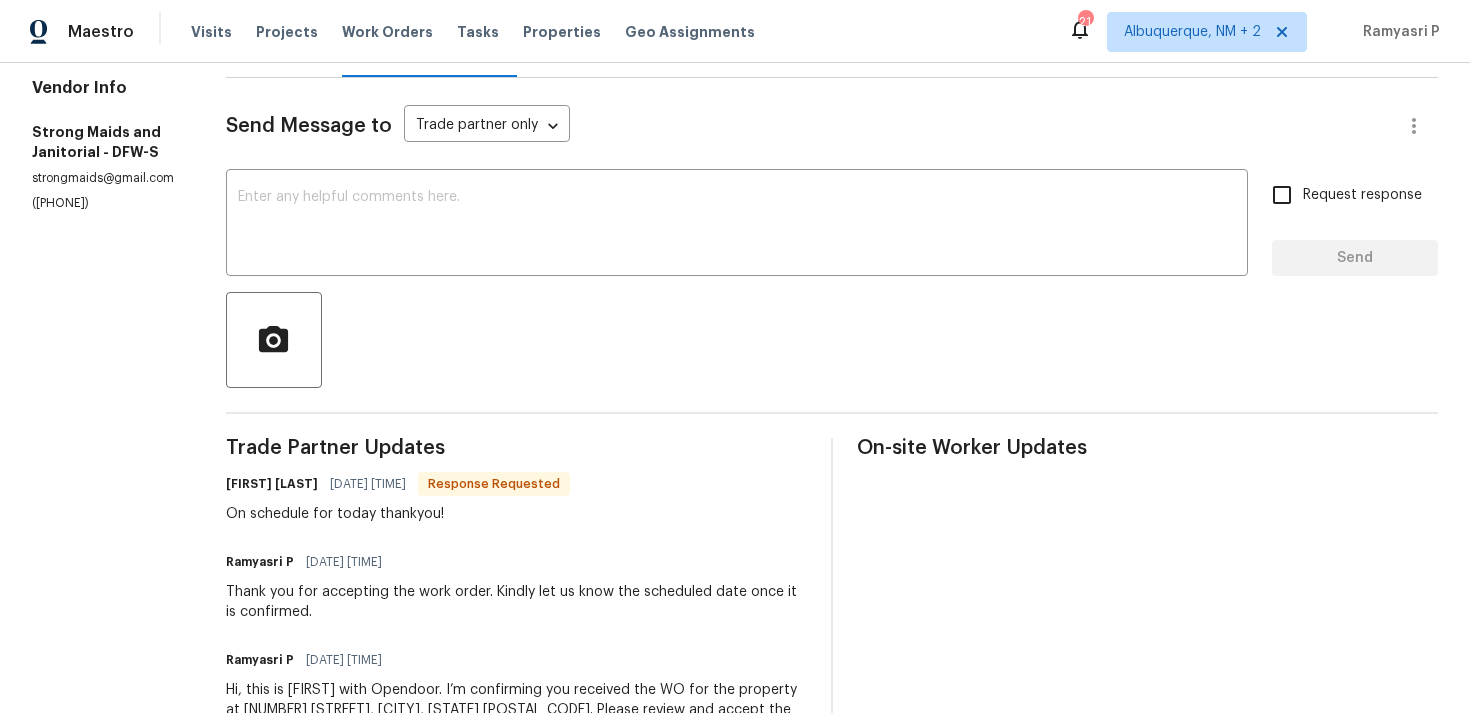 scroll, scrollTop: 344, scrollLeft: 0, axis: vertical 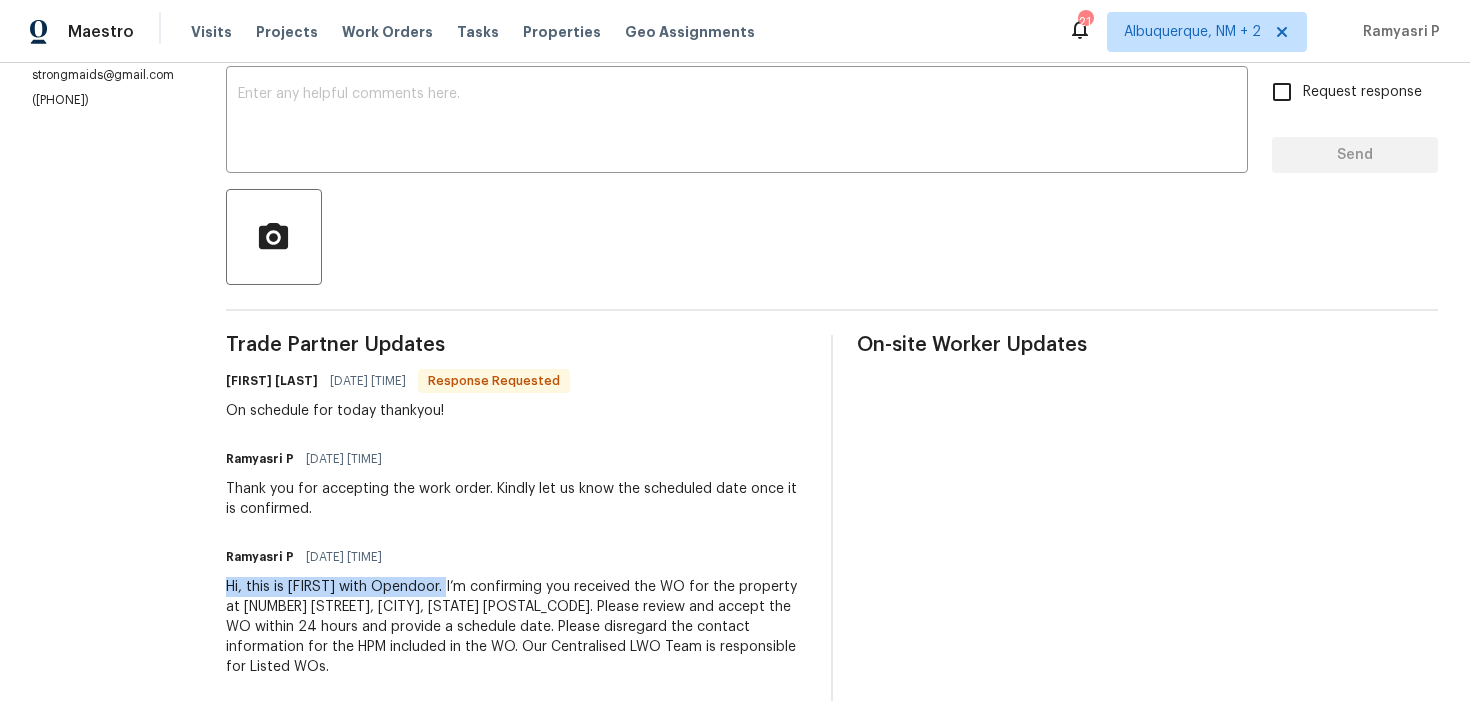 drag, startPoint x: 232, startPoint y: 587, endPoint x: 460, endPoint y: 591, distance: 228.03508 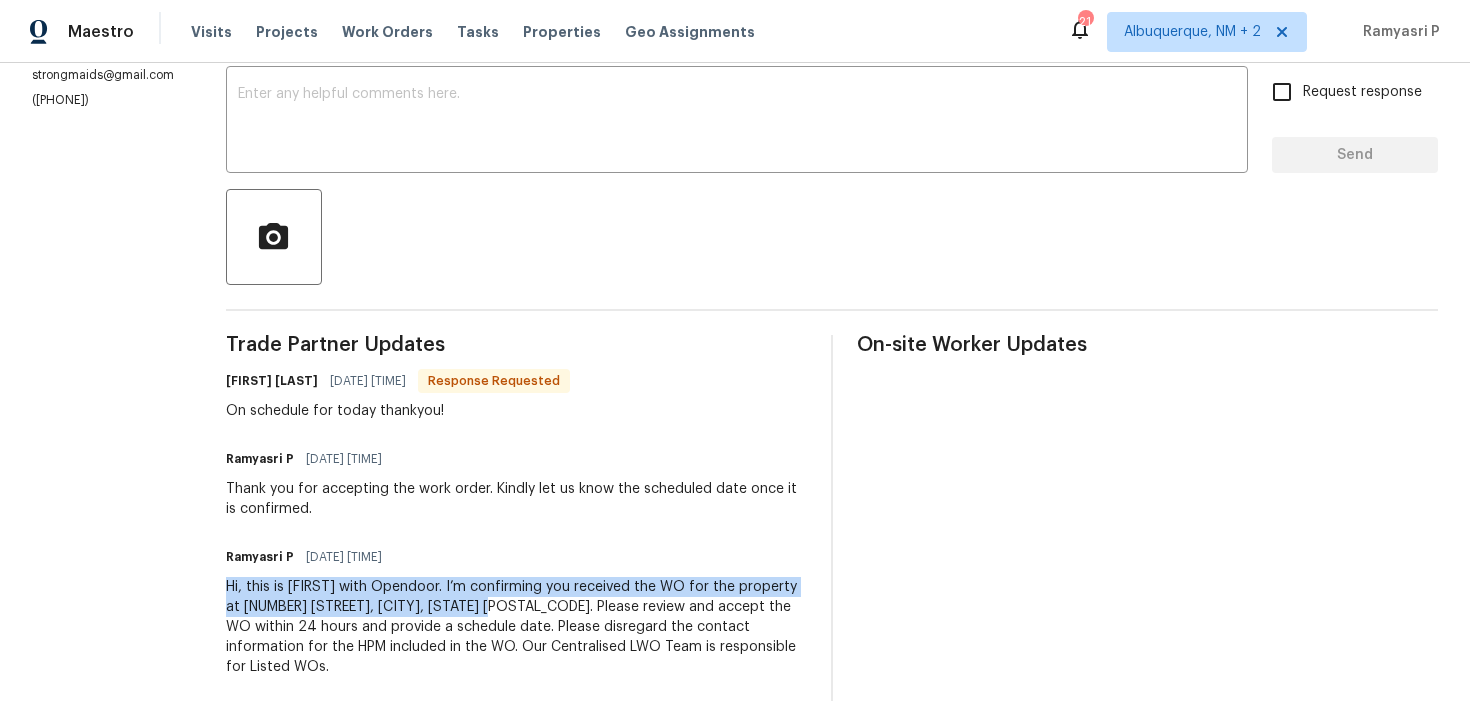drag, startPoint x: 235, startPoint y: 585, endPoint x: 473, endPoint y: 601, distance: 238.53722 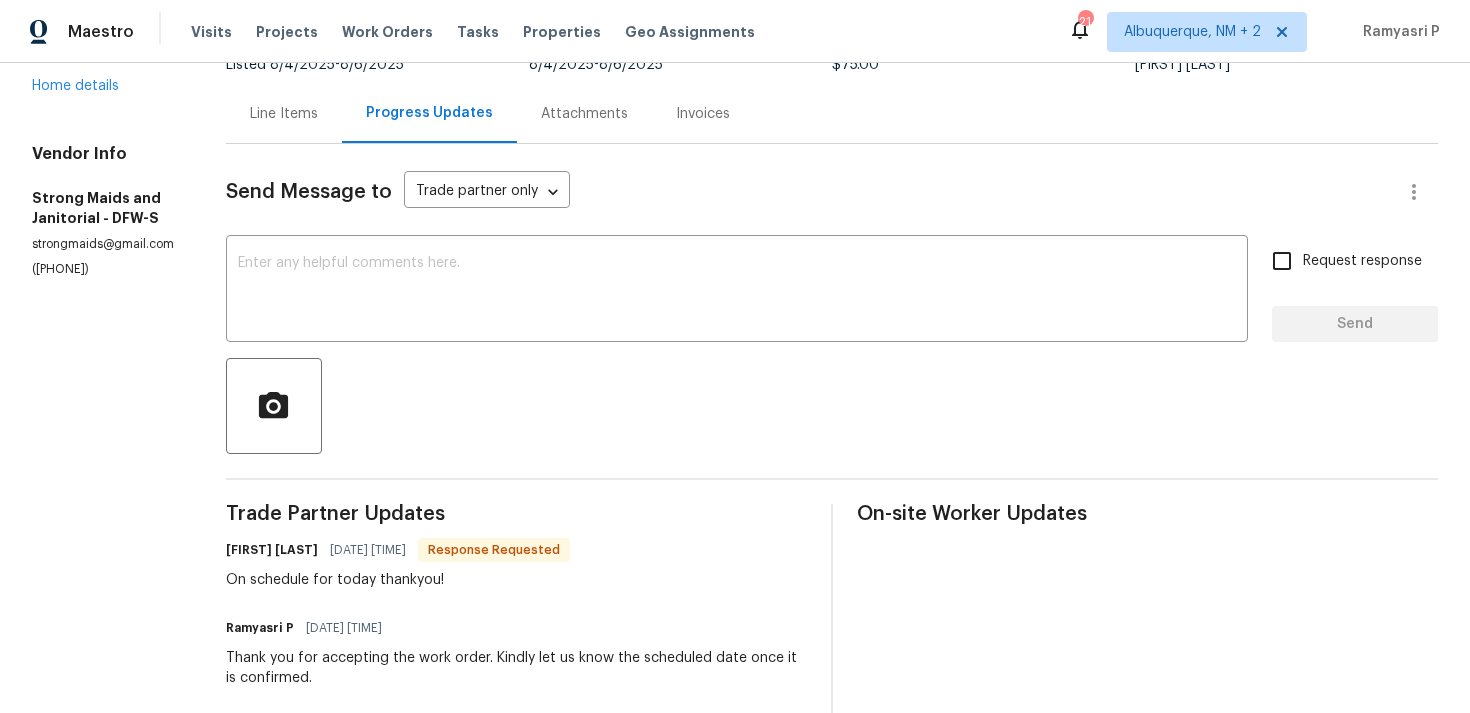 scroll, scrollTop: 170, scrollLeft: 0, axis: vertical 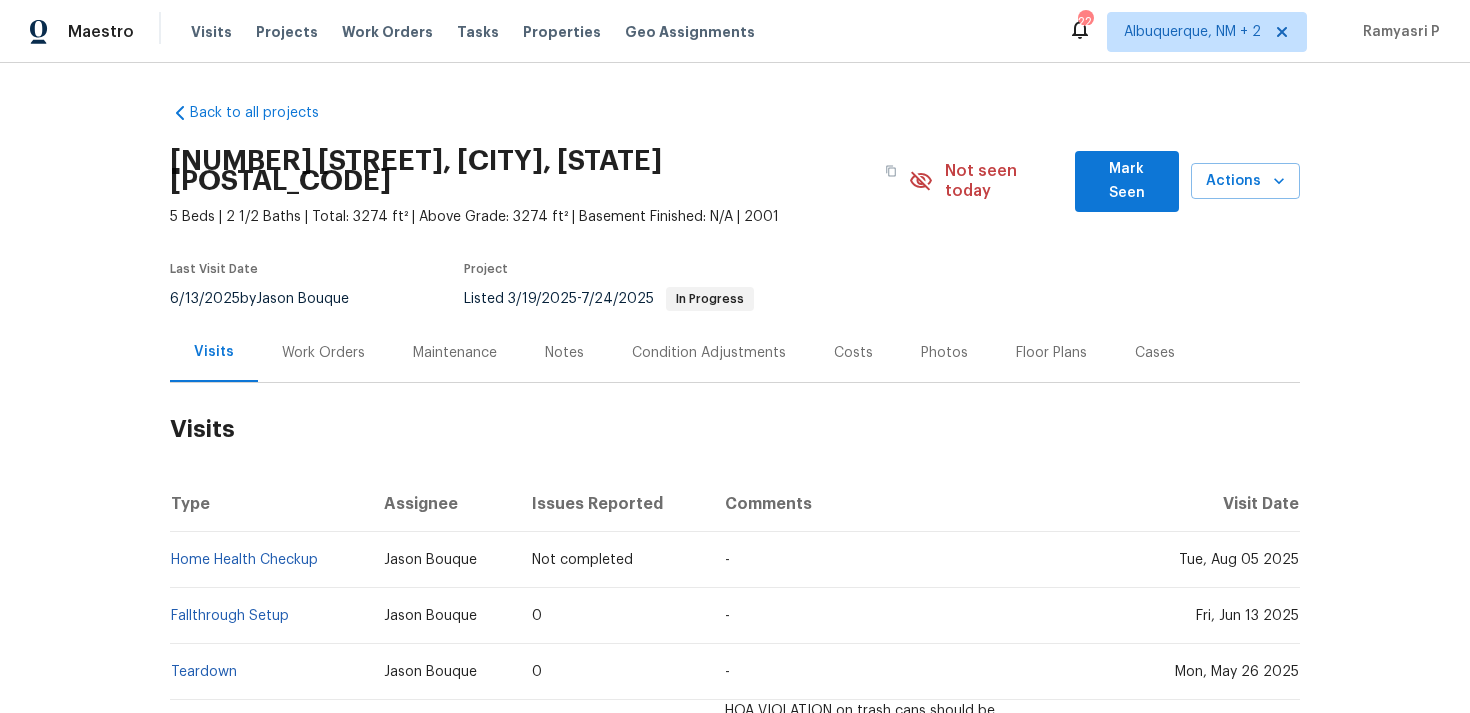 click on "Work Orders" at bounding box center (323, 352) 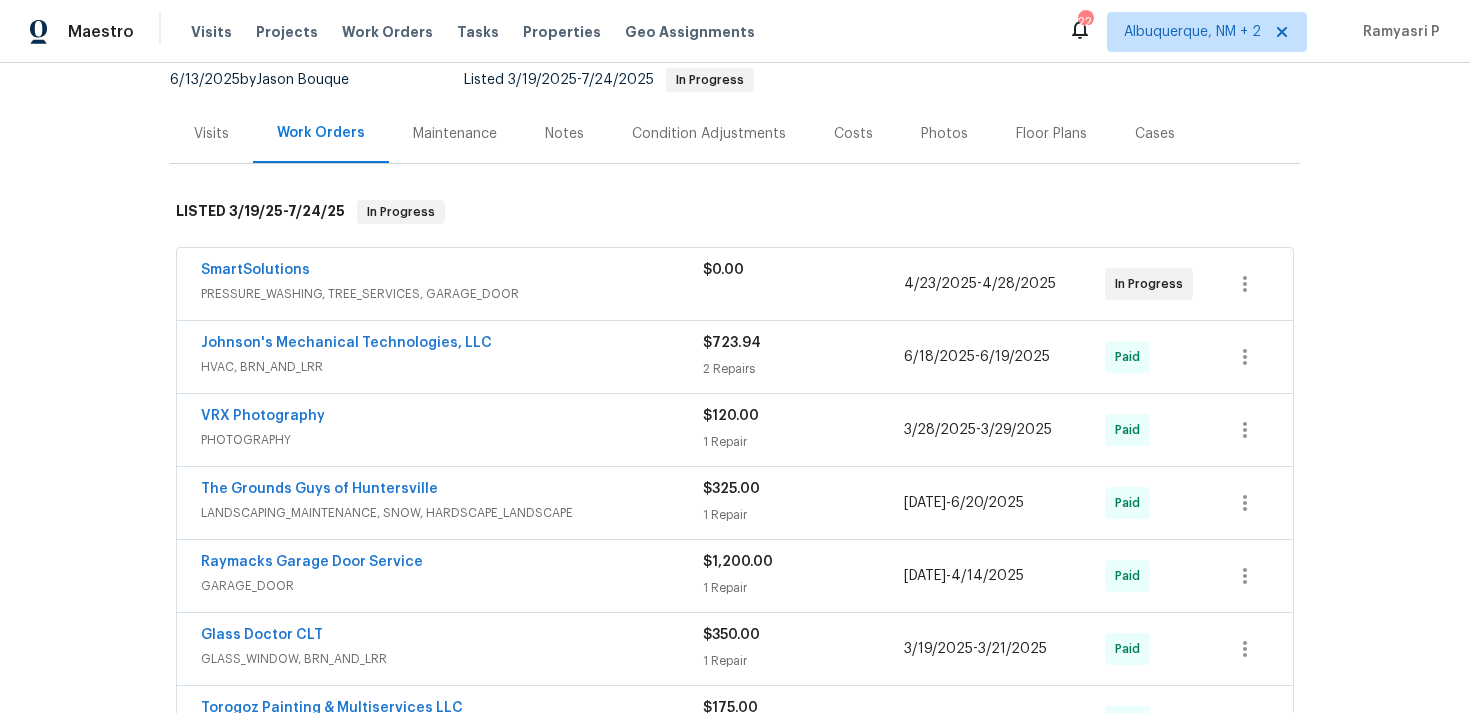 scroll, scrollTop: 240, scrollLeft: 0, axis: vertical 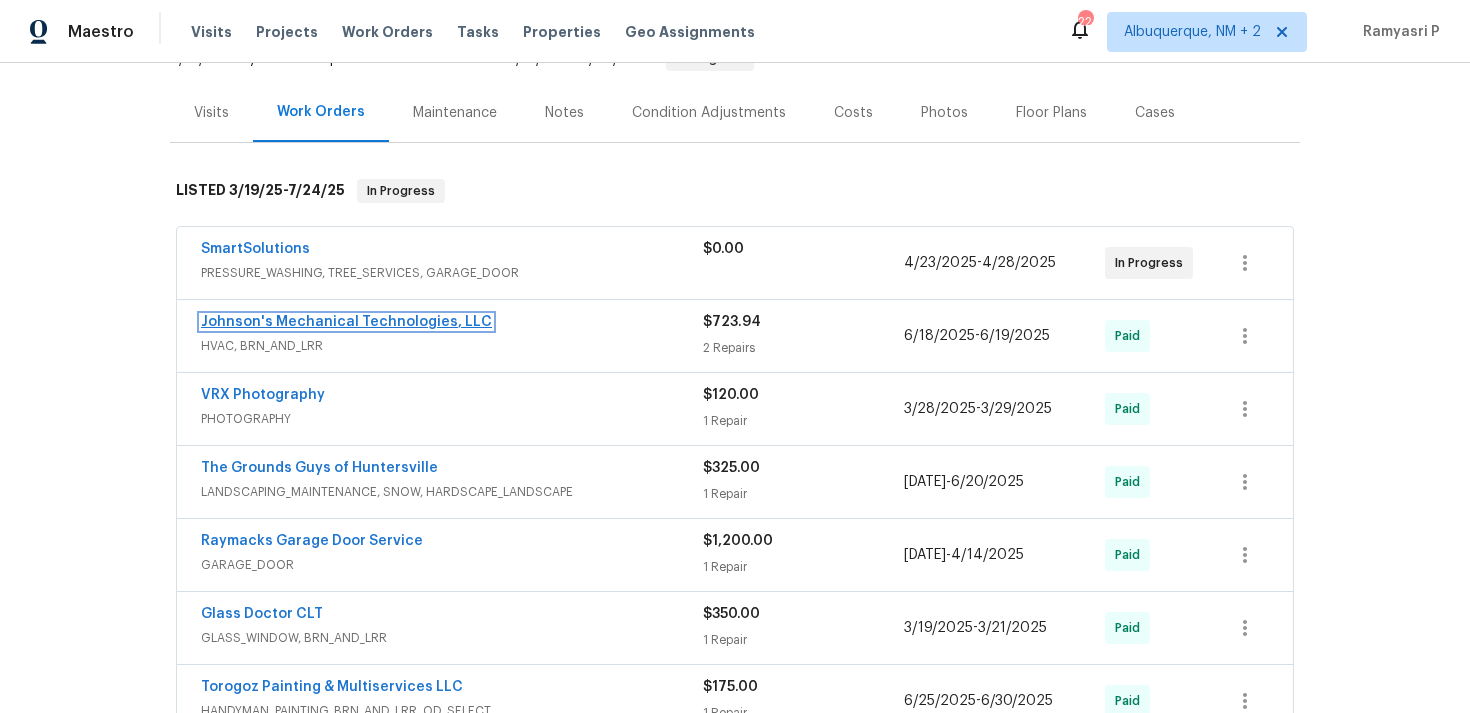 click on "Johnson's Mechanical Technologies, LLC" at bounding box center [346, 322] 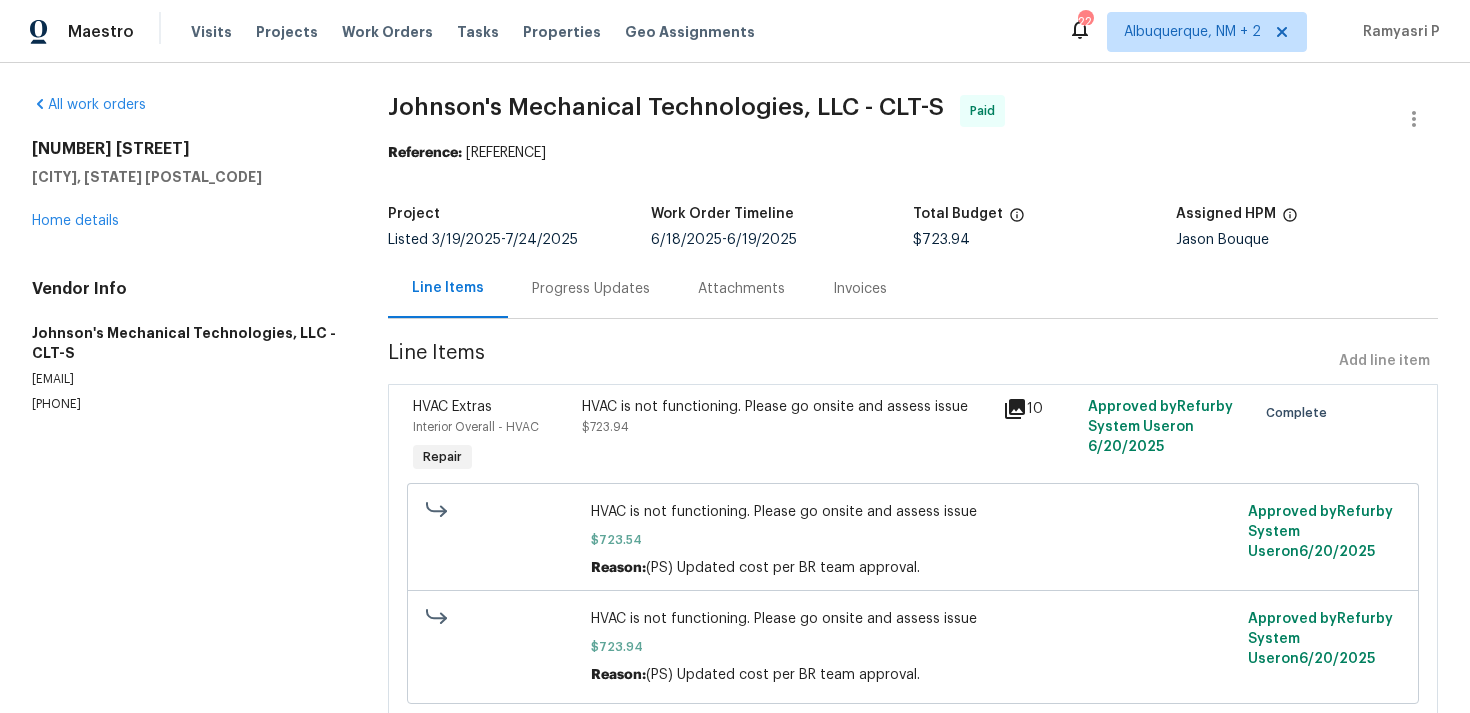 click on "Progress Updates" at bounding box center [591, 289] 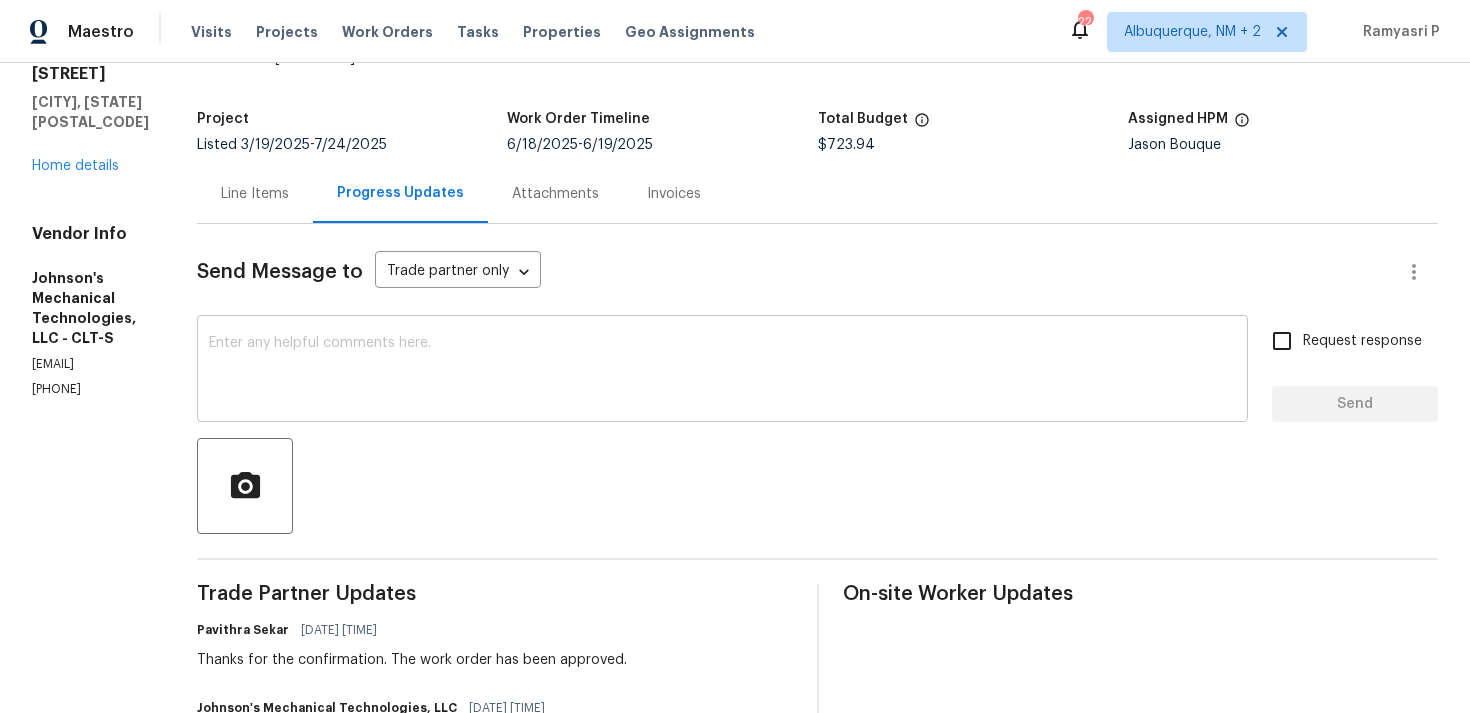 scroll, scrollTop: 0, scrollLeft: 0, axis: both 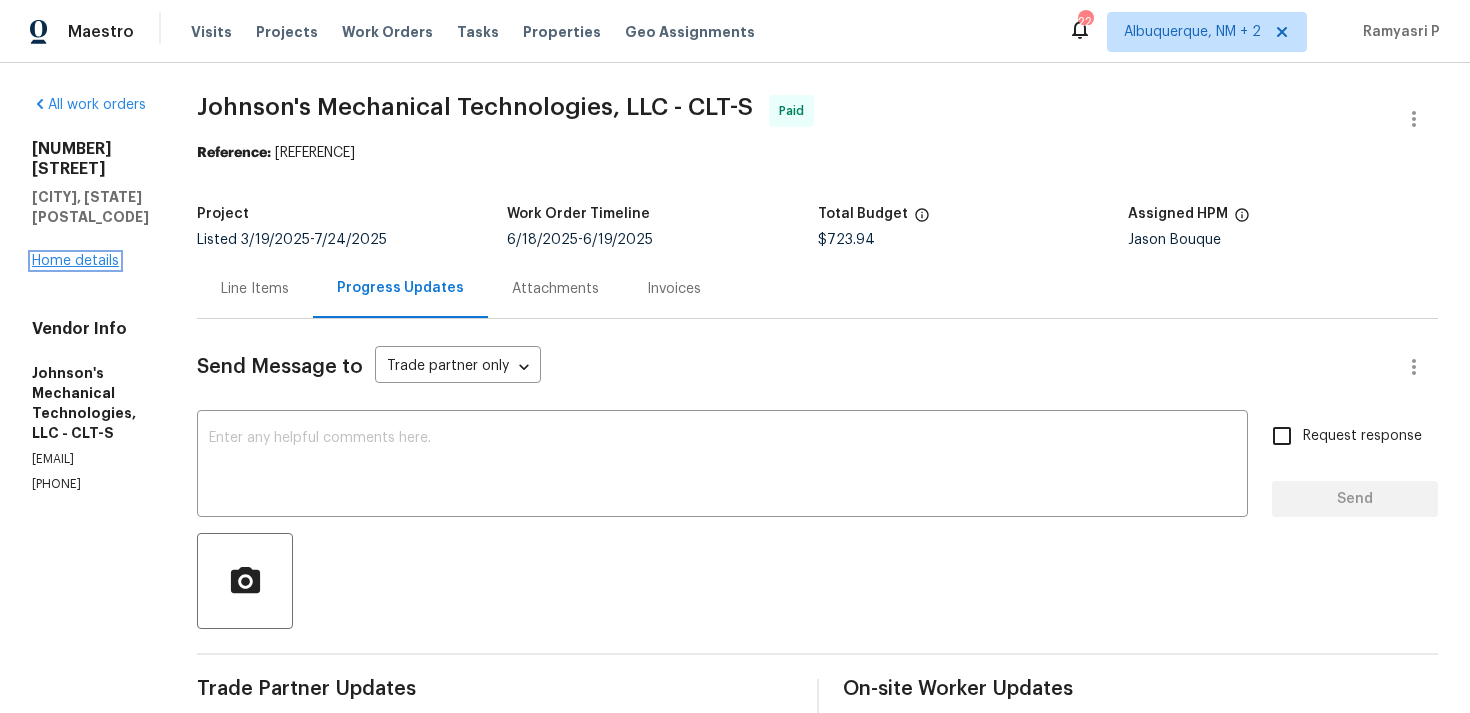 click on "Home details" at bounding box center (75, 261) 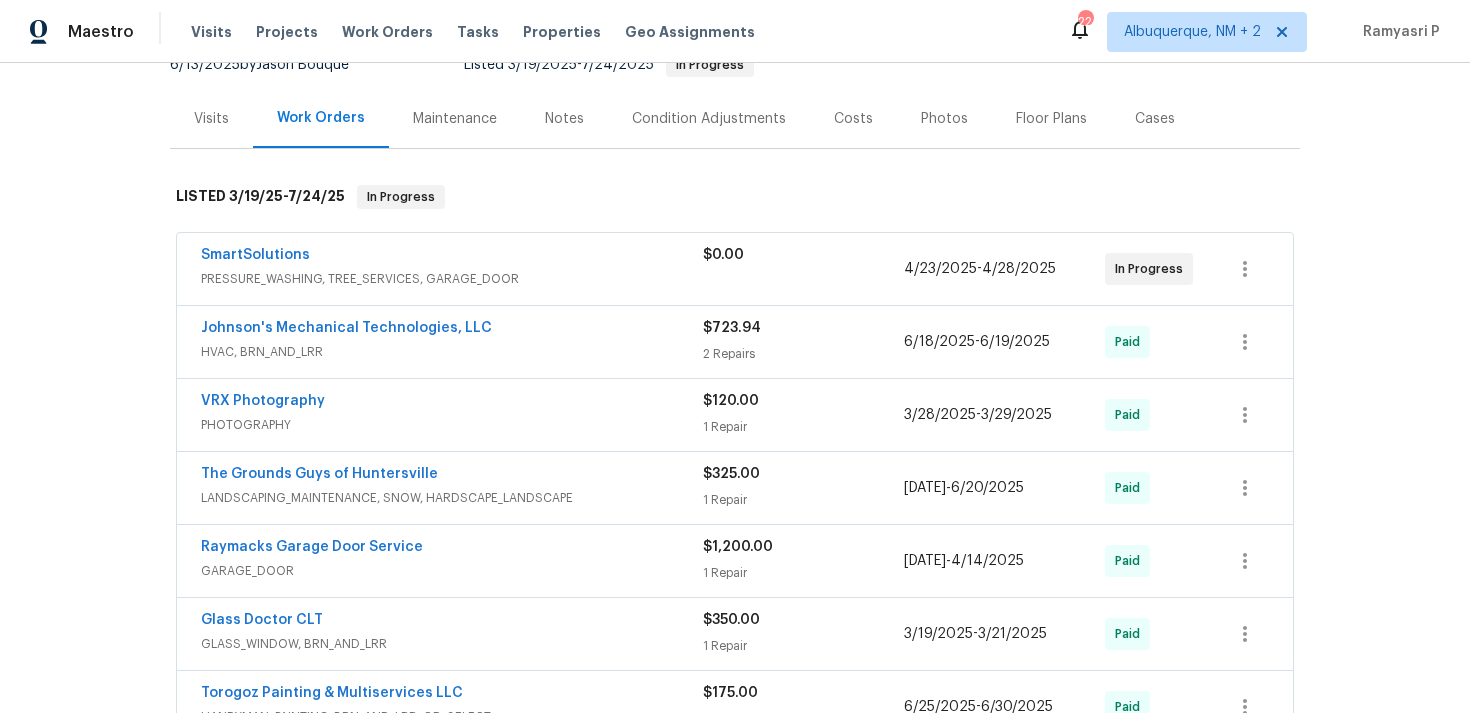 scroll, scrollTop: 0, scrollLeft: 0, axis: both 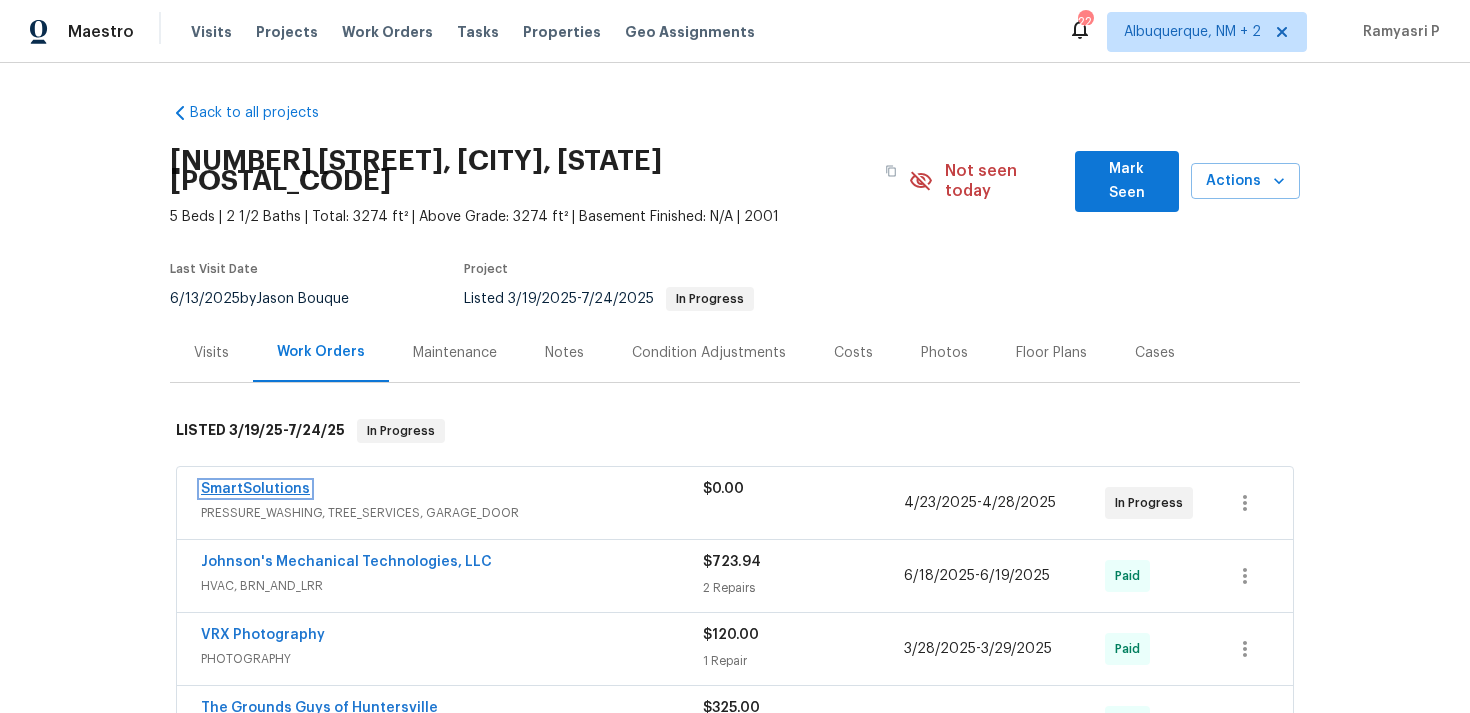 click on "SmartSolutions" at bounding box center (255, 489) 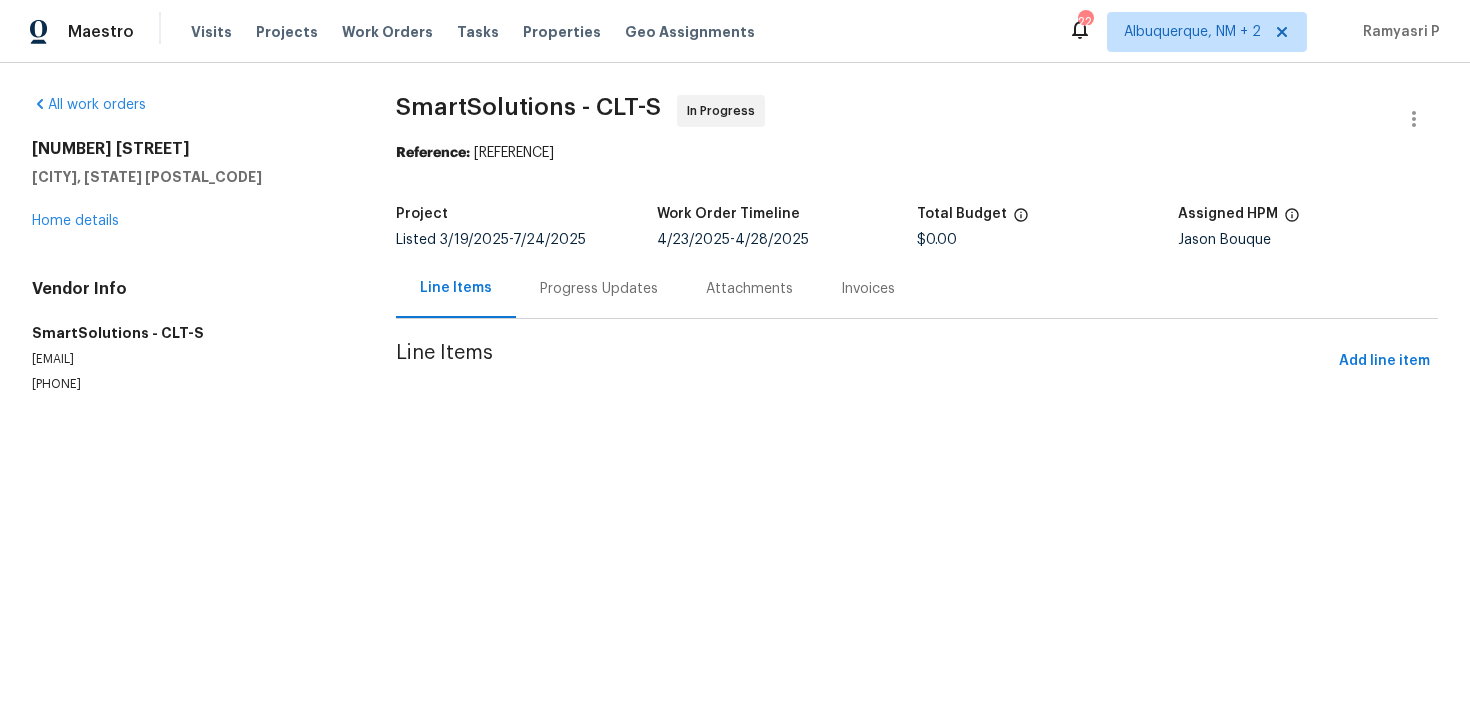 click on "Progress Updates" at bounding box center (599, 289) 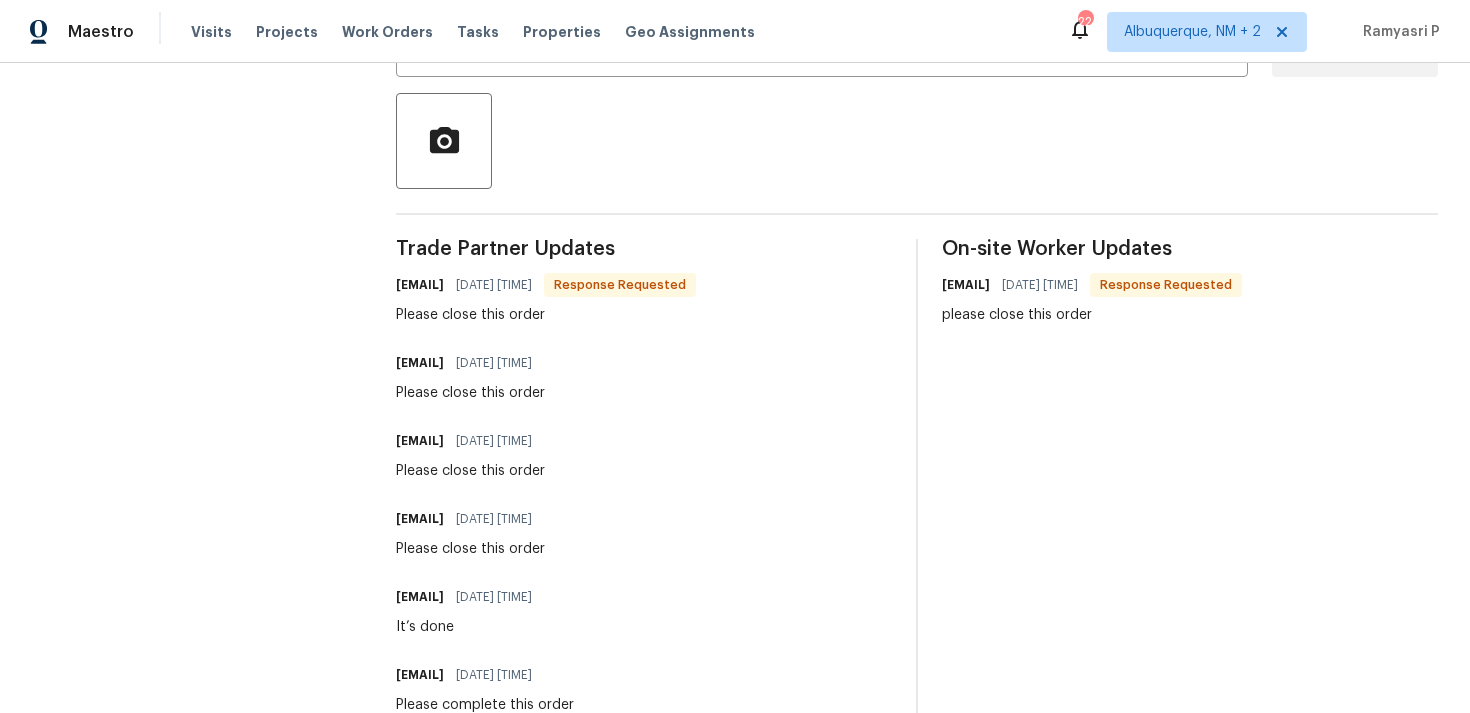 scroll, scrollTop: 0, scrollLeft: 0, axis: both 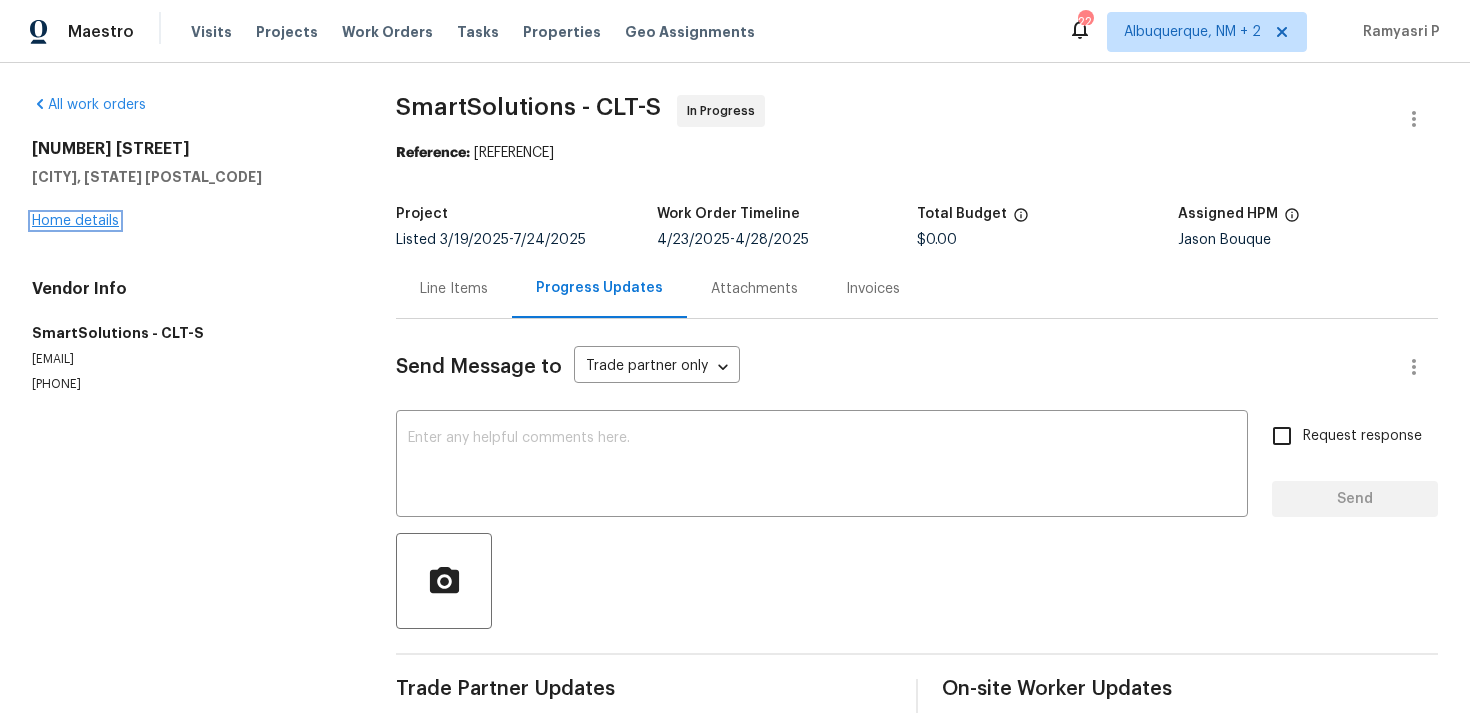 click on "Home details" at bounding box center (75, 221) 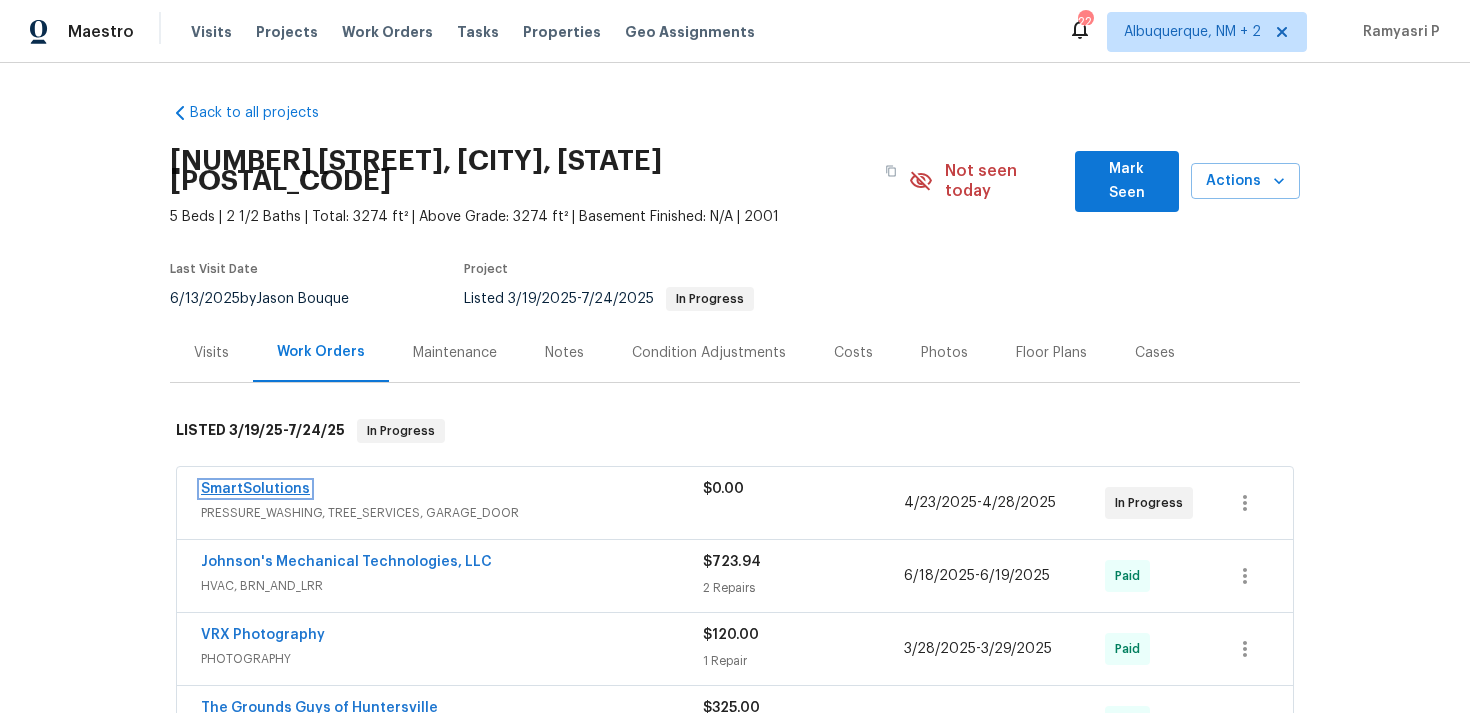 click on "SmartSolutions" at bounding box center [255, 489] 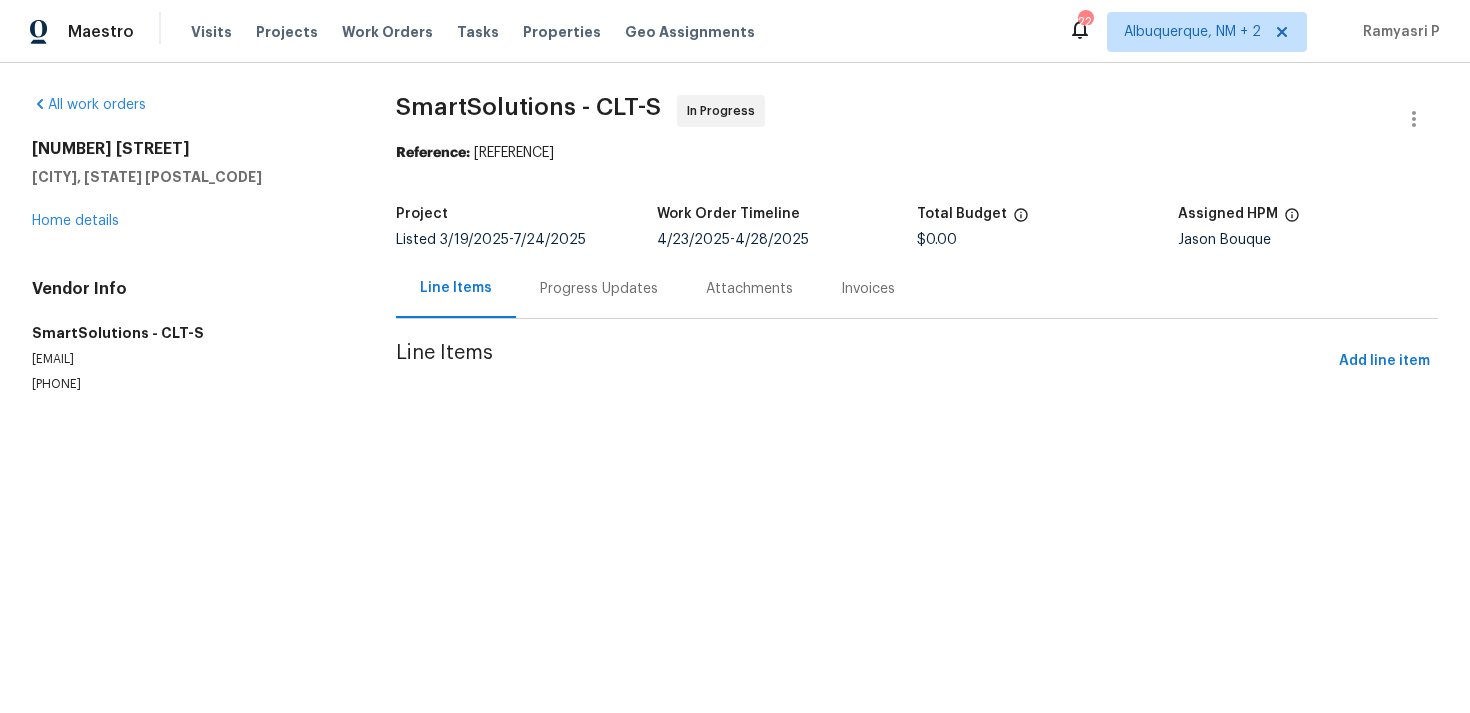 click on "Progress Updates" at bounding box center (599, 289) 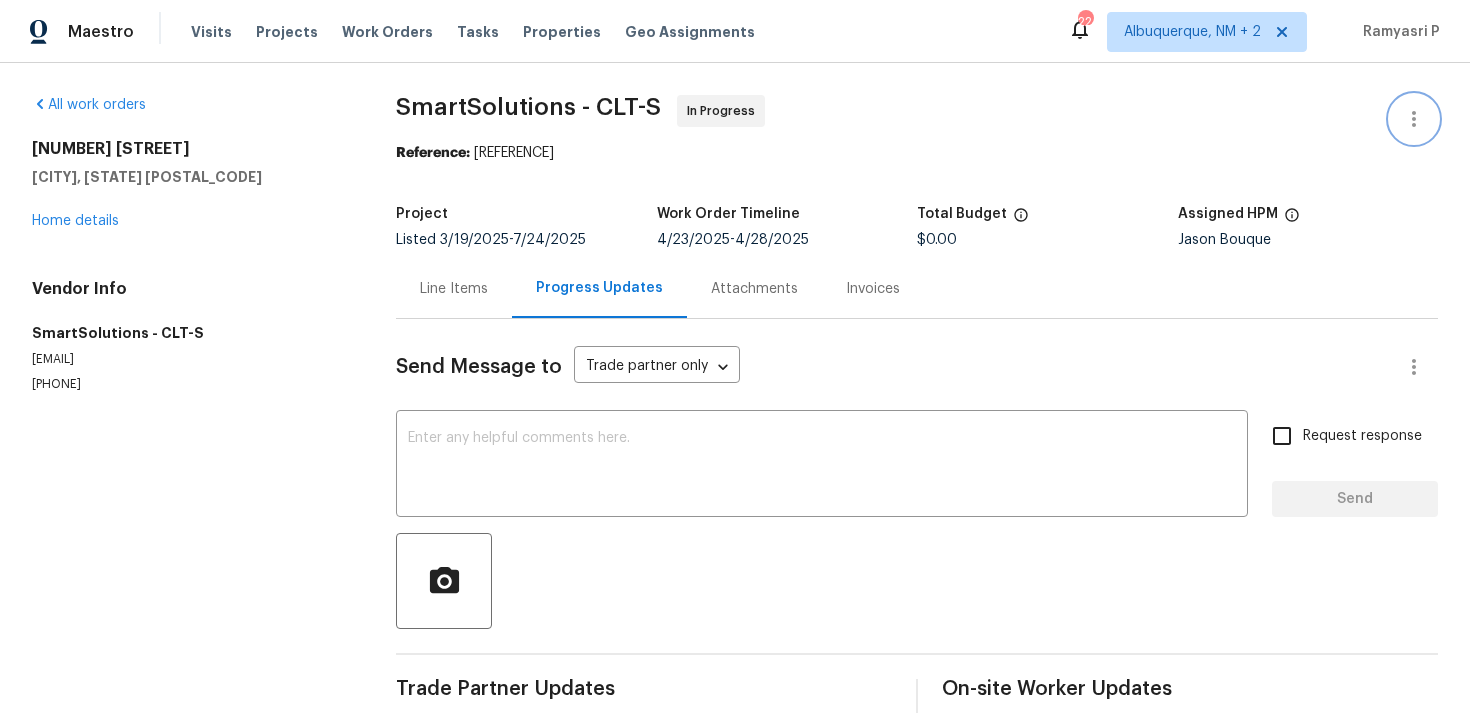 click at bounding box center [1414, 119] 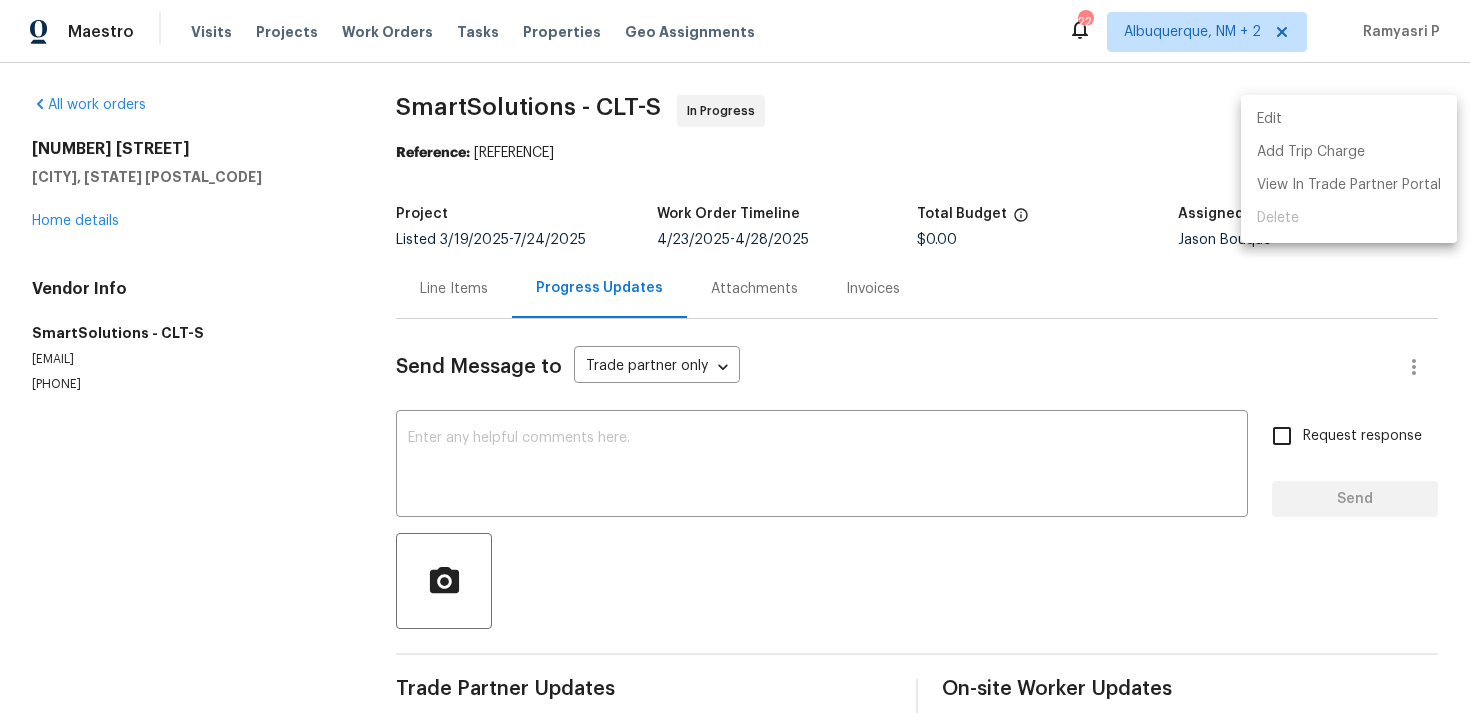 click at bounding box center (735, 356) 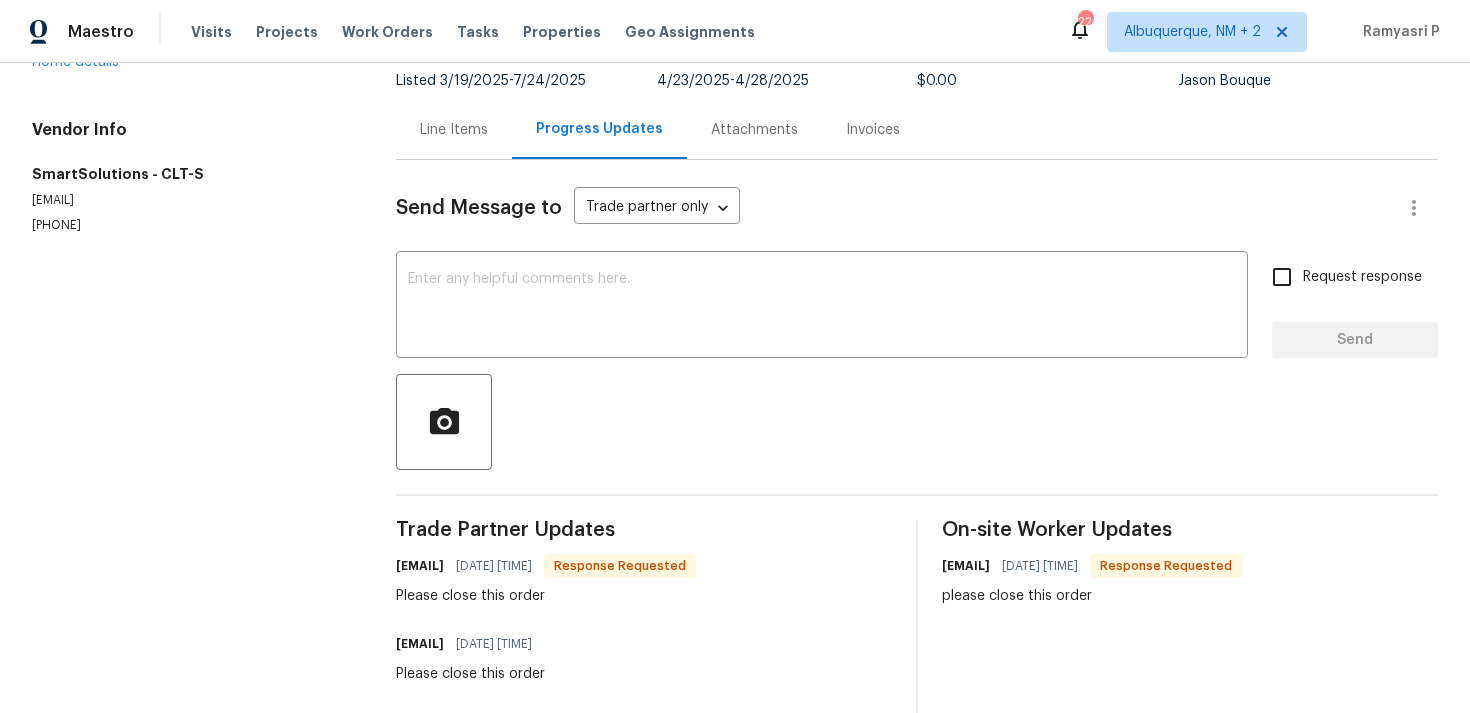 scroll, scrollTop: 0, scrollLeft: 0, axis: both 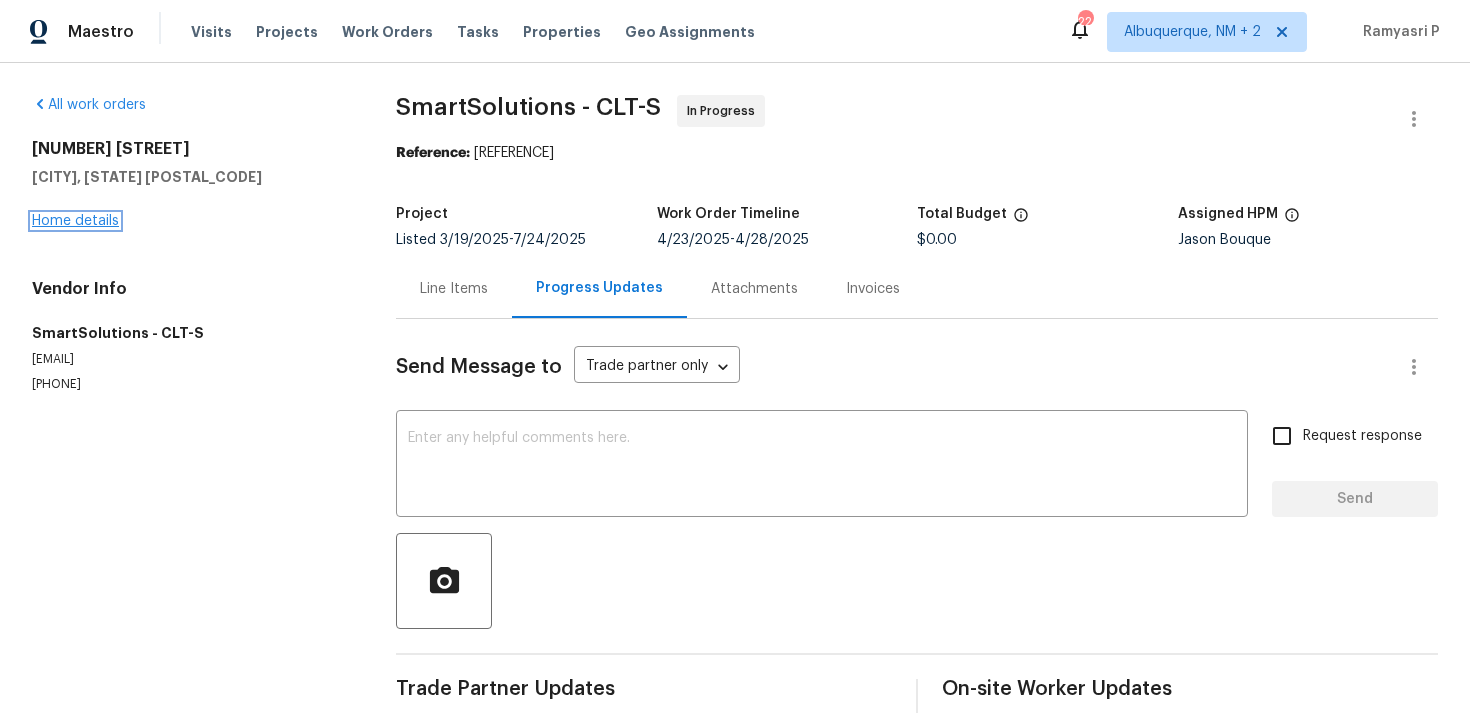 click on "Home details" at bounding box center (75, 221) 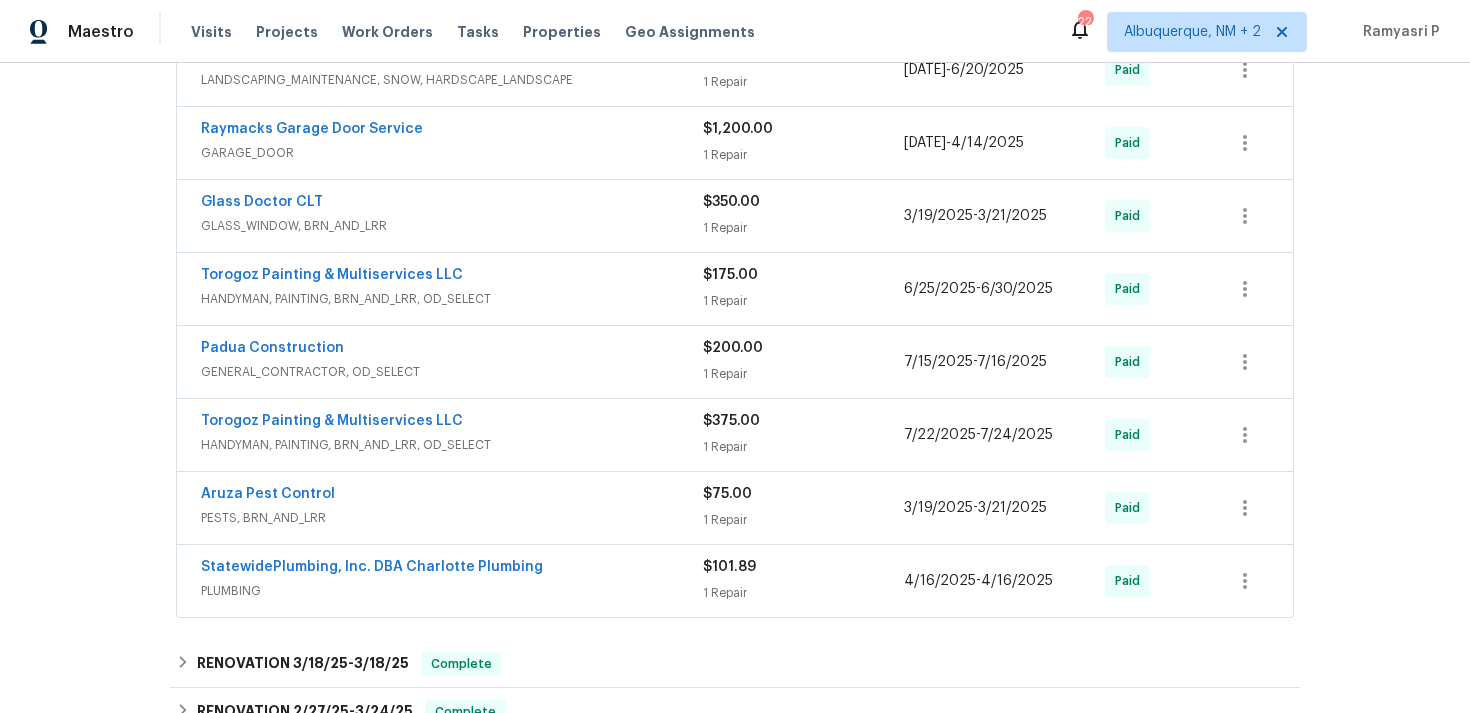 scroll, scrollTop: 1115, scrollLeft: 0, axis: vertical 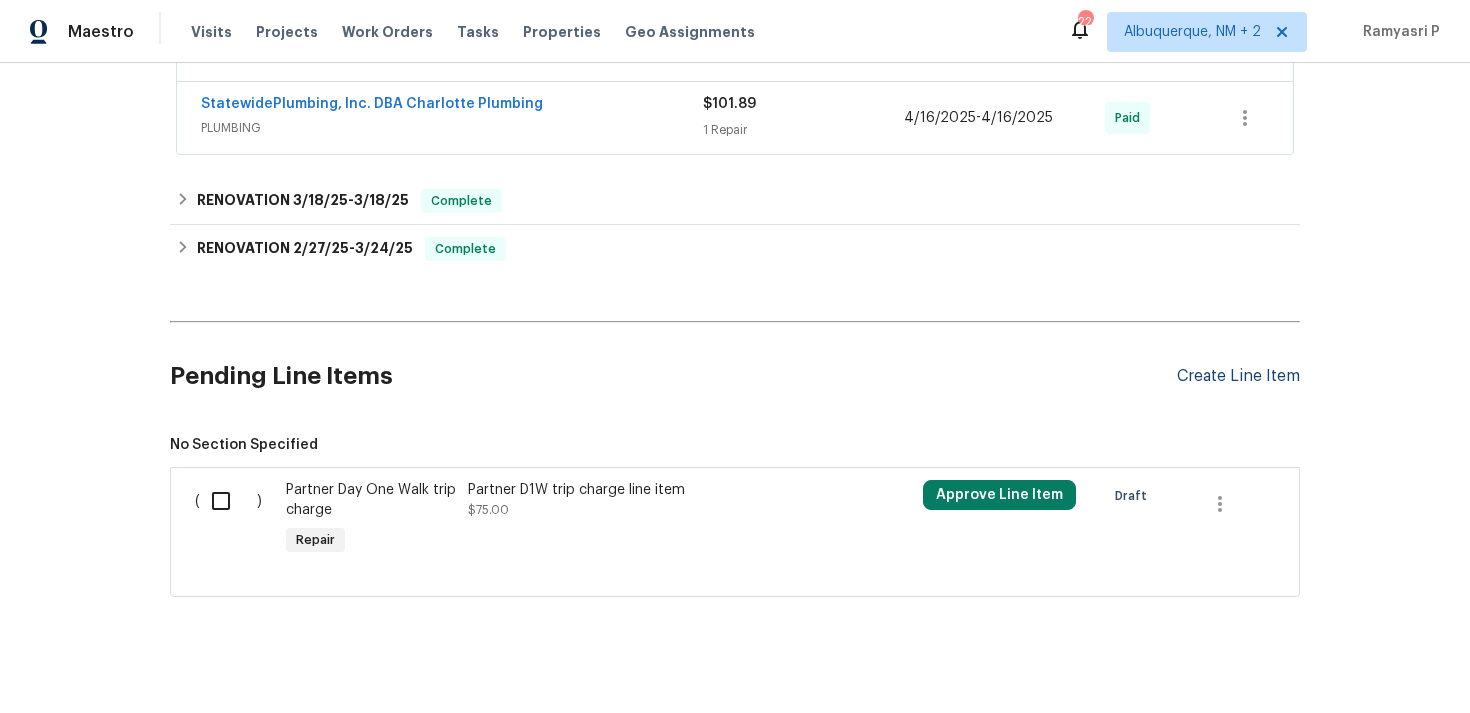 click on "Create Line Item" at bounding box center (1238, 376) 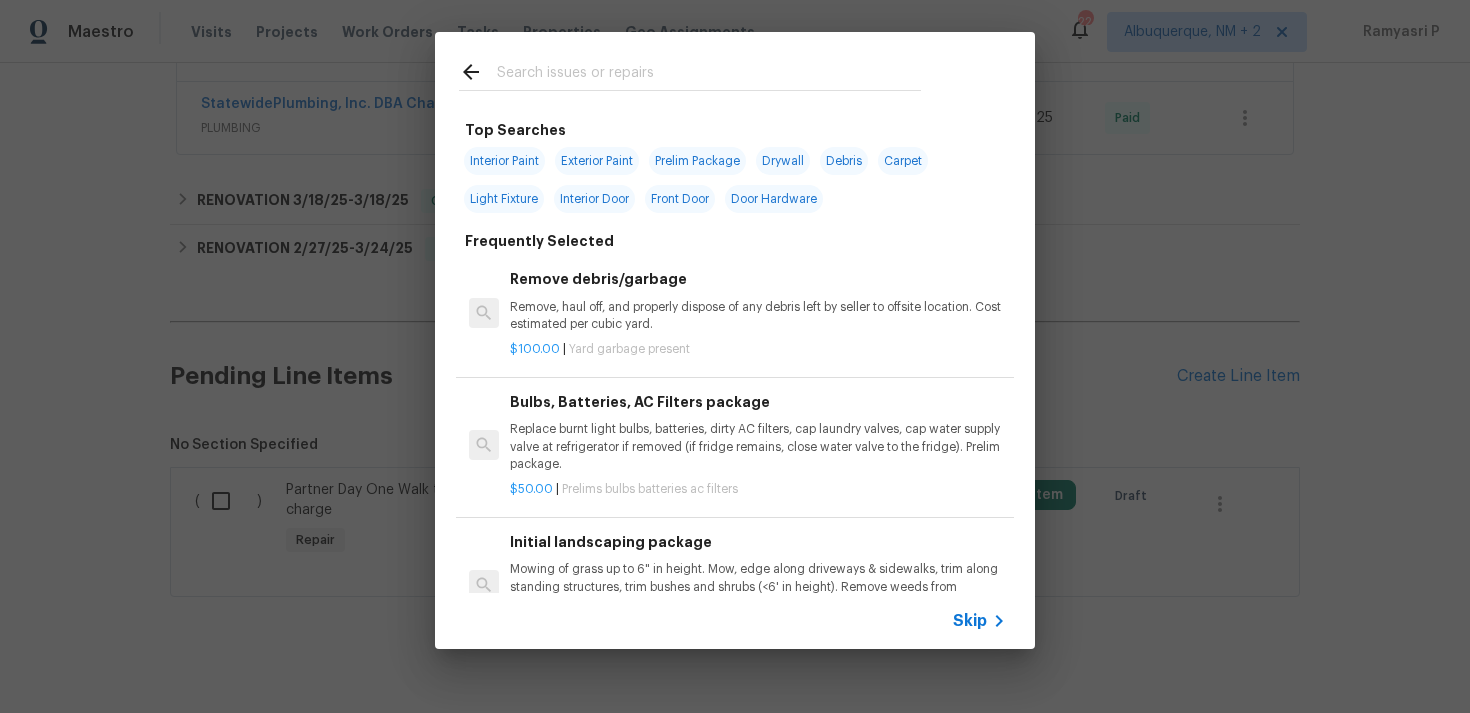 click on "Skip" at bounding box center (982, 621) 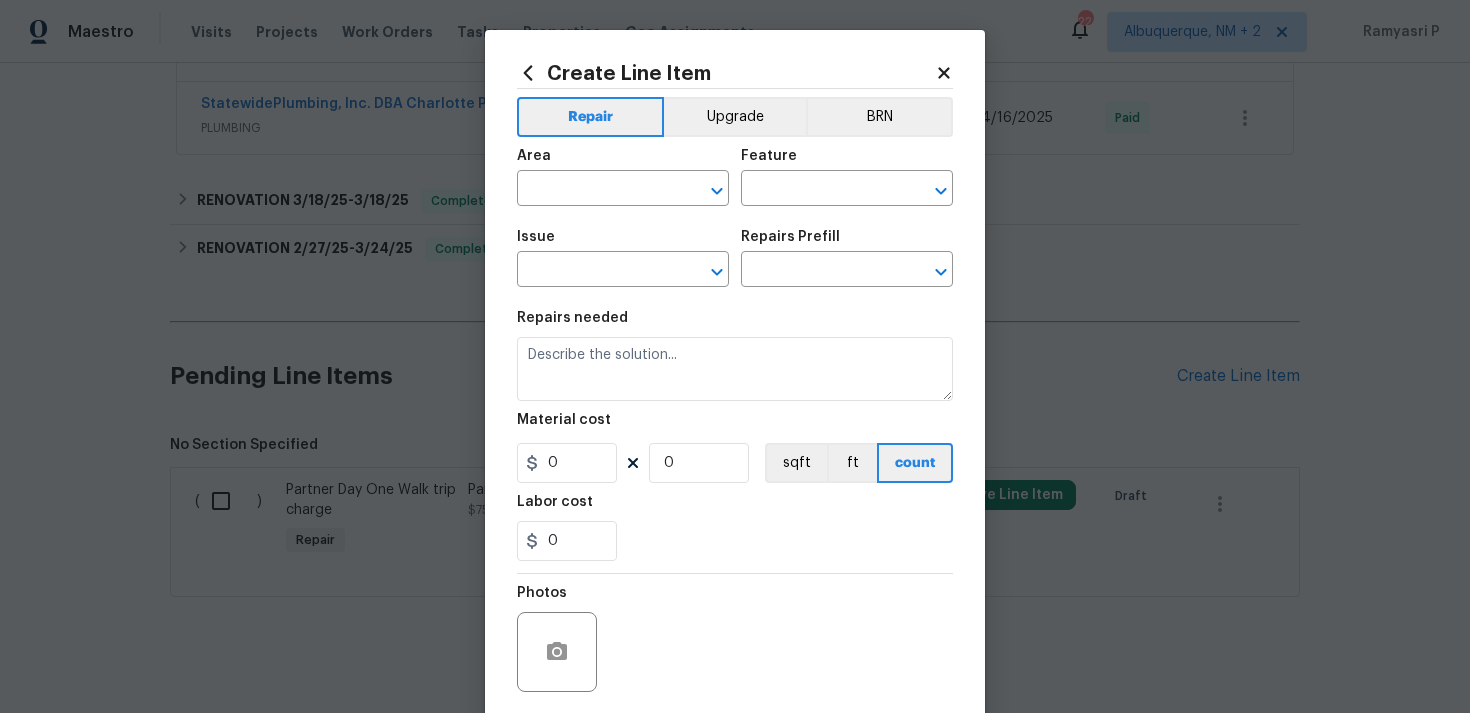 click on "Area ​ Feature ​" at bounding box center [735, 177] 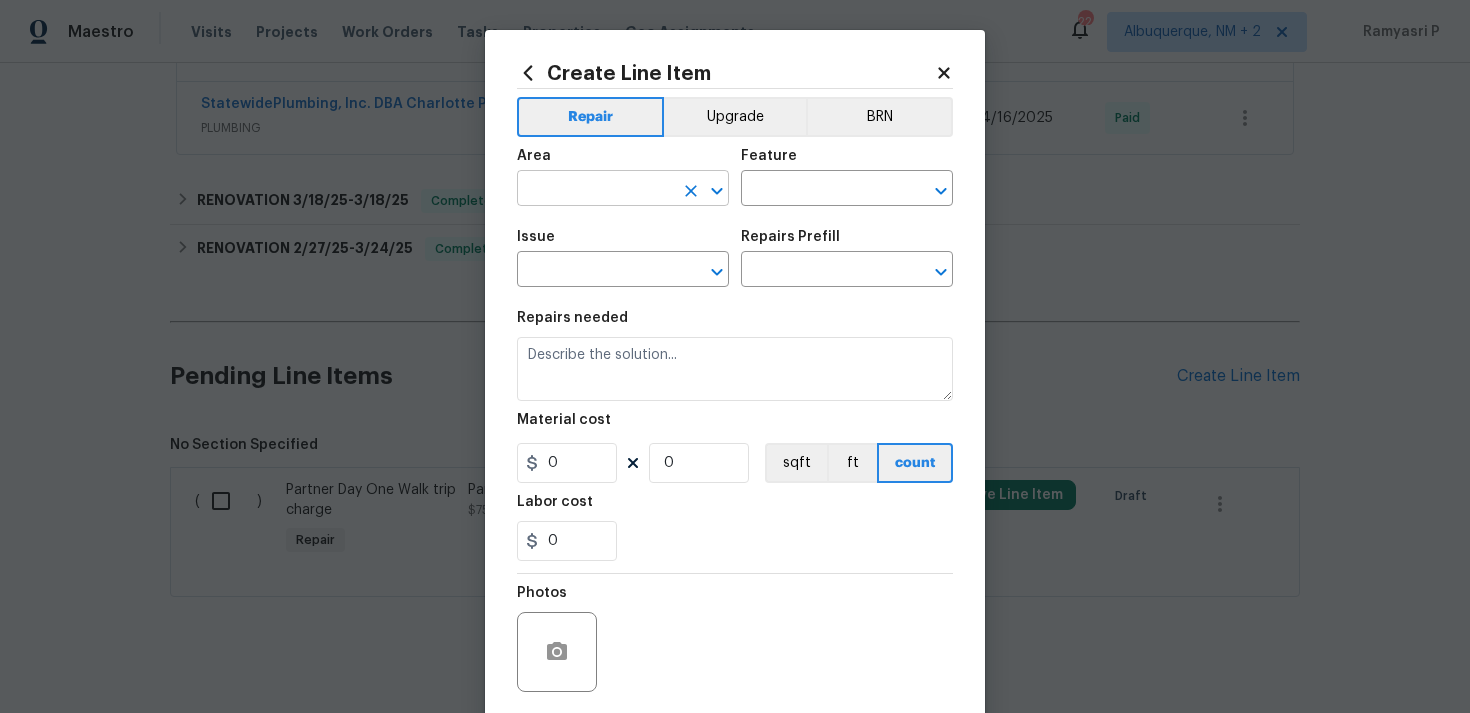 click 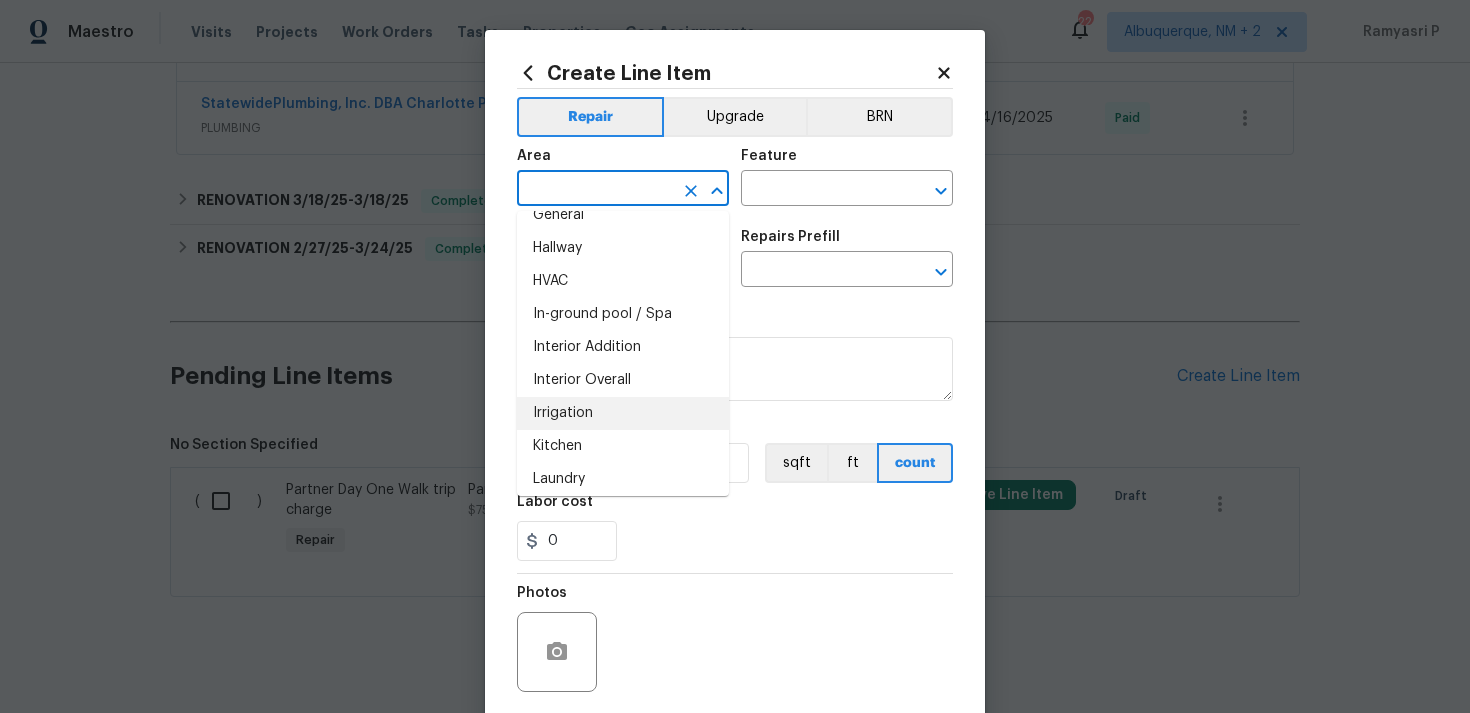 scroll, scrollTop: 709, scrollLeft: 0, axis: vertical 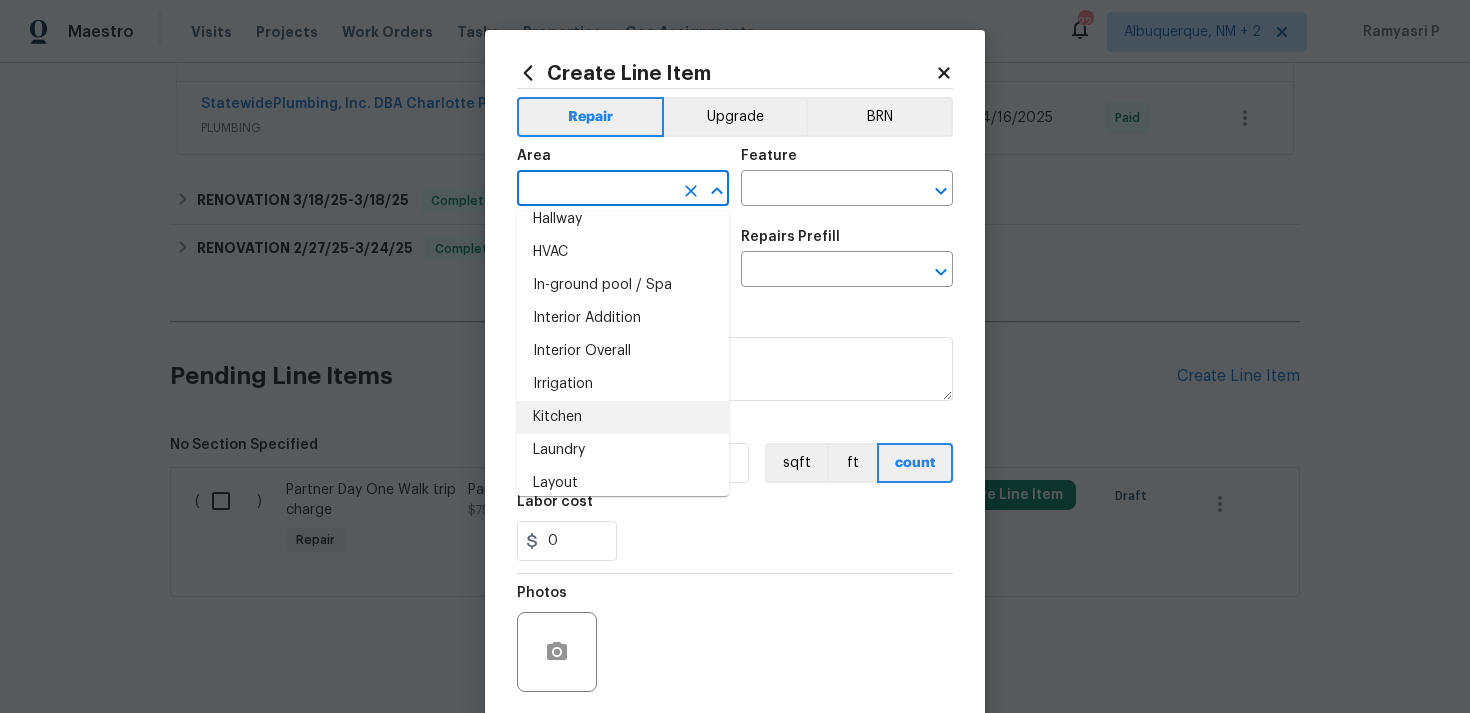 click on "Kitchen" at bounding box center [623, 417] 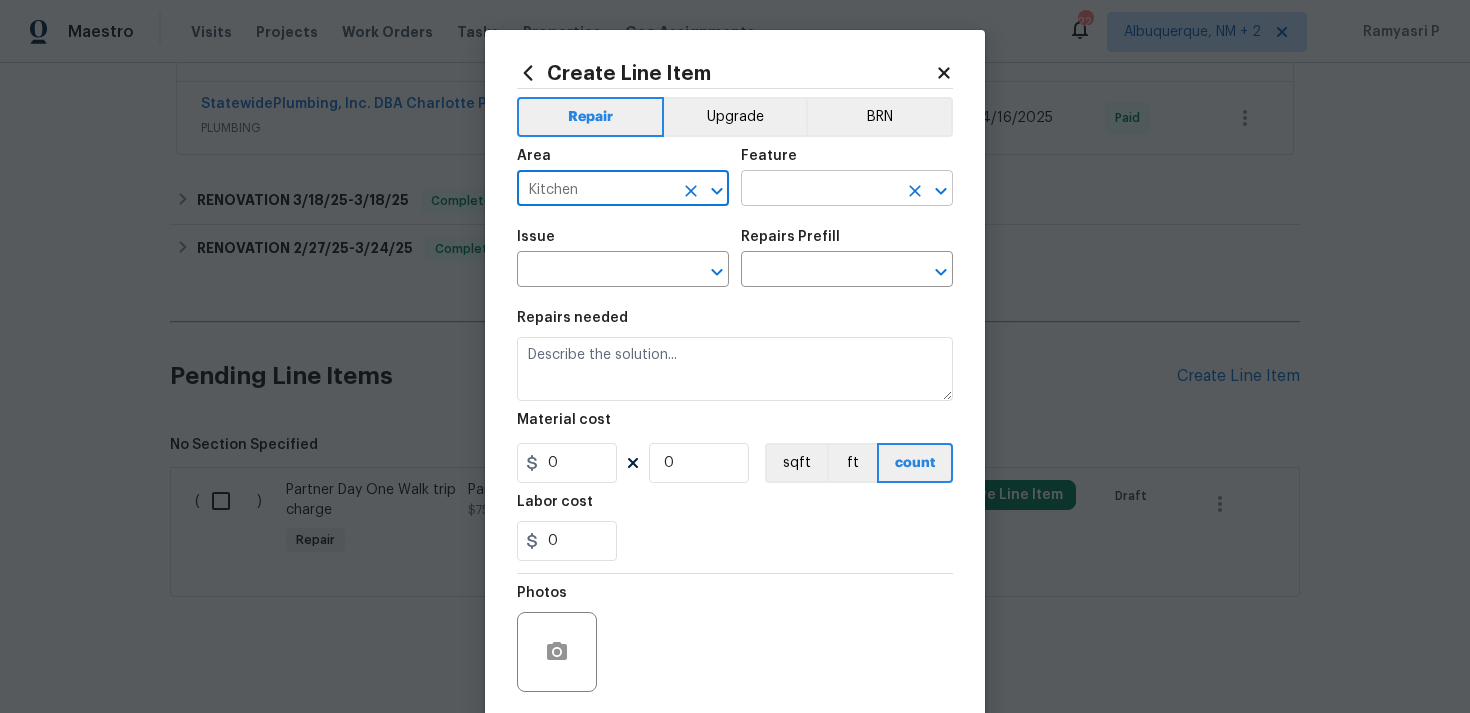 click at bounding box center (819, 190) 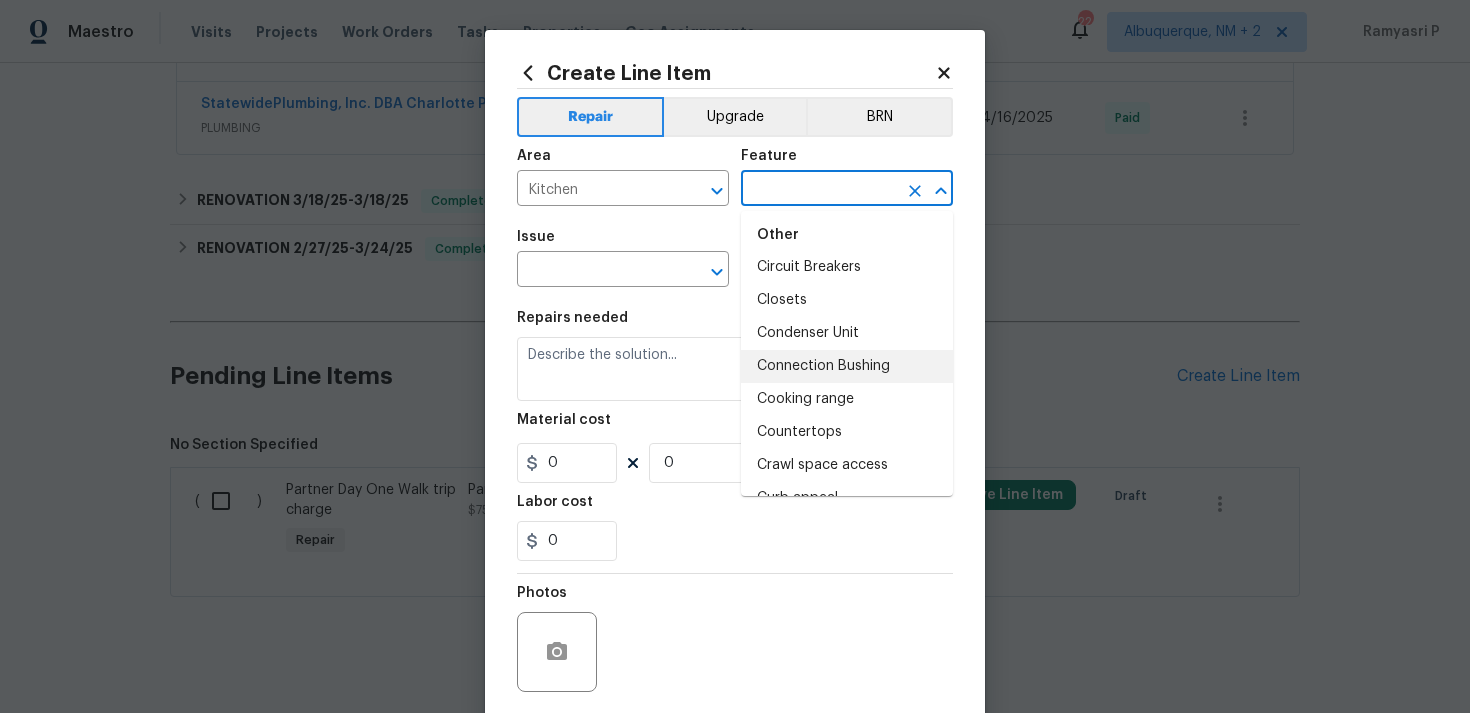 scroll, scrollTop: 549, scrollLeft: 0, axis: vertical 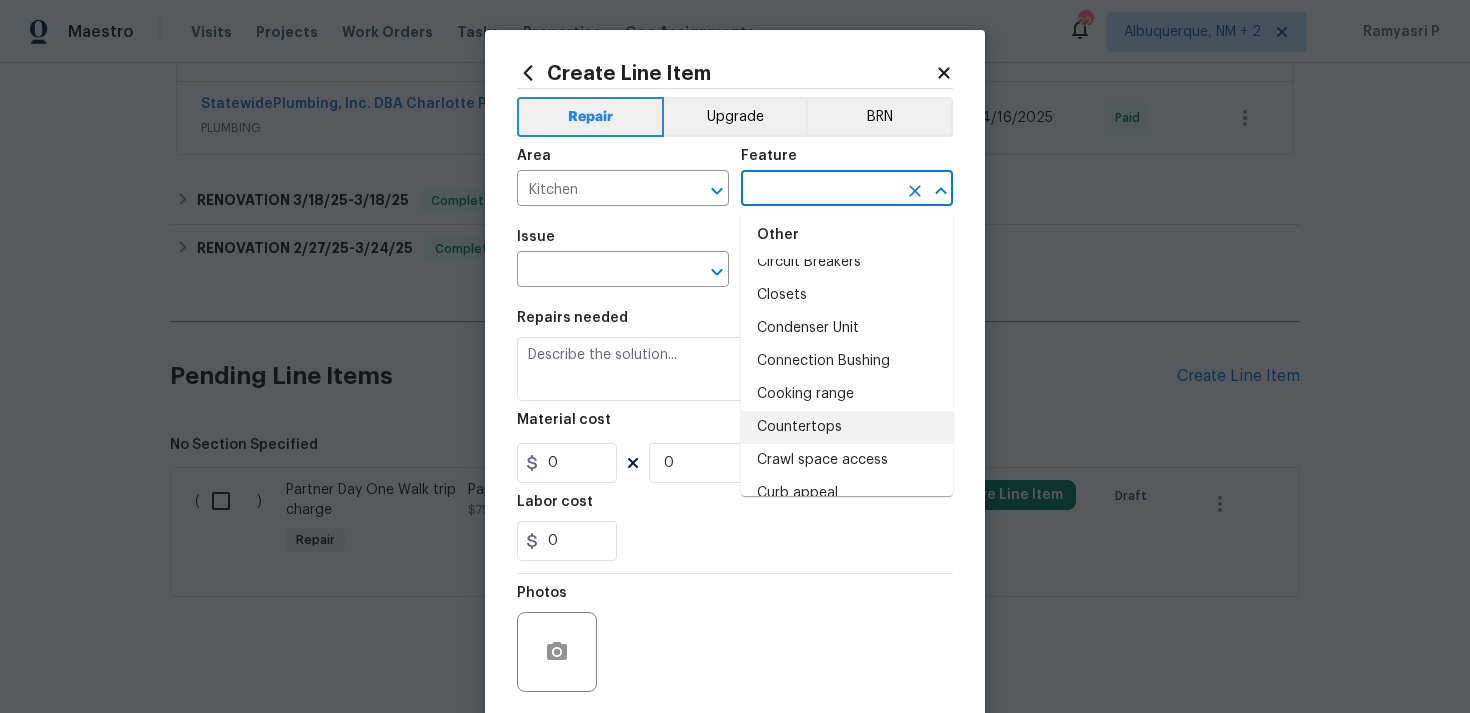 click on "Countertops" at bounding box center [847, 427] 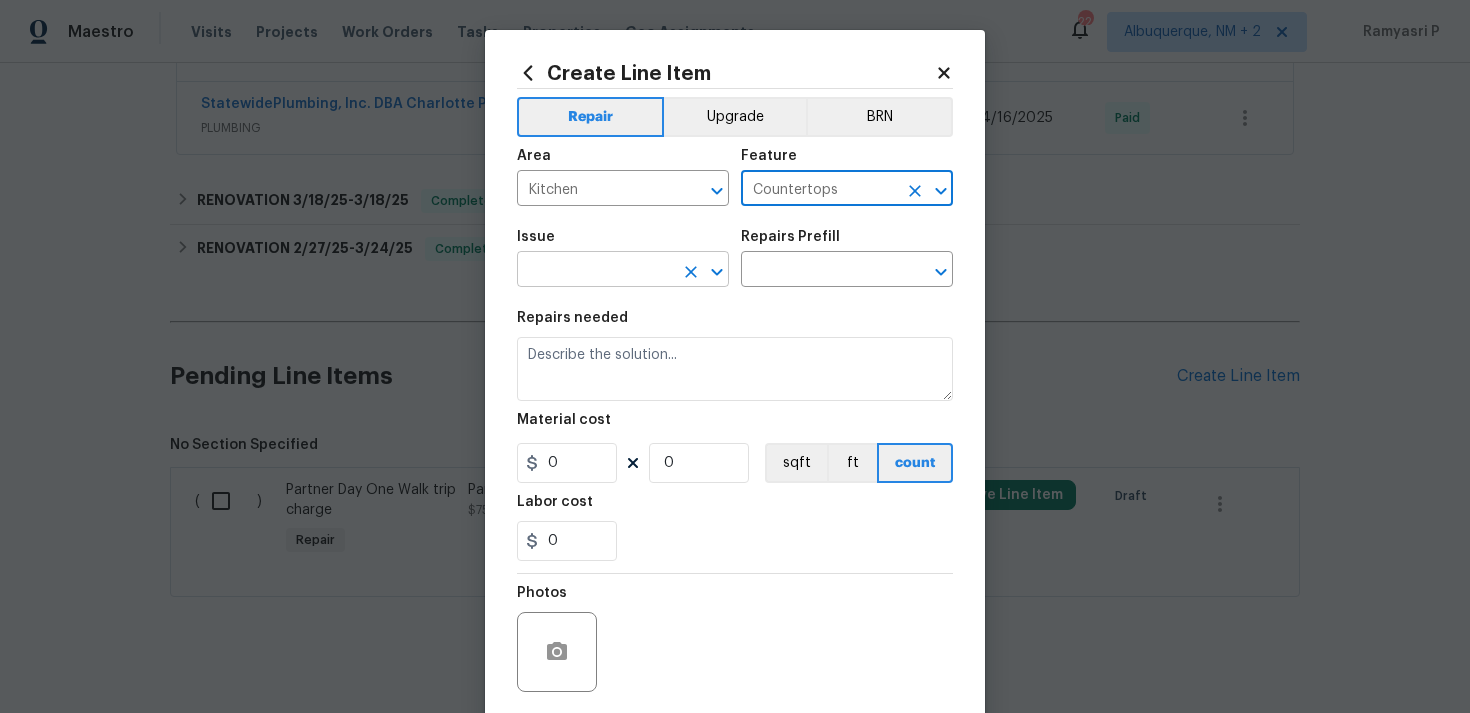 click 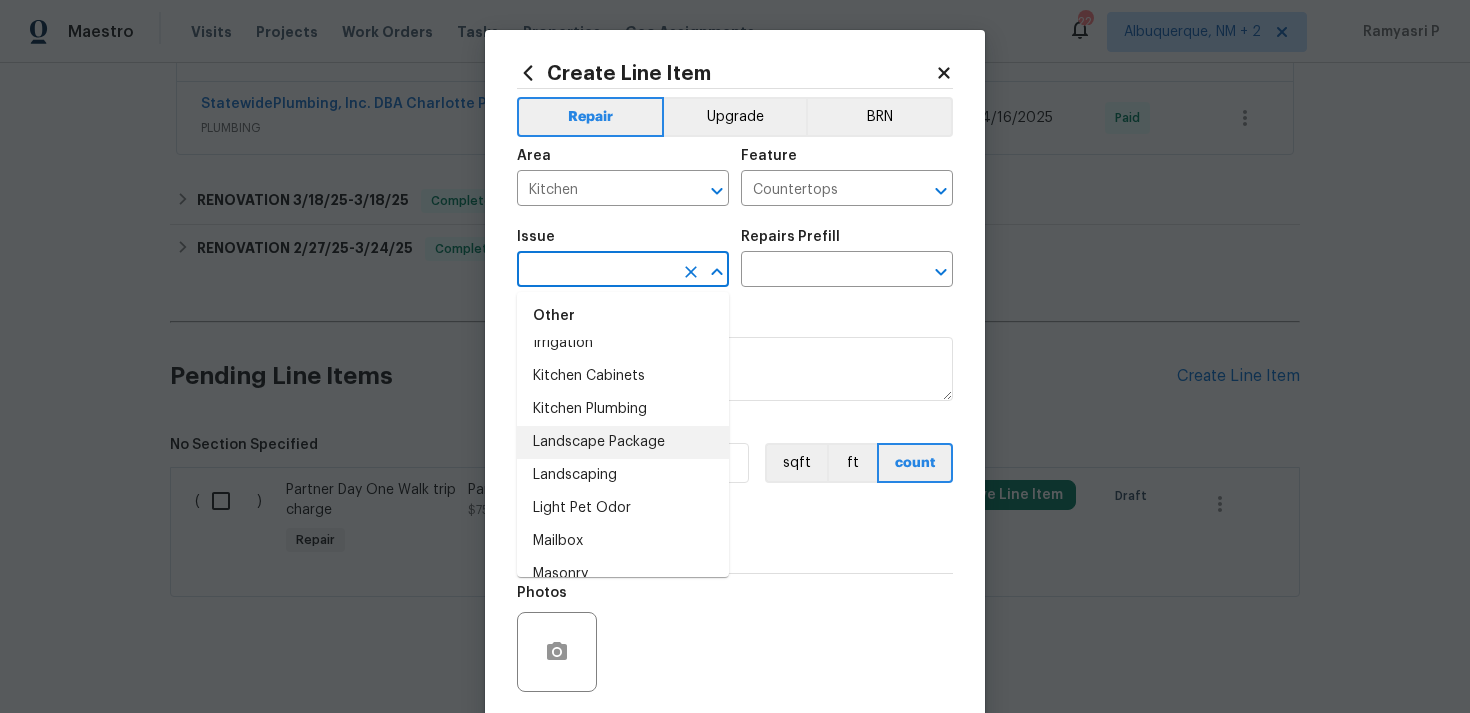 scroll, scrollTop: 2844, scrollLeft: 0, axis: vertical 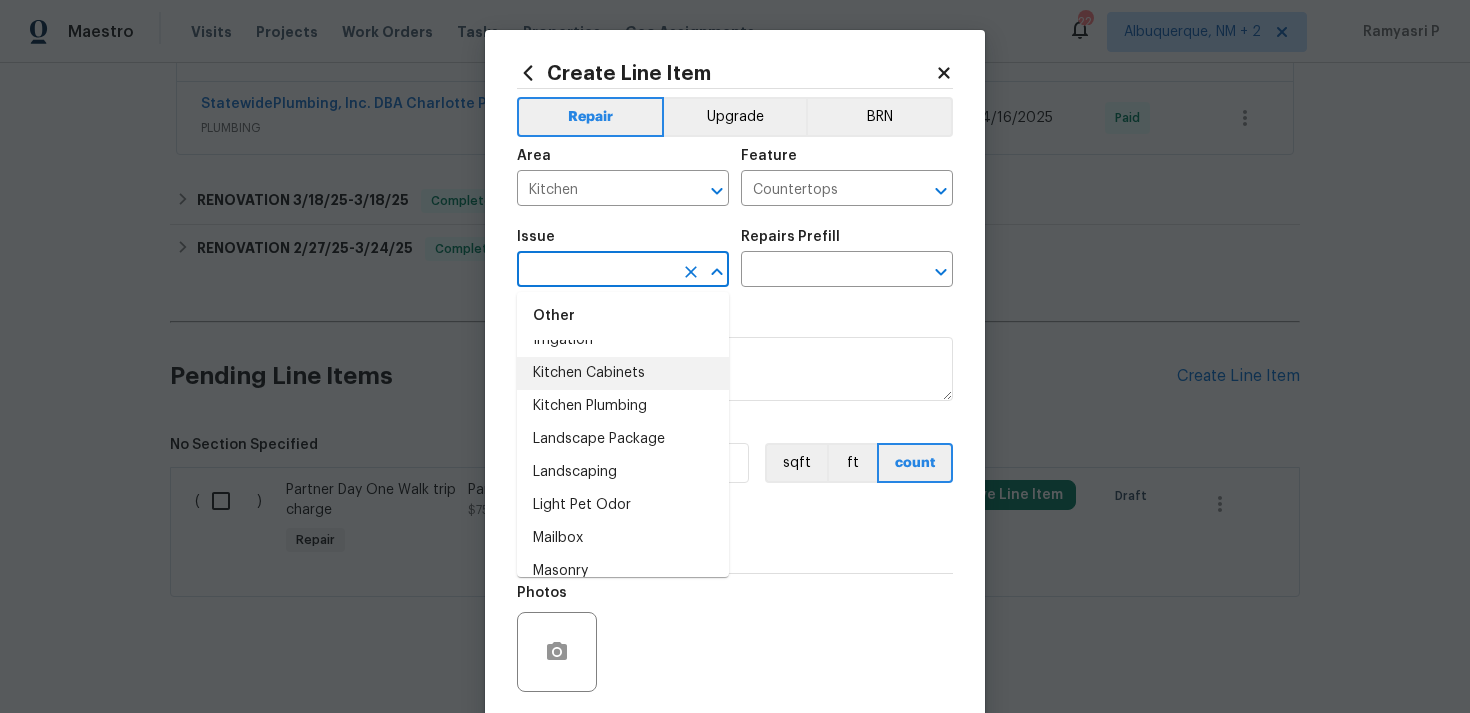 click on "Kitchen Cabinets" at bounding box center [623, 373] 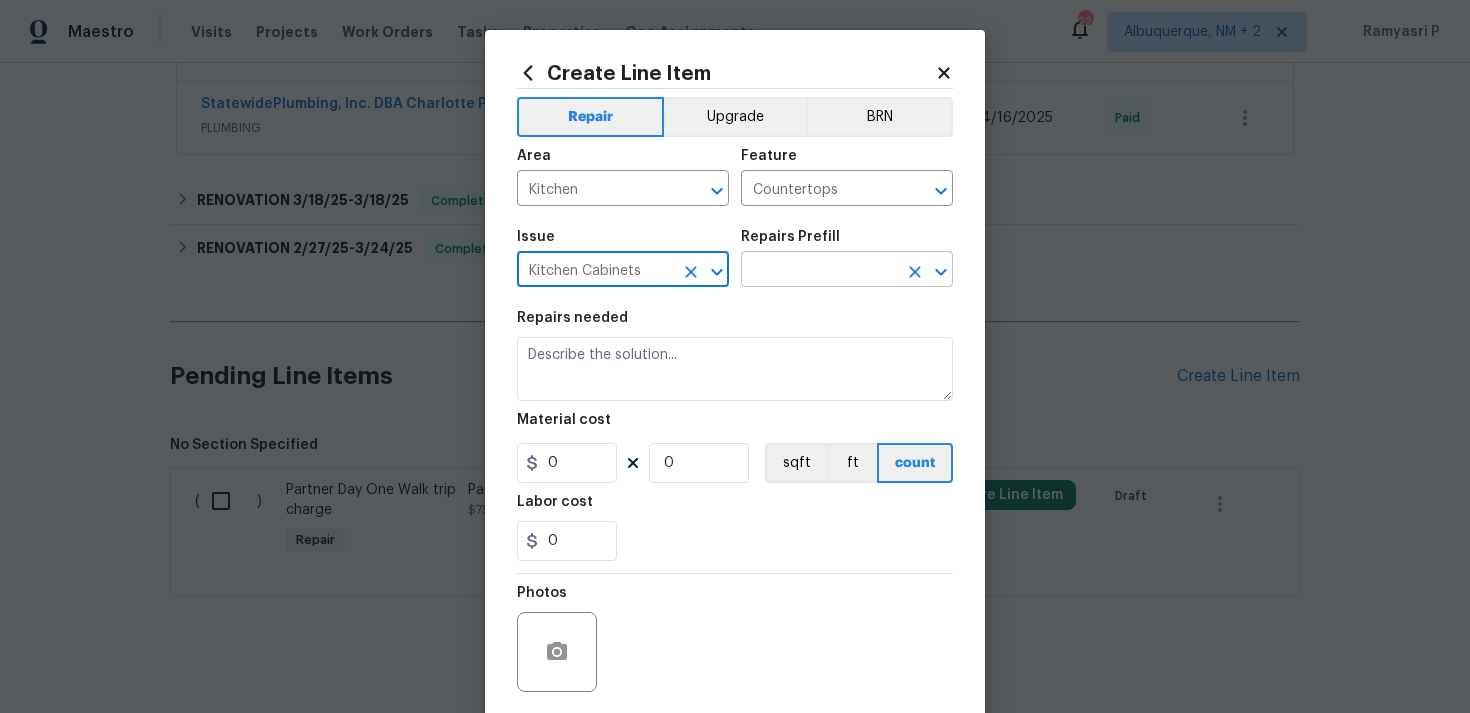 click at bounding box center (819, 271) 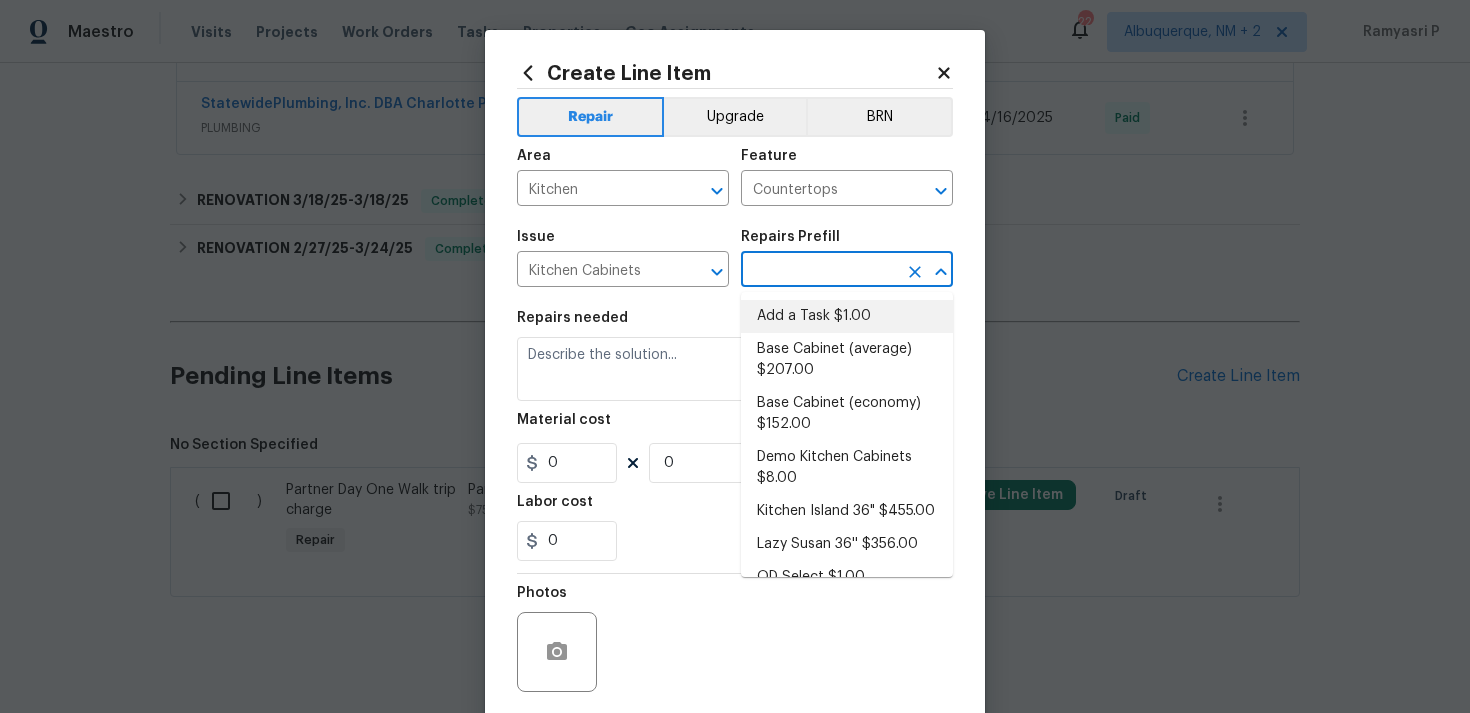 click on "Add a Task $1.00" at bounding box center [847, 316] 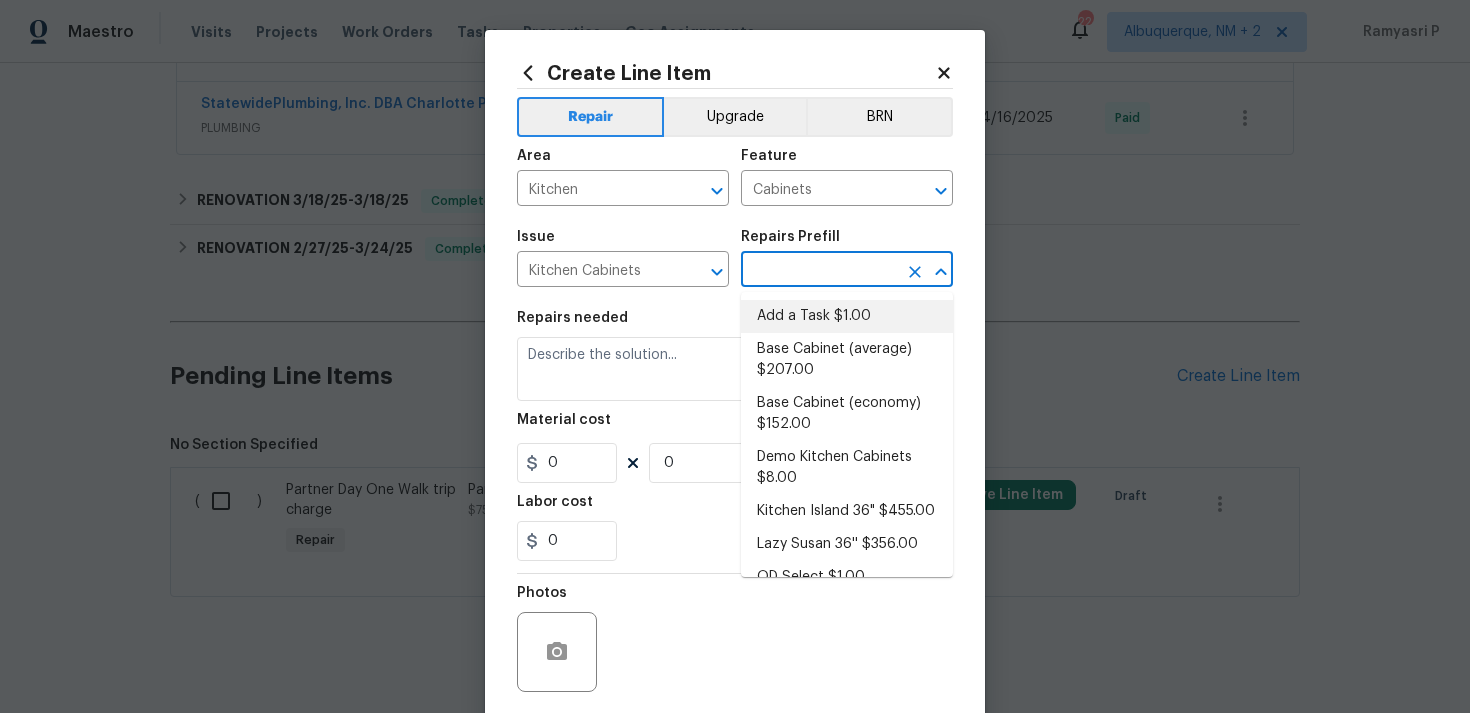 type on "Add a Task $1.00" 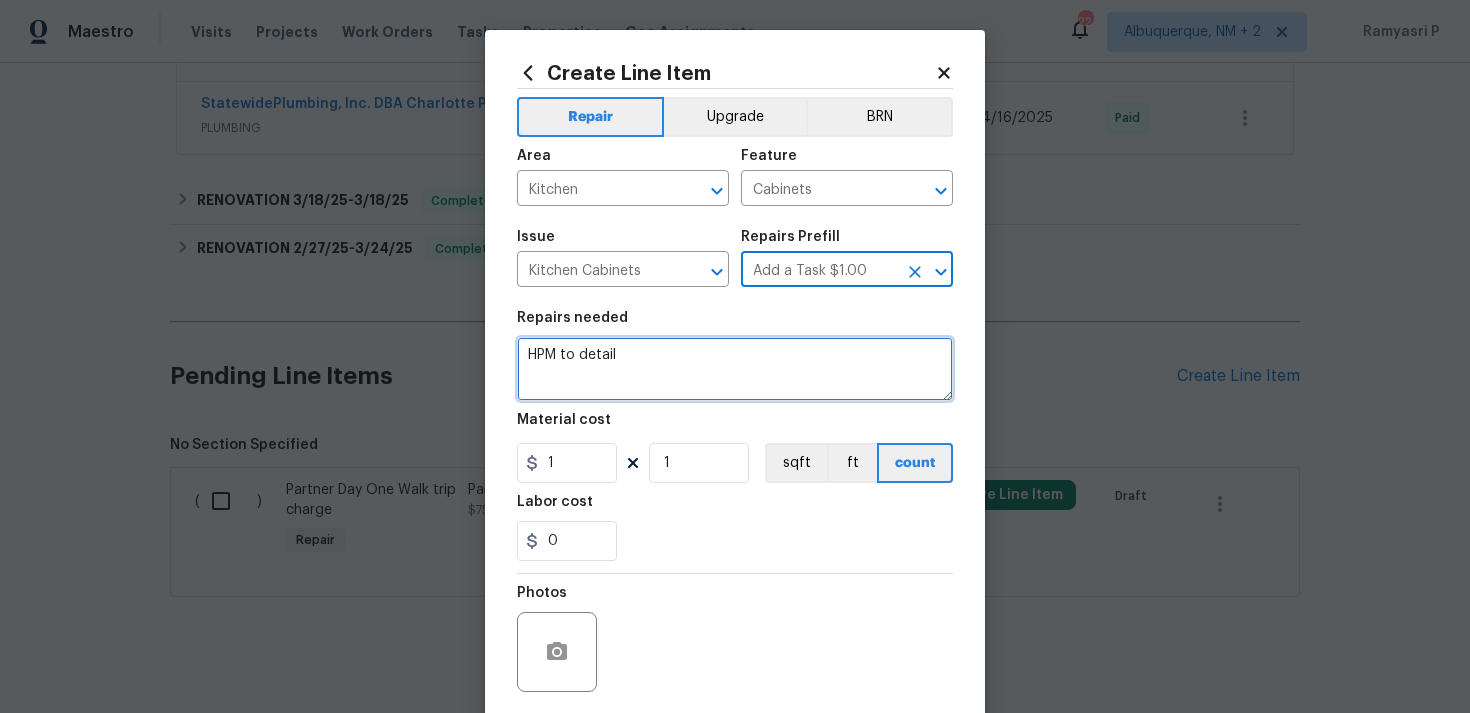 click on "HPM to detail" at bounding box center (735, 369) 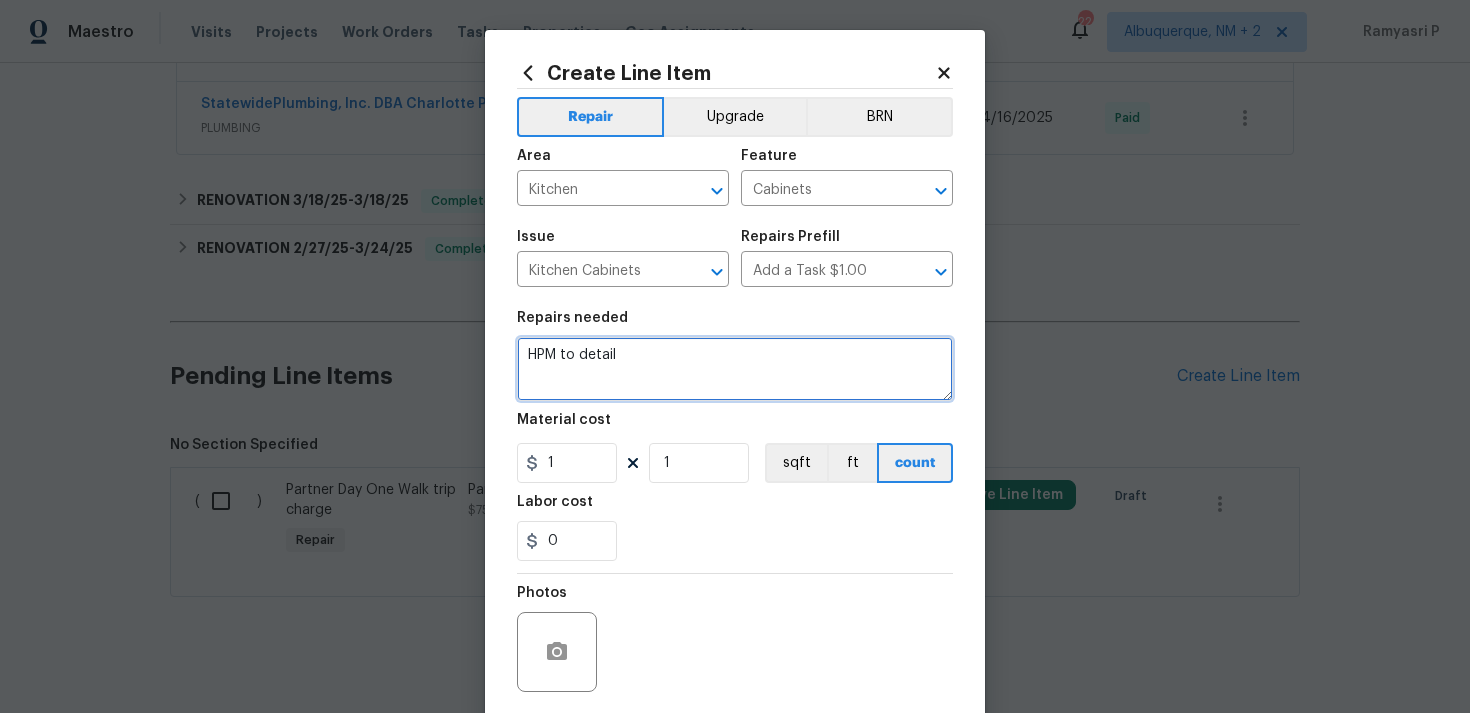 click on "HPM to detail" at bounding box center [735, 369] 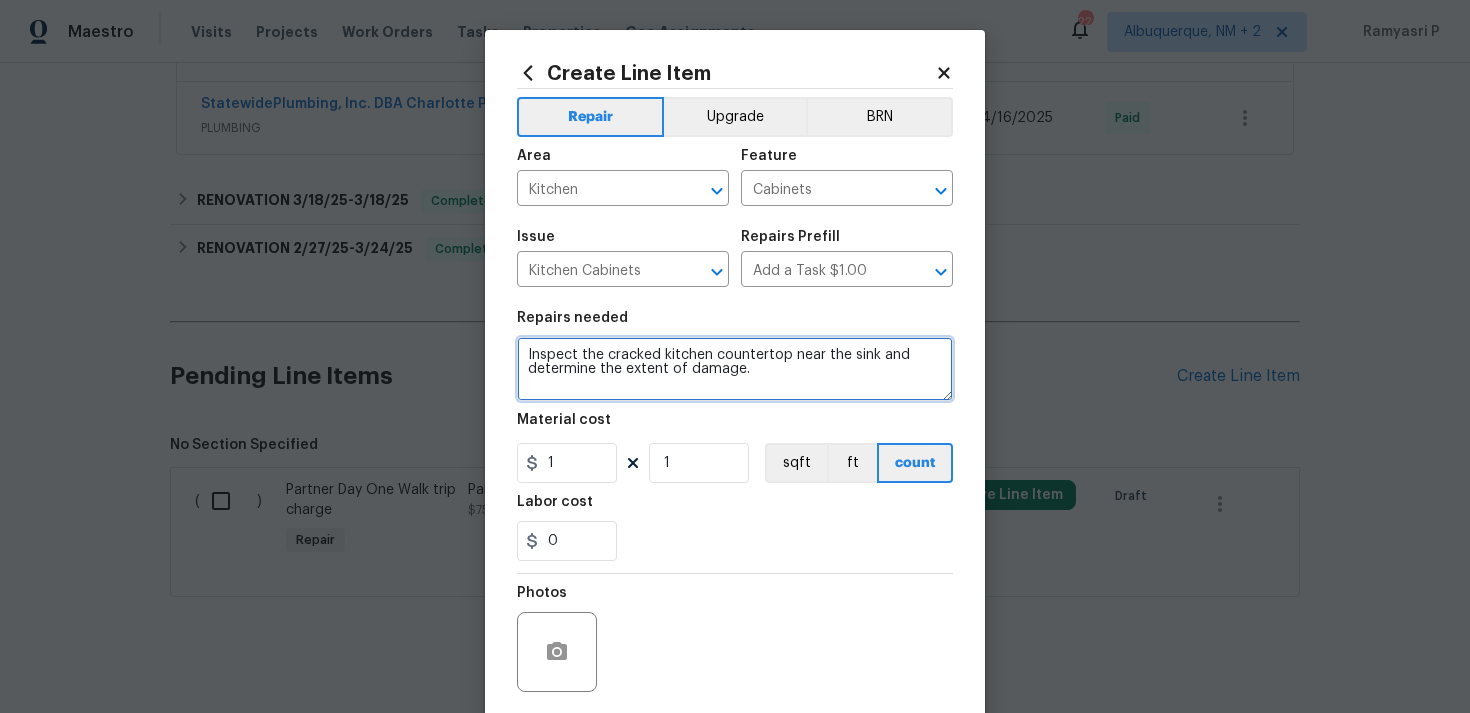 type on "Inspect the cracked kitchen countertop near the sink and determine the extent of damage." 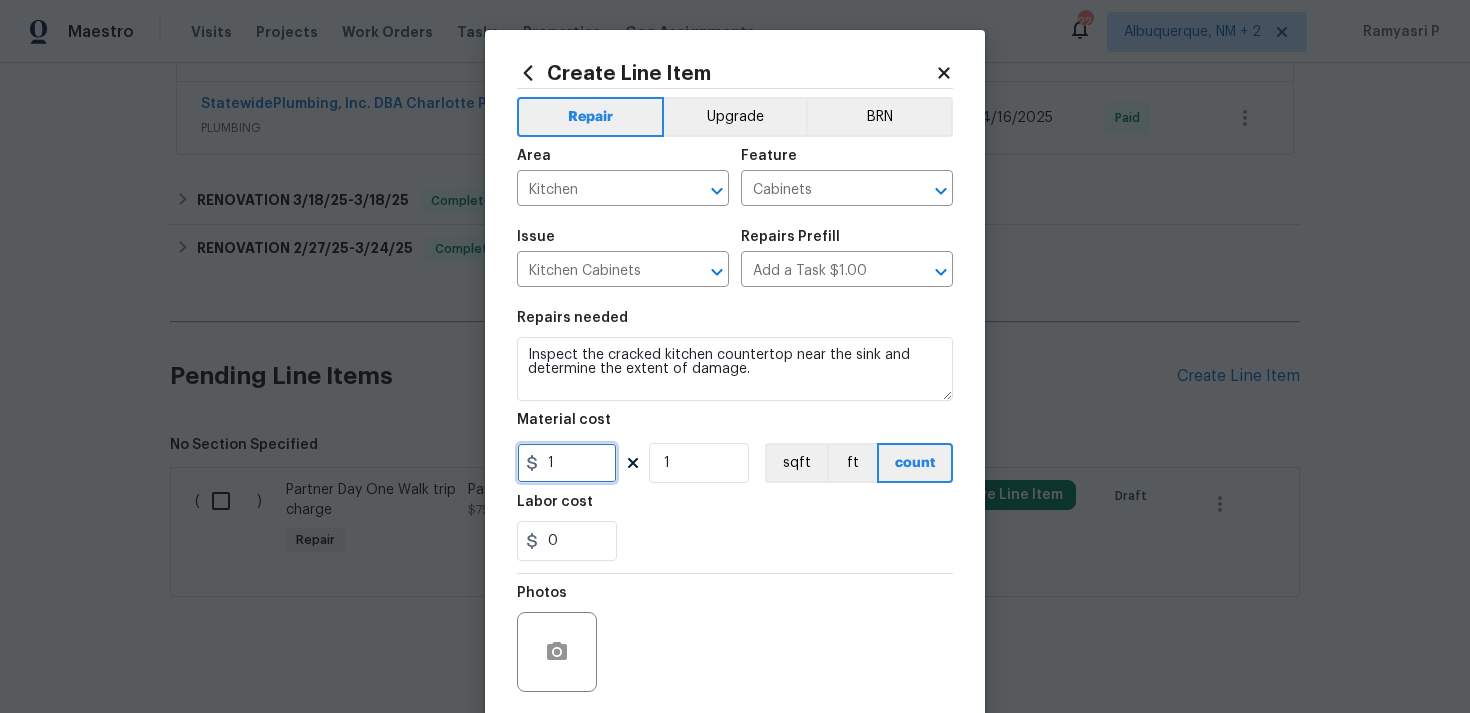 click on "1" at bounding box center (567, 463) 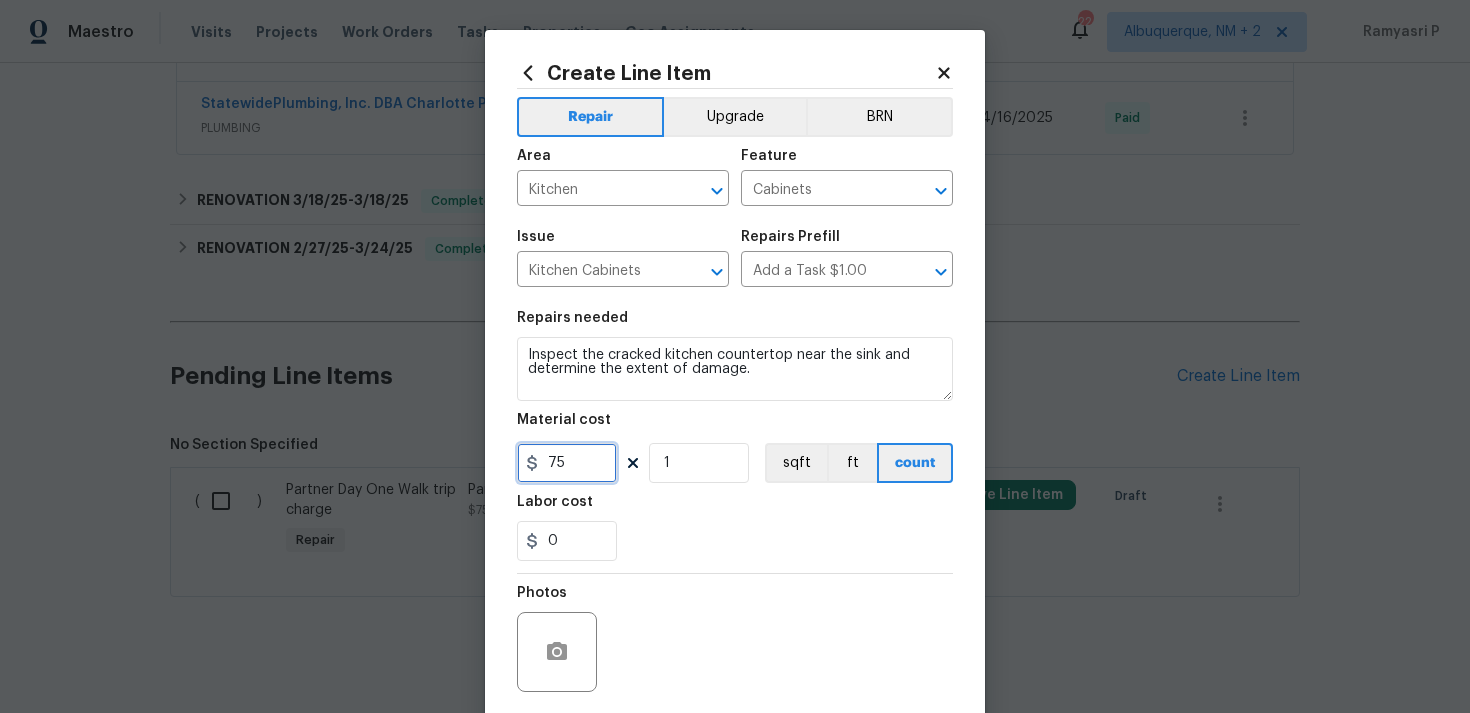 type on "75" 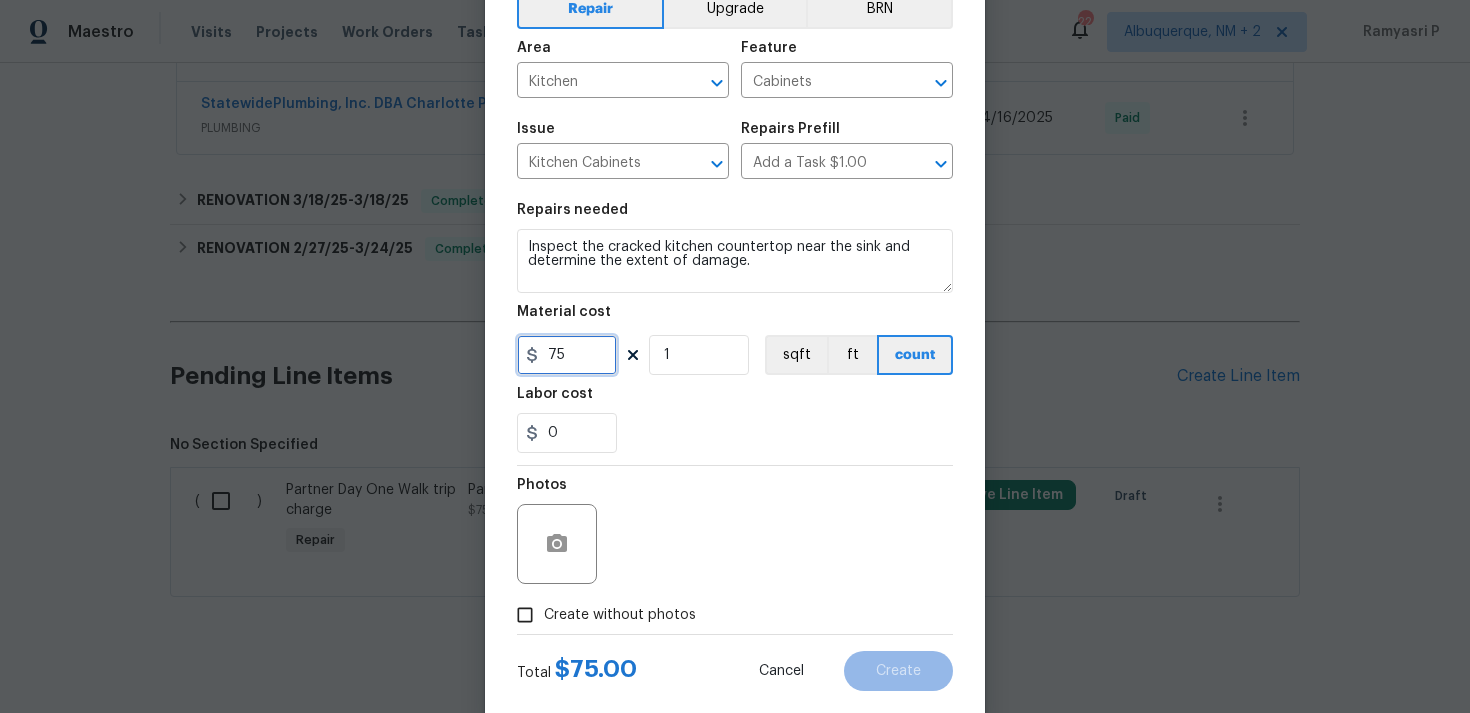 scroll, scrollTop: 149, scrollLeft: 0, axis: vertical 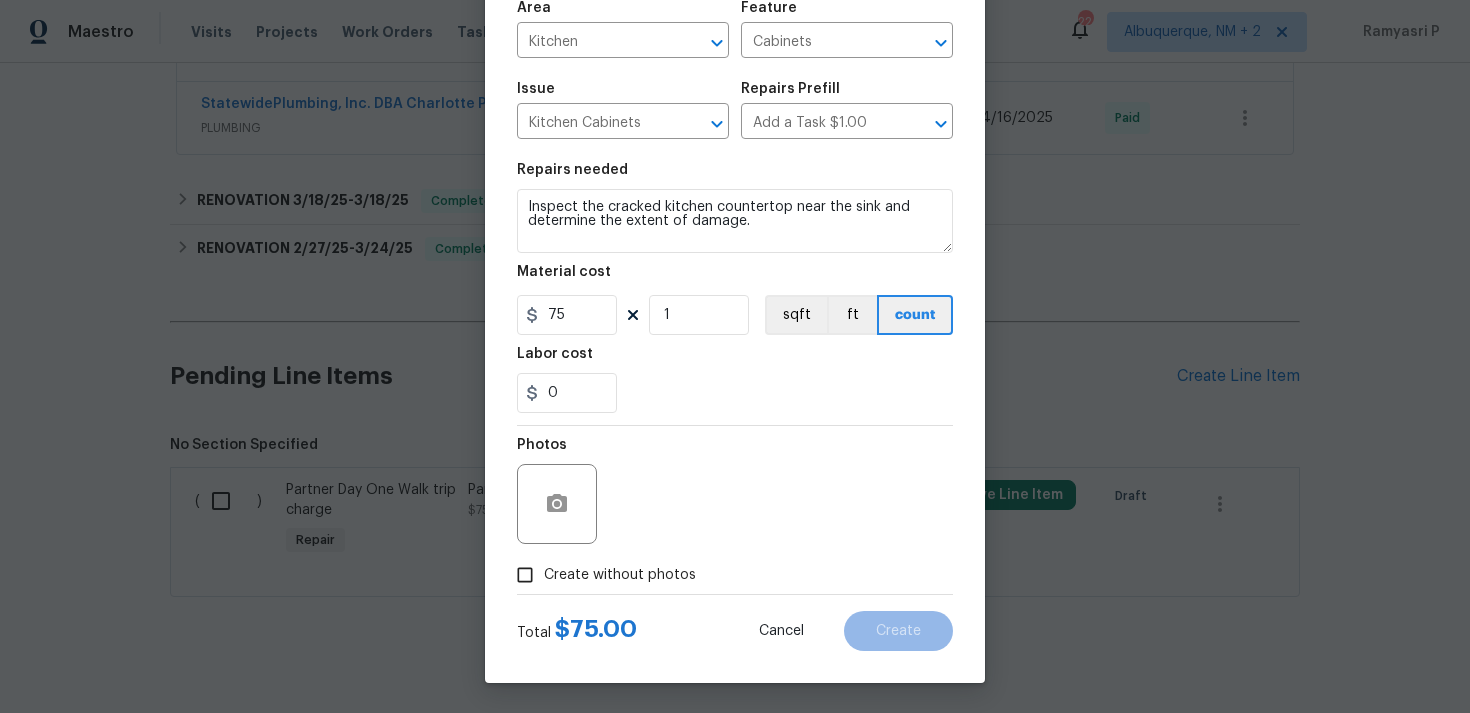 click on "Create without photos" at bounding box center [525, 575] 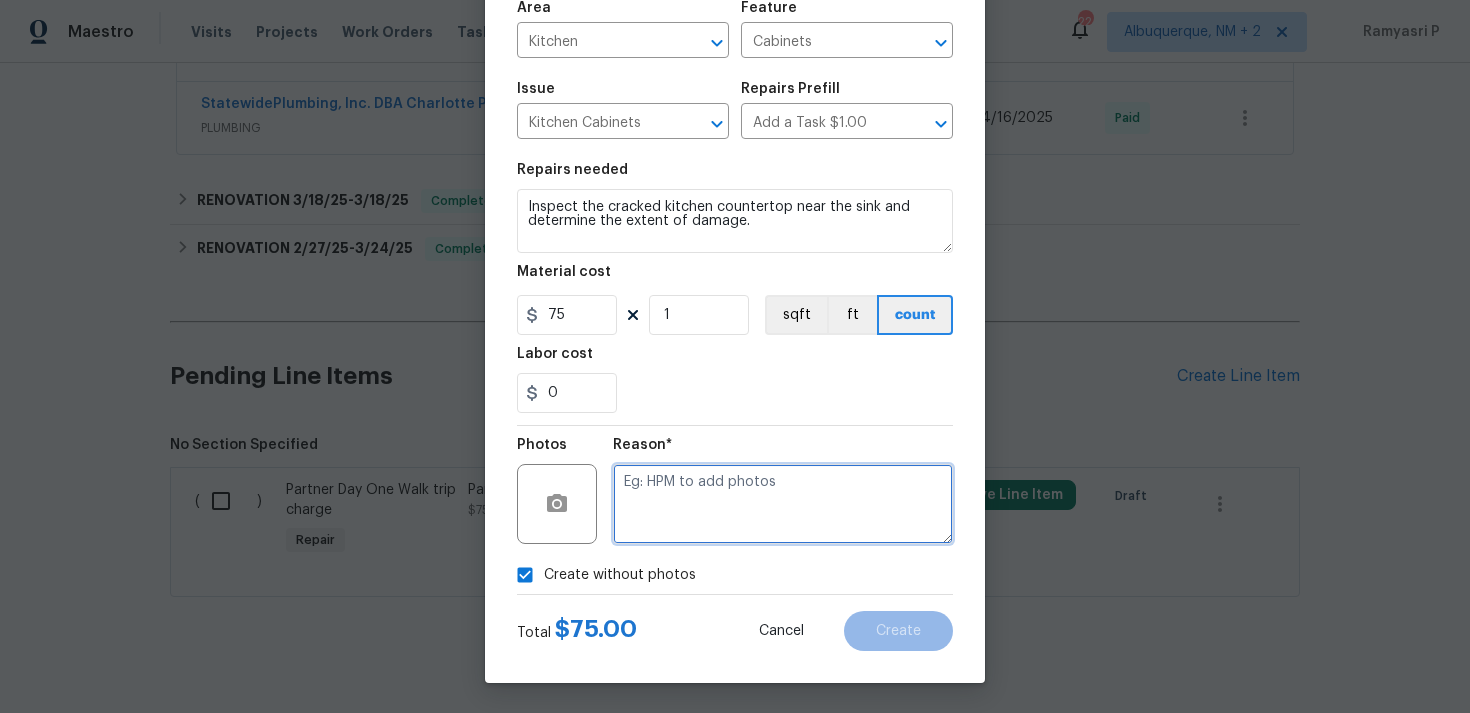 click at bounding box center [783, 504] 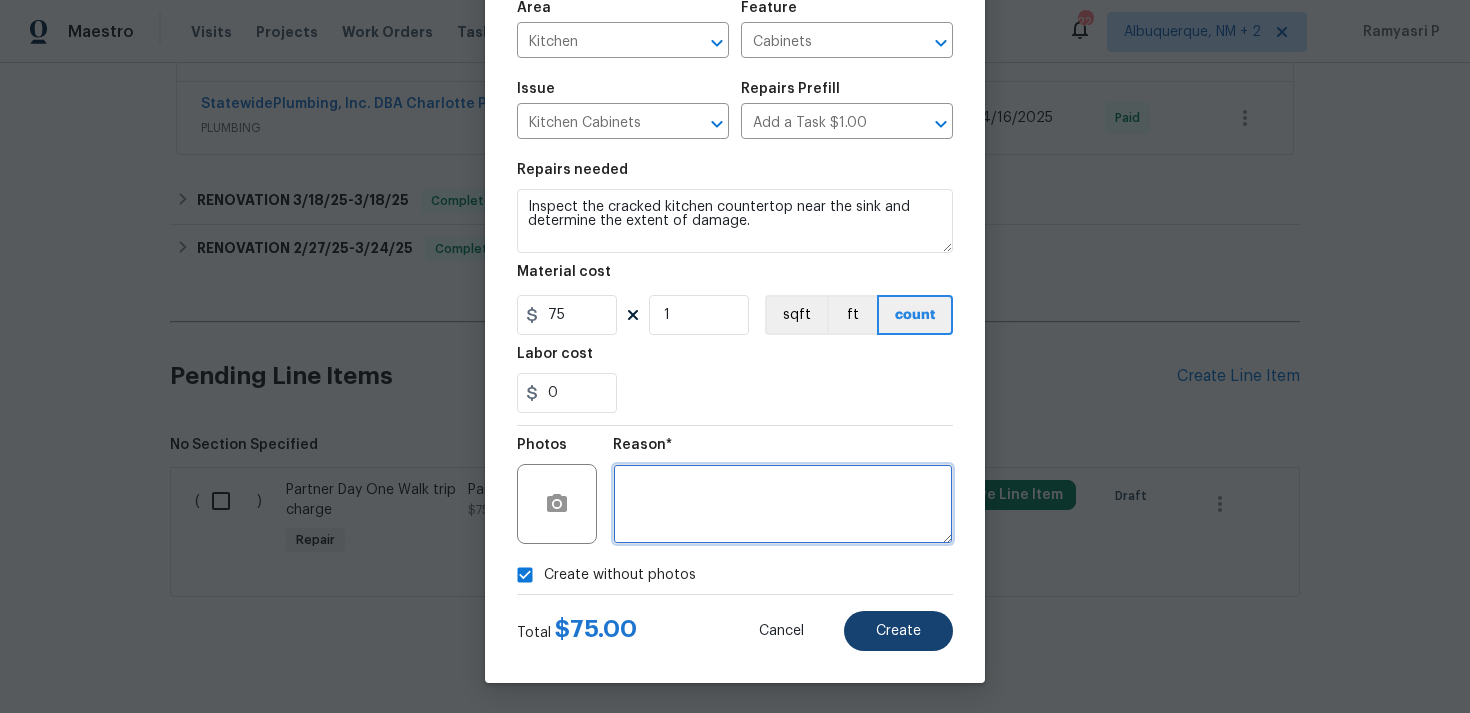 type 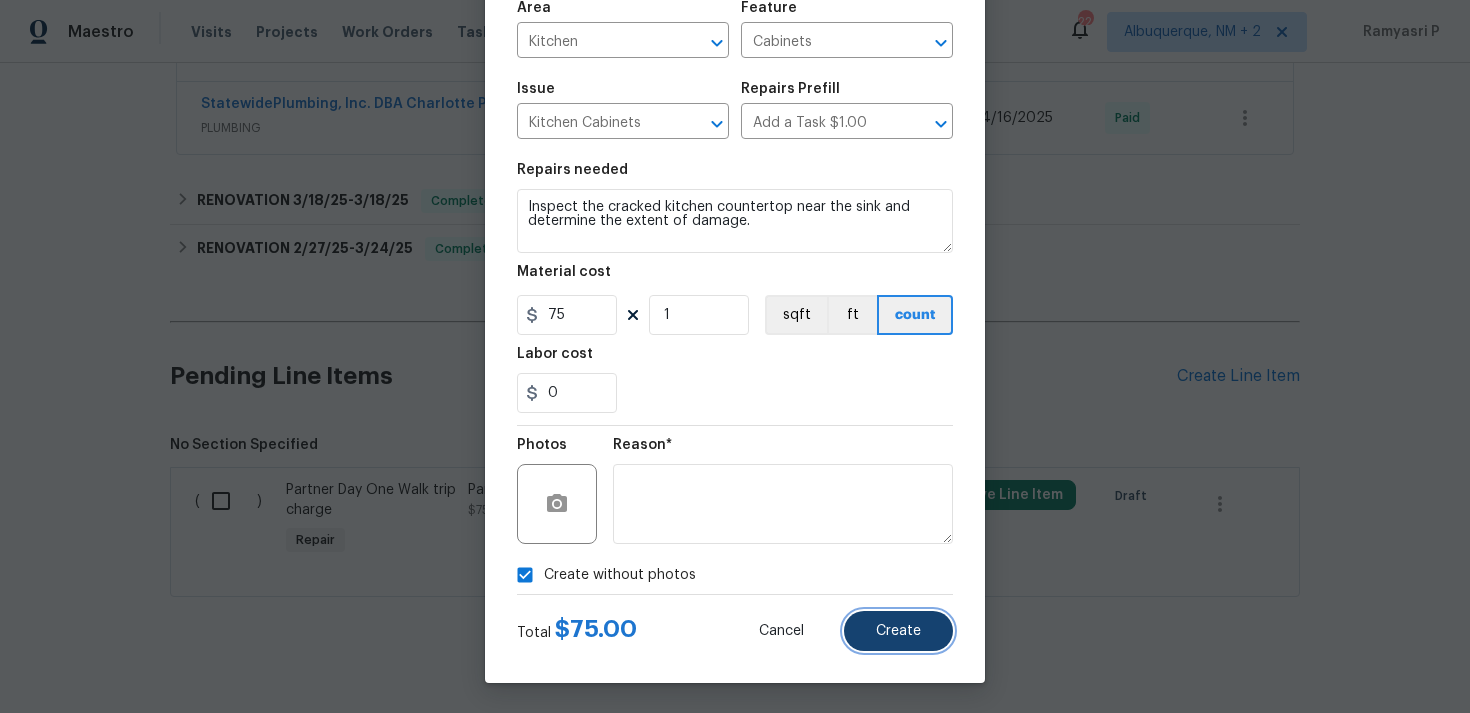 click on "Create" at bounding box center (898, 631) 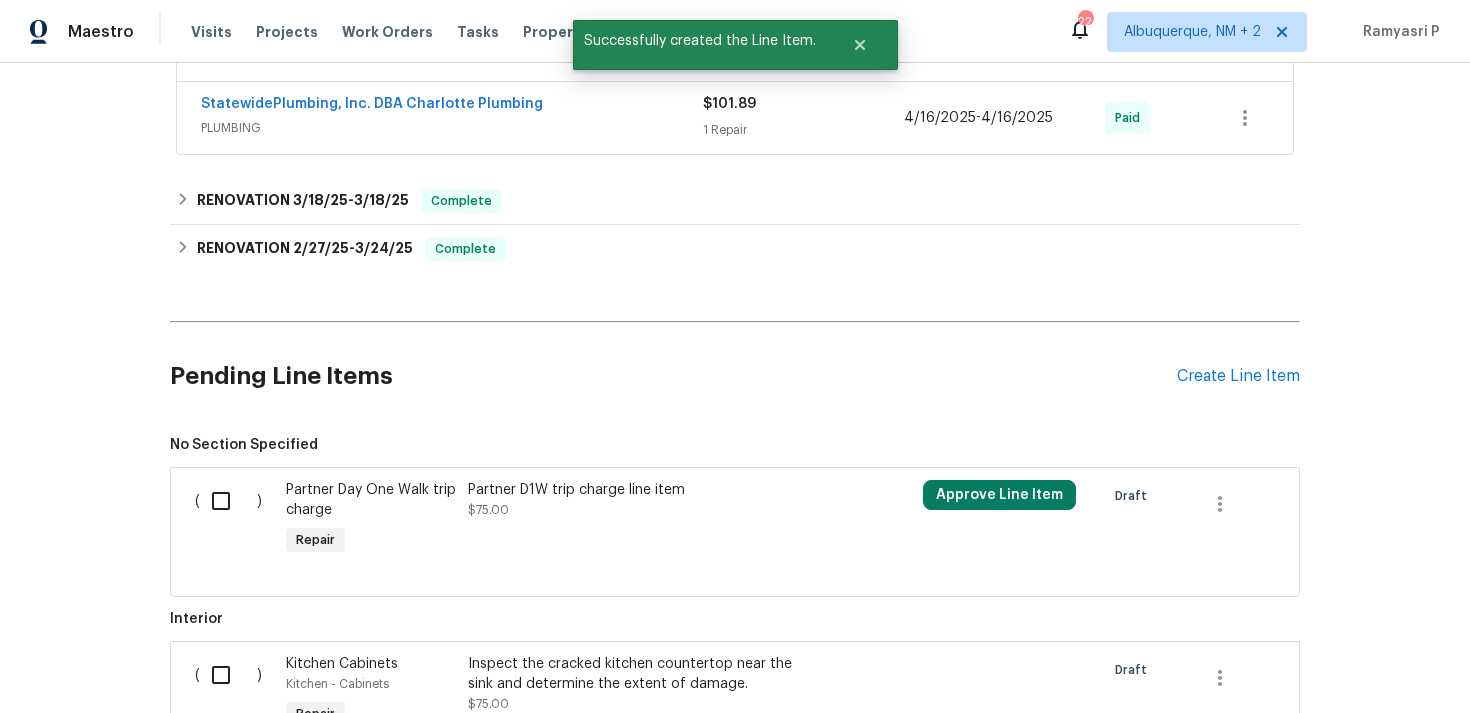 click at bounding box center (228, 675) 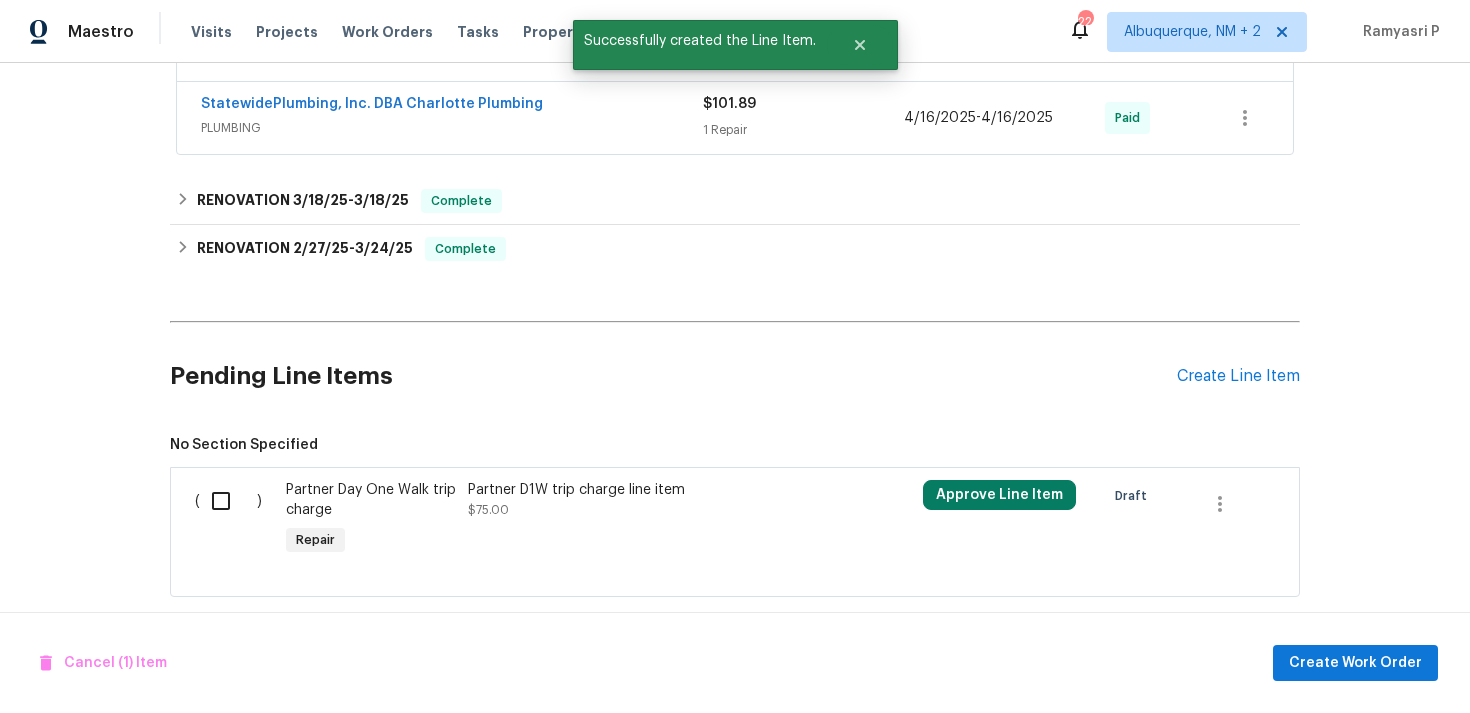 scroll, scrollTop: 1363, scrollLeft: 0, axis: vertical 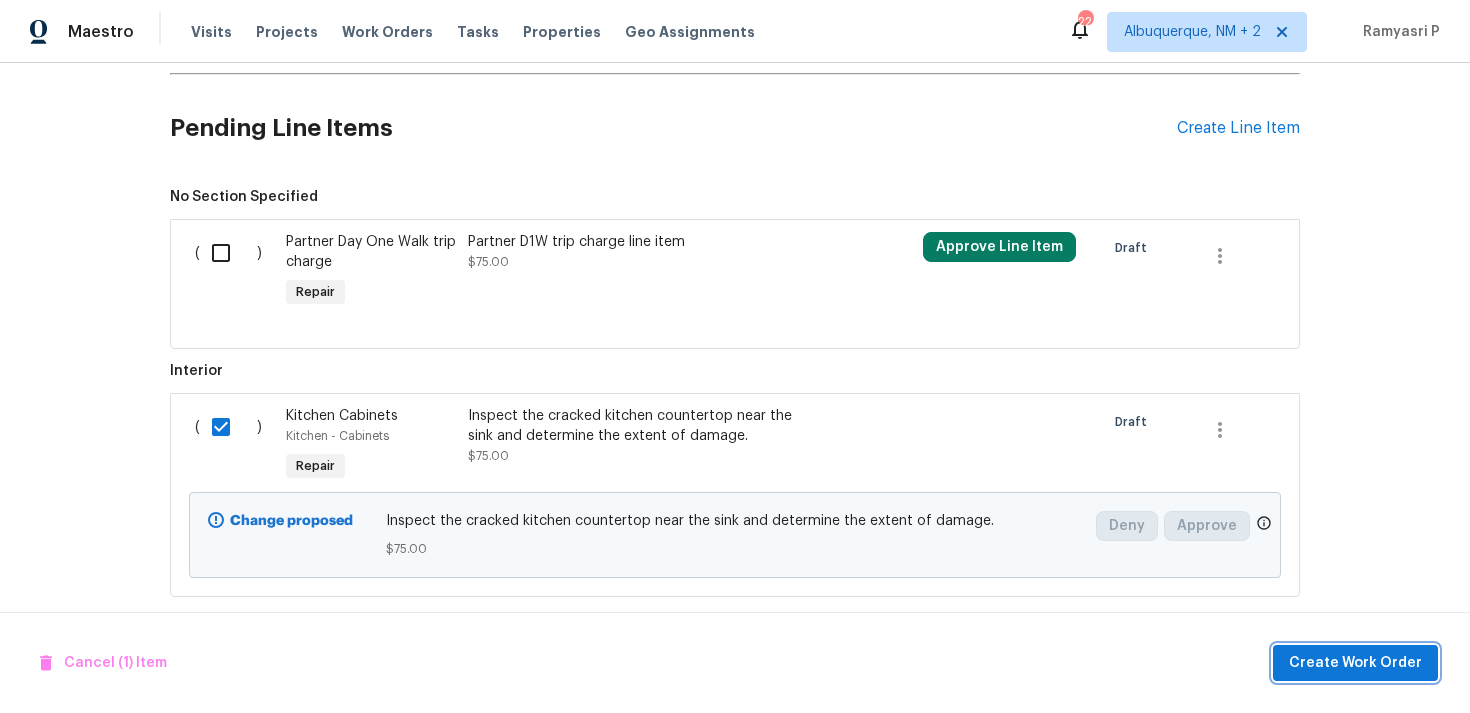 click on "Create Work Order" at bounding box center (1355, 663) 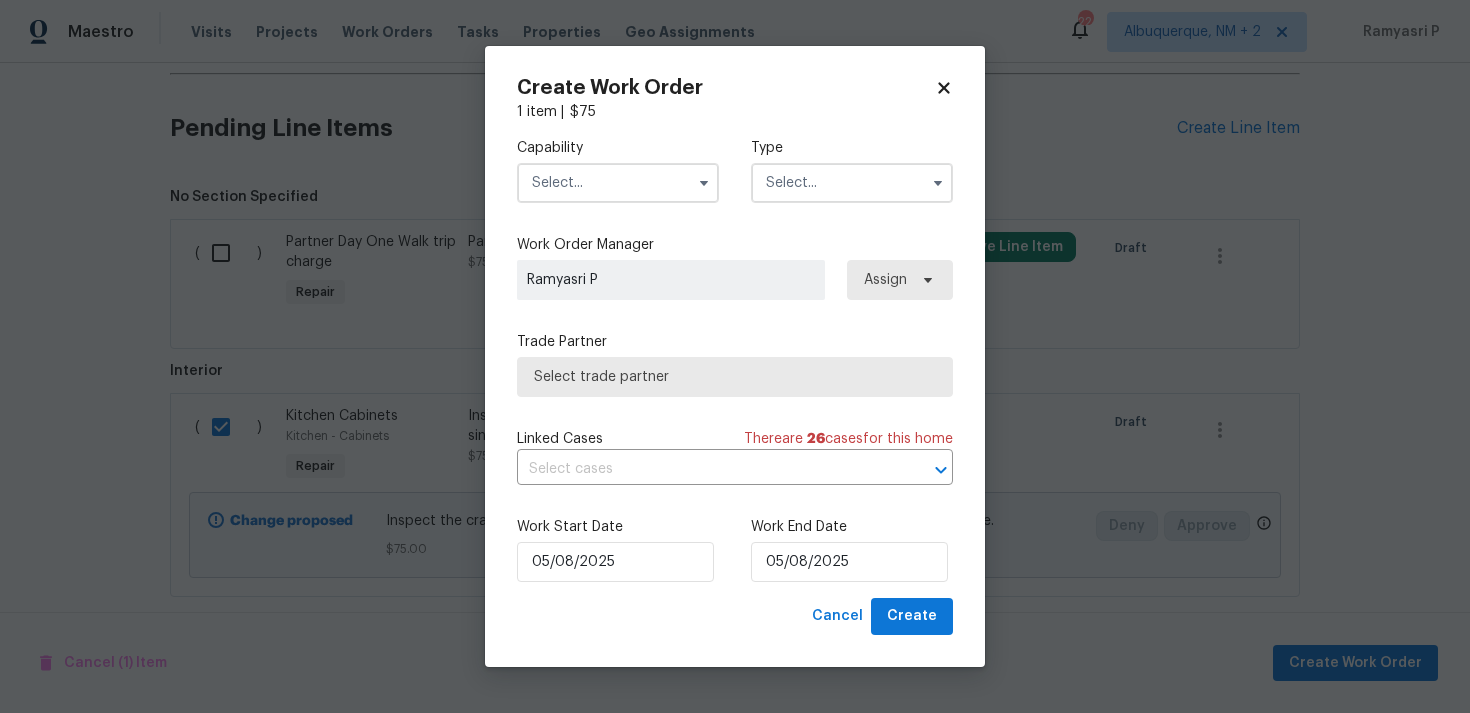 click at bounding box center [852, 183] 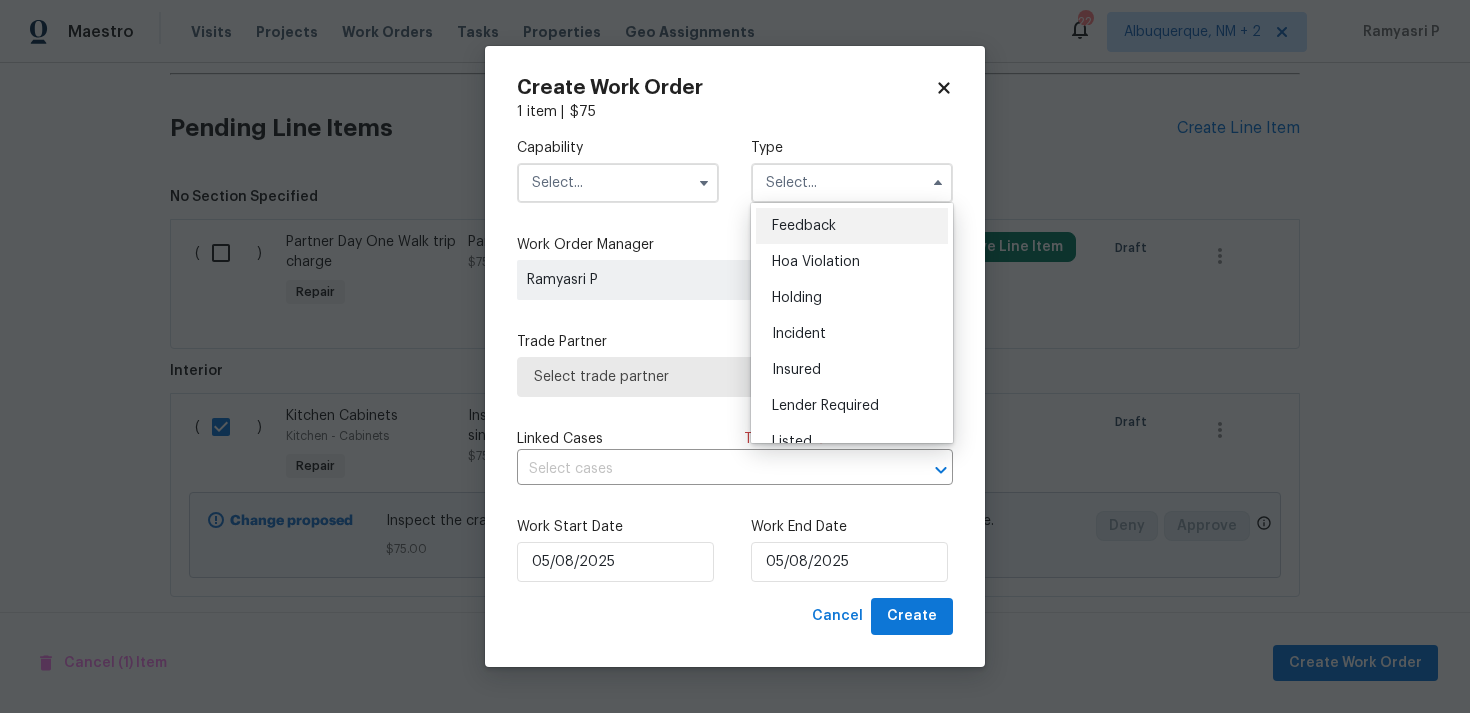 click on "Feedback" at bounding box center [852, 226] 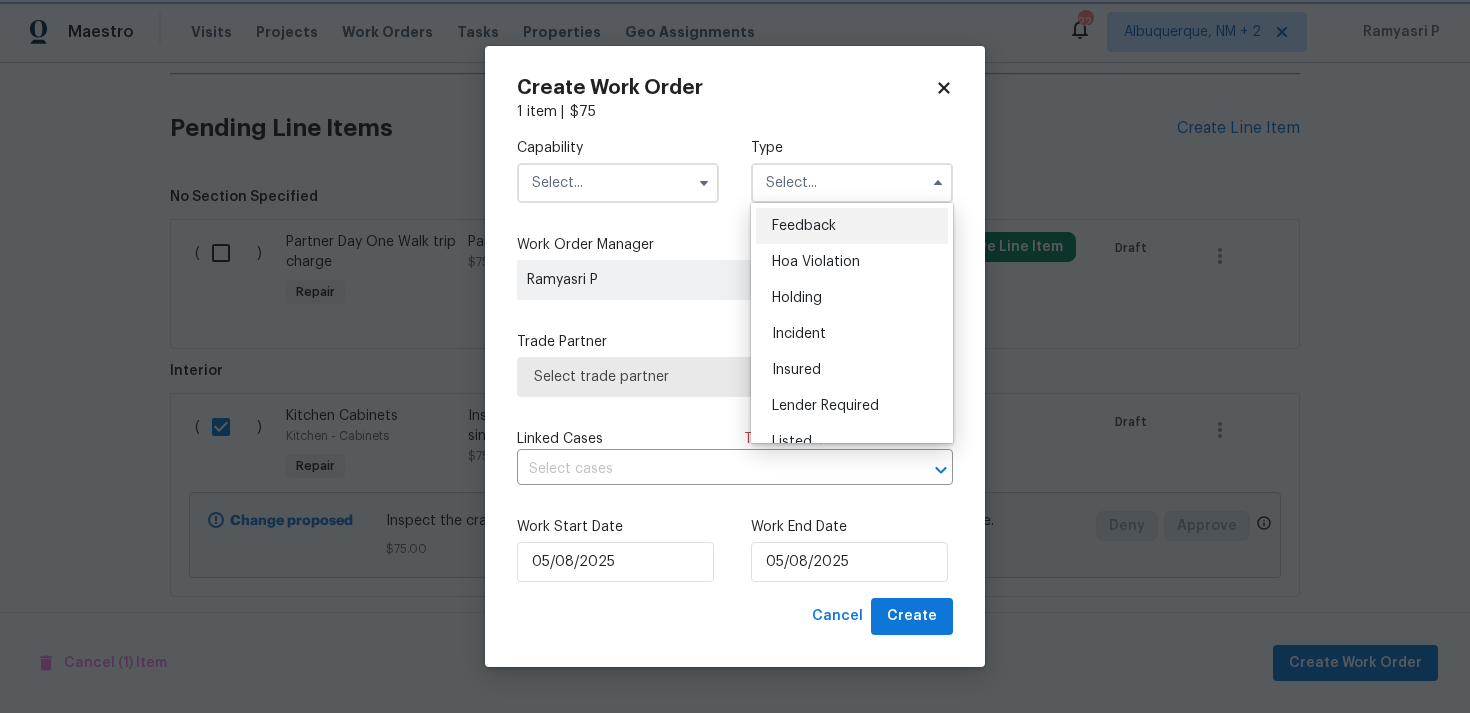 type on "Feedback" 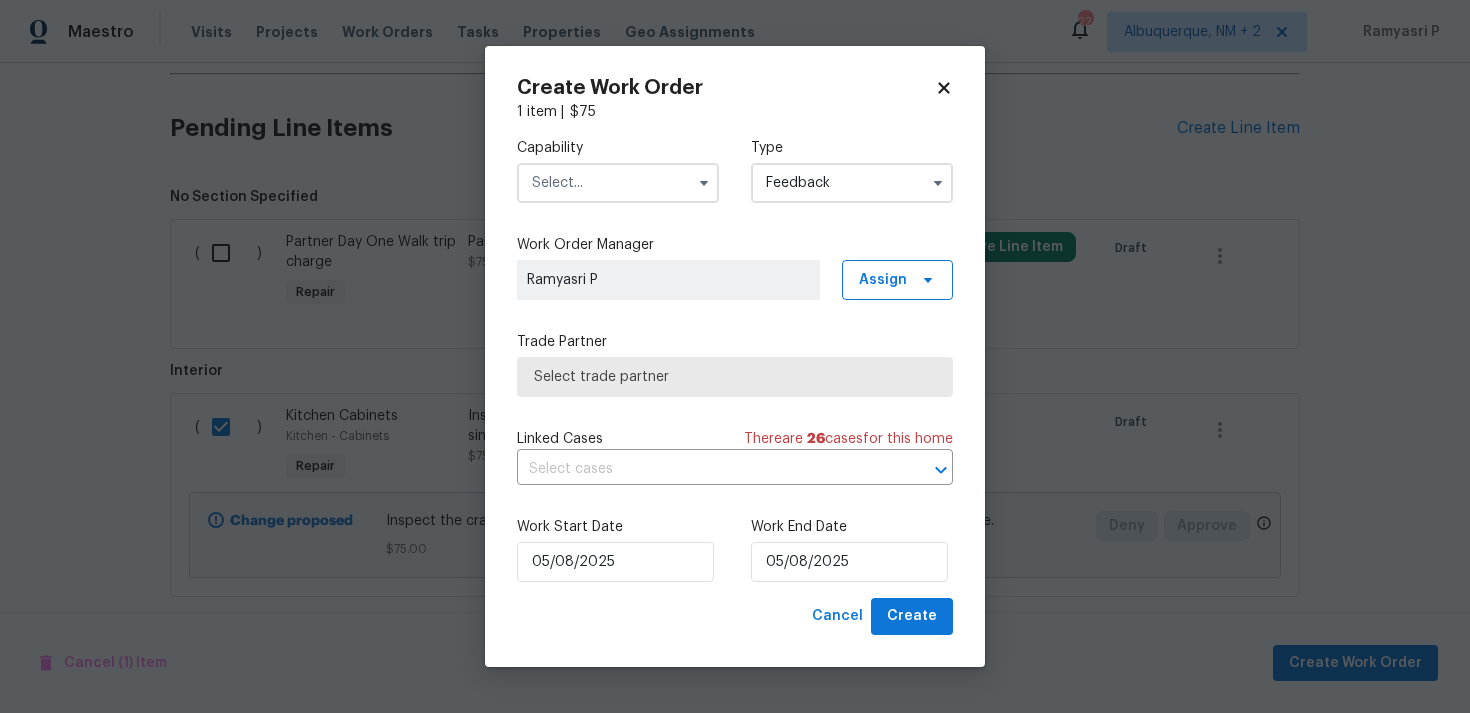 click at bounding box center [618, 183] 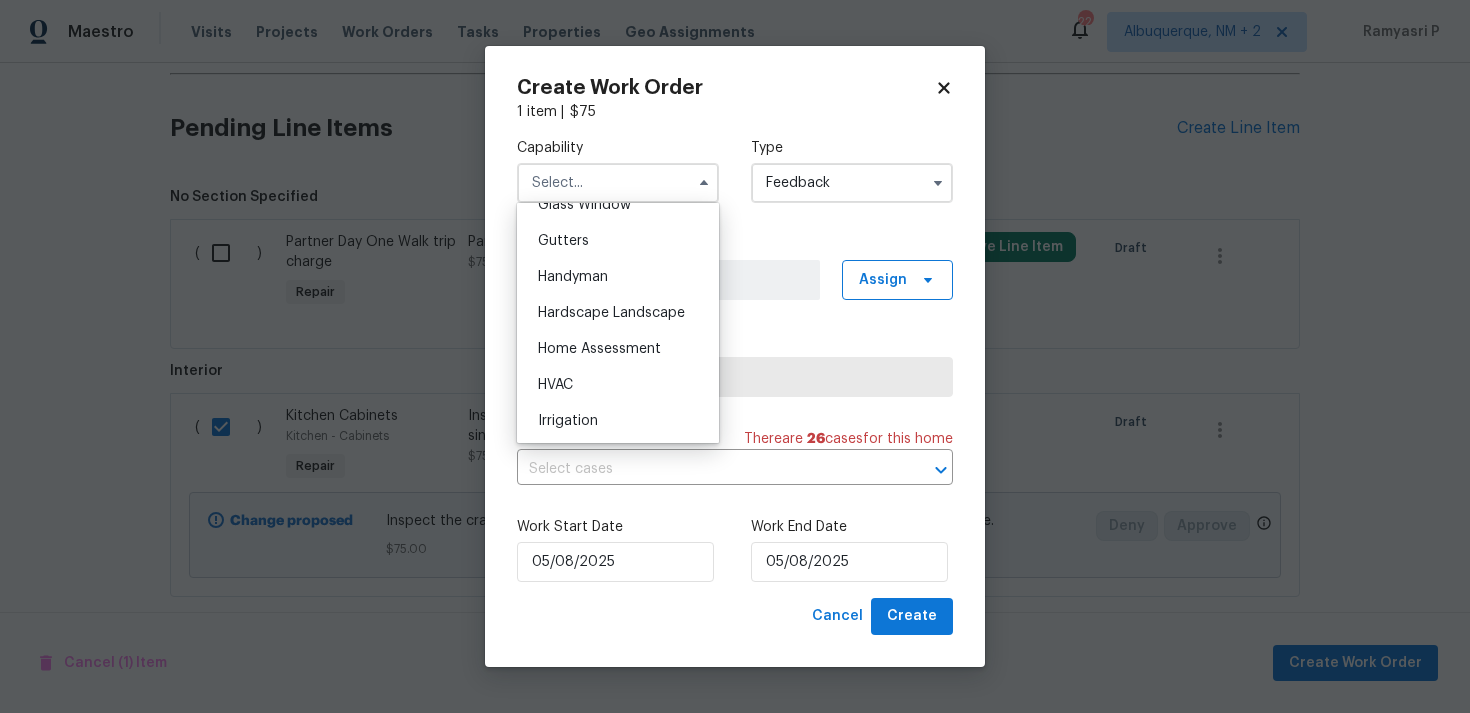 scroll, scrollTop: 1071, scrollLeft: 0, axis: vertical 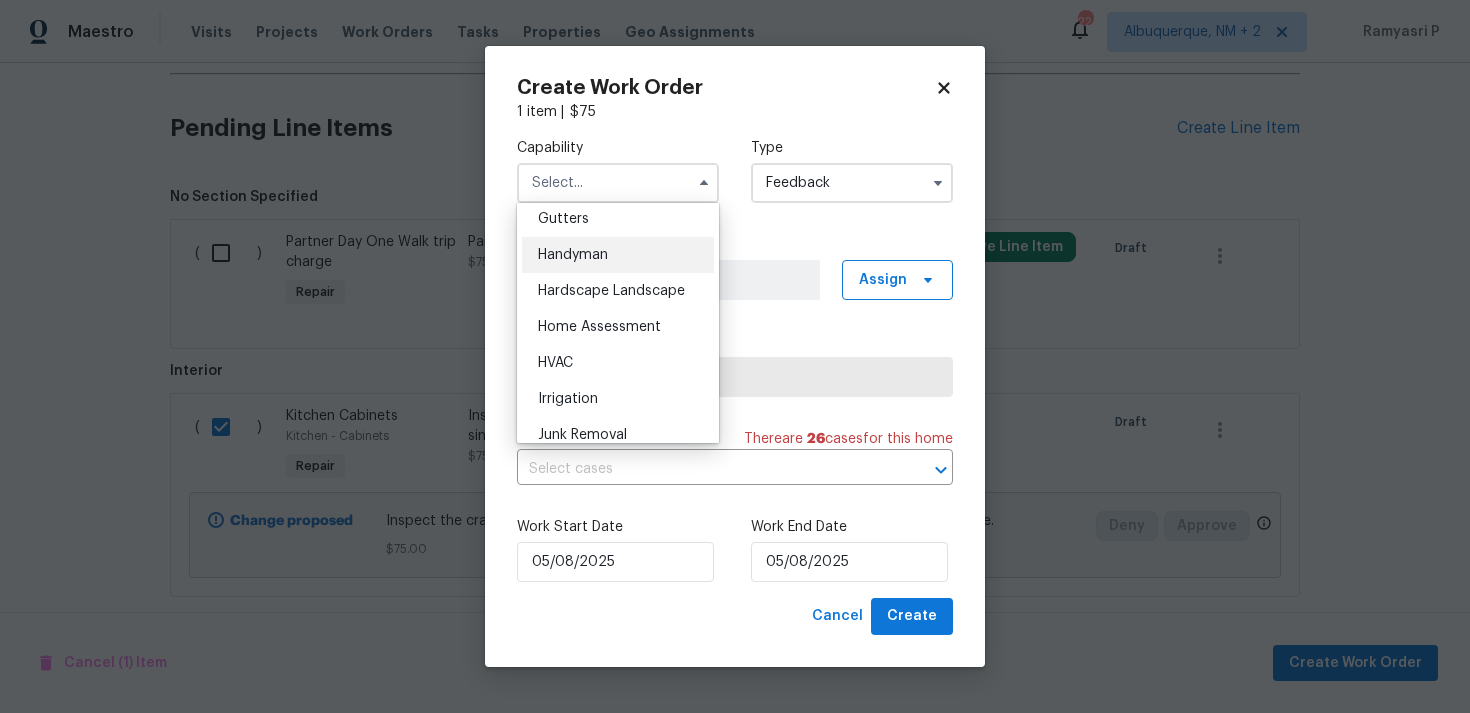 click on "Handyman" at bounding box center (618, 255) 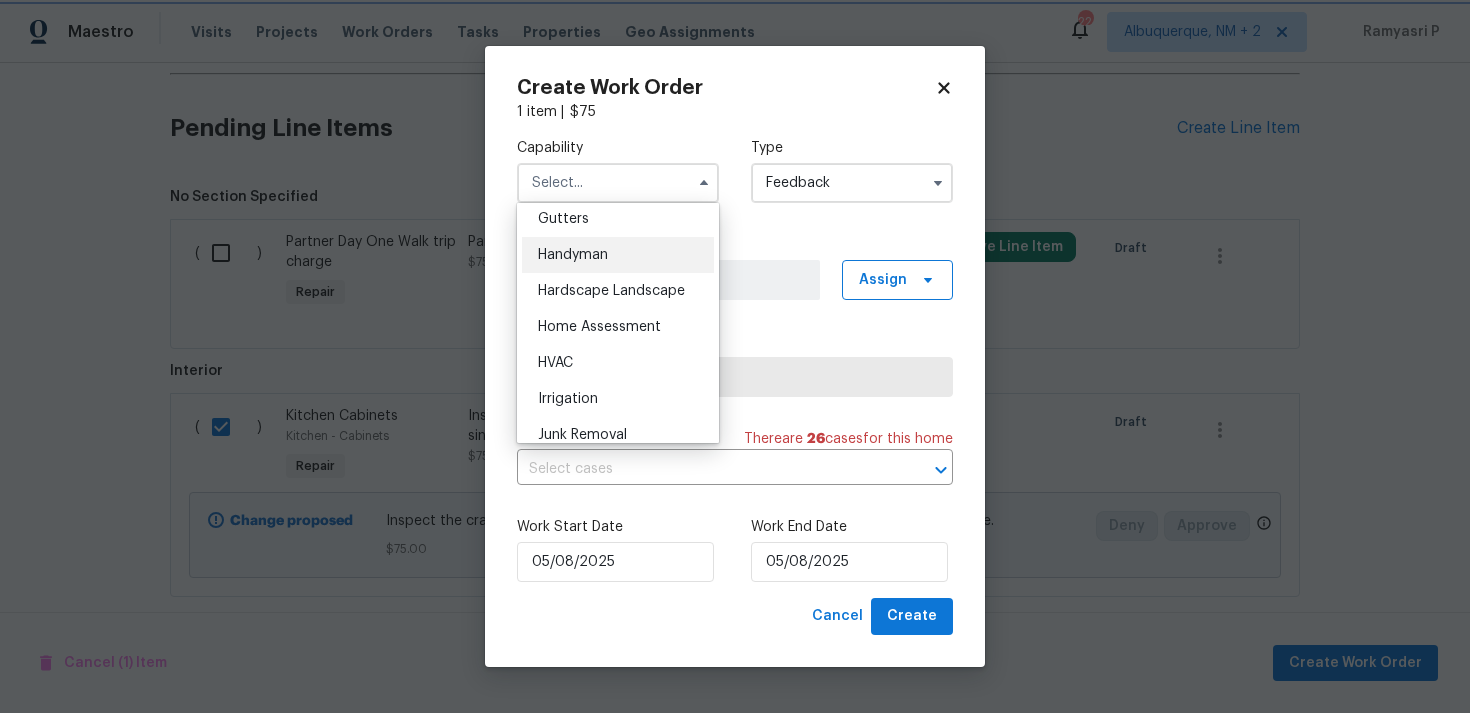type on "Handyman" 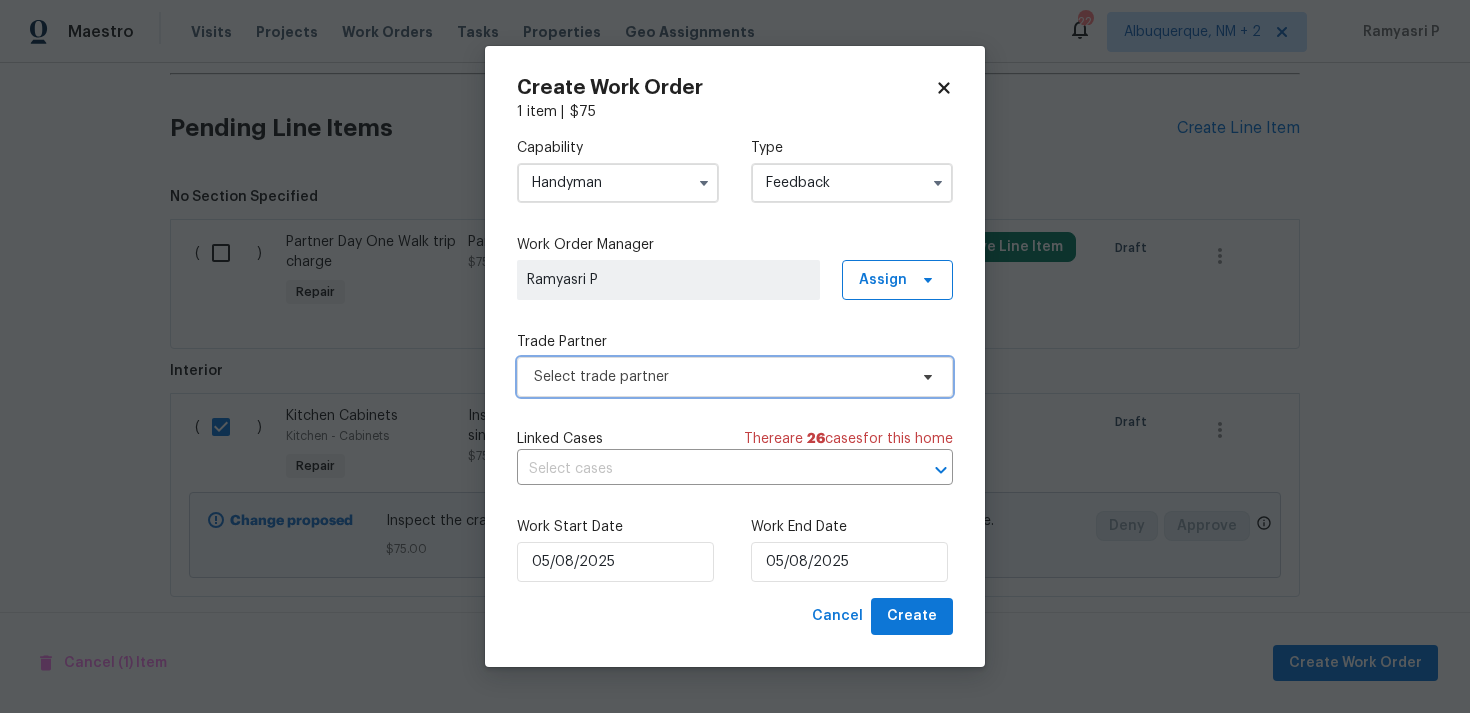 click on "Select trade partner" at bounding box center [720, 377] 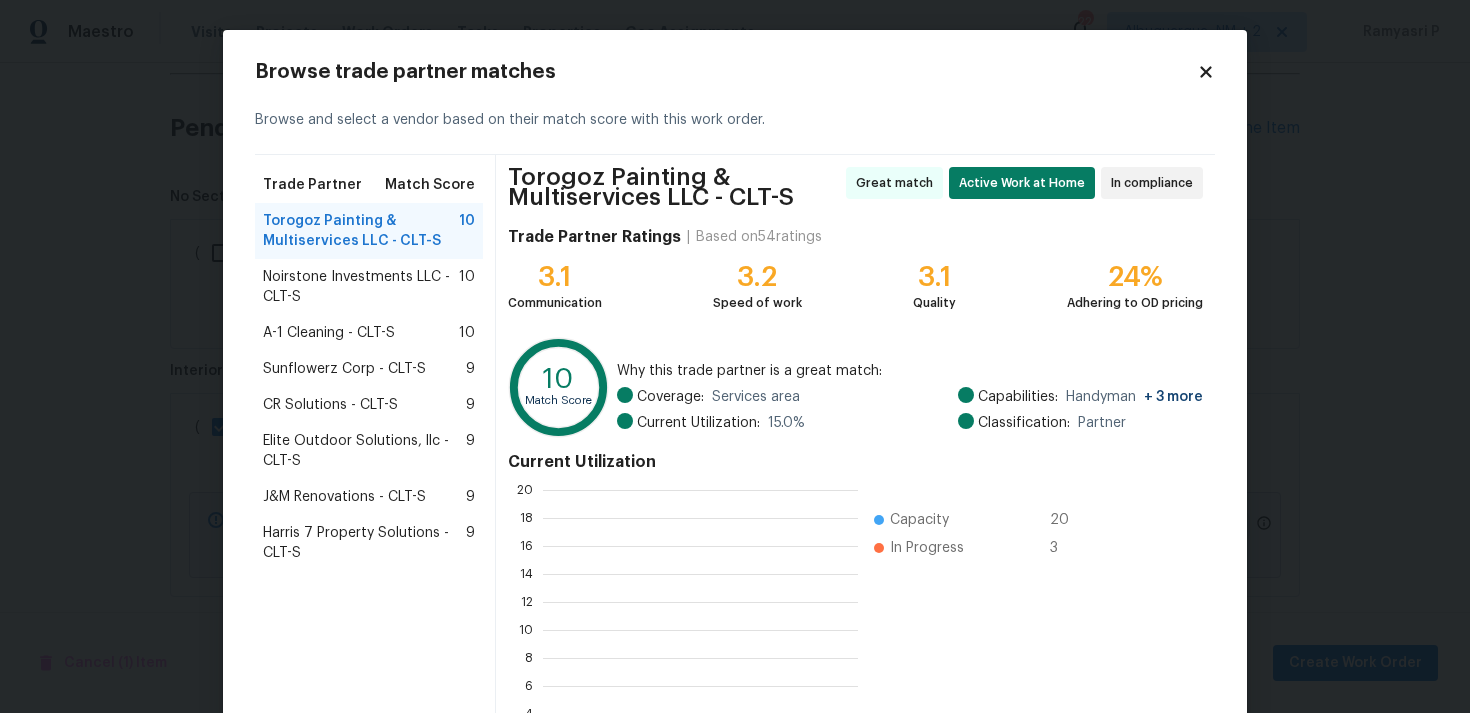 scroll, scrollTop: 2, scrollLeft: 2, axis: both 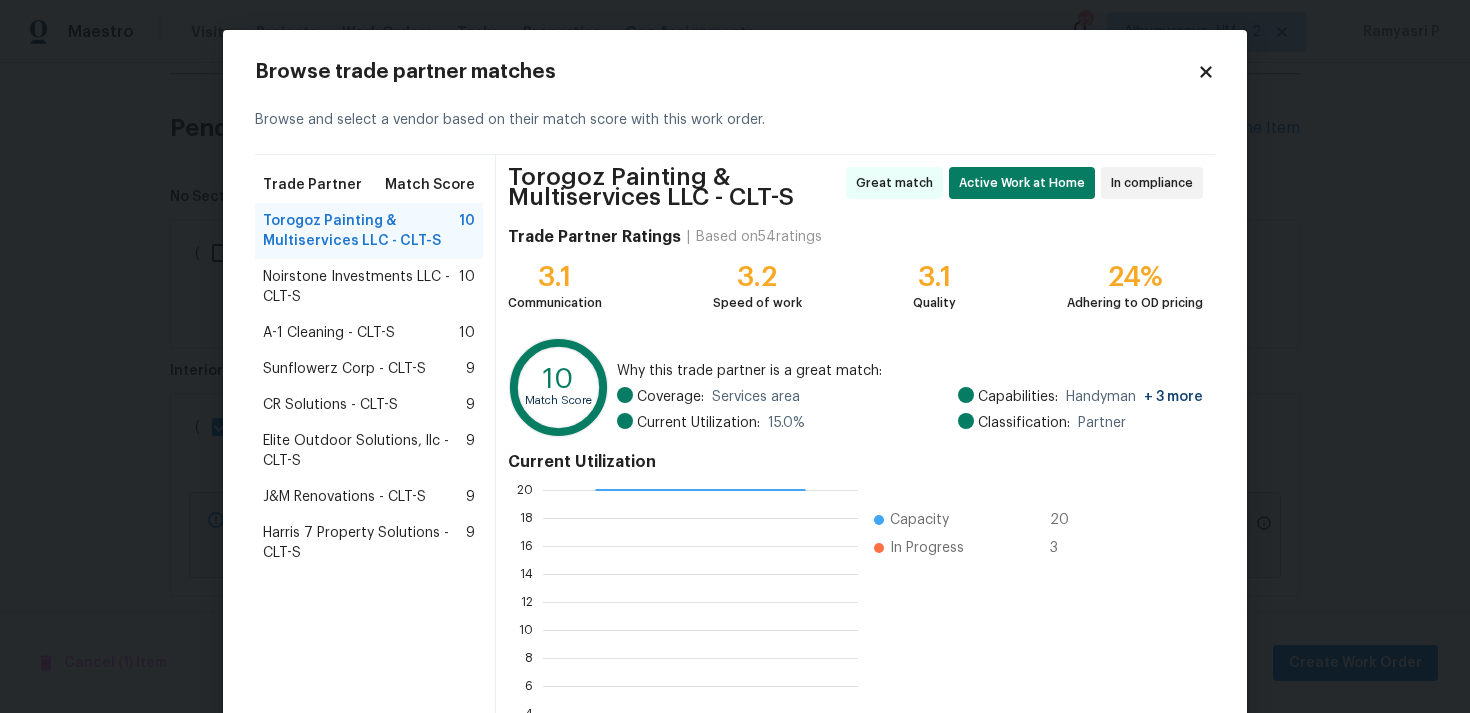 click on "Noirstone Investments LLC - CLT-S" at bounding box center (361, 287) 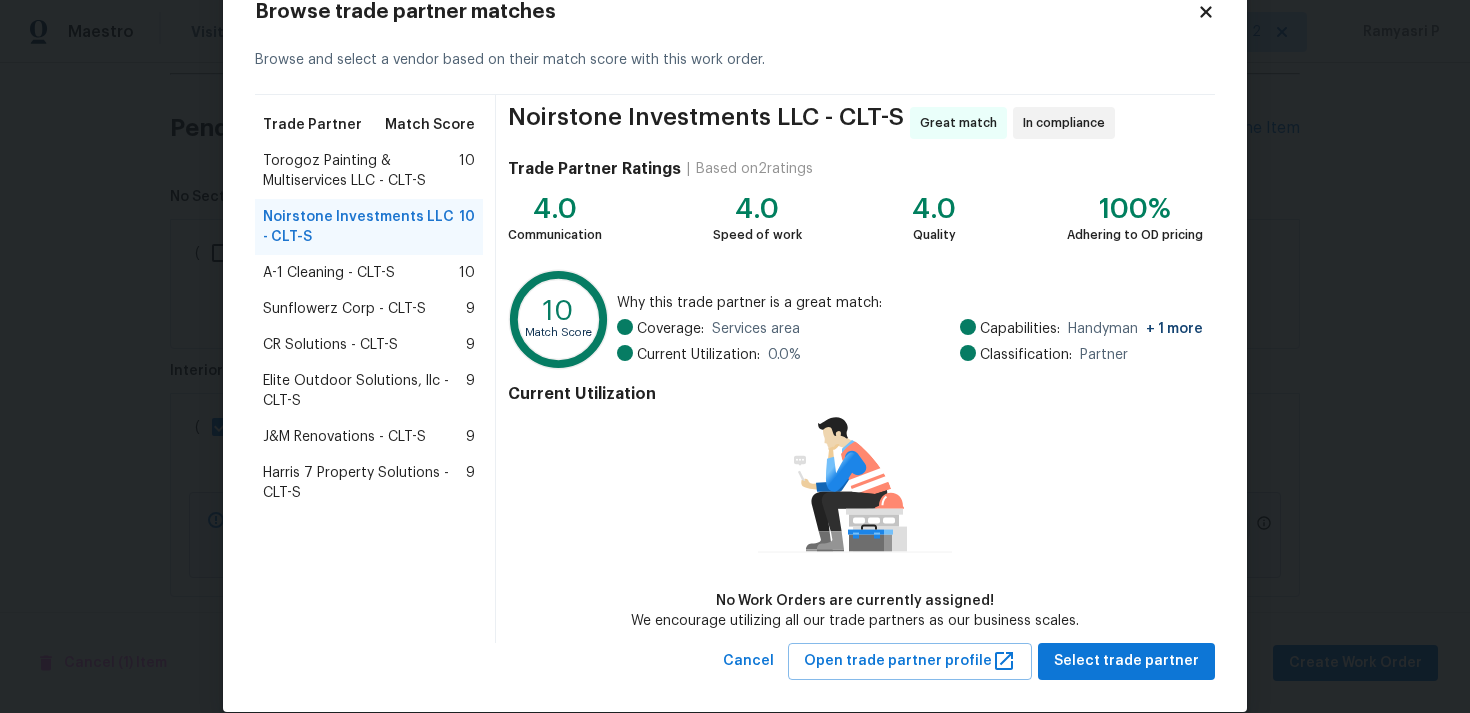scroll, scrollTop: 87, scrollLeft: 0, axis: vertical 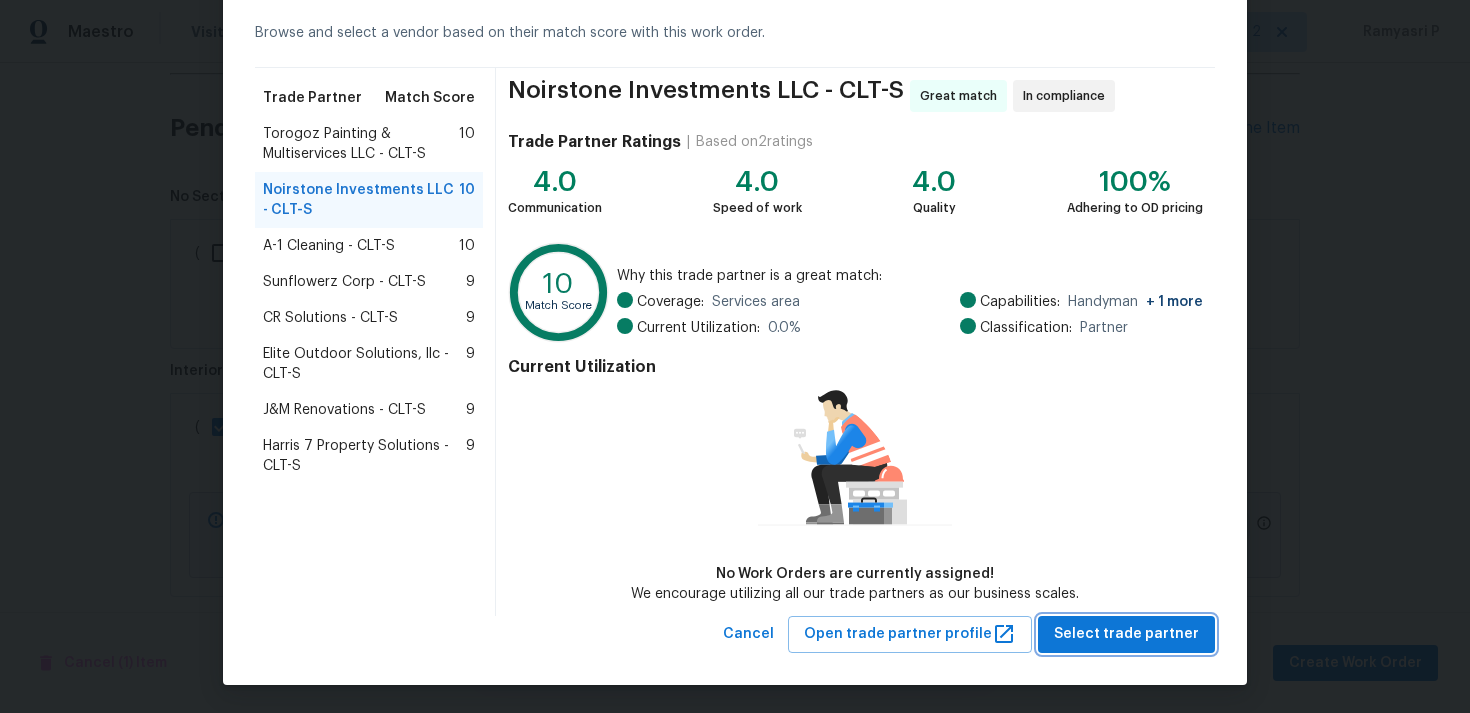 click on "Select trade partner" at bounding box center (1126, 634) 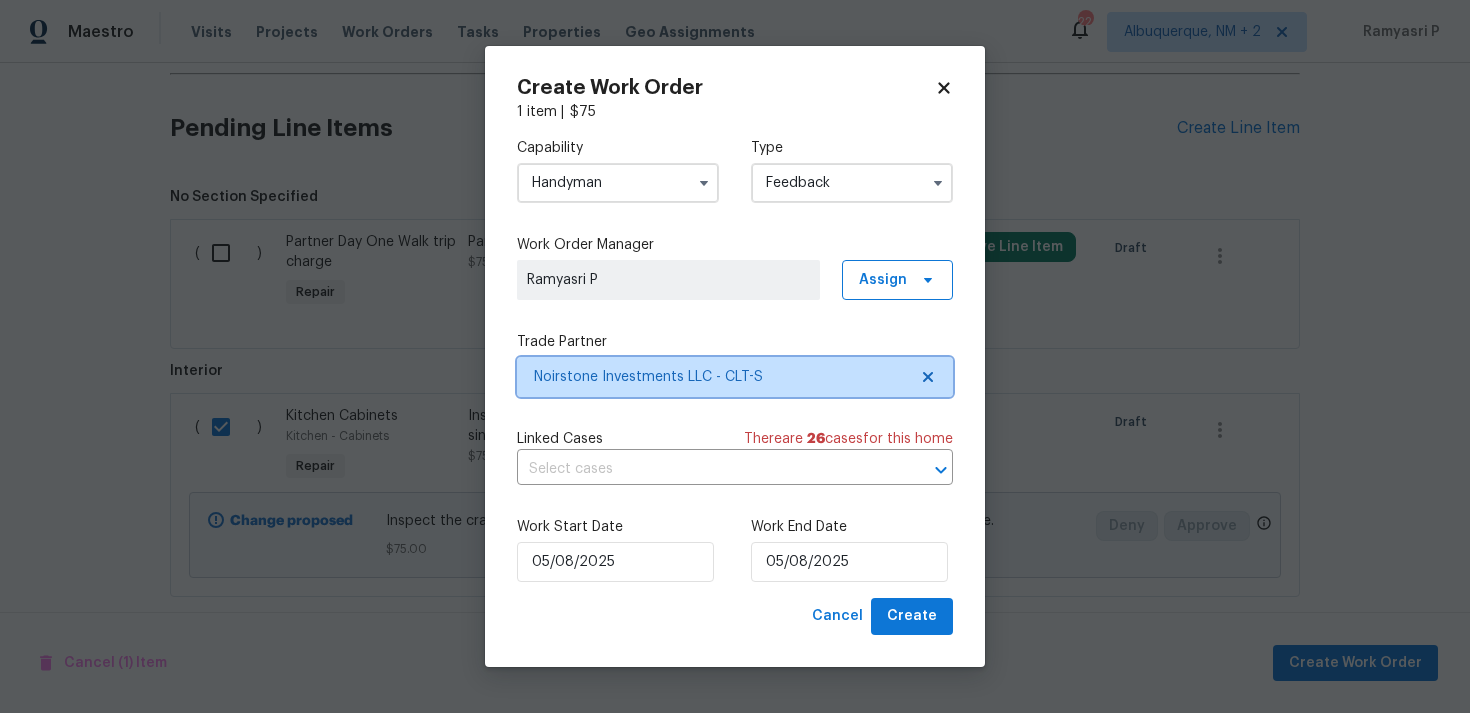 scroll, scrollTop: 0, scrollLeft: 0, axis: both 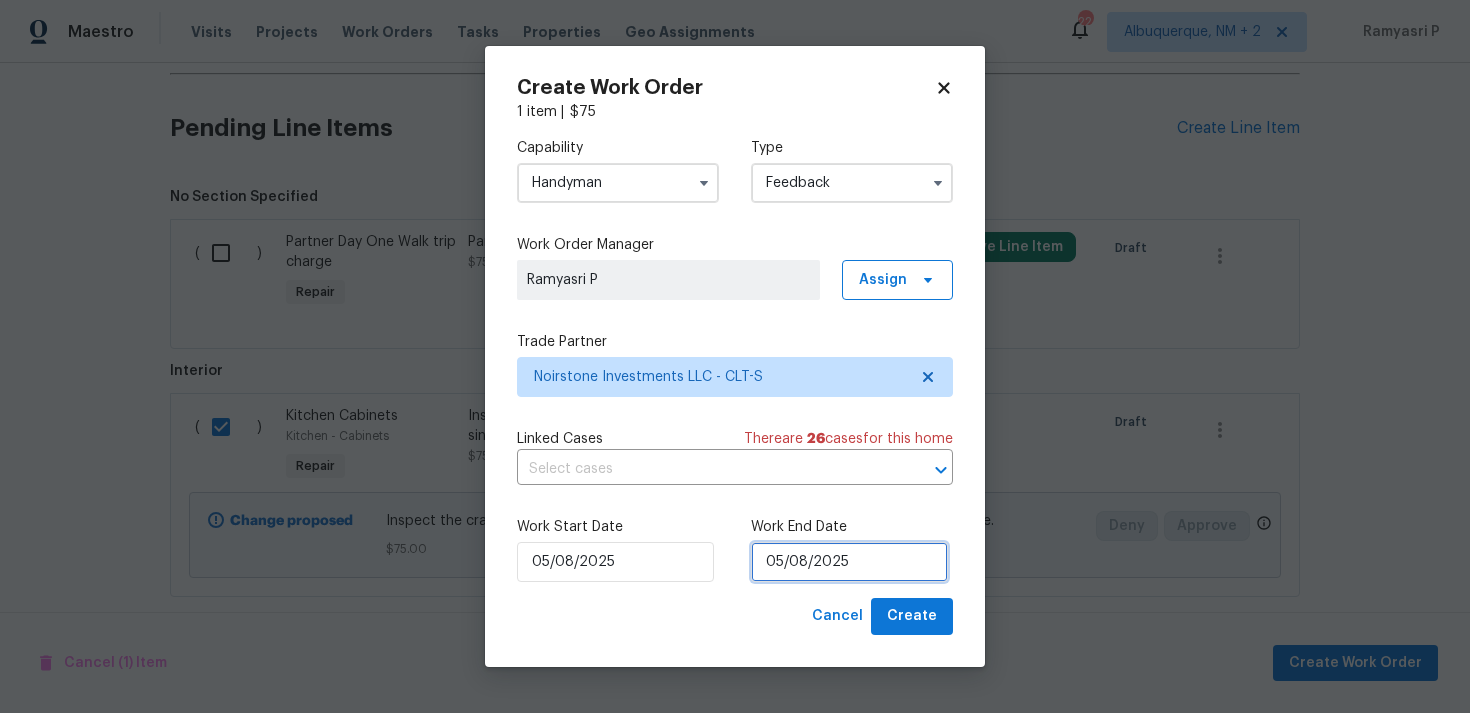 click on "05/08/2025" at bounding box center [849, 562] 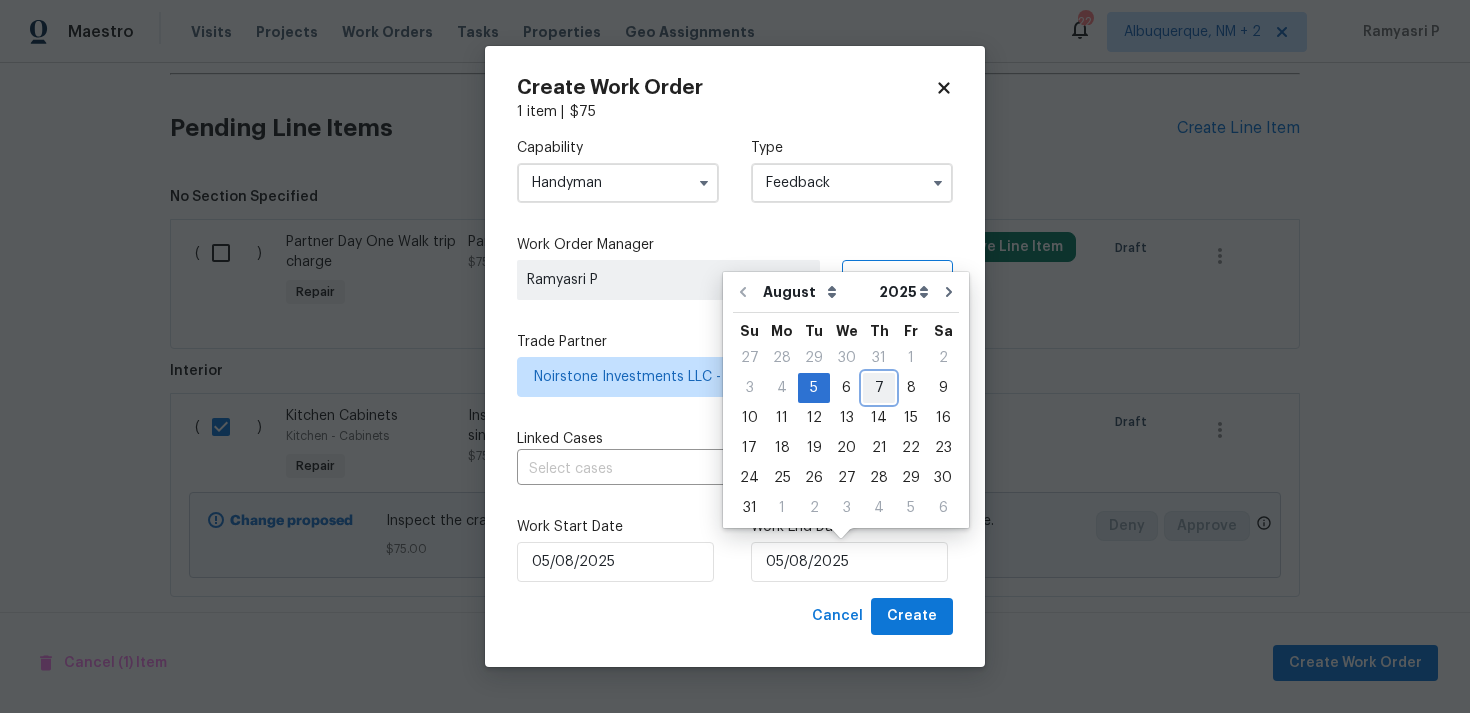 click on "7" at bounding box center (879, 388) 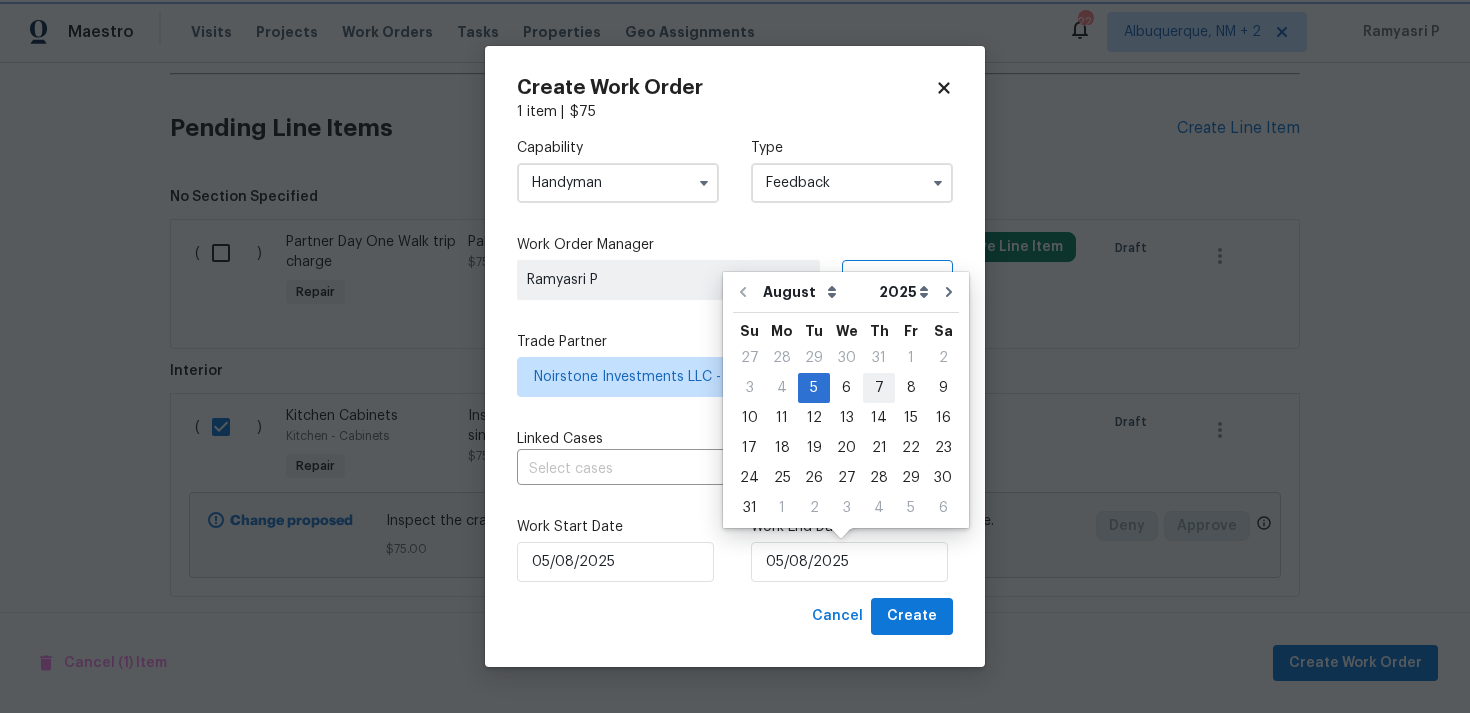 type on "07/08/2025" 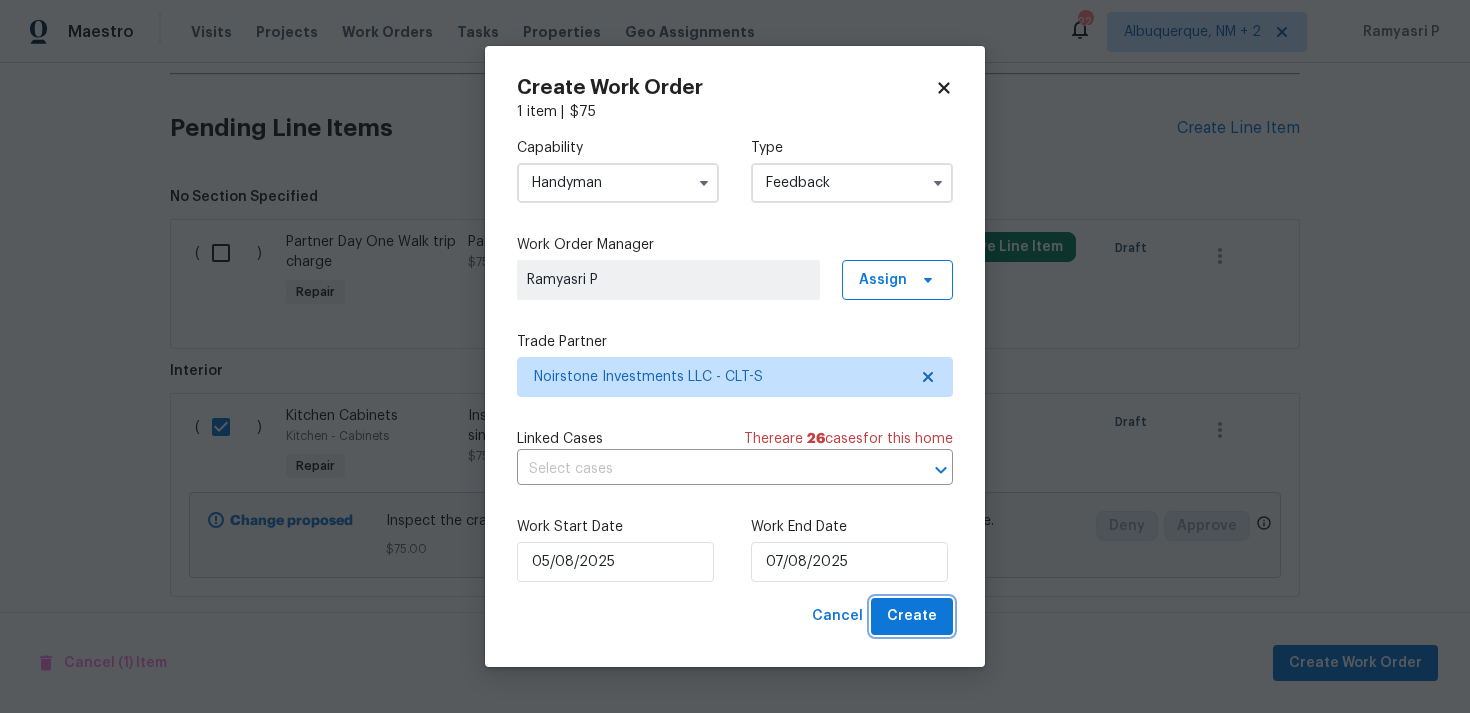 click on "Create" at bounding box center [912, 616] 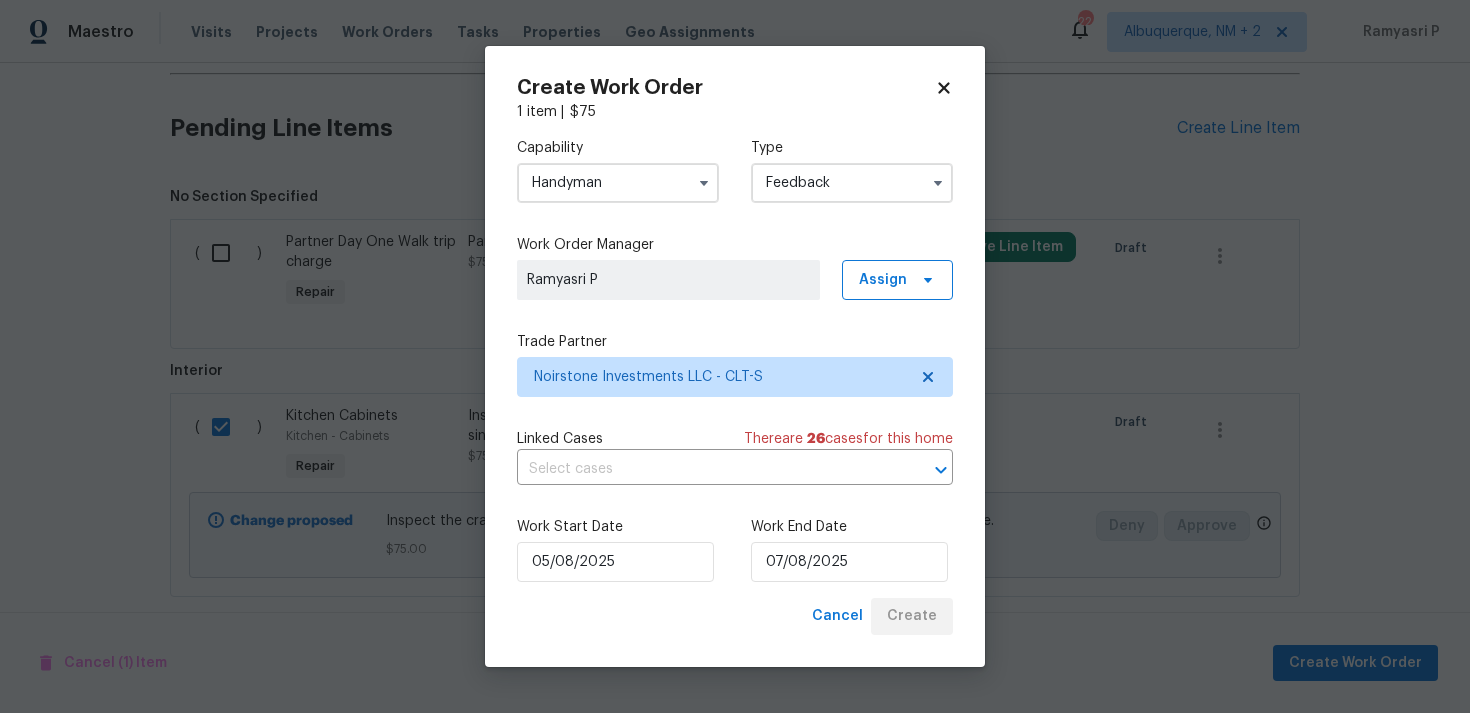 checkbox on "false" 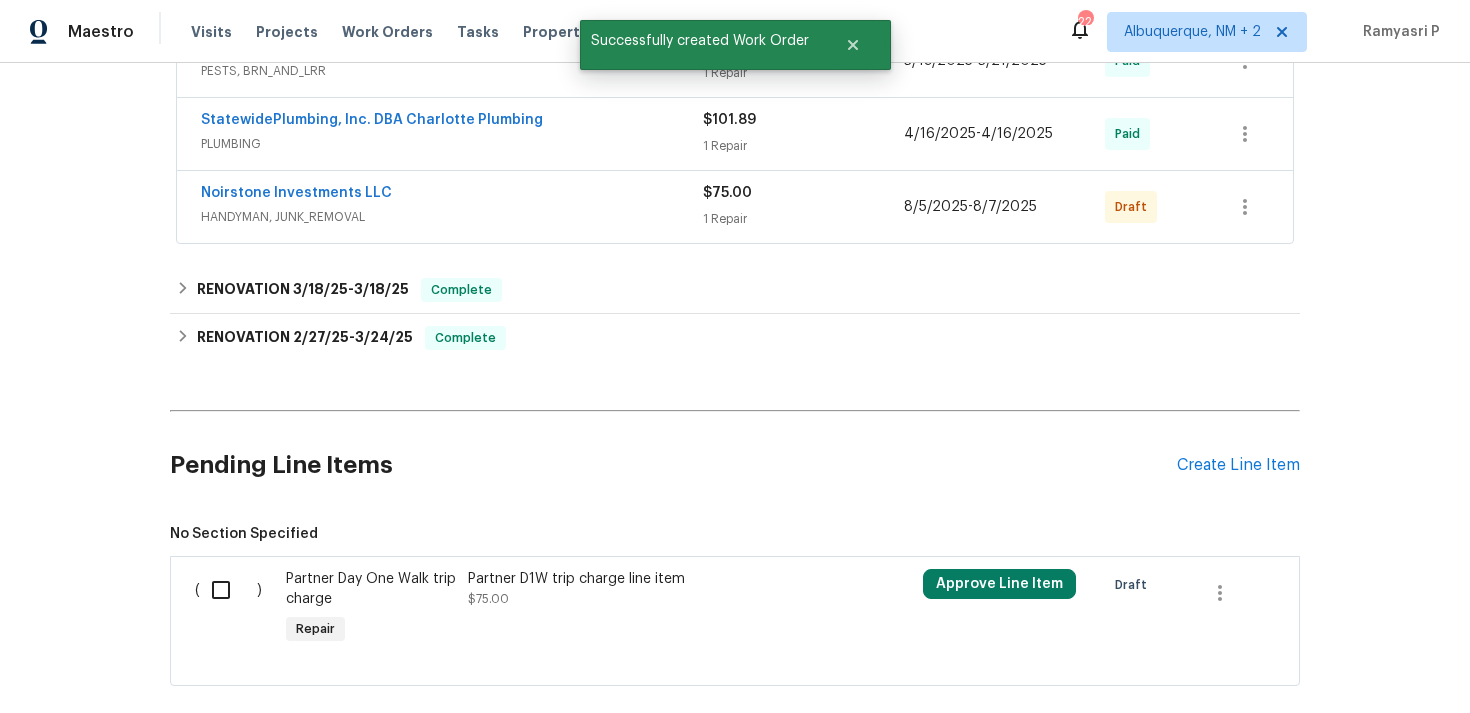 scroll, scrollTop: 1004, scrollLeft: 0, axis: vertical 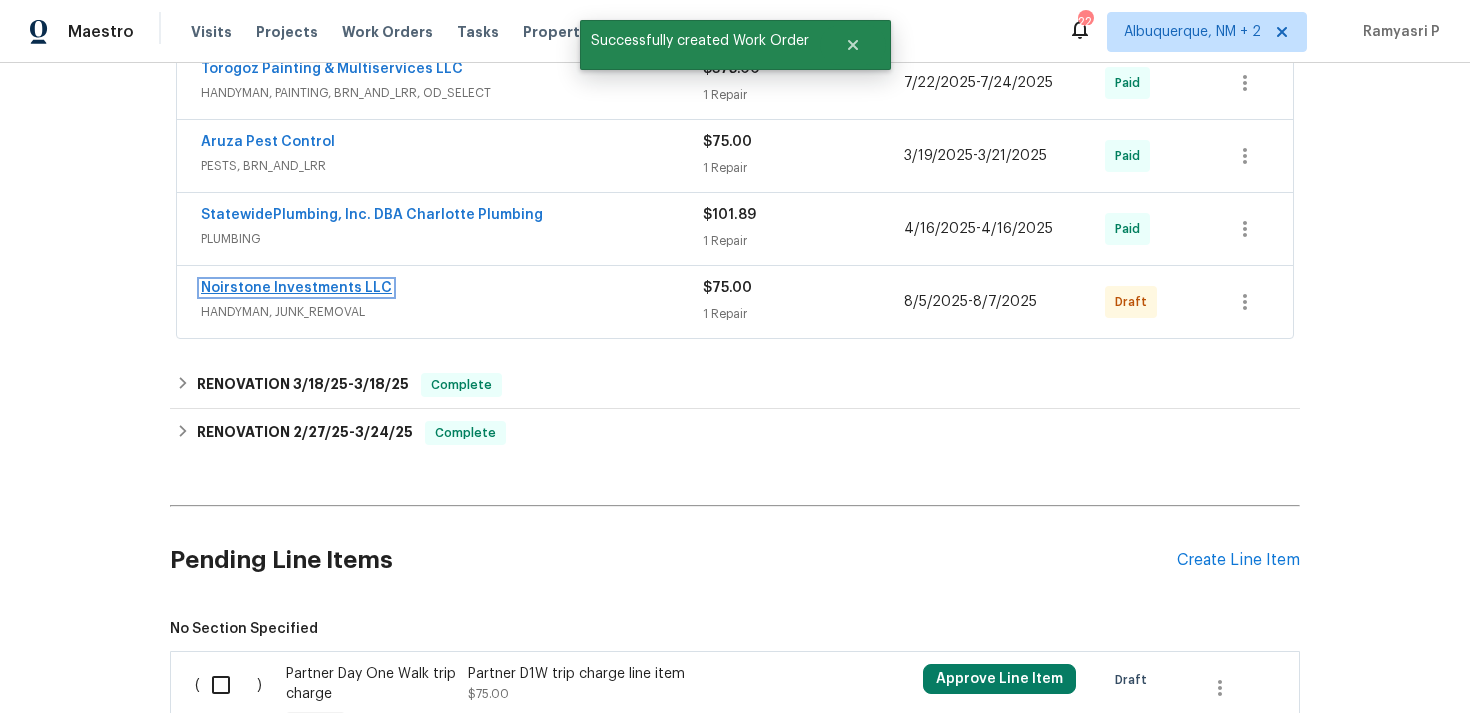 click on "Noirstone Investments LLC" at bounding box center [296, 288] 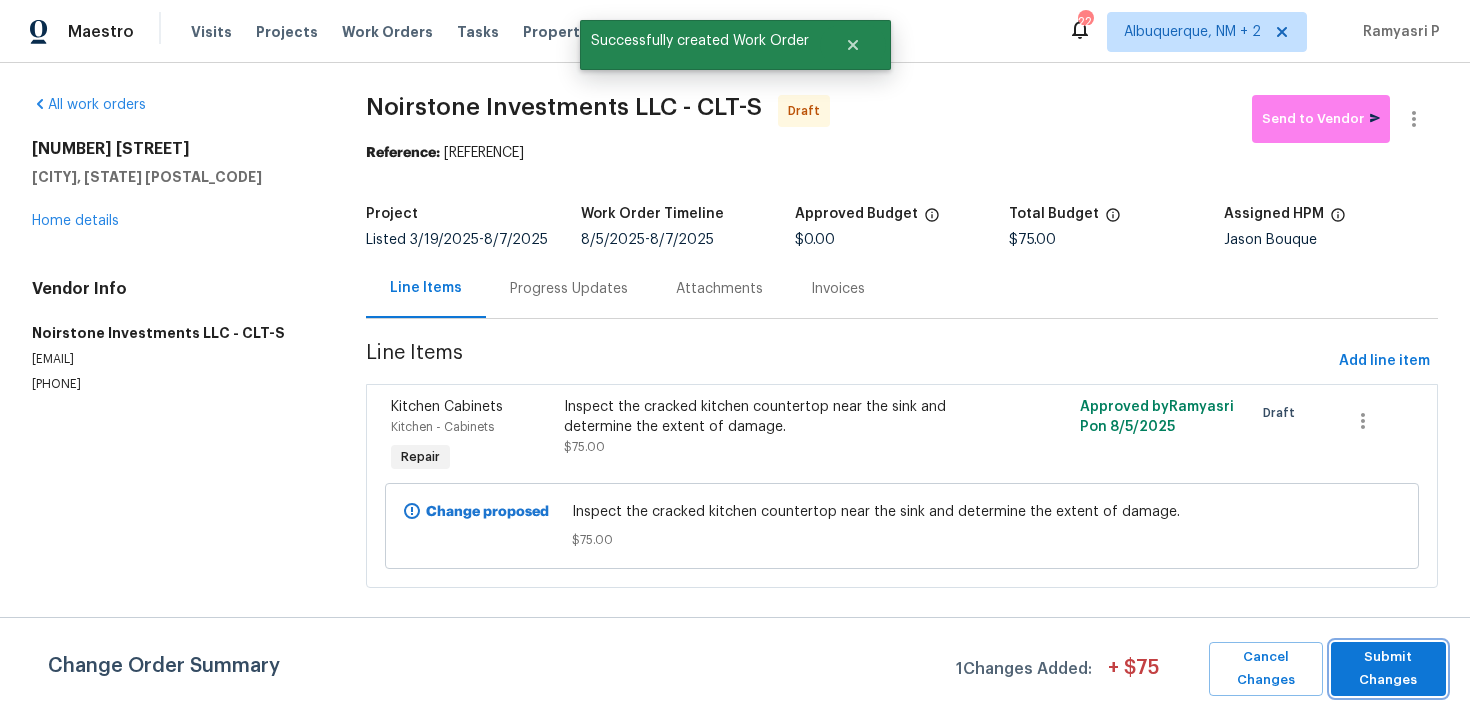 click on "Submit Changes" at bounding box center [1388, 669] 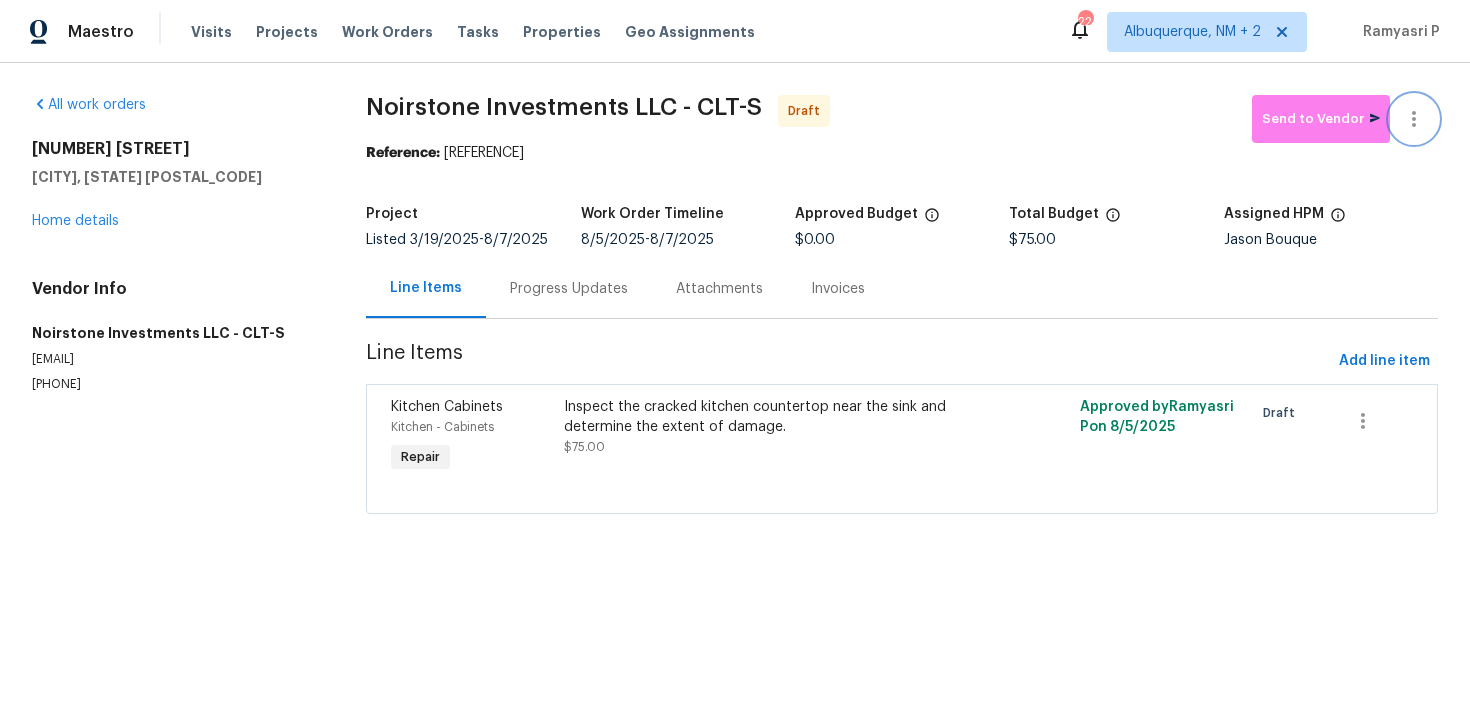 click 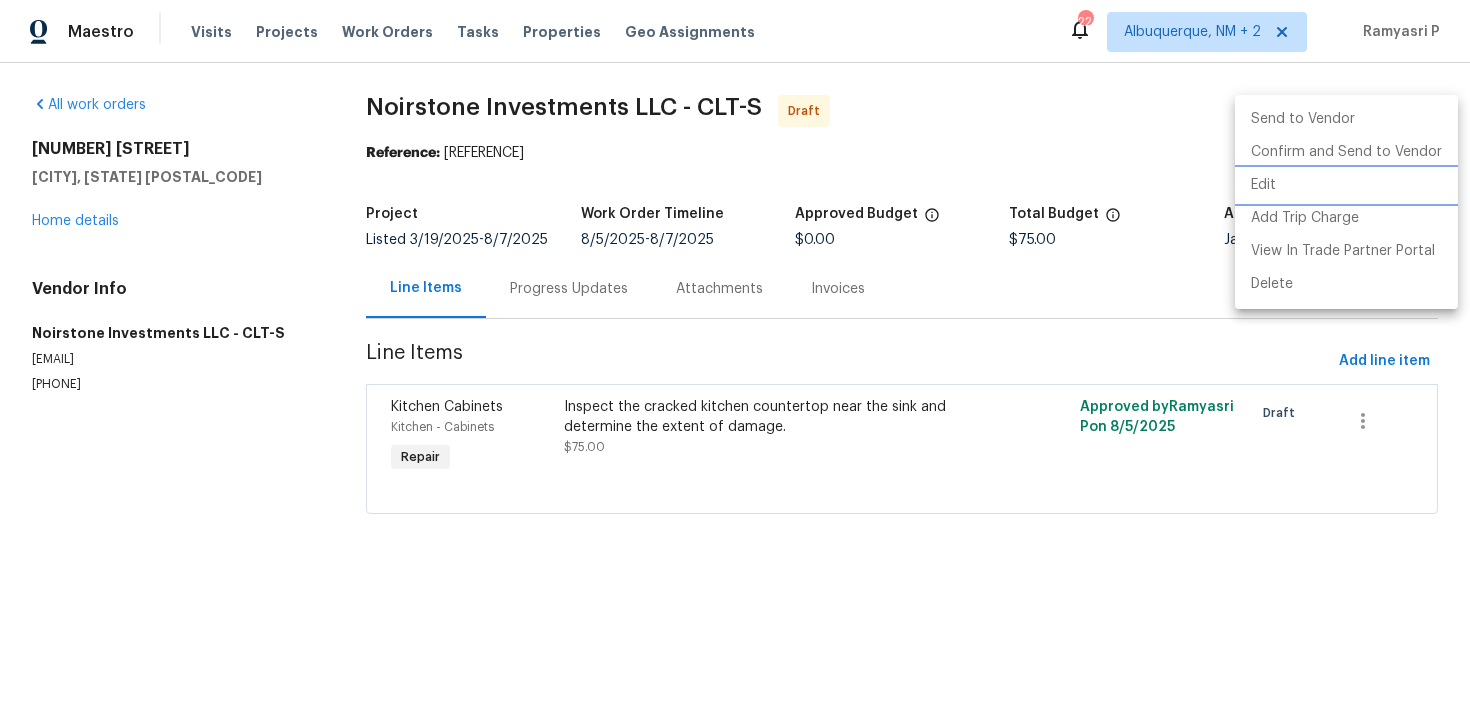 click on "Edit" at bounding box center [1346, 185] 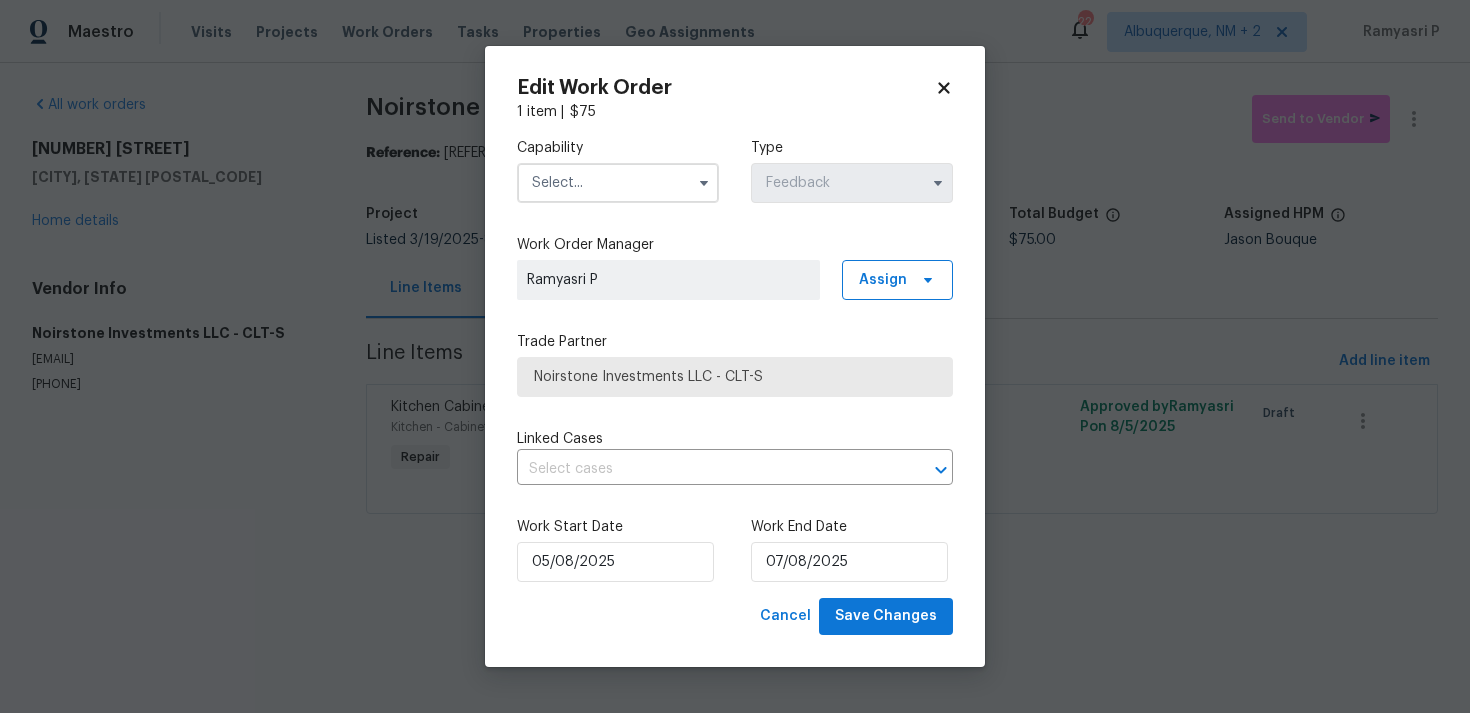click at bounding box center [618, 183] 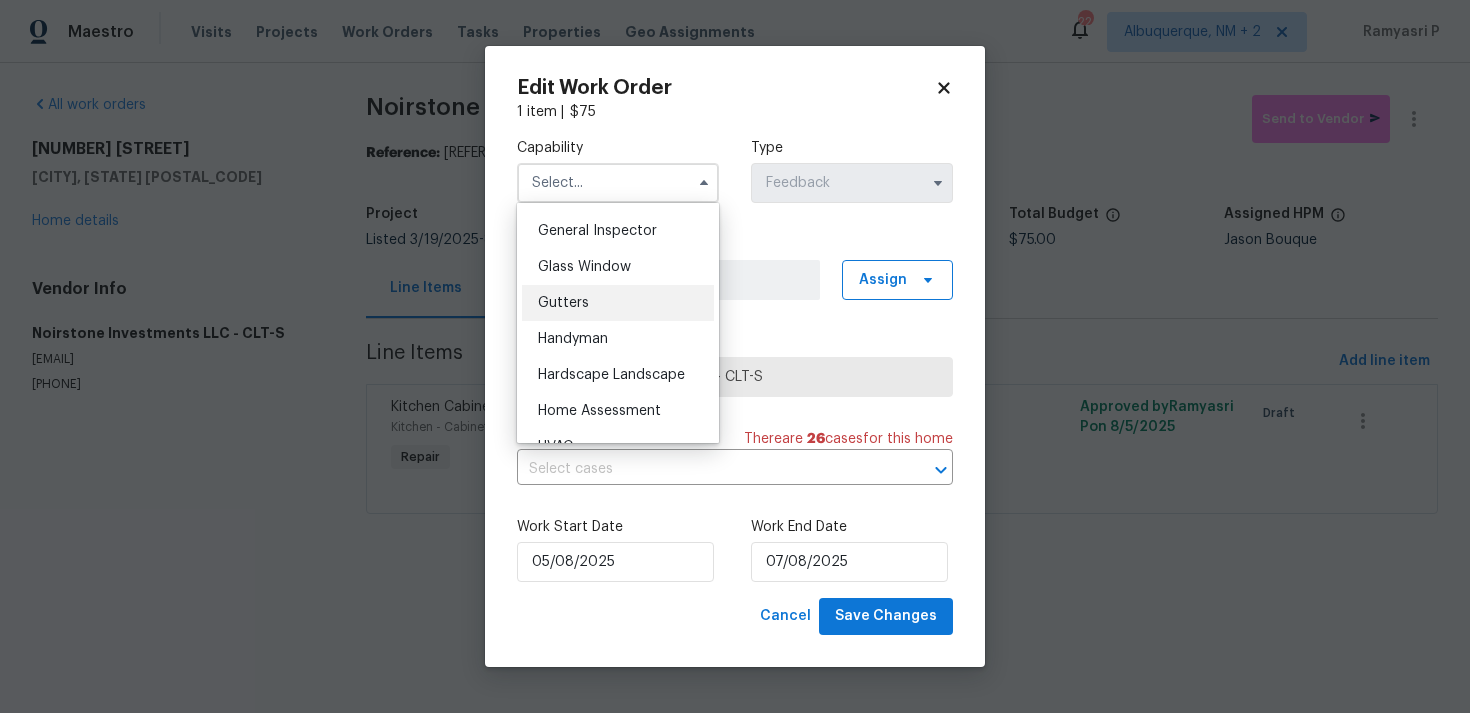 scroll, scrollTop: 1004, scrollLeft: 0, axis: vertical 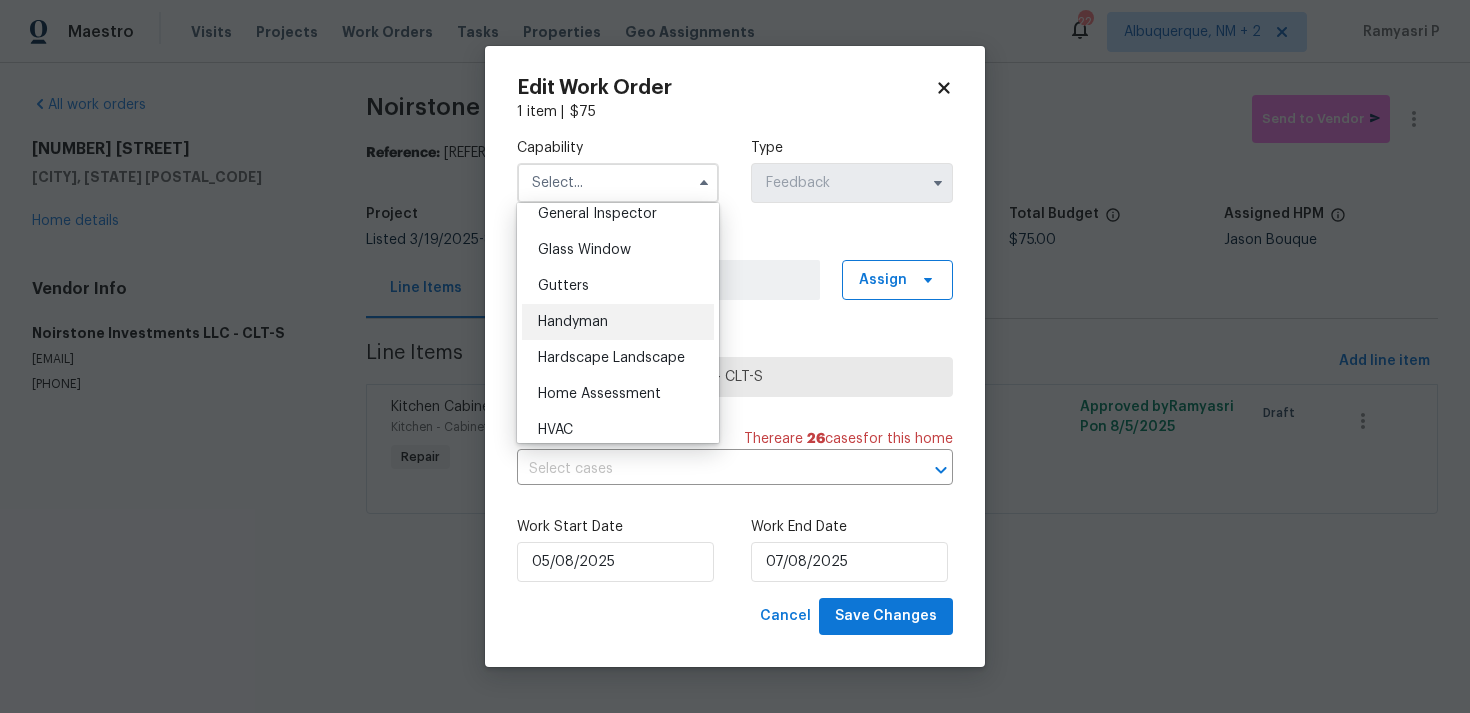 click on "Handyman" at bounding box center [618, 322] 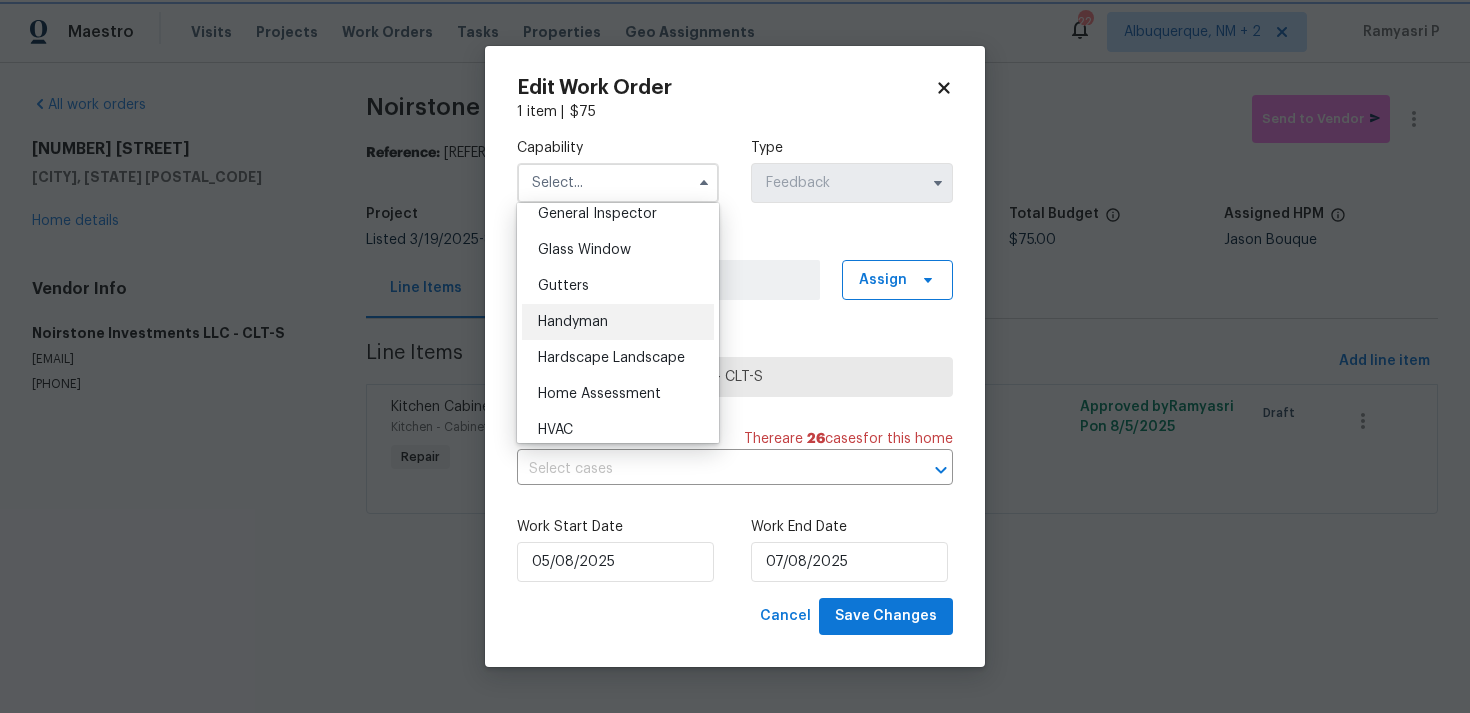 type on "Handyman" 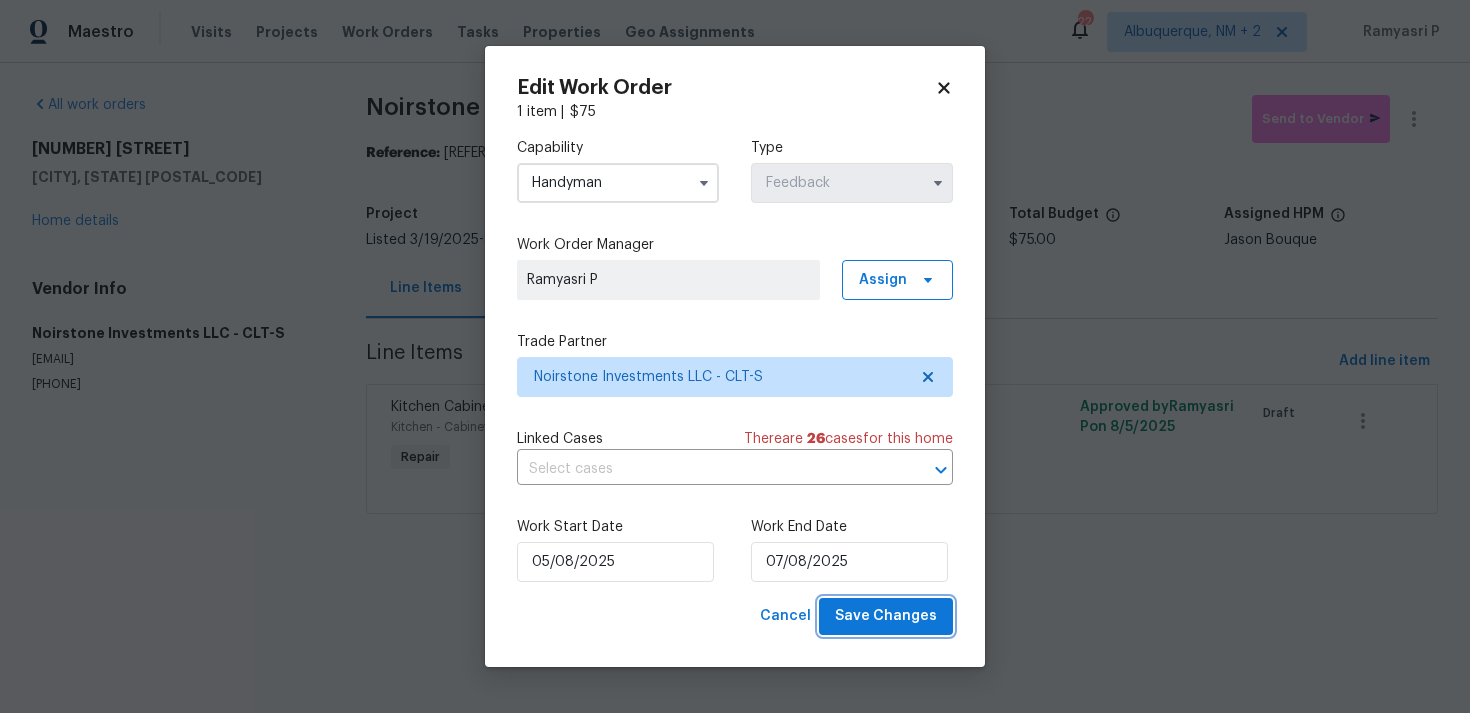 click on "Save Changes" at bounding box center (886, 616) 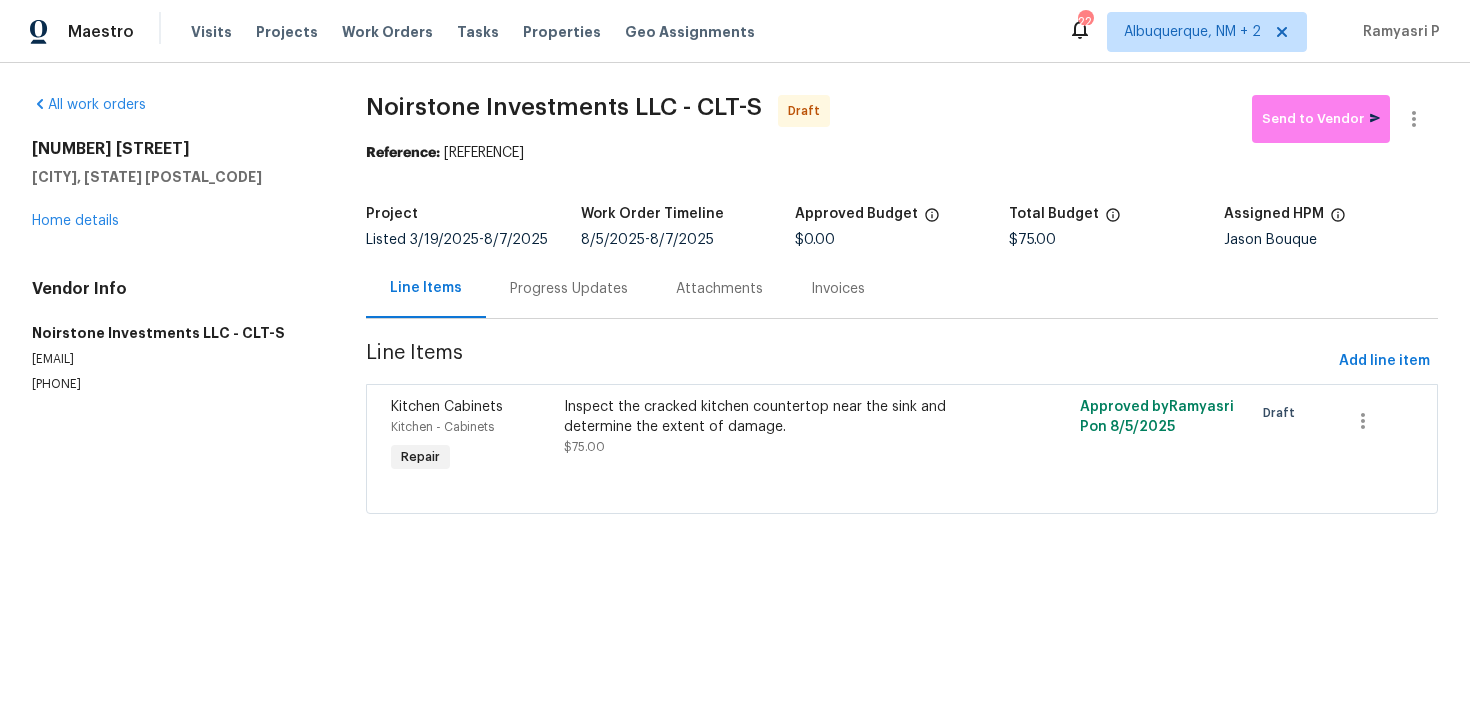 click on "Progress Updates" at bounding box center [569, 289] 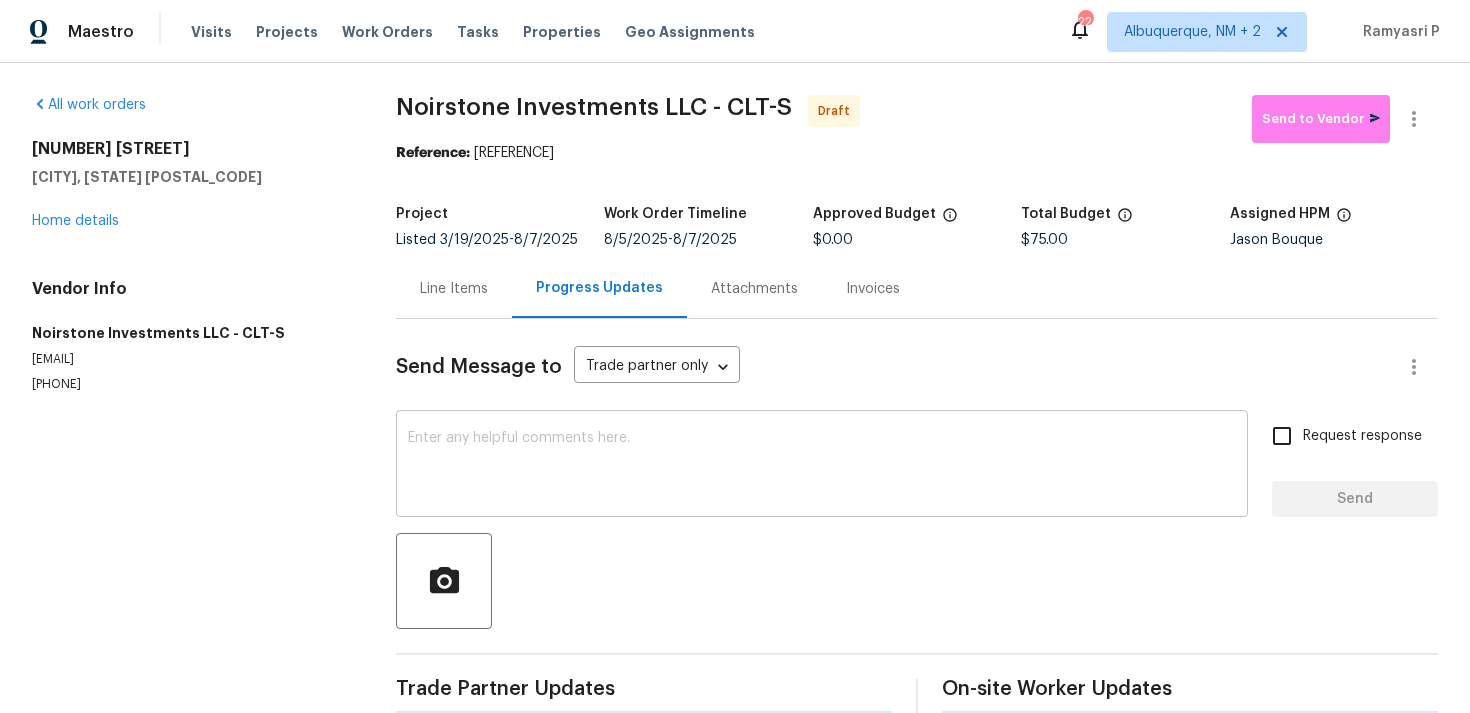 click on "x ​" at bounding box center [822, 466] 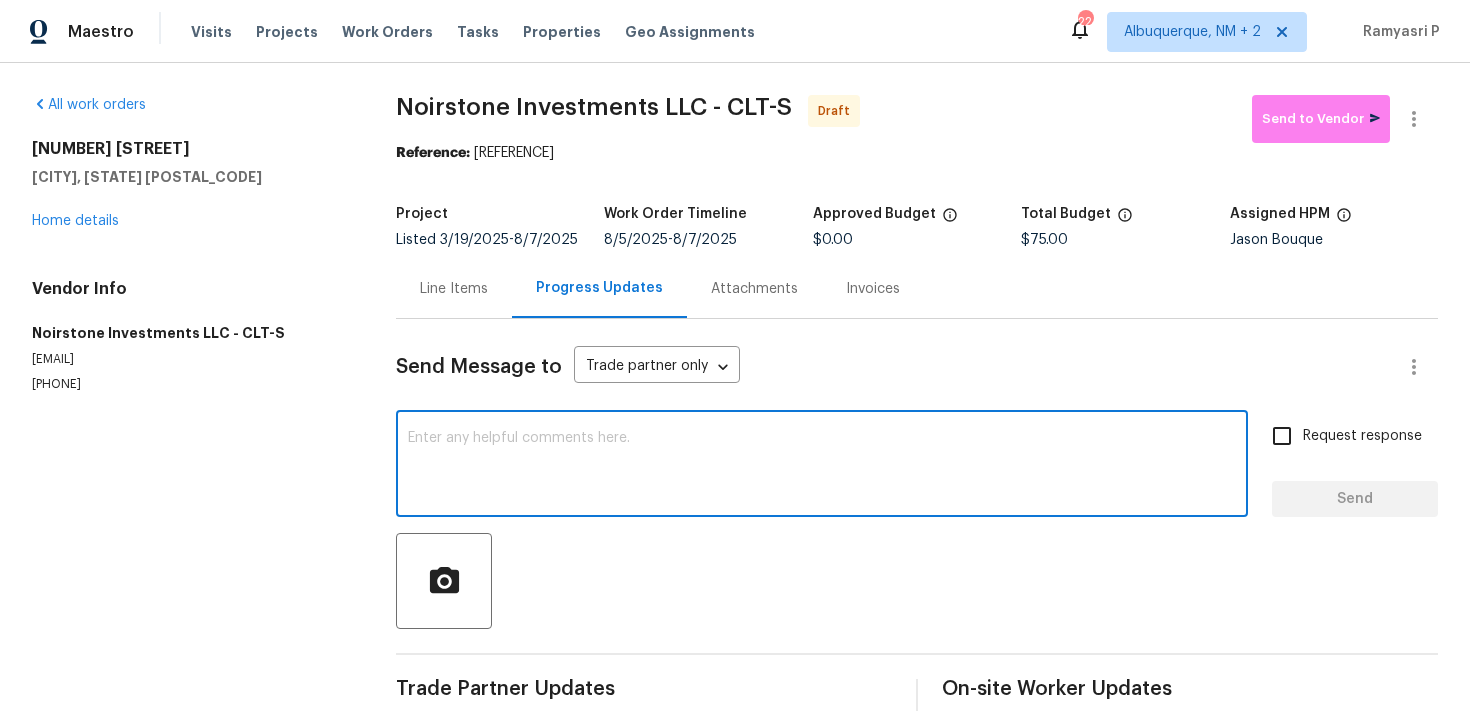 paste on "Hi, this is Ramyasri with Opendoor. I’m confirming you received the WO for the property at (Address). Please review and accept the WO within 24 hours and provide a schedule date. Please disregard the contact information for the HPM included in the WO. Our Centralised LWO Team is responsible for Listed WOs" 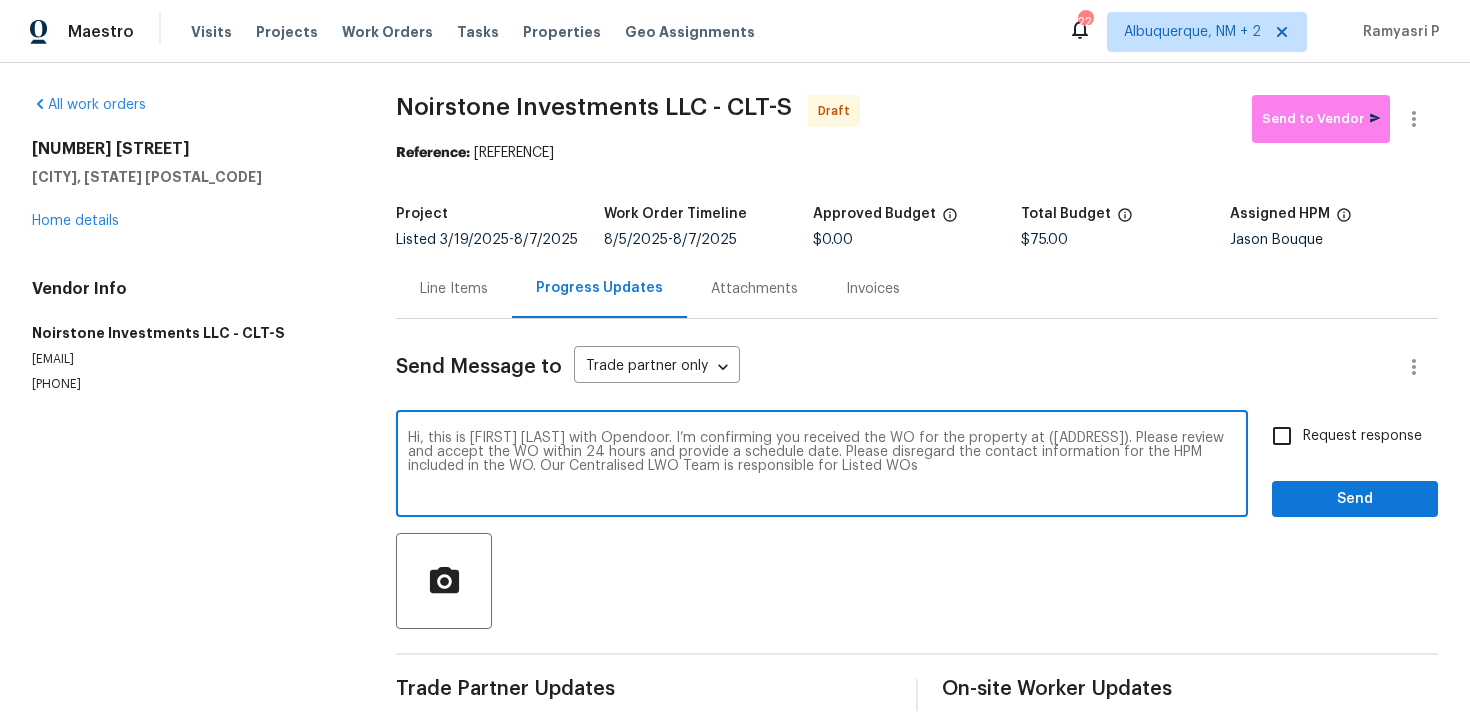 drag, startPoint x: 1001, startPoint y: 435, endPoint x: 1066, endPoint y: 434, distance: 65.00769 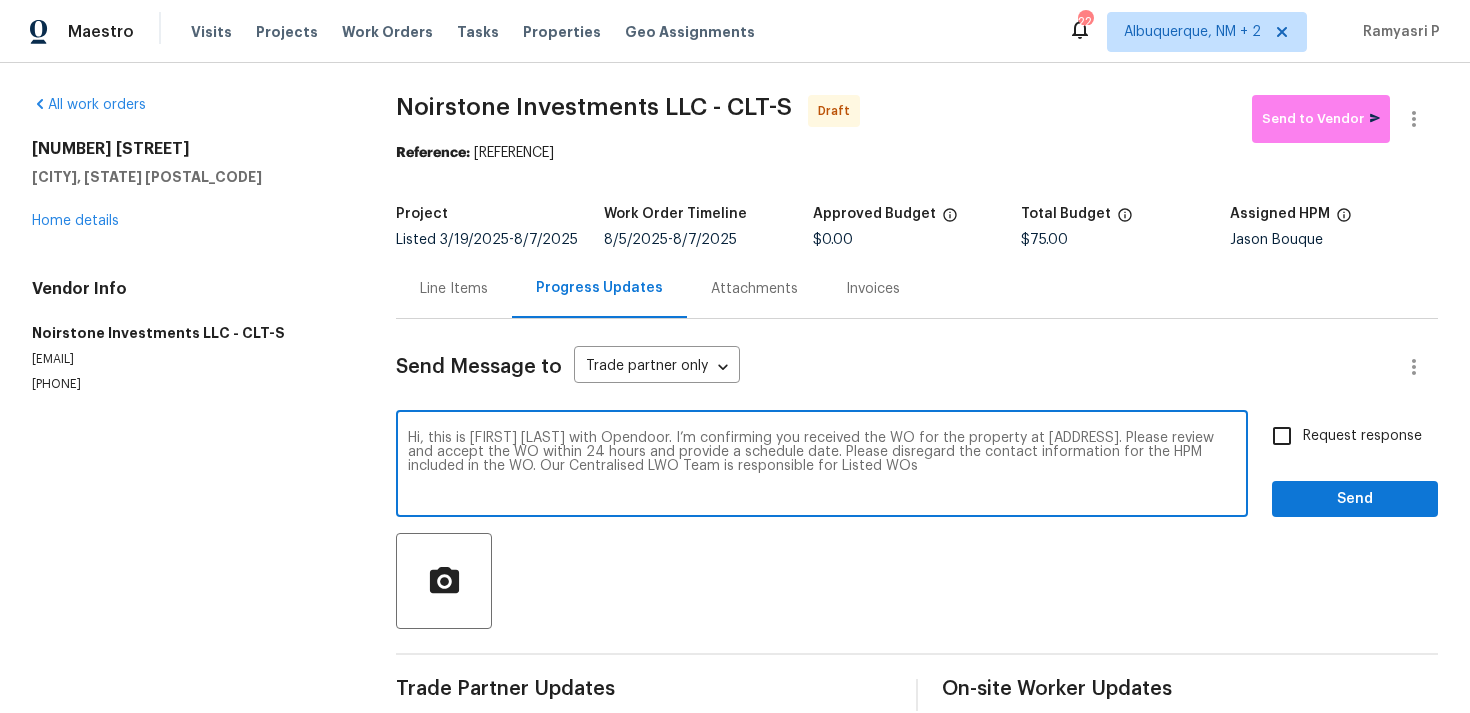 type on "Hi, this is Ramyasri with Opendoor. I’m confirming you received the WO for the property at 11023 Alnwick Ct, Charlotte, NC 28262. Please review and accept the WO within 24 hours and provide a schedule date. Please disregard the contact information for the HPM included in the WO. Our Centralised LWO Team is responsible for Listed WOs" 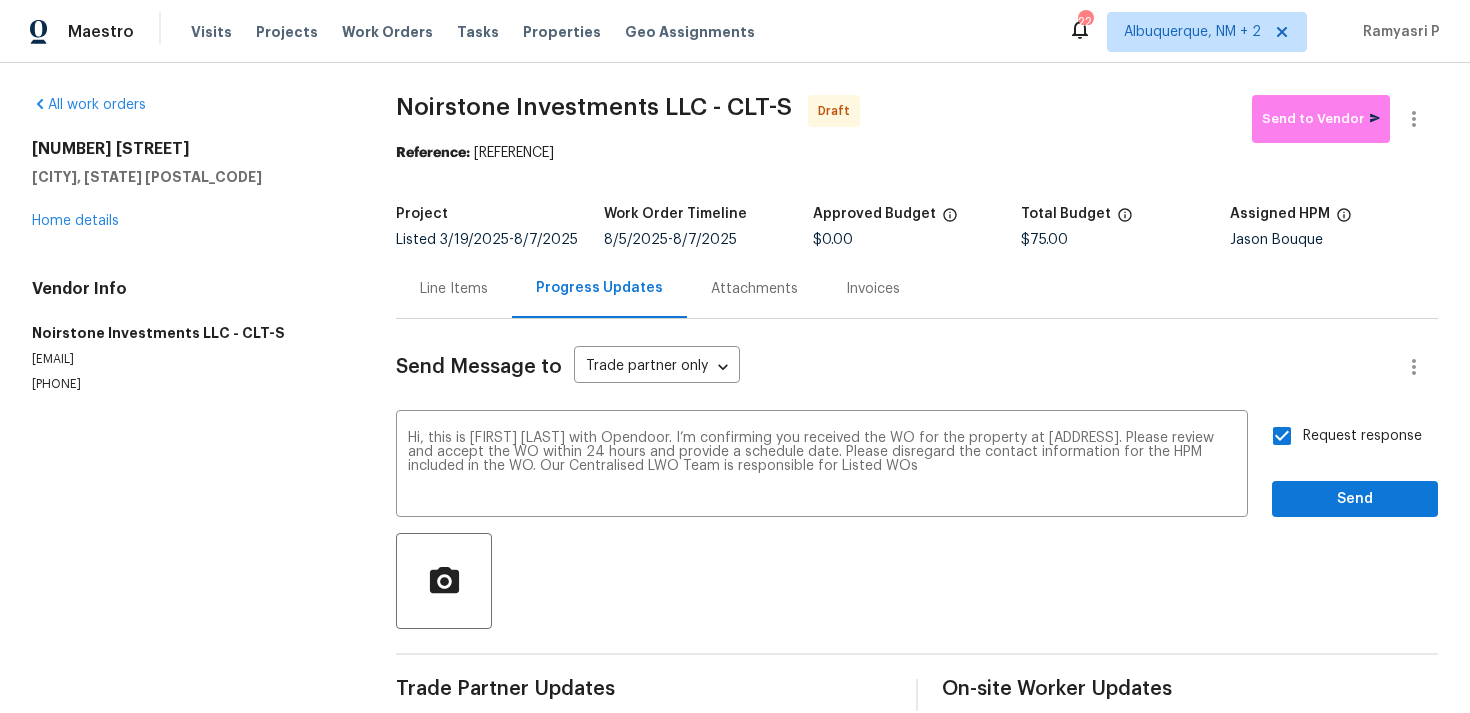 click on "Request response Send" at bounding box center [1355, 466] 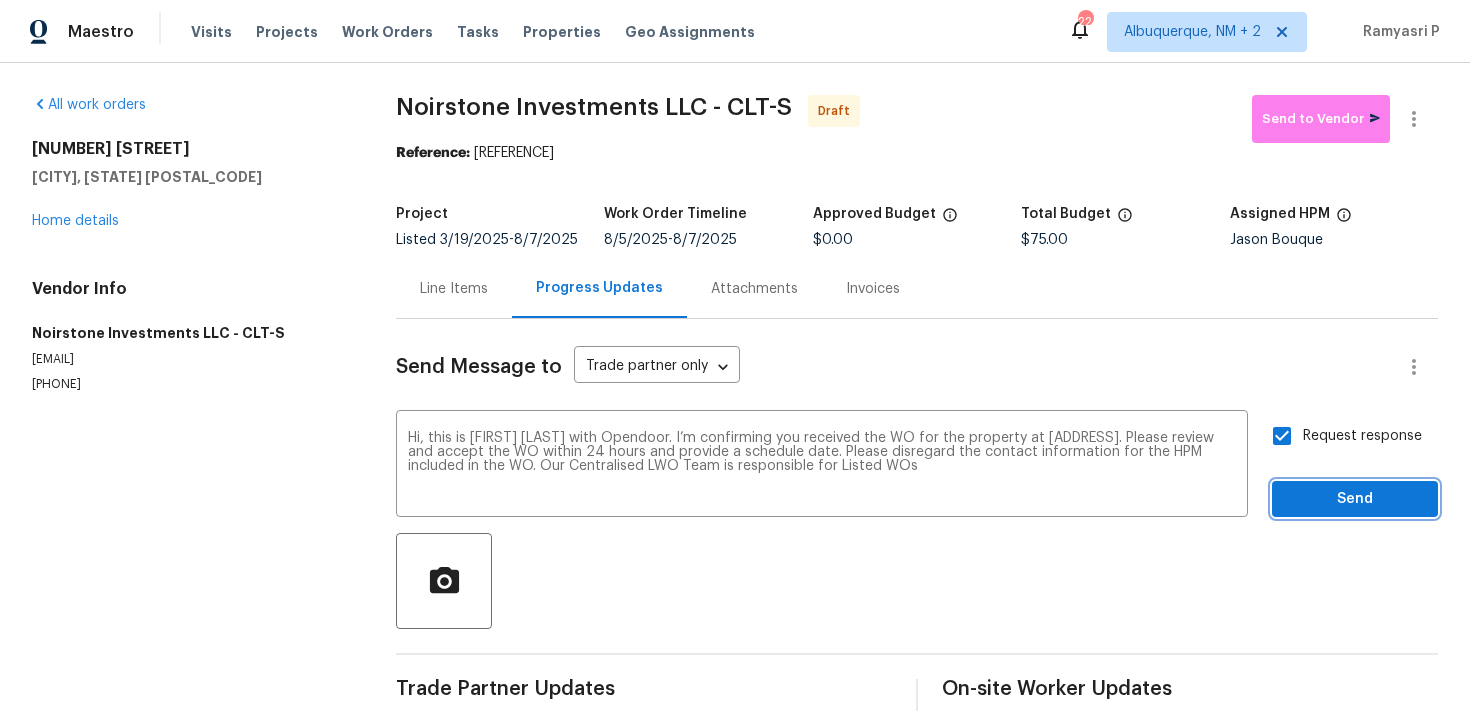 click on "Send" at bounding box center (1355, 499) 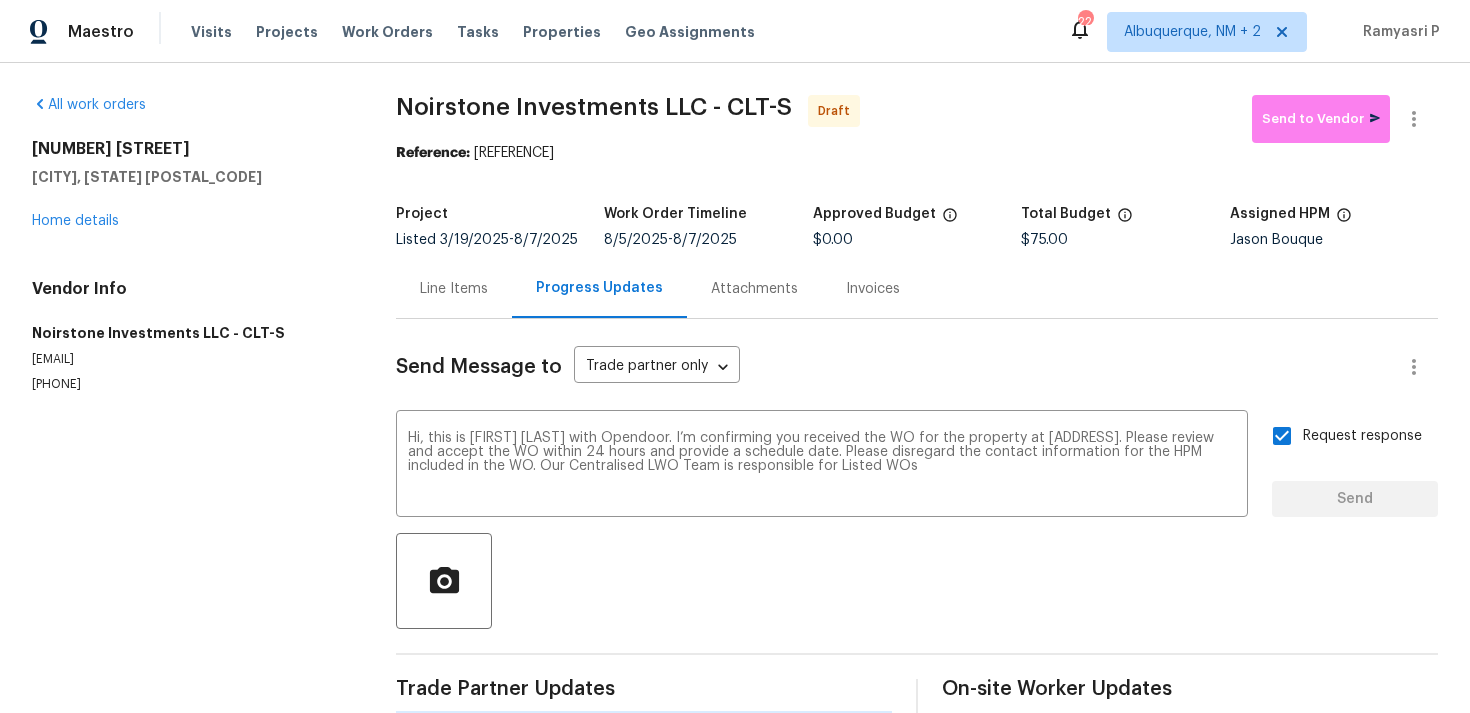 type 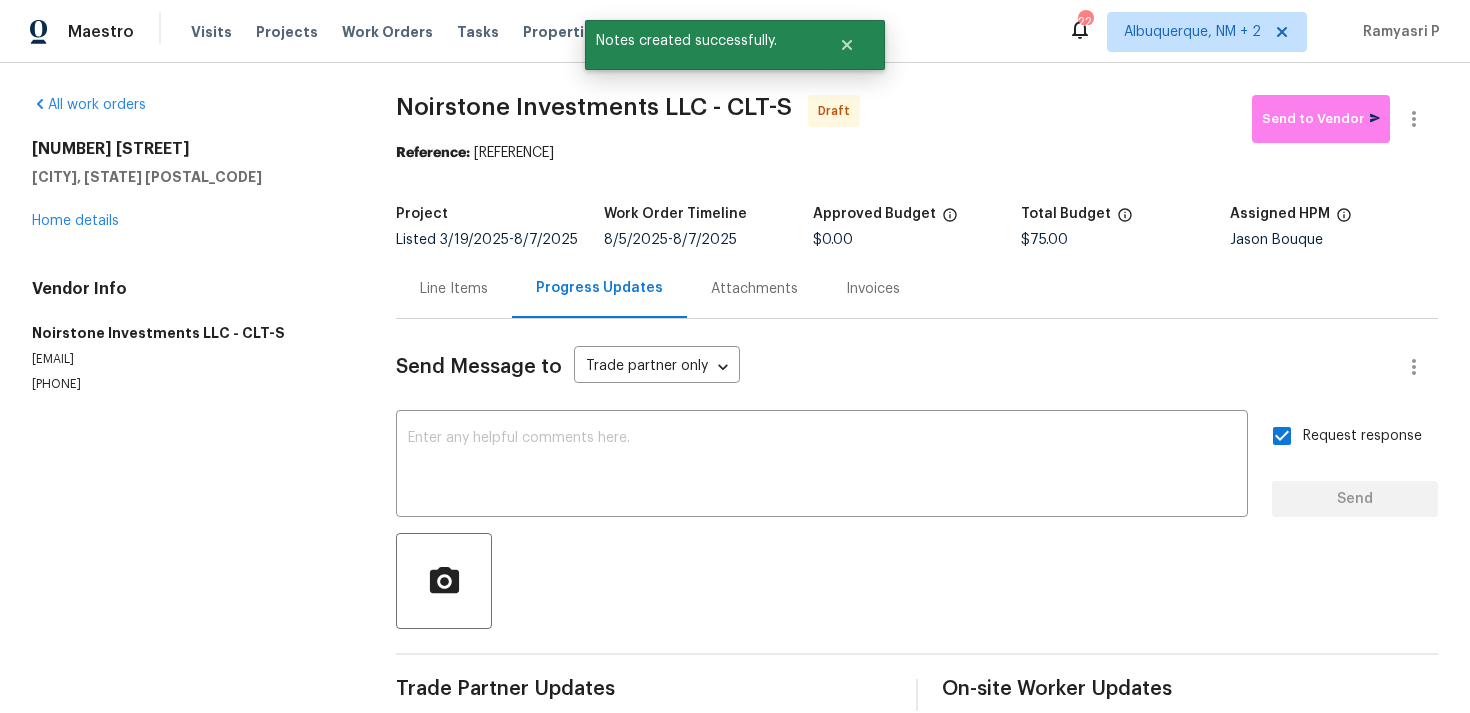 click at bounding box center (917, 581) 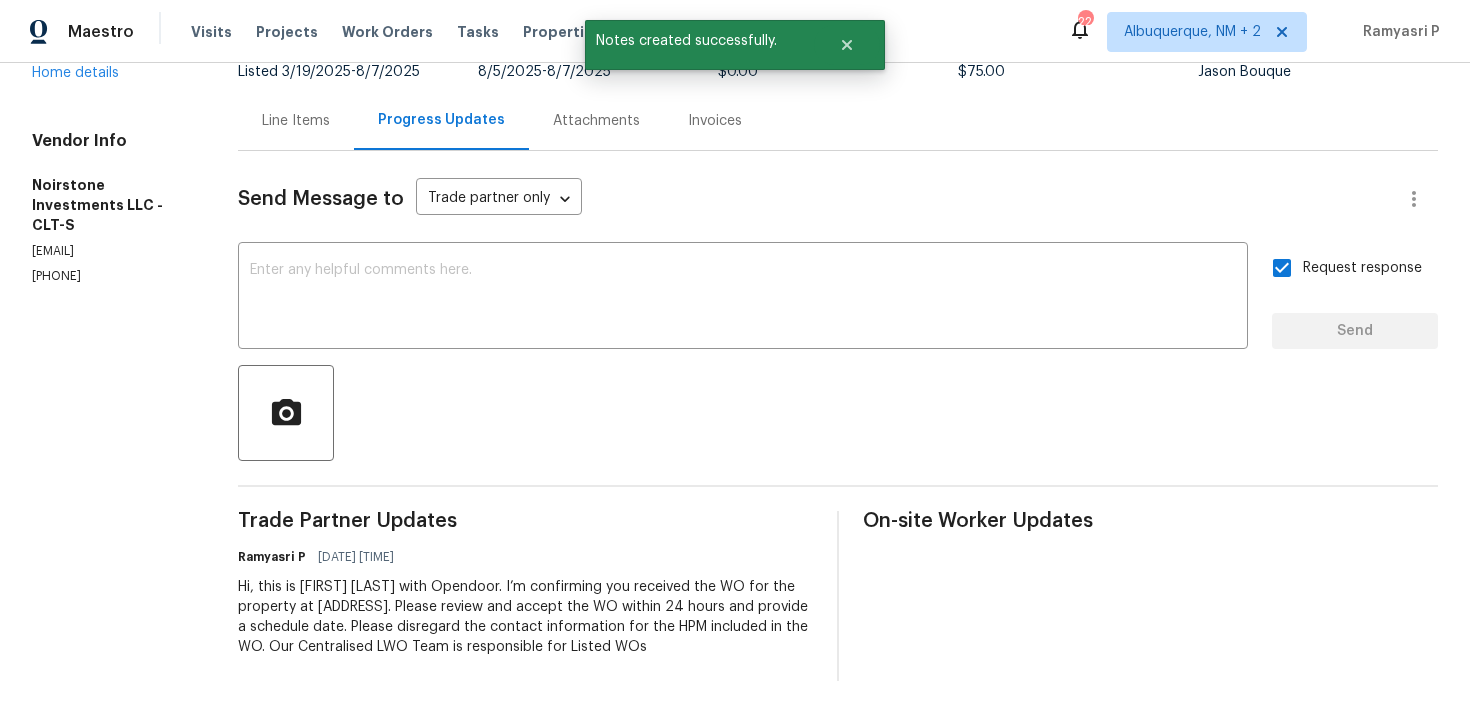 scroll, scrollTop: 0, scrollLeft: 0, axis: both 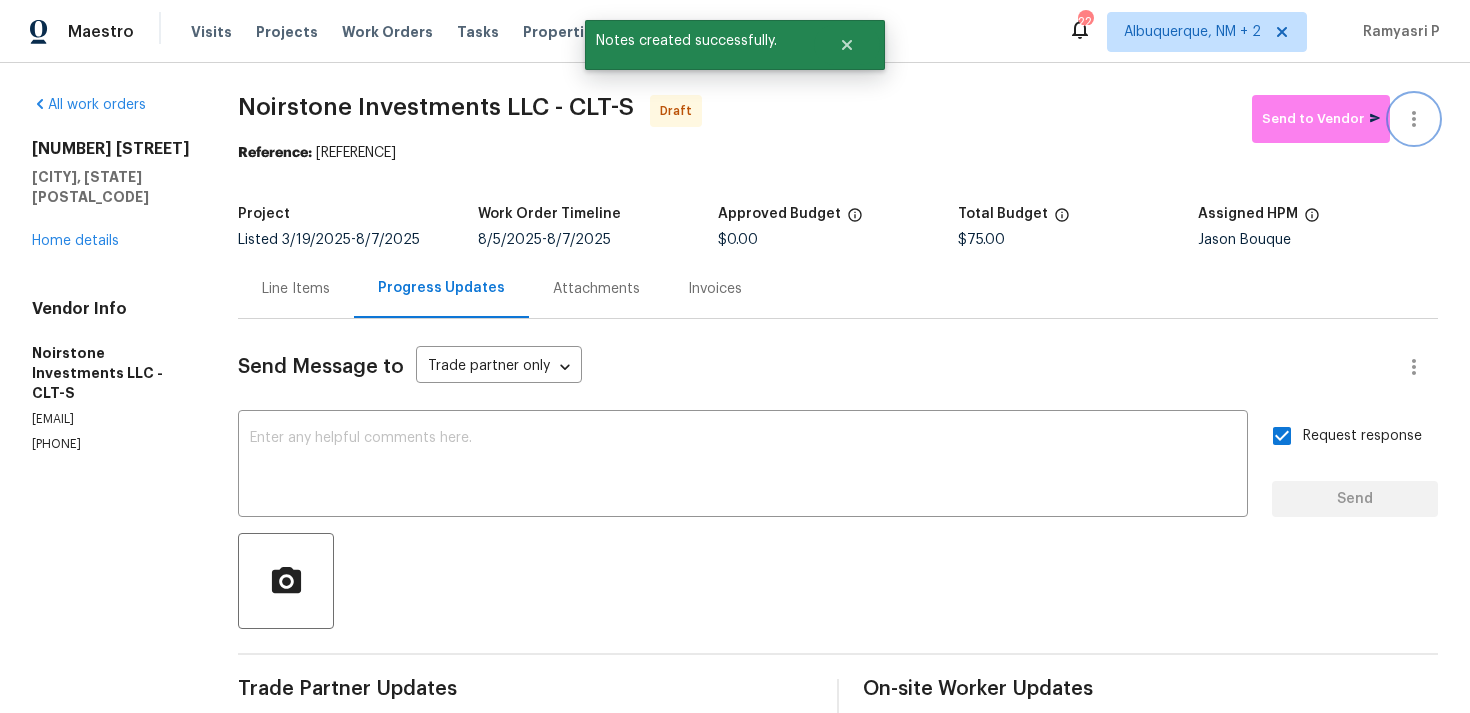 click 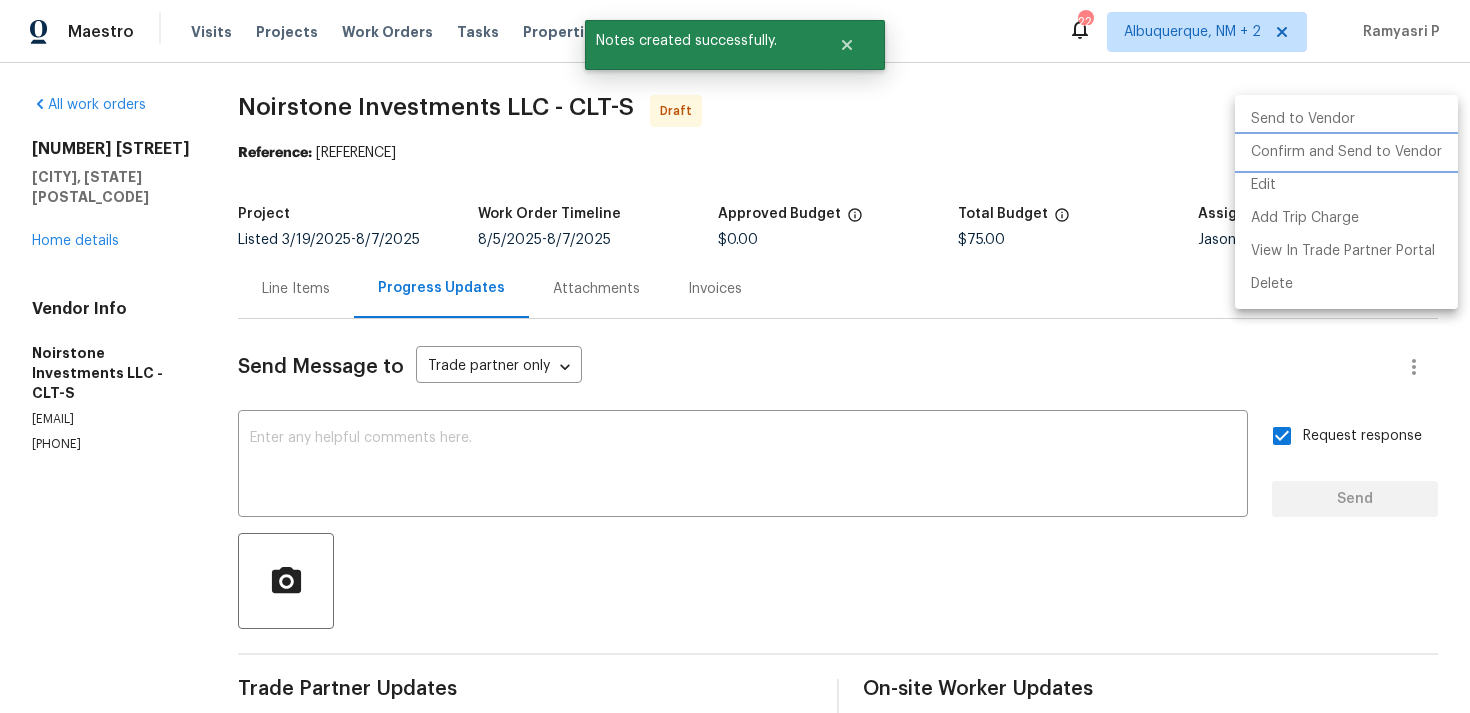 click on "Confirm and Send to Vendor" at bounding box center [1346, 152] 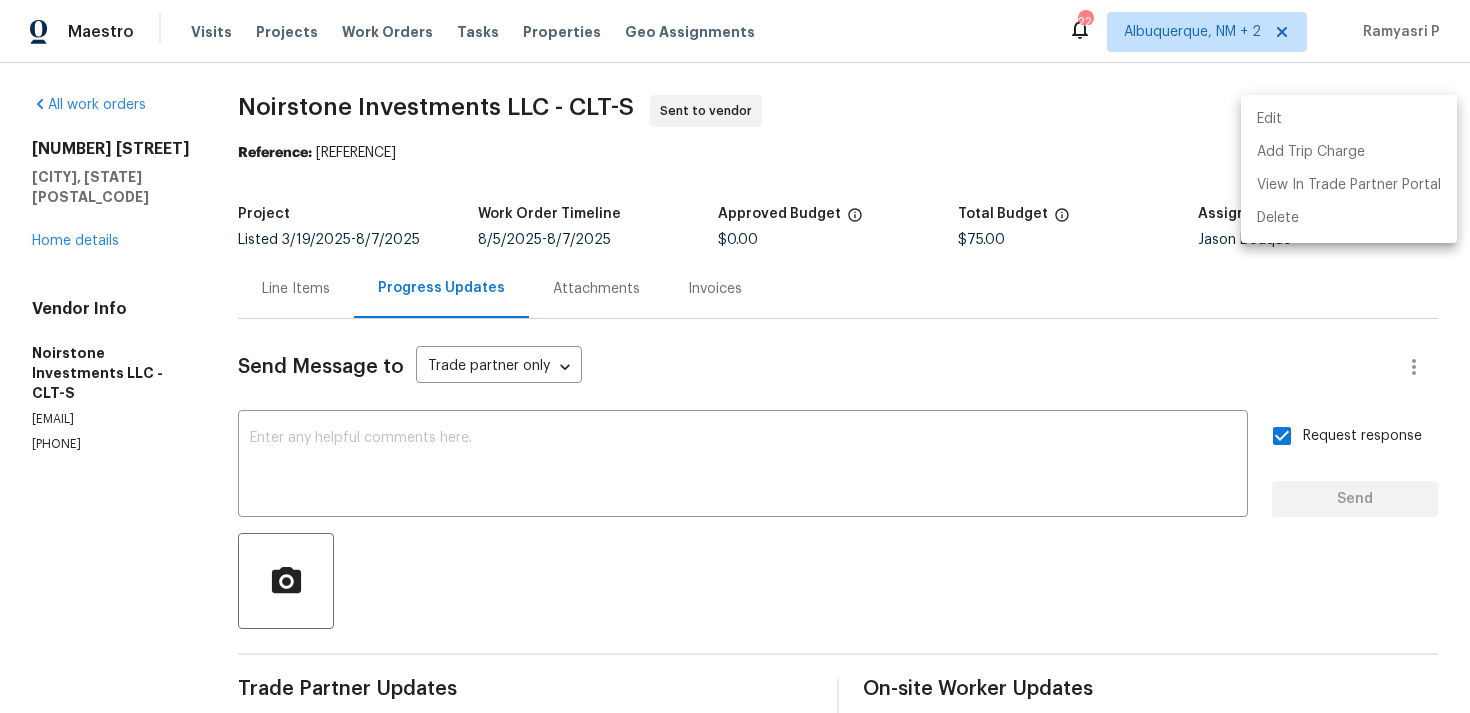 click at bounding box center [735, 356] 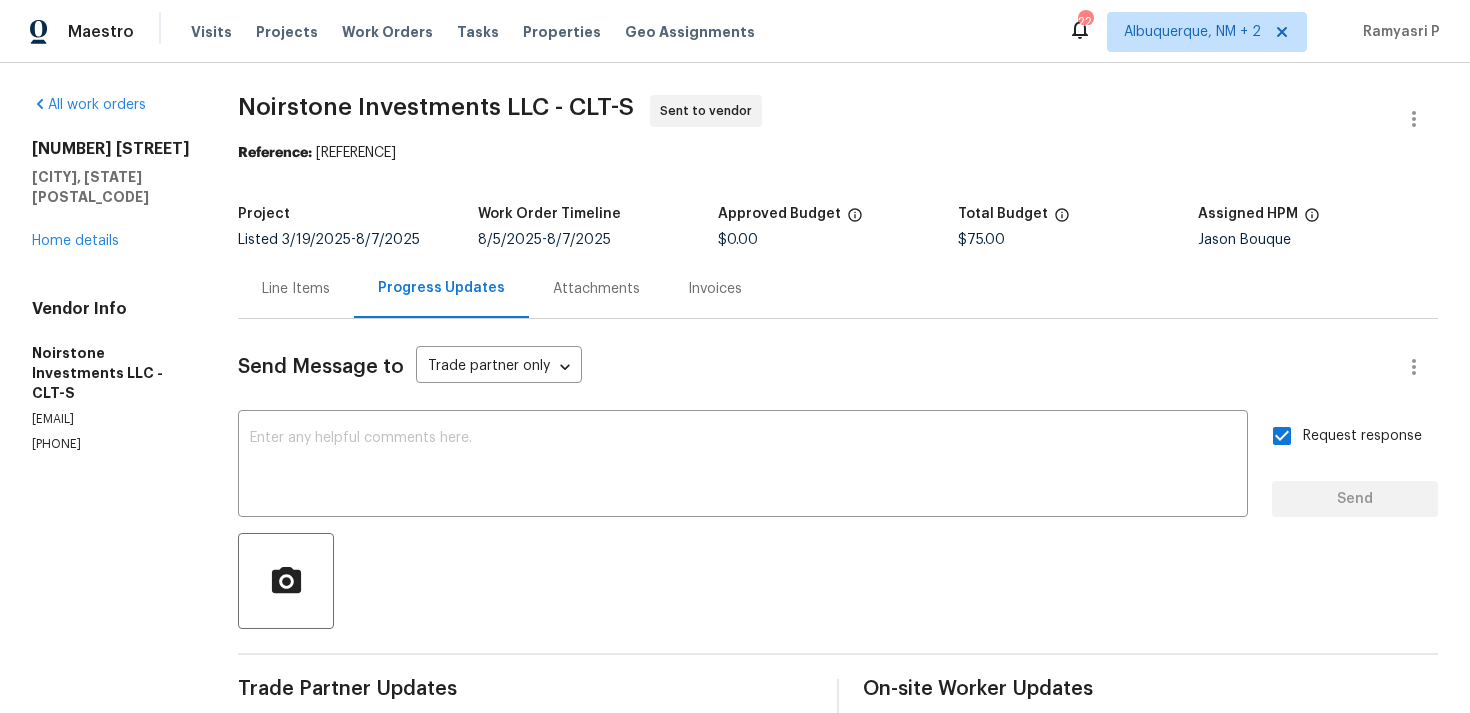 drag, startPoint x: 315, startPoint y: 149, endPoint x: 558, endPoint y: 150, distance: 243.00206 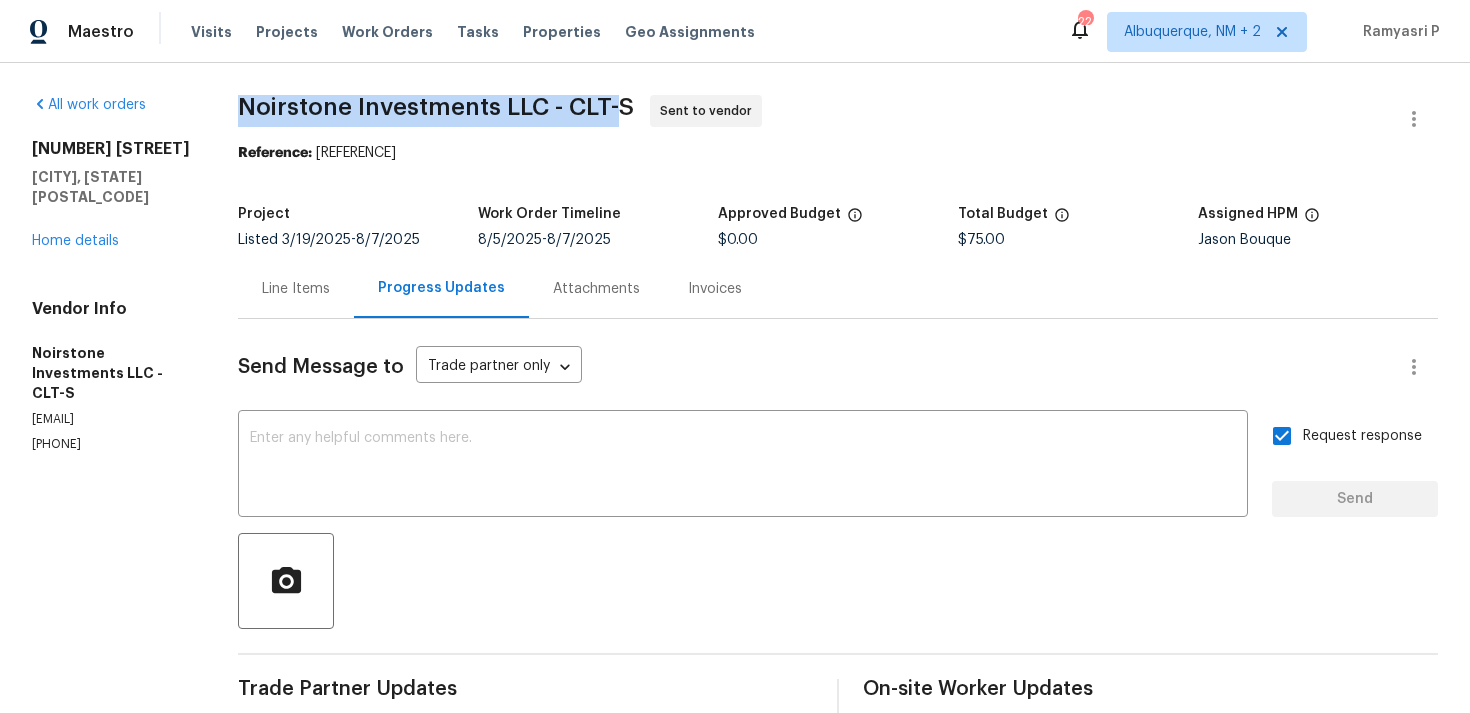 drag, startPoint x: 237, startPoint y: 105, endPoint x: 622, endPoint y: 105, distance: 385 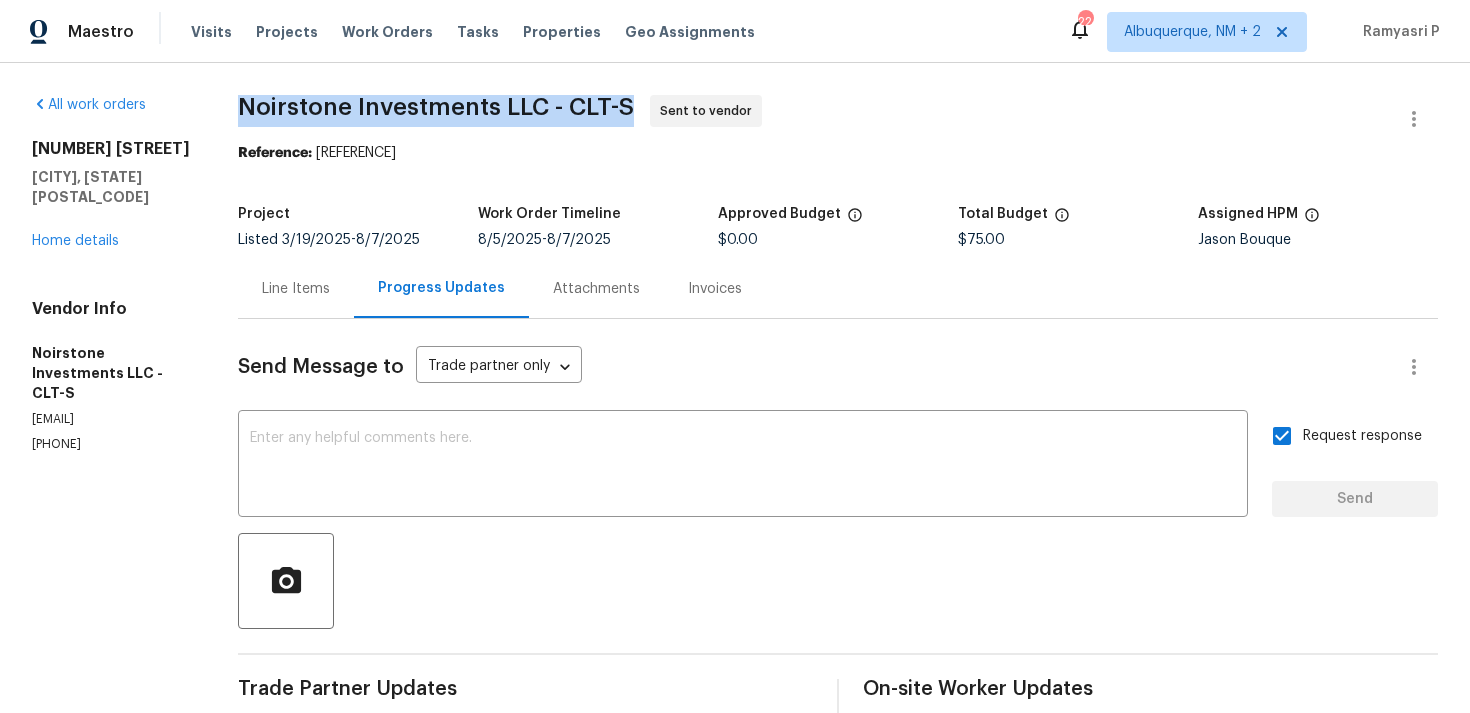 drag, startPoint x: 242, startPoint y: 108, endPoint x: 680, endPoint y: 96, distance: 438.16437 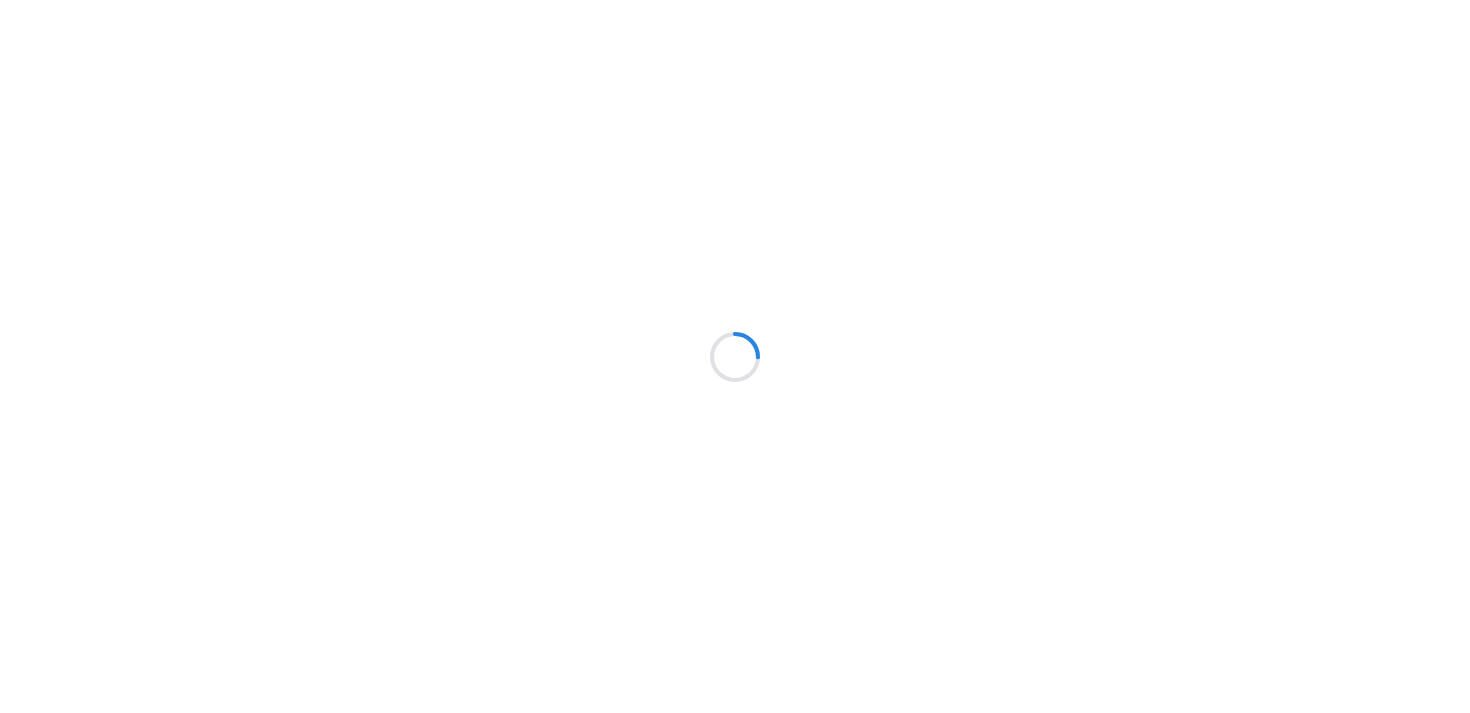 scroll, scrollTop: 0, scrollLeft: 0, axis: both 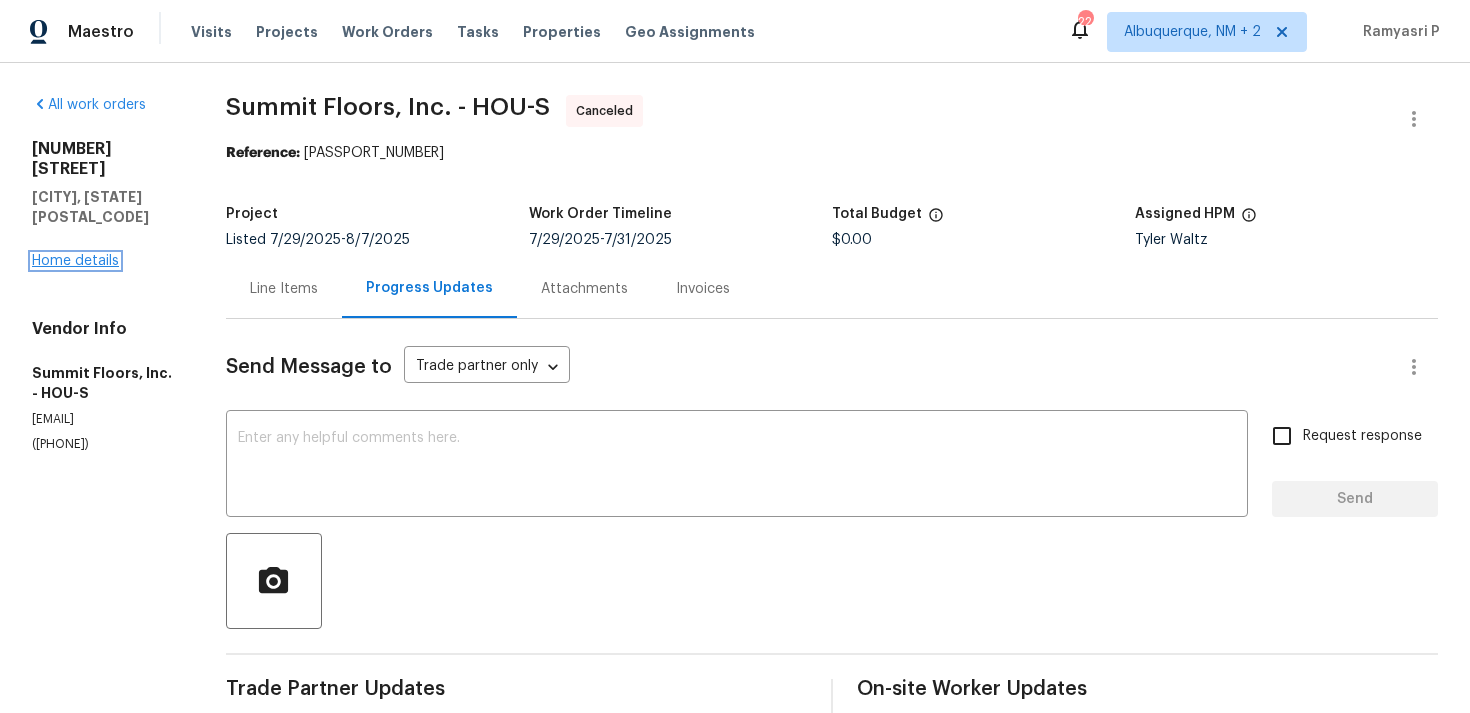 click on "Home details" at bounding box center [75, 261] 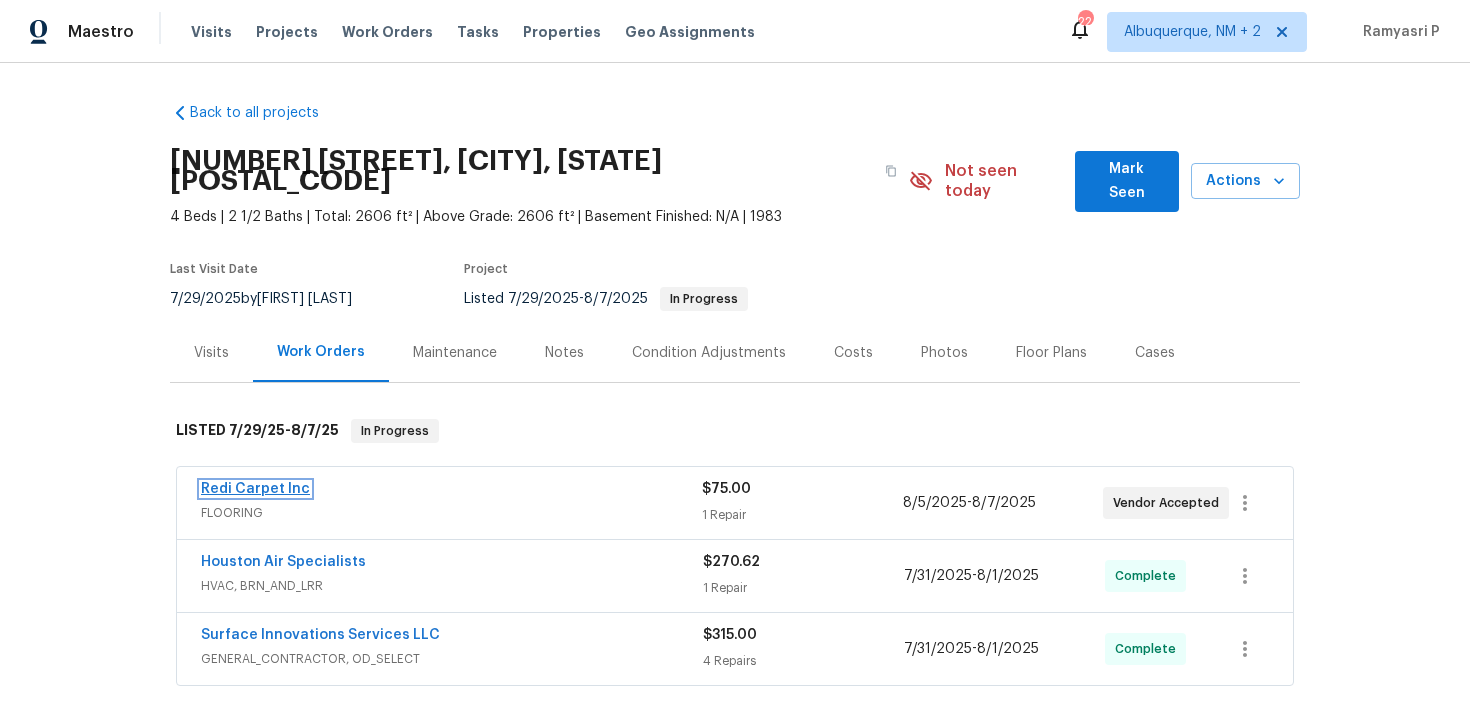 click on "Redi Carpet Inc" at bounding box center [255, 489] 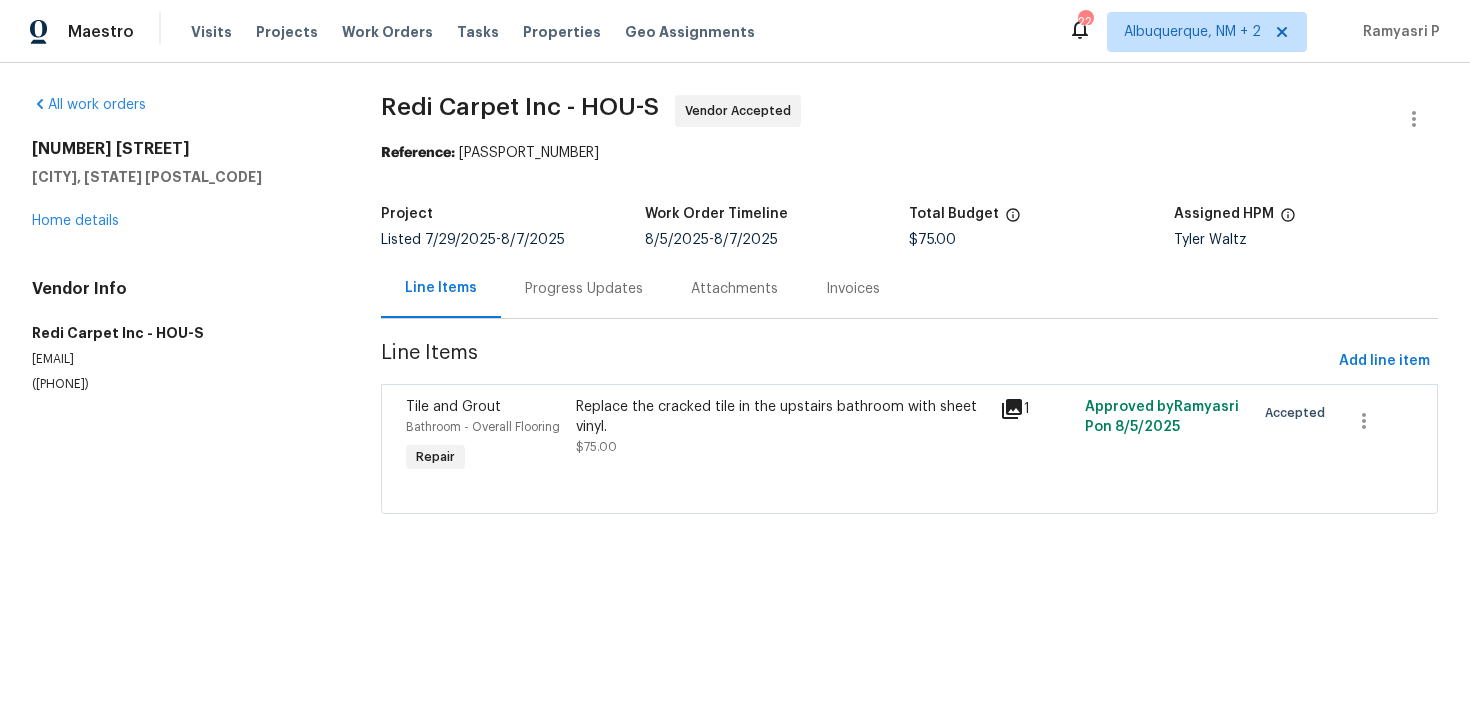 click on "Progress Updates" at bounding box center [584, 288] 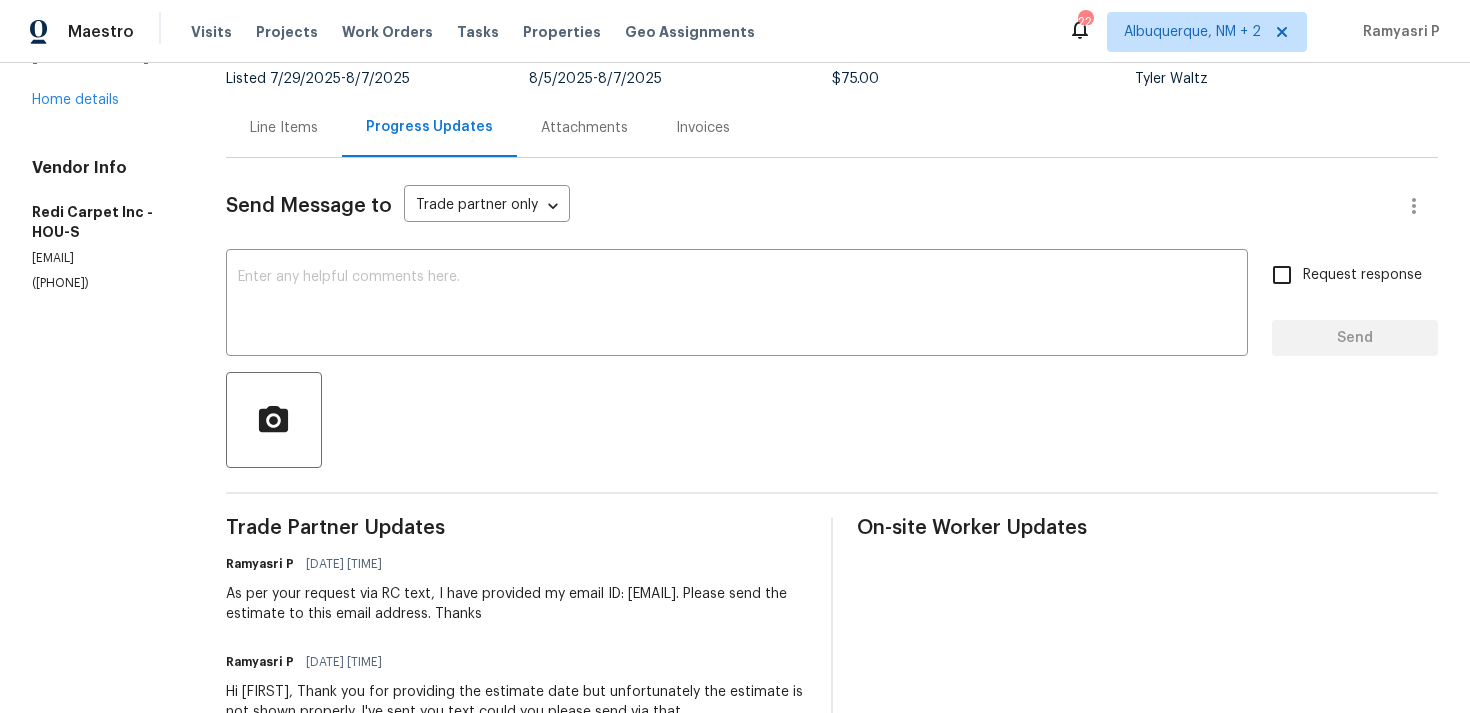 scroll, scrollTop: 49, scrollLeft: 0, axis: vertical 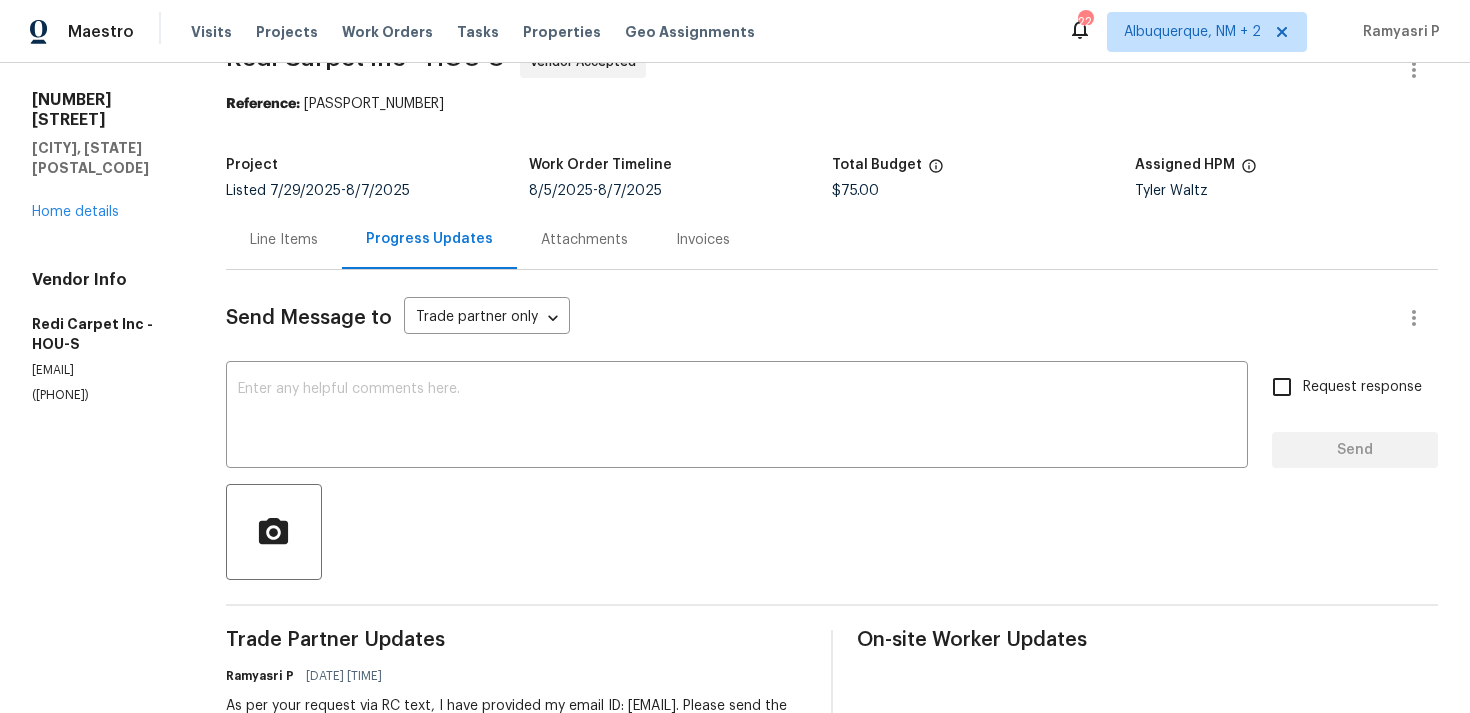 click on "Line Items" at bounding box center (284, 240) 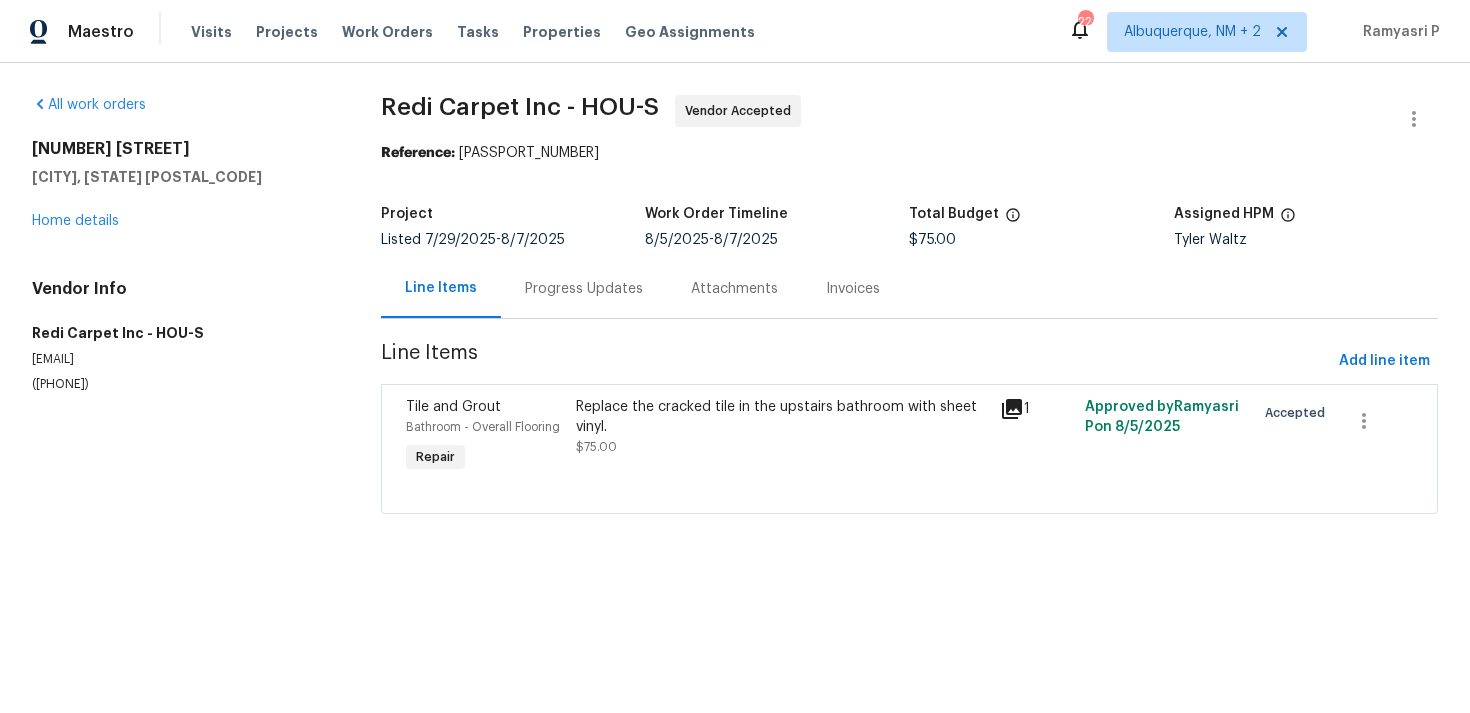 scroll, scrollTop: 0, scrollLeft: 0, axis: both 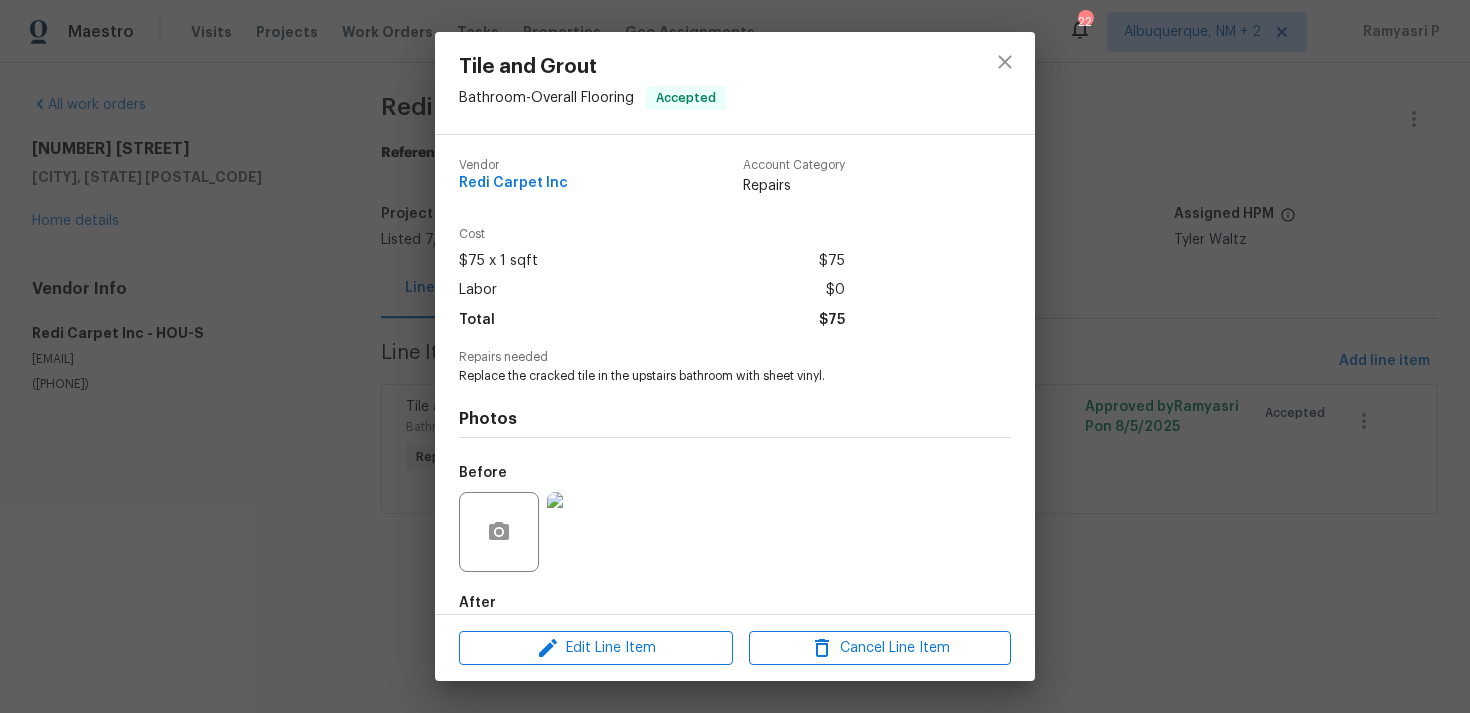 click at bounding box center (587, 532) 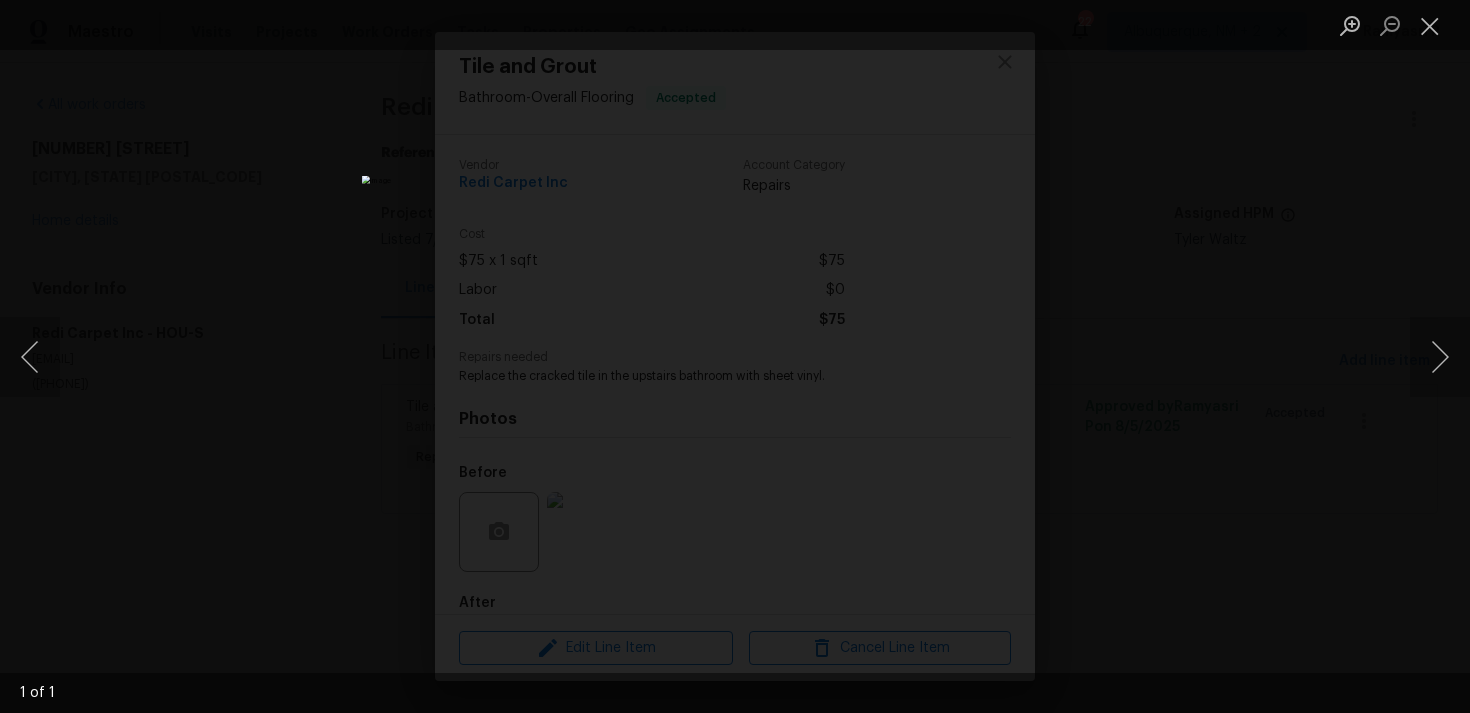 click at bounding box center (735, 357) 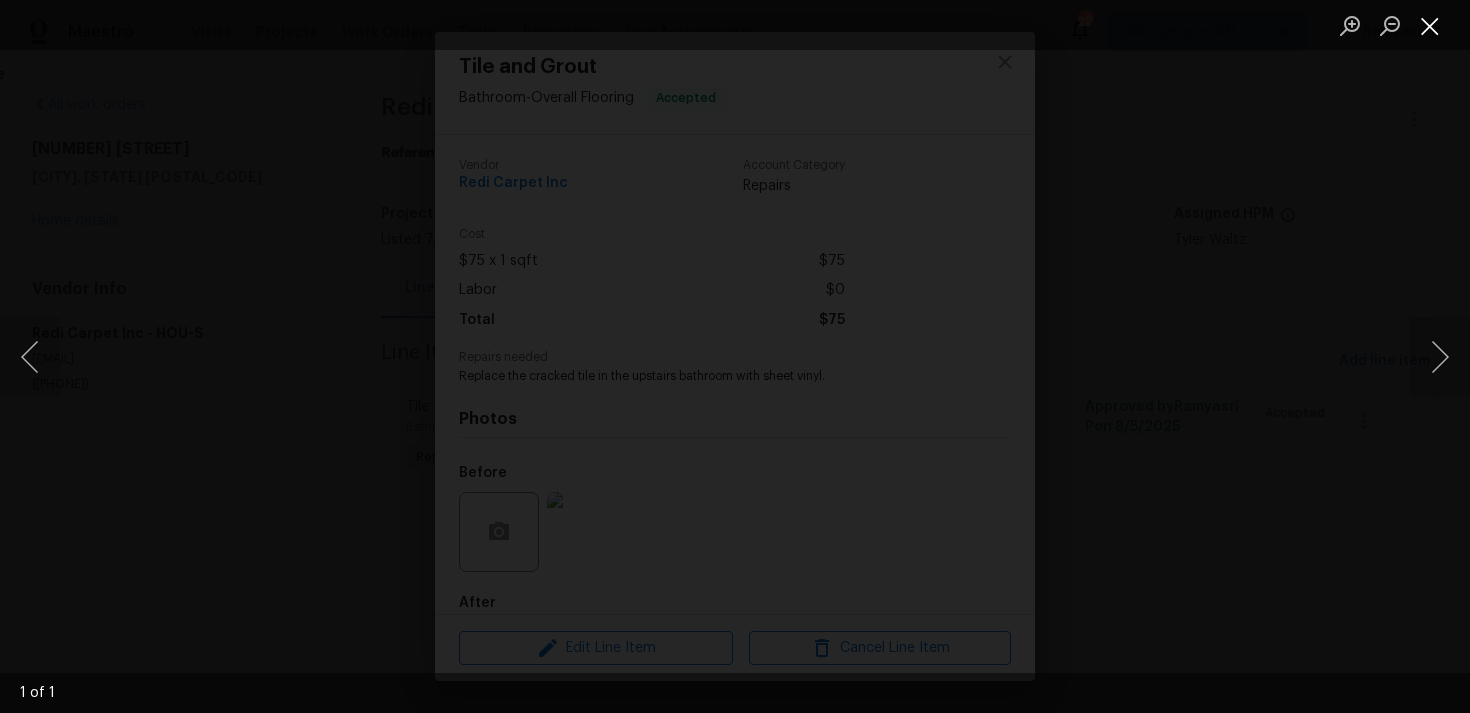 click at bounding box center [1430, 25] 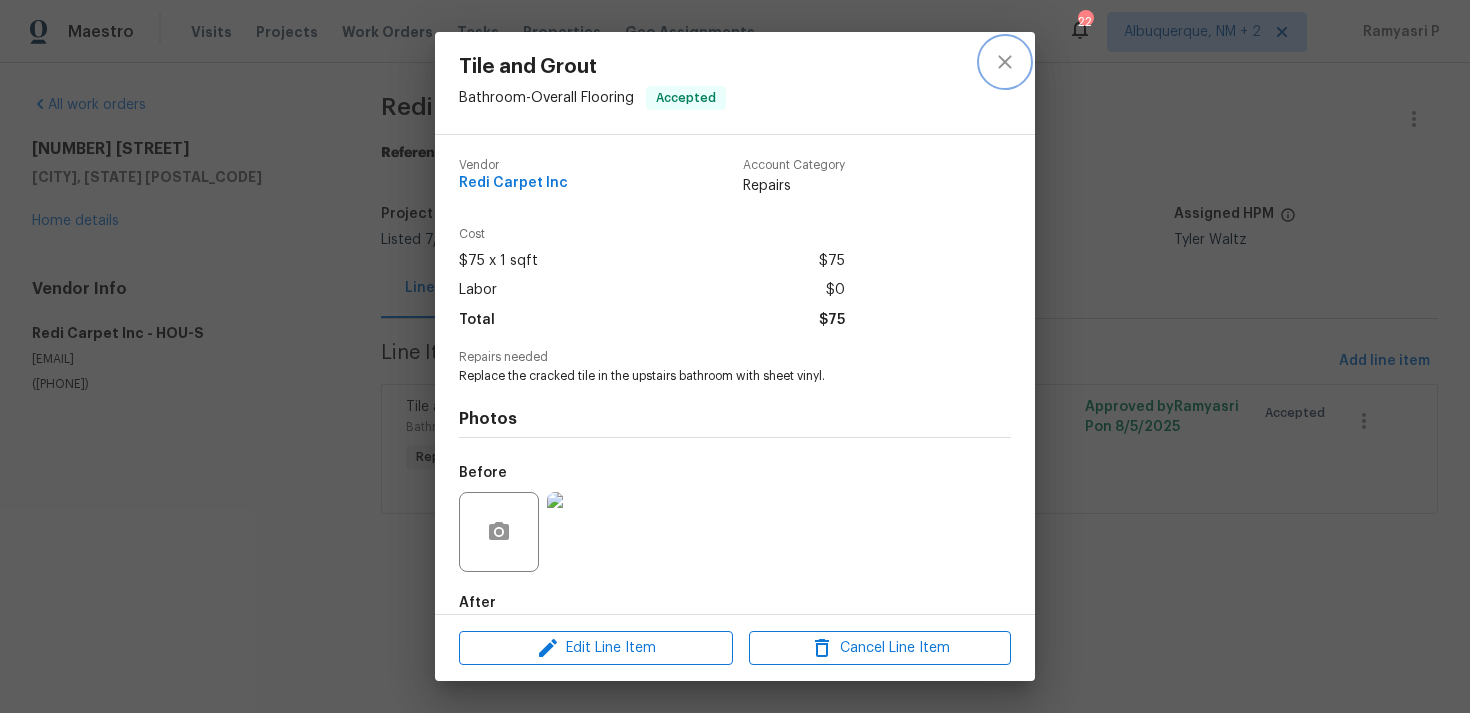 click 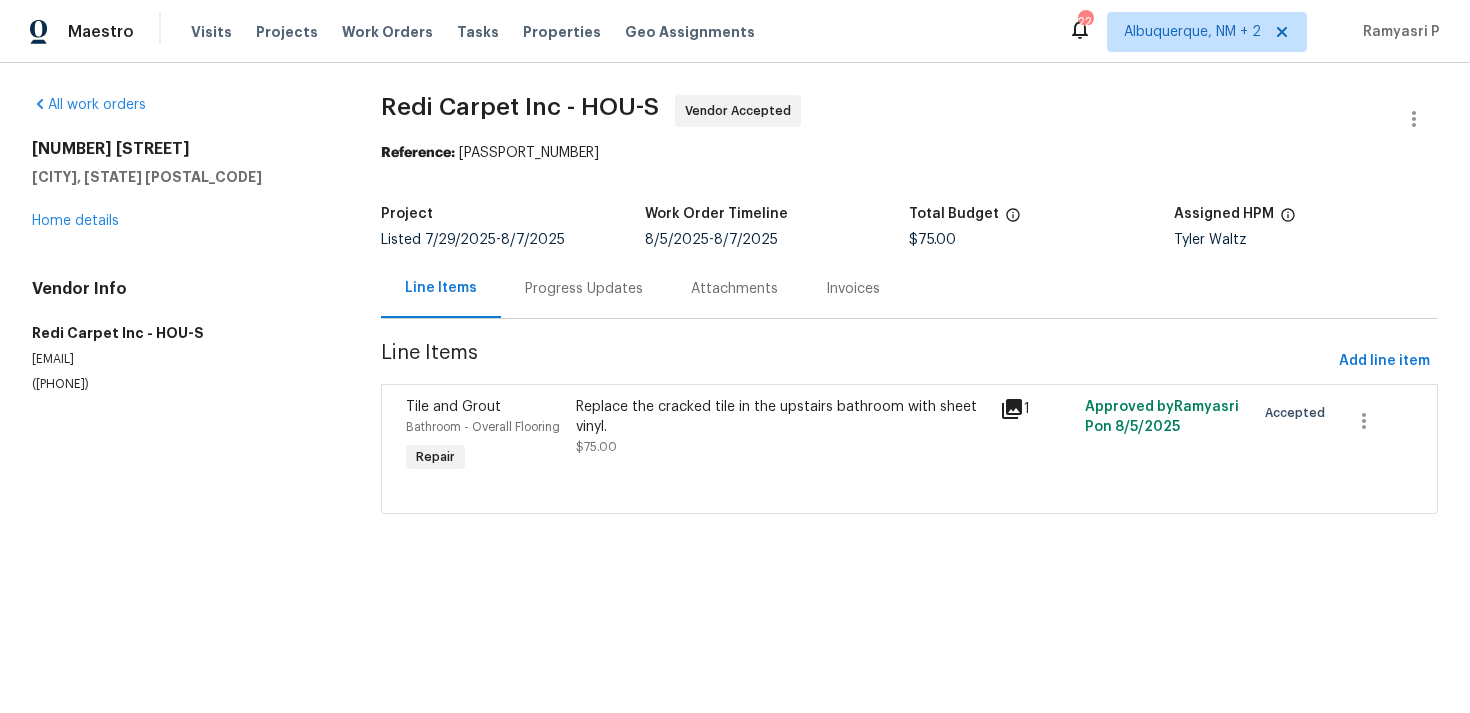 click on "Replace the cracked tile in the upstairs bathroom with sheet vinyl." at bounding box center [782, 417] 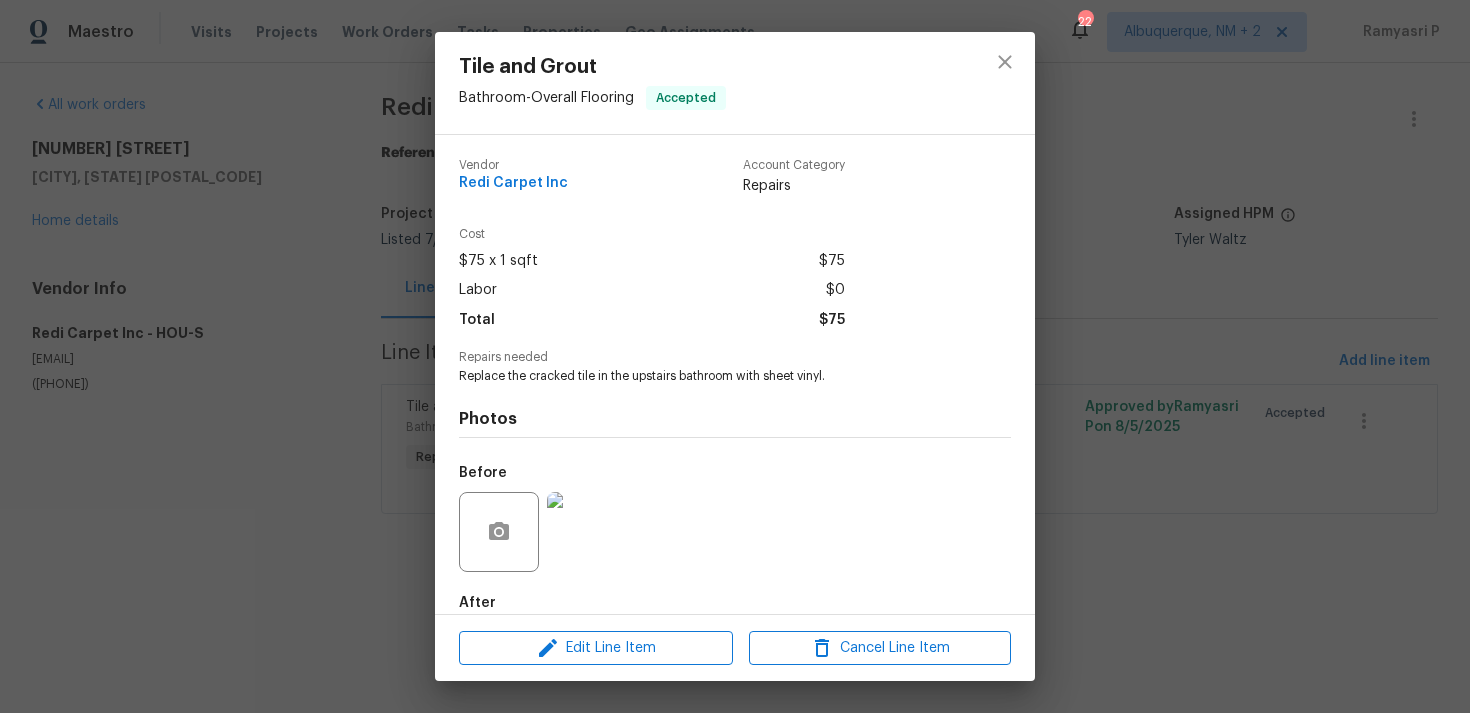 scroll, scrollTop: 108, scrollLeft: 0, axis: vertical 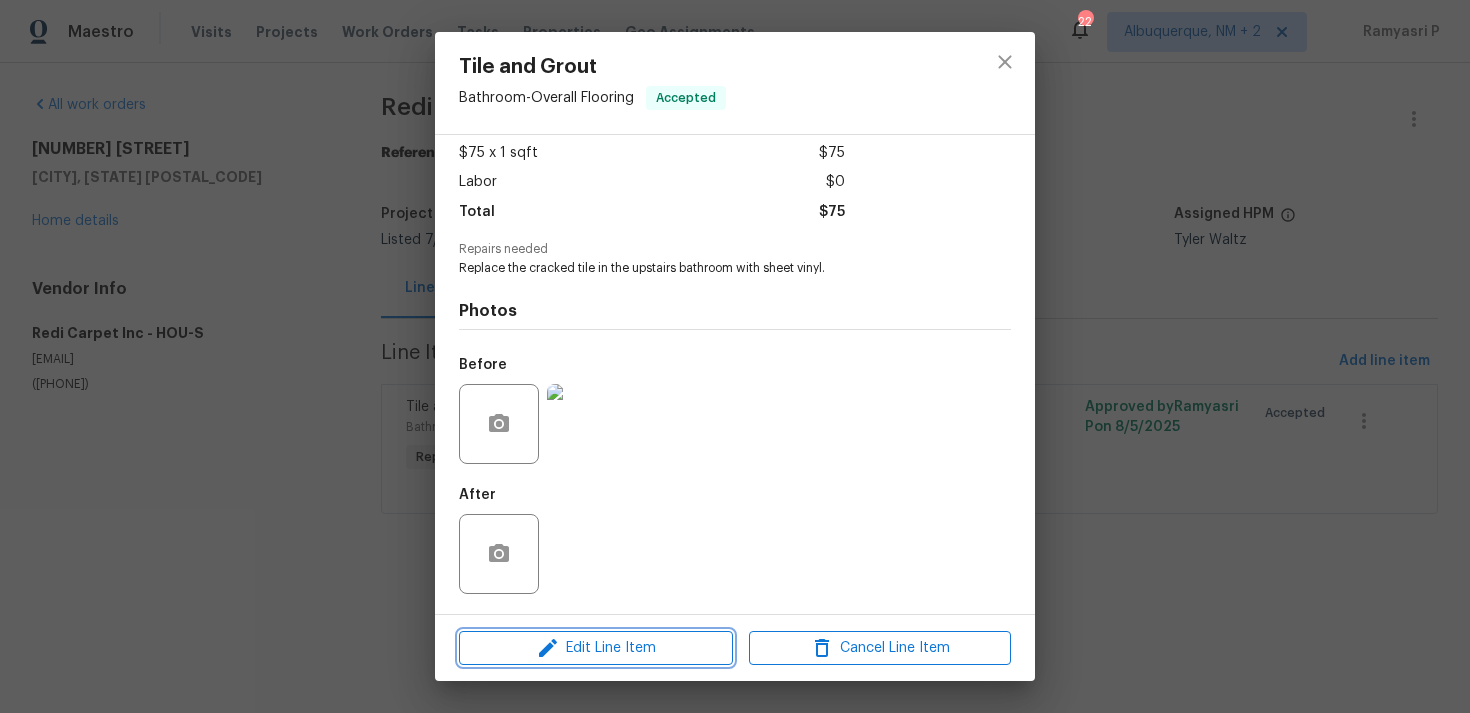 click on "Edit Line Item" at bounding box center [596, 648] 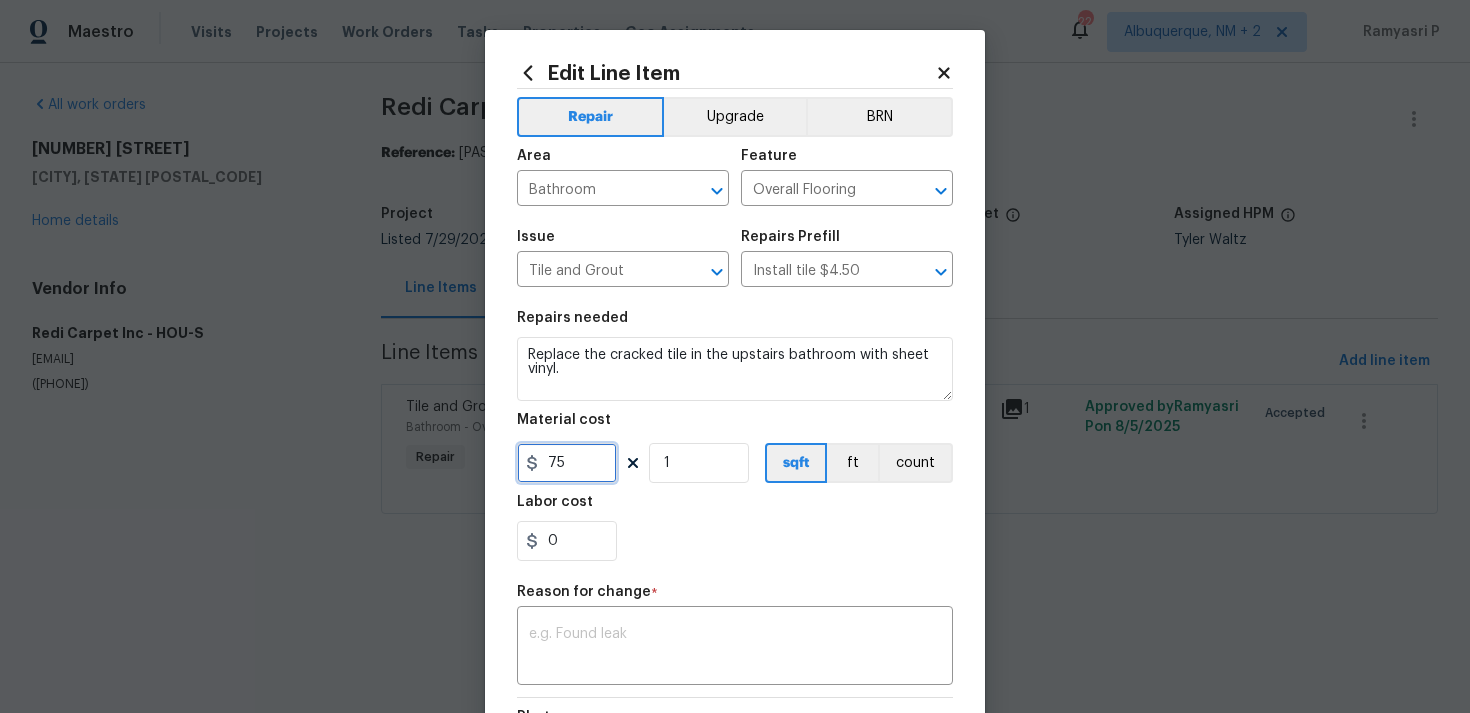 click on "75" at bounding box center [567, 463] 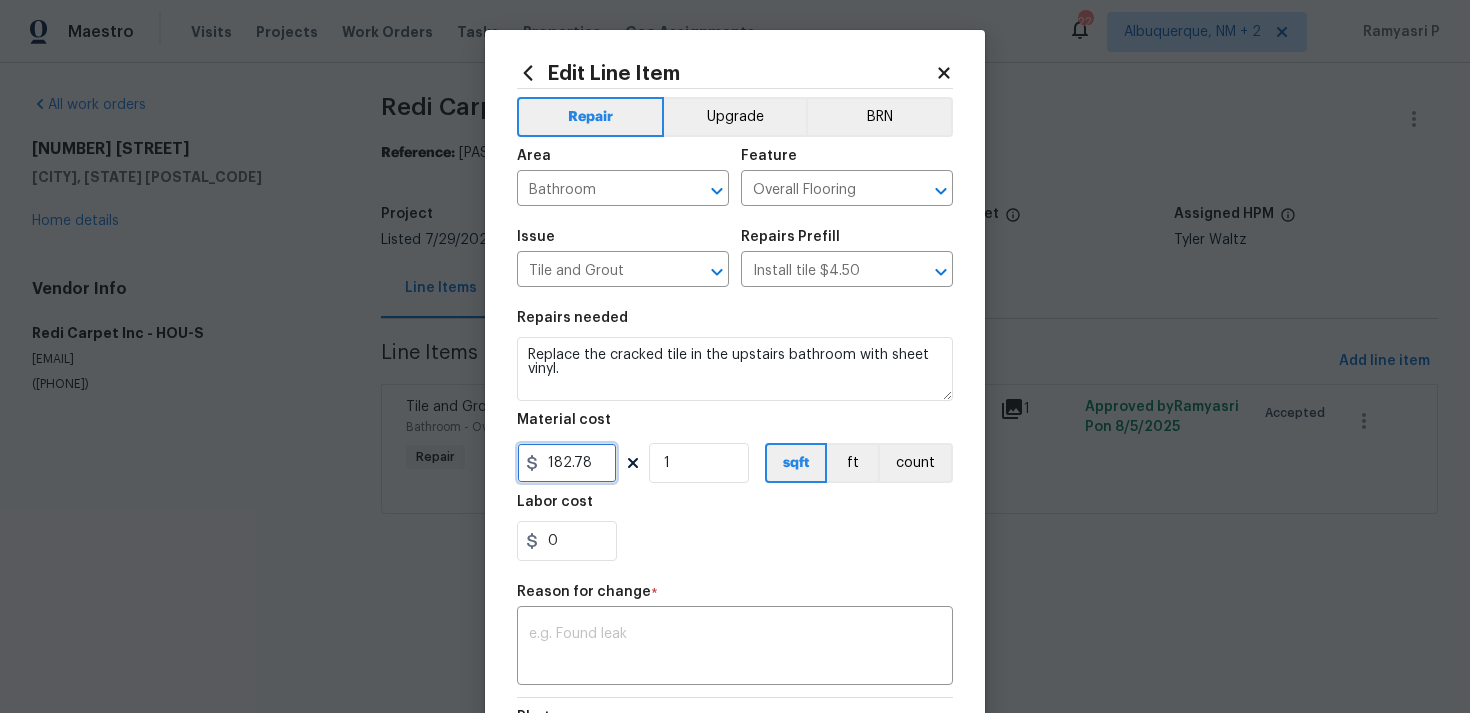 type on "182.78" 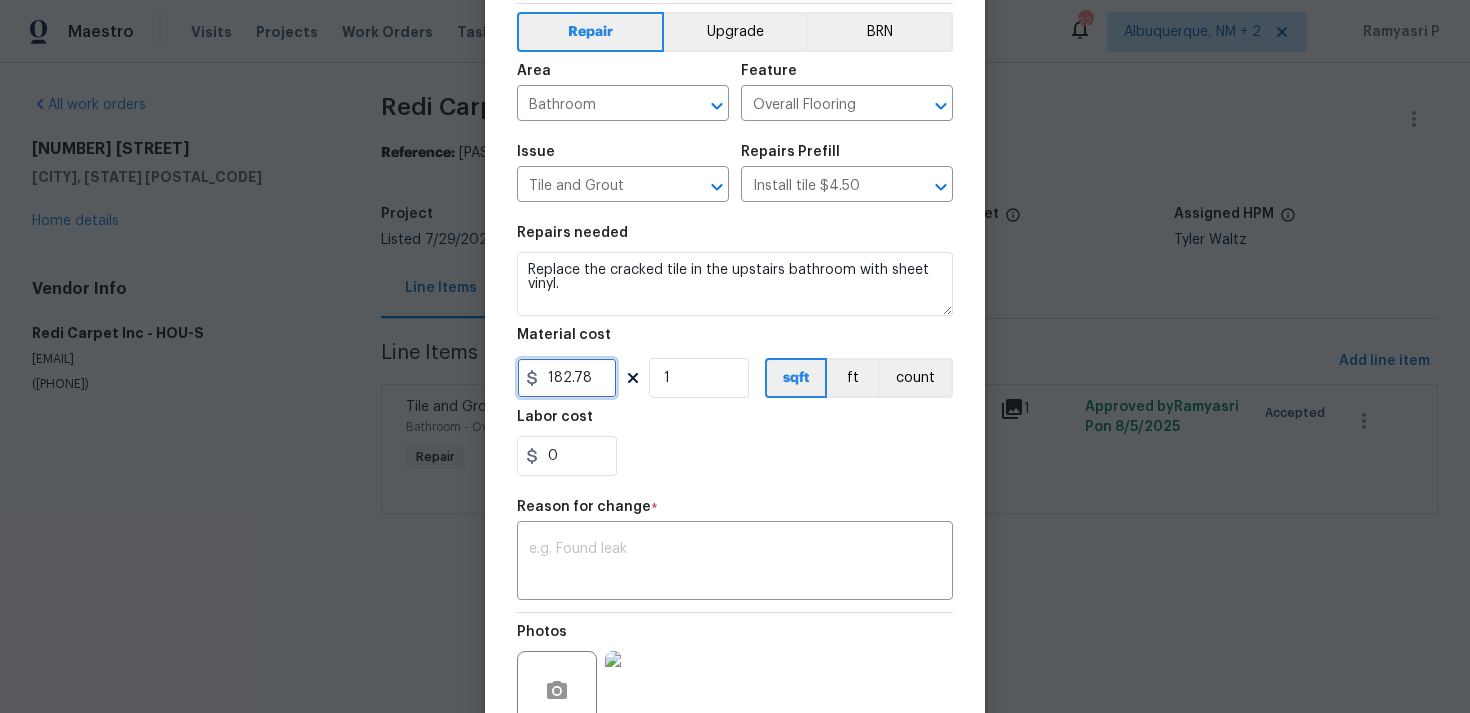 scroll, scrollTop: 273, scrollLeft: 0, axis: vertical 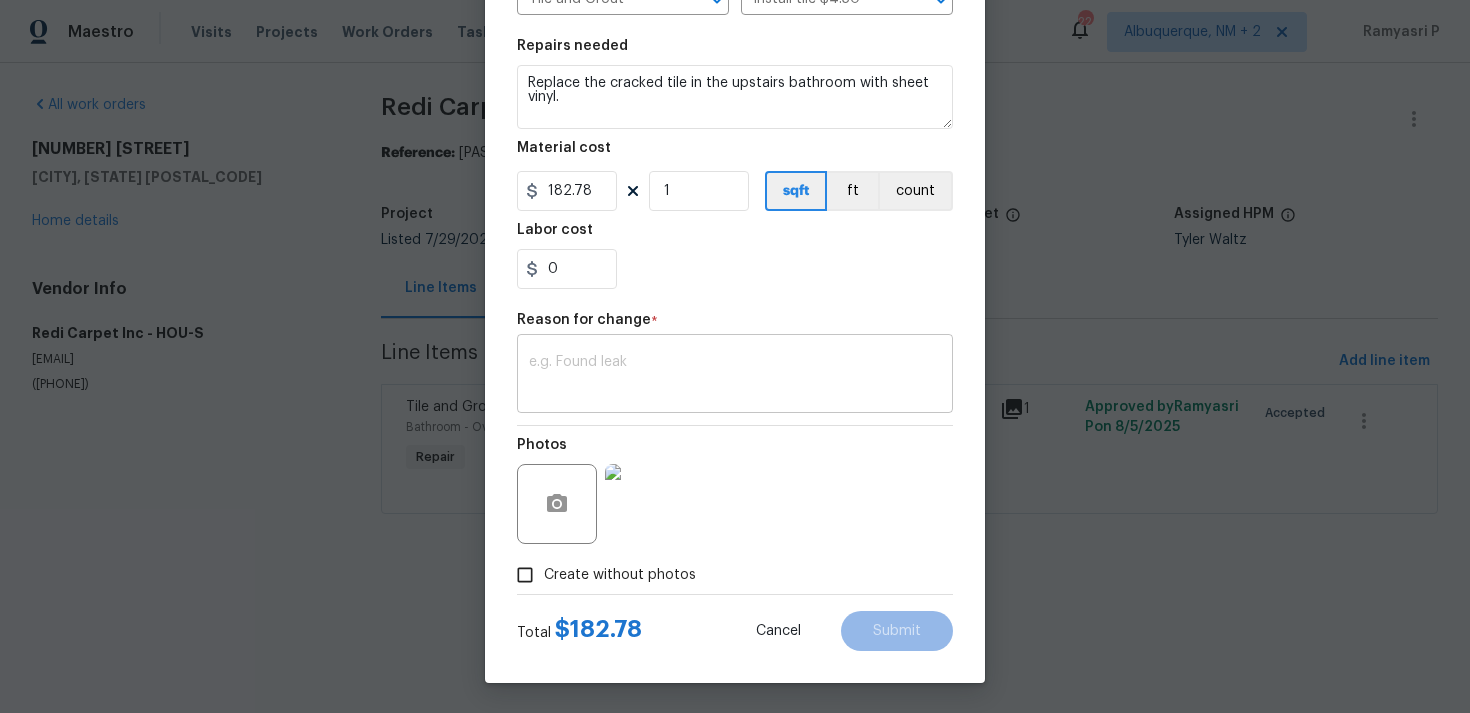 click on "x ​" at bounding box center (735, 376) 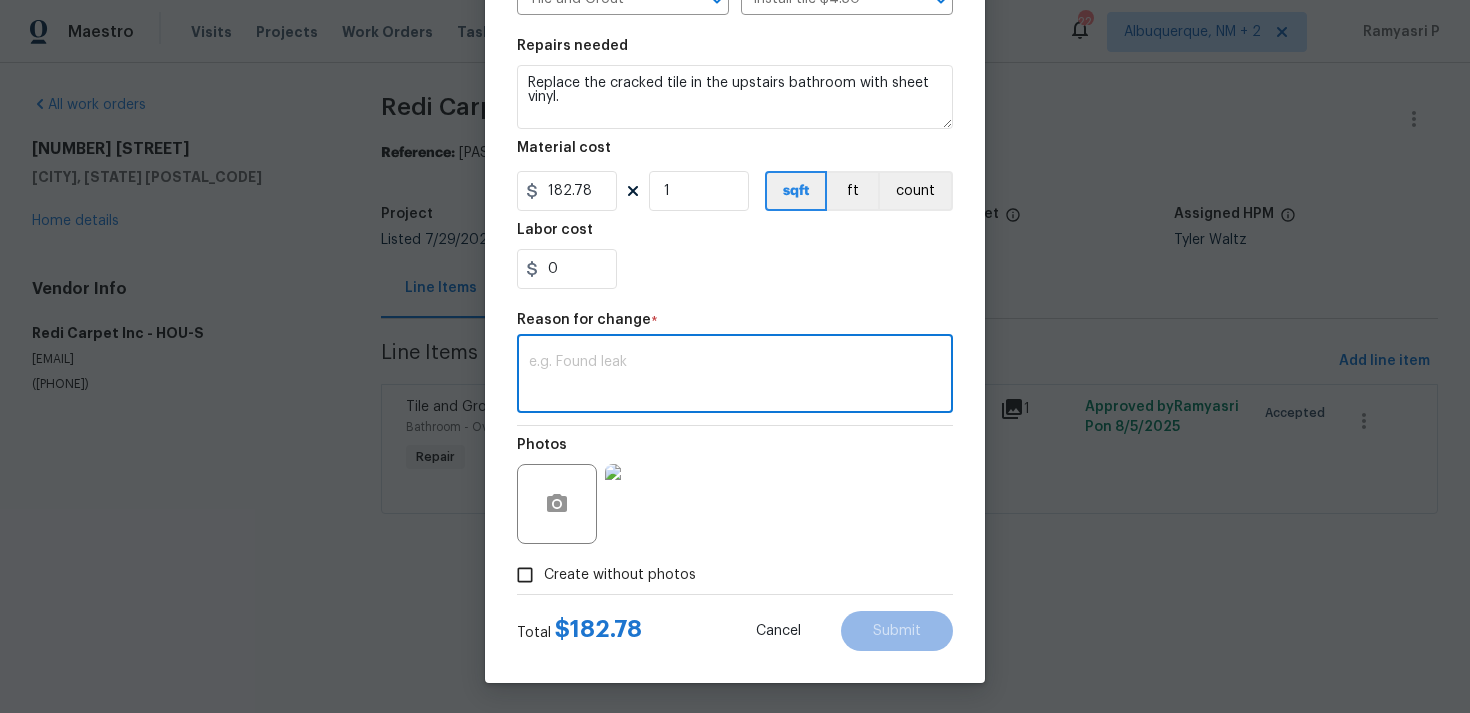 paste on "(RP) Updated per vendor’s final cost" 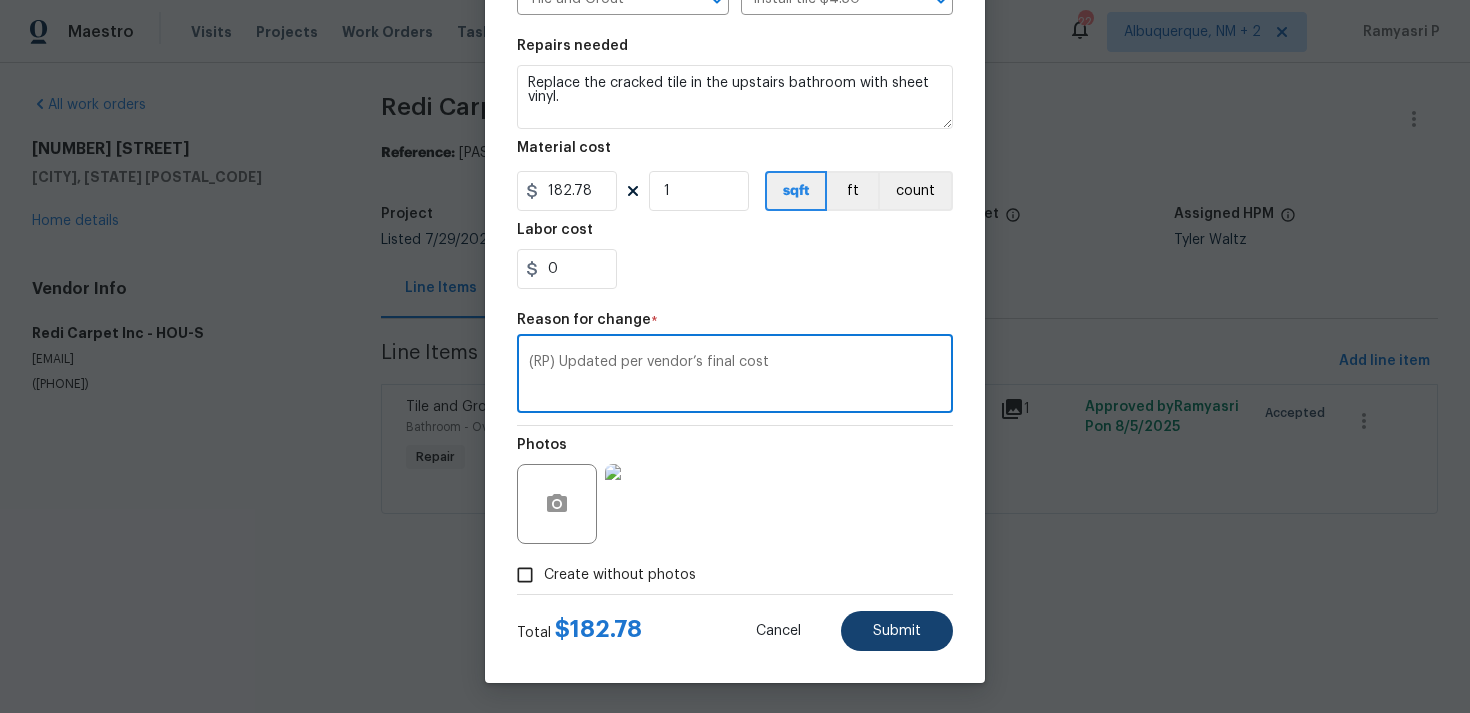 type on "(RP) Updated per vendor’s final cost" 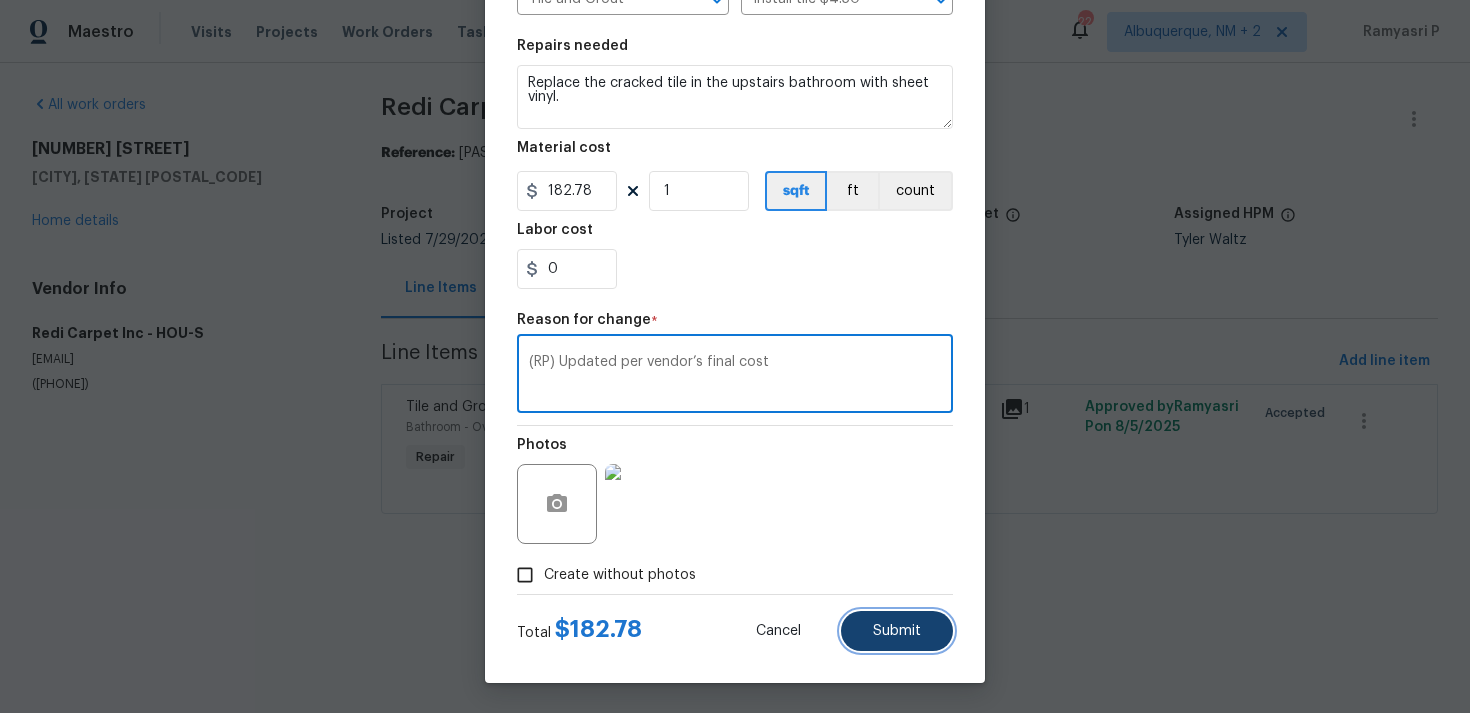 click on "Submit" at bounding box center (897, 631) 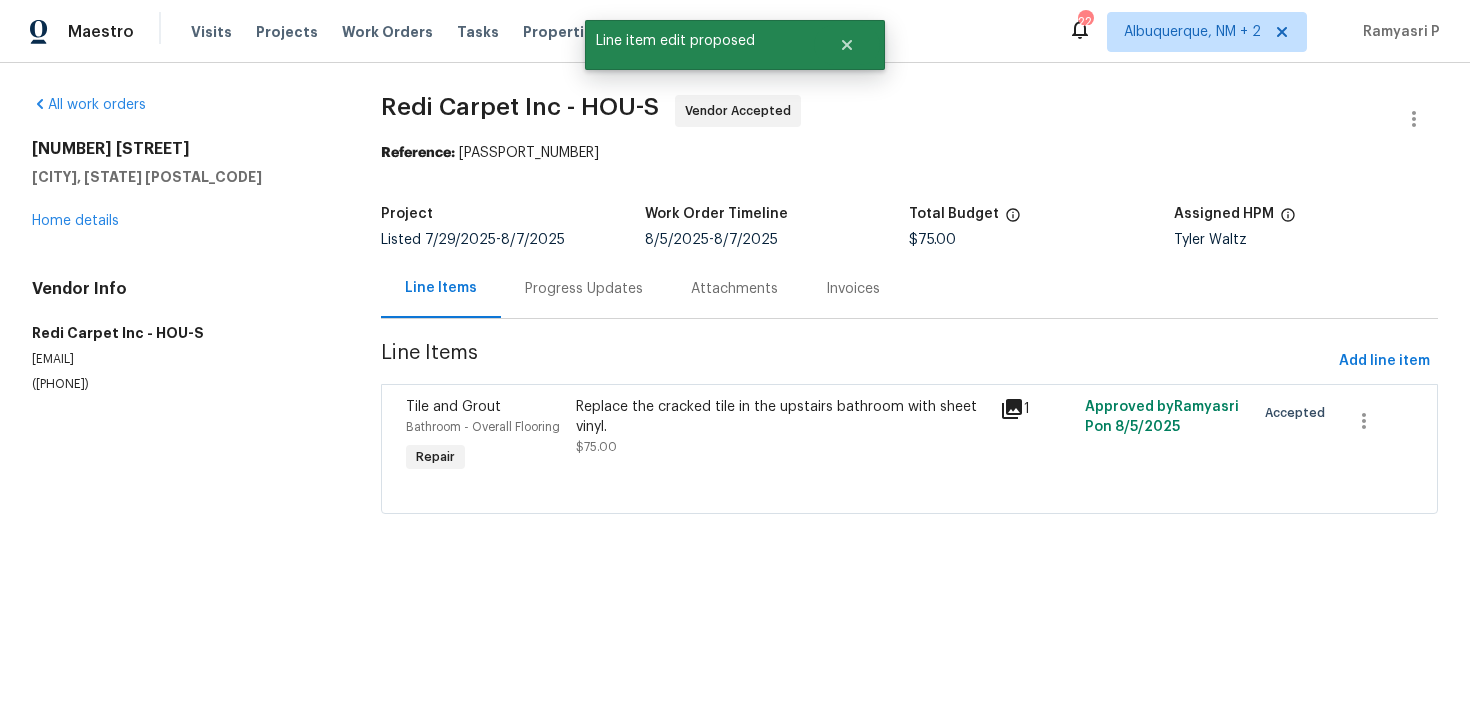 scroll, scrollTop: 0, scrollLeft: 0, axis: both 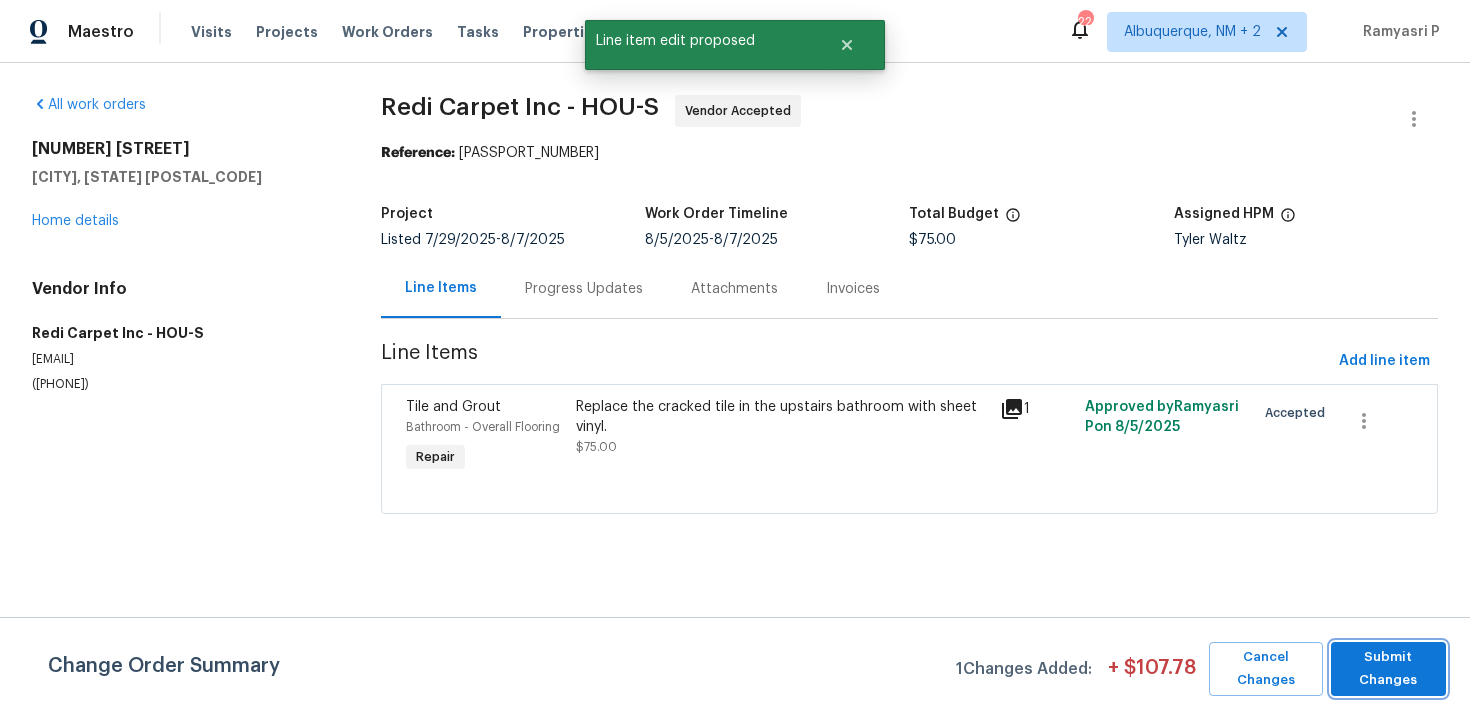 click on "Submit Changes" at bounding box center (1388, 669) 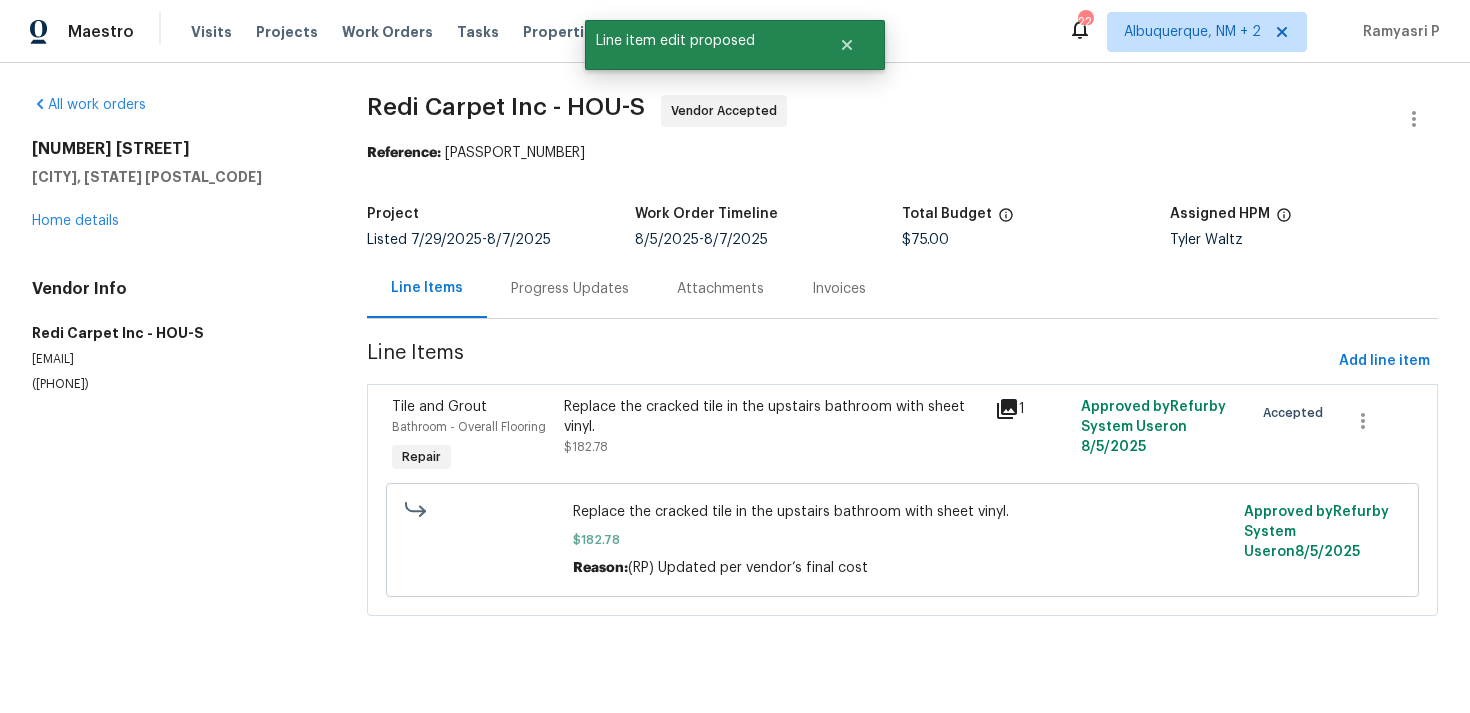 click on "Progress Updates" at bounding box center (570, 289) 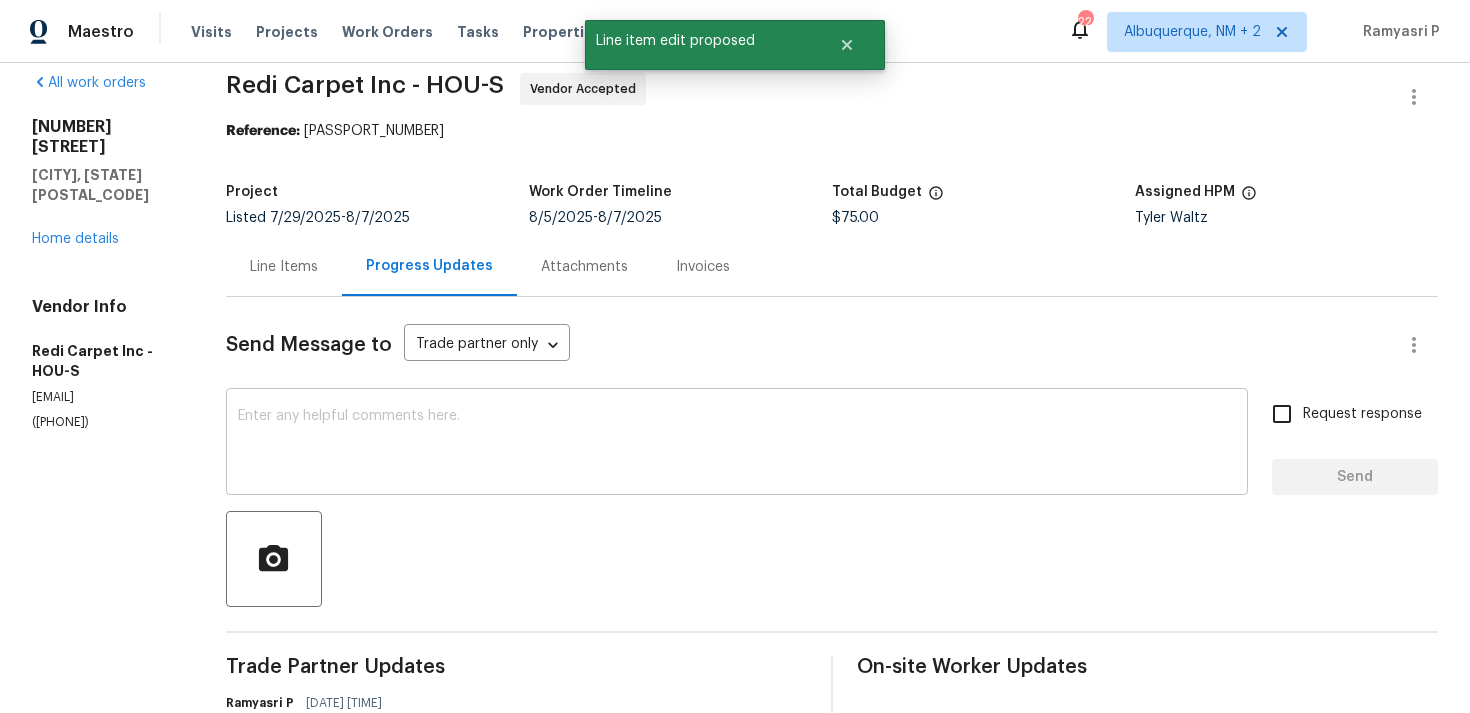 scroll, scrollTop: 46, scrollLeft: 0, axis: vertical 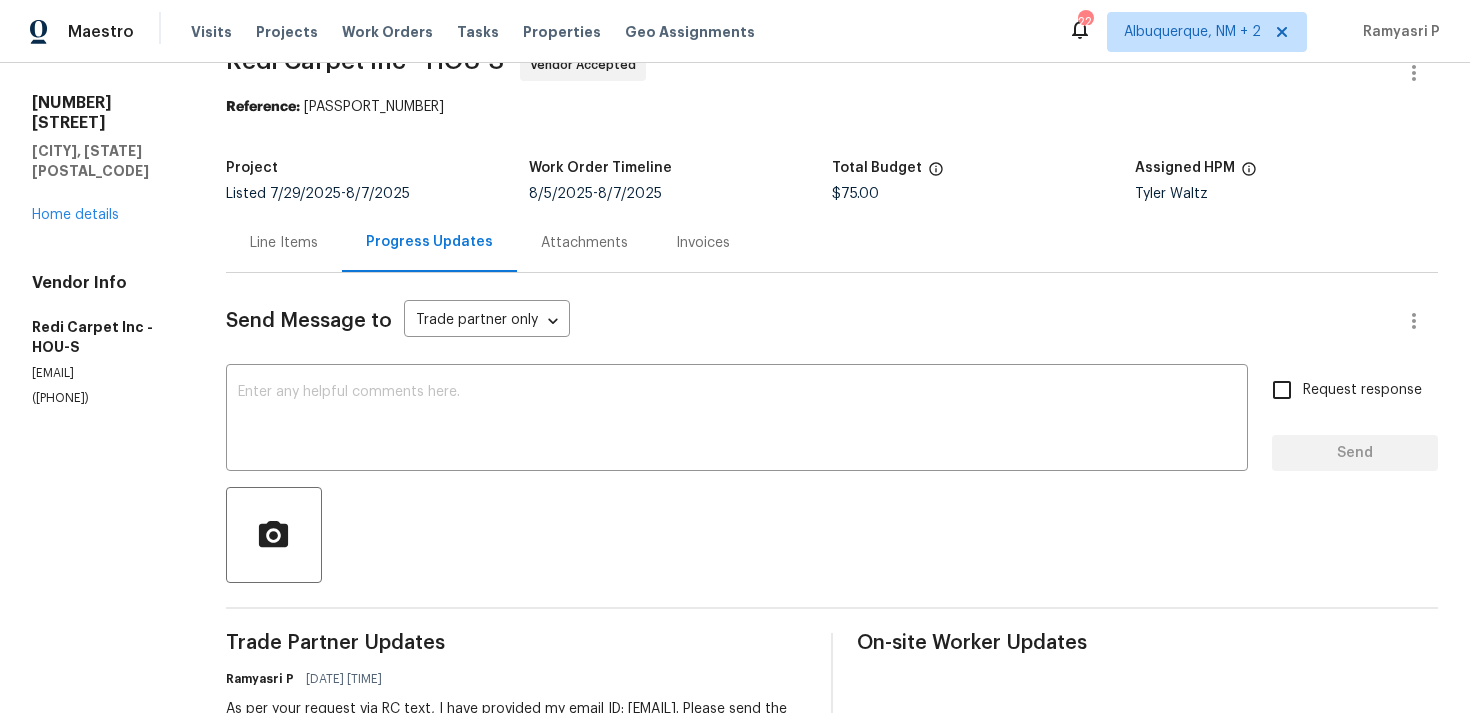click on "Line Items" at bounding box center [284, 243] 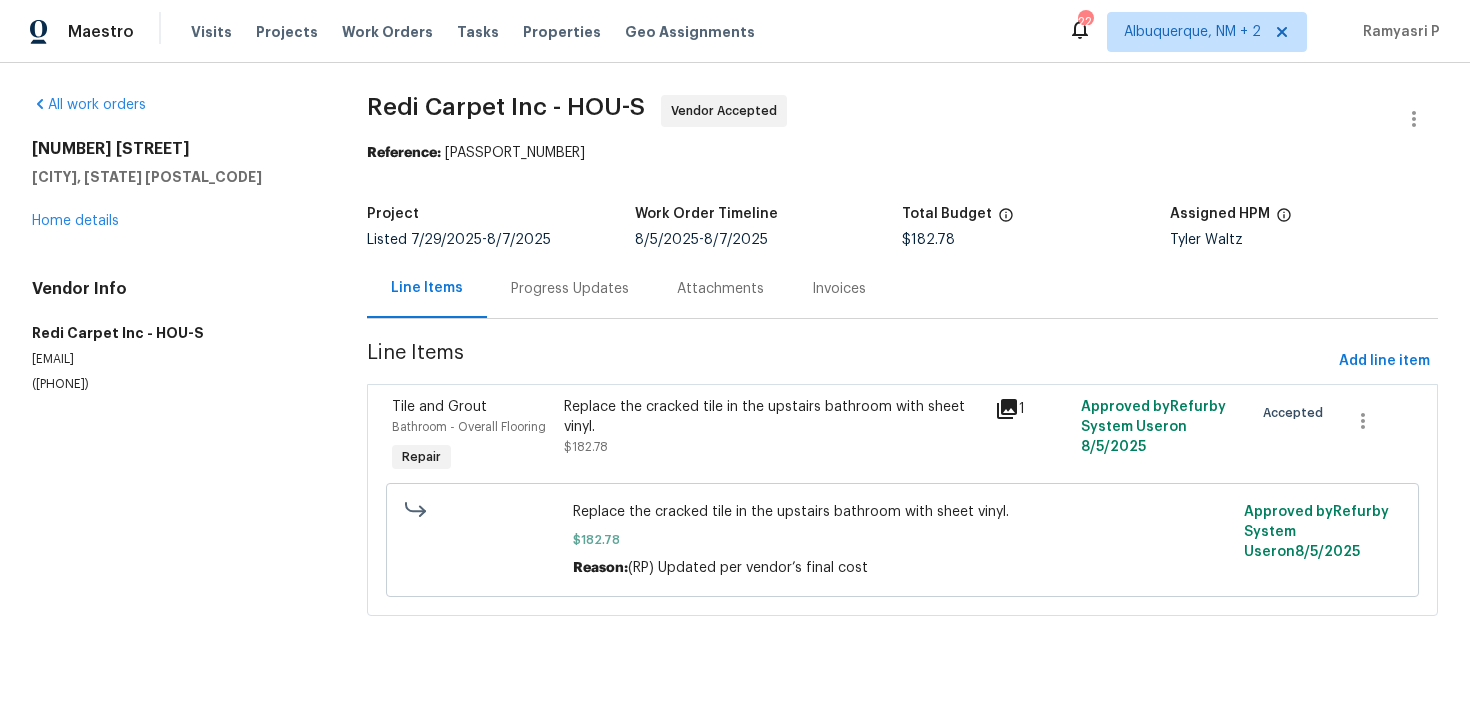click on "Progress Updates" at bounding box center (570, 288) 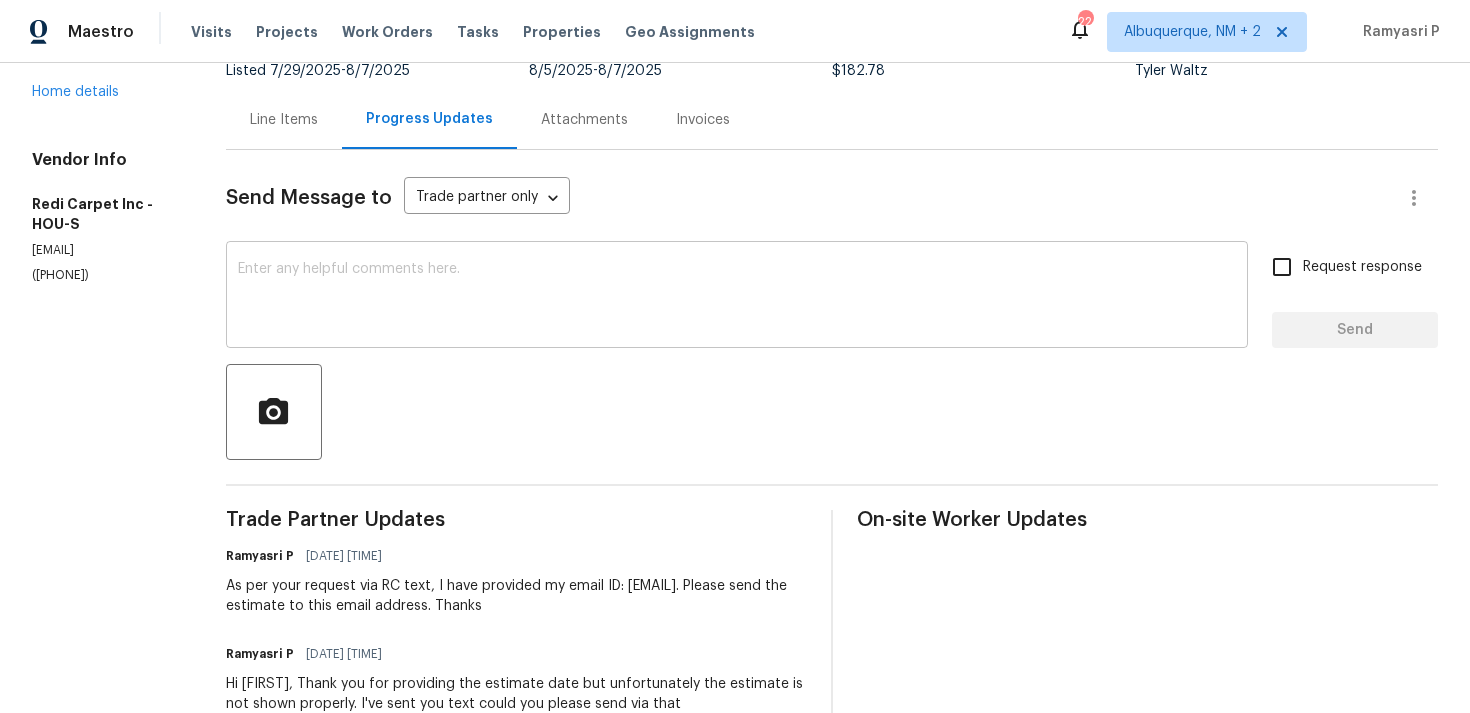 scroll, scrollTop: 187, scrollLeft: 0, axis: vertical 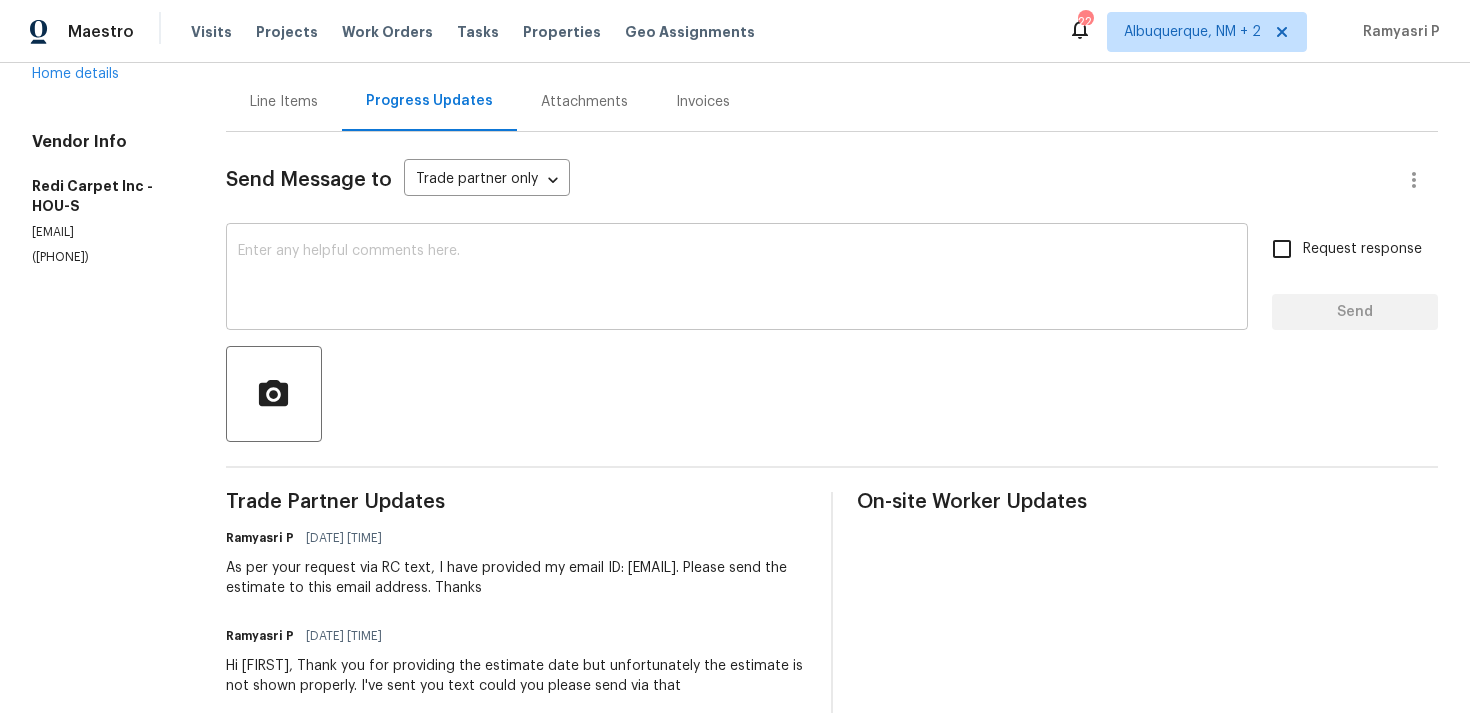 click at bounding box center (737, 279) 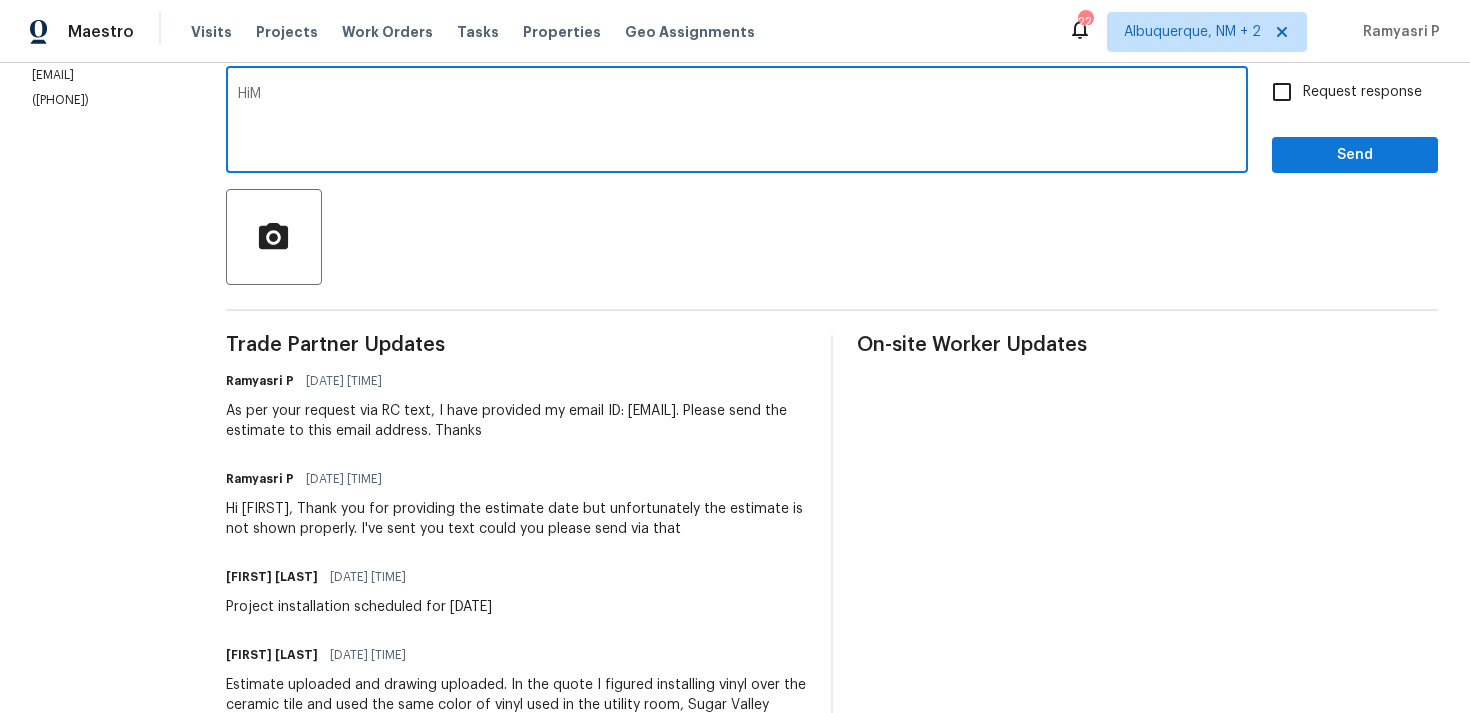 scroll, scrollTop: 341, scrollLeft: 0, axis: vertical 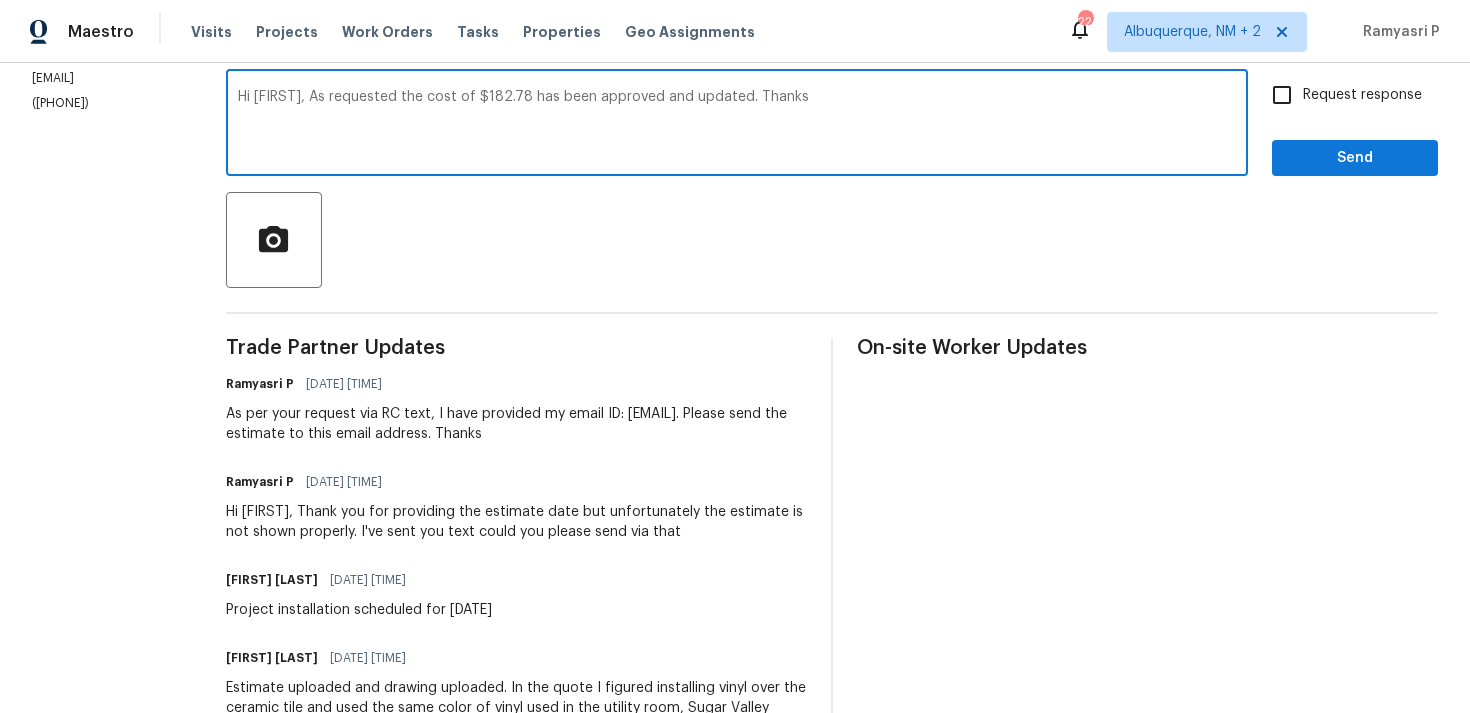 type on "Hi Mark, As requested the cost of $182.78 has been approved and updated. Thanks" 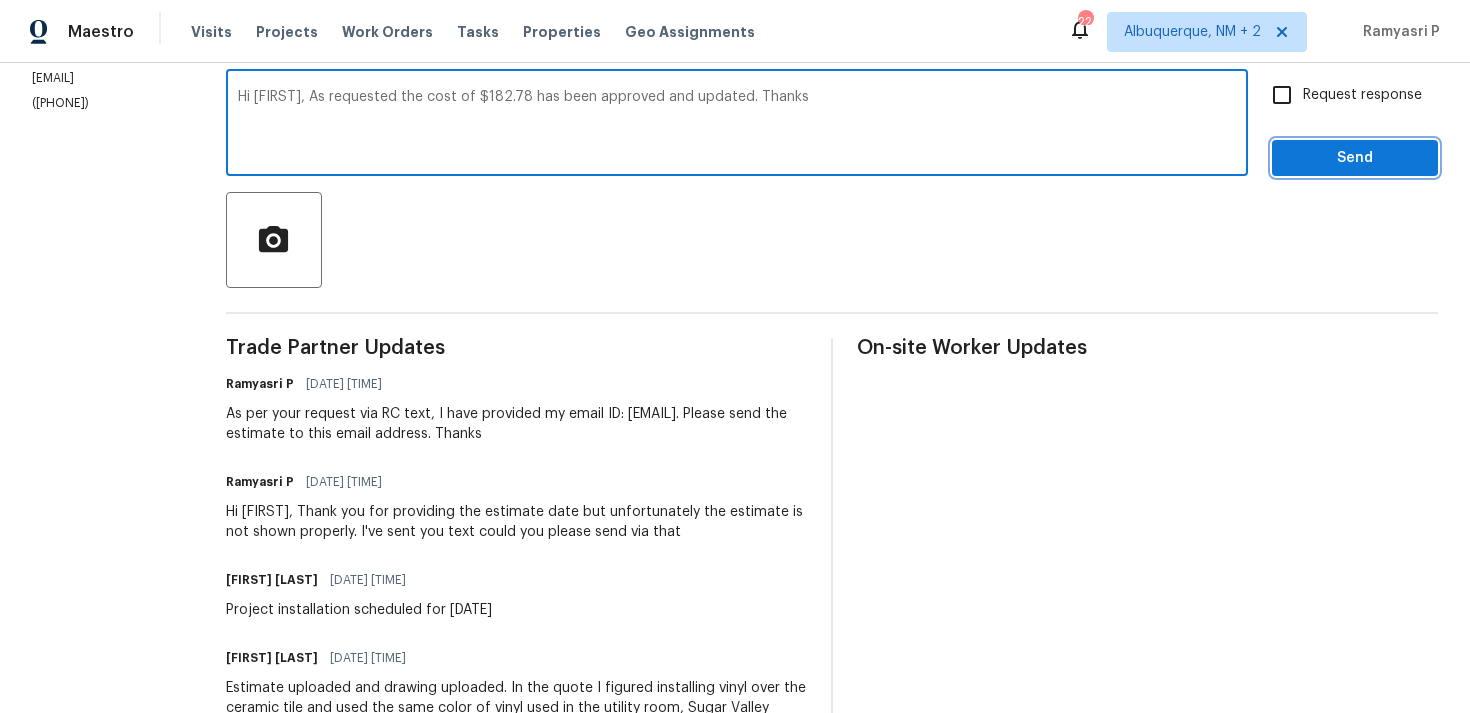 click on "Send" at bounding box center (1355, 158) 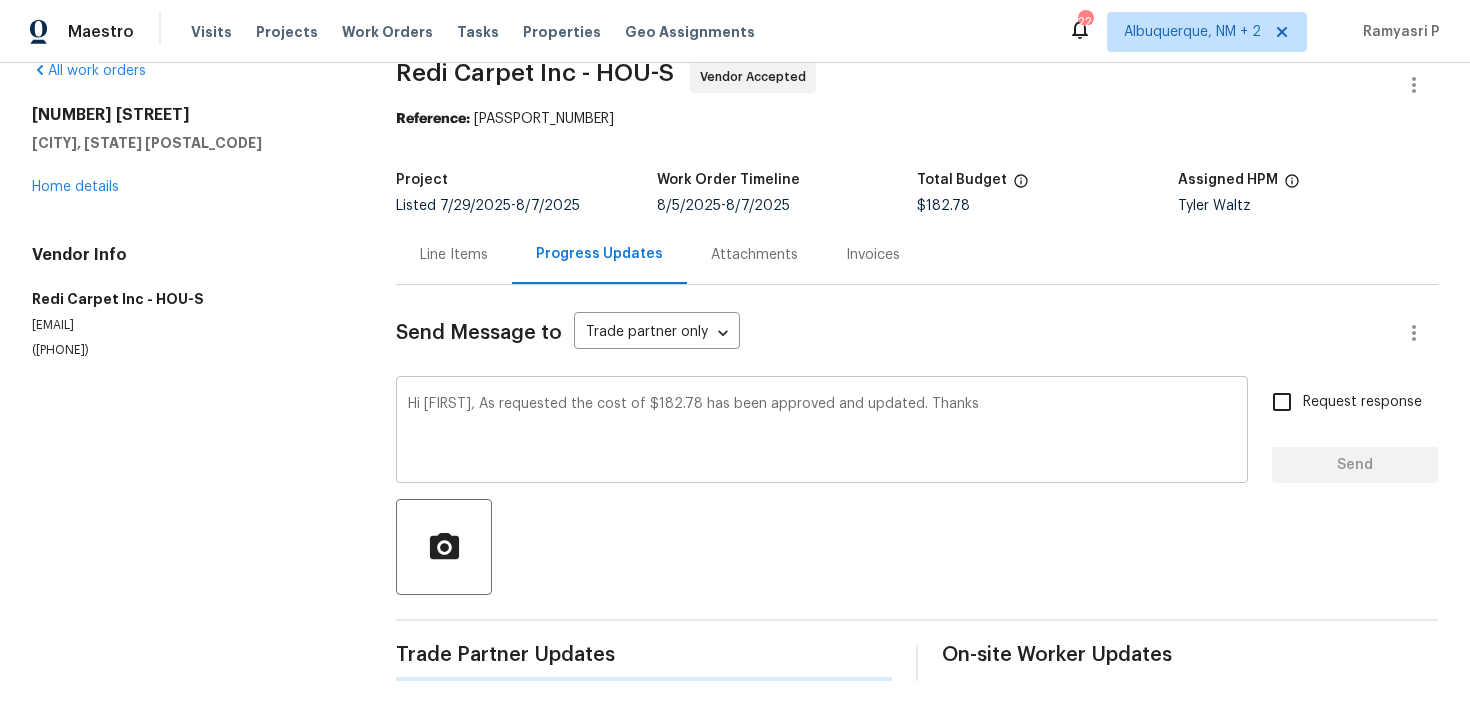 type 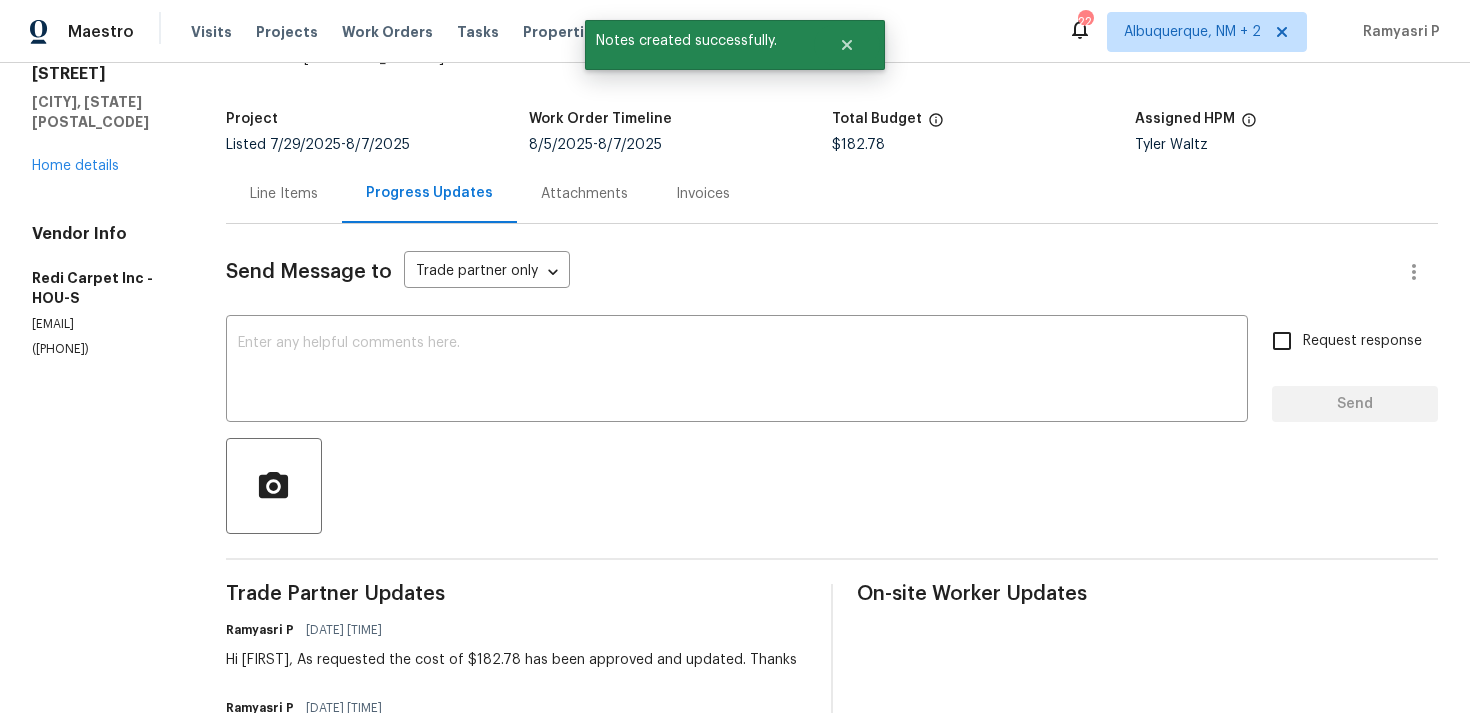 scroll, scrollTop: 0, scrollLeft: 0, axis: both 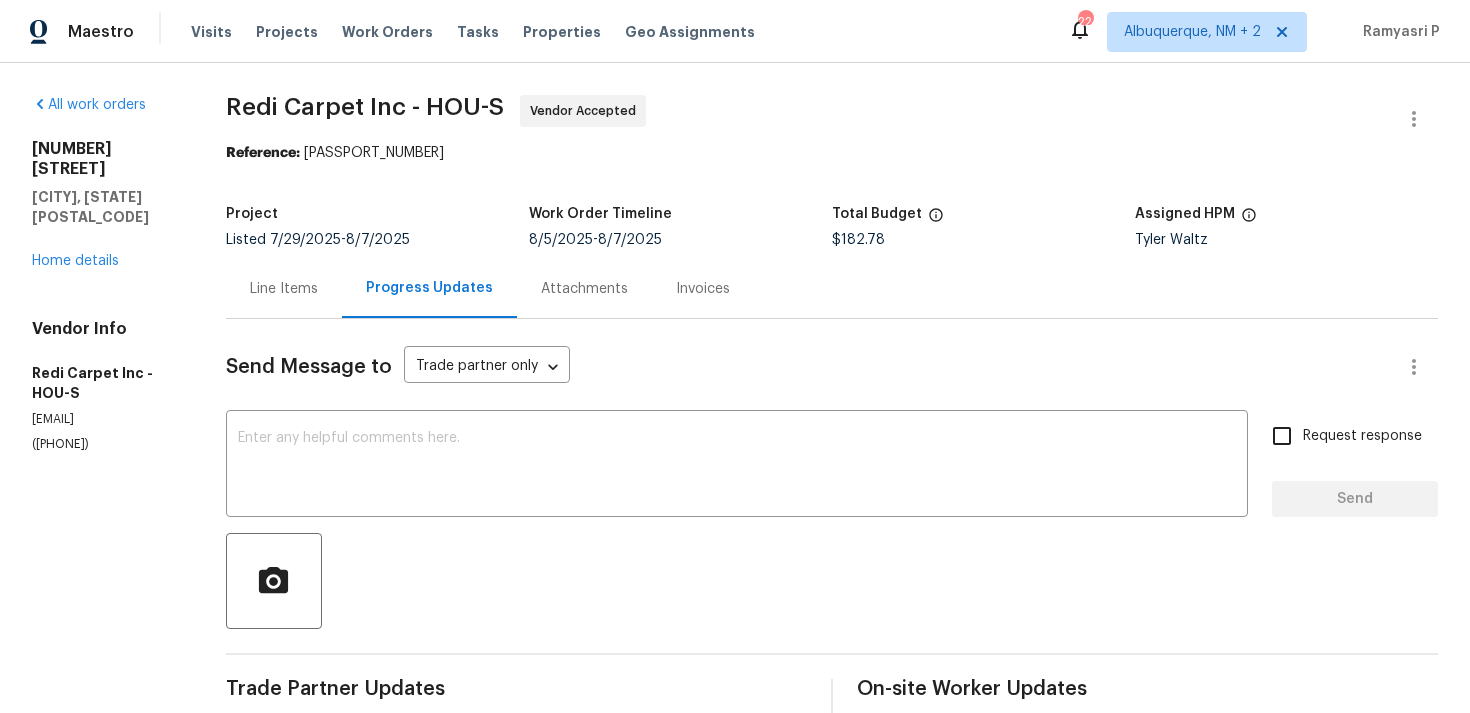 click on "Line Items" at bounding box center (284, 288) 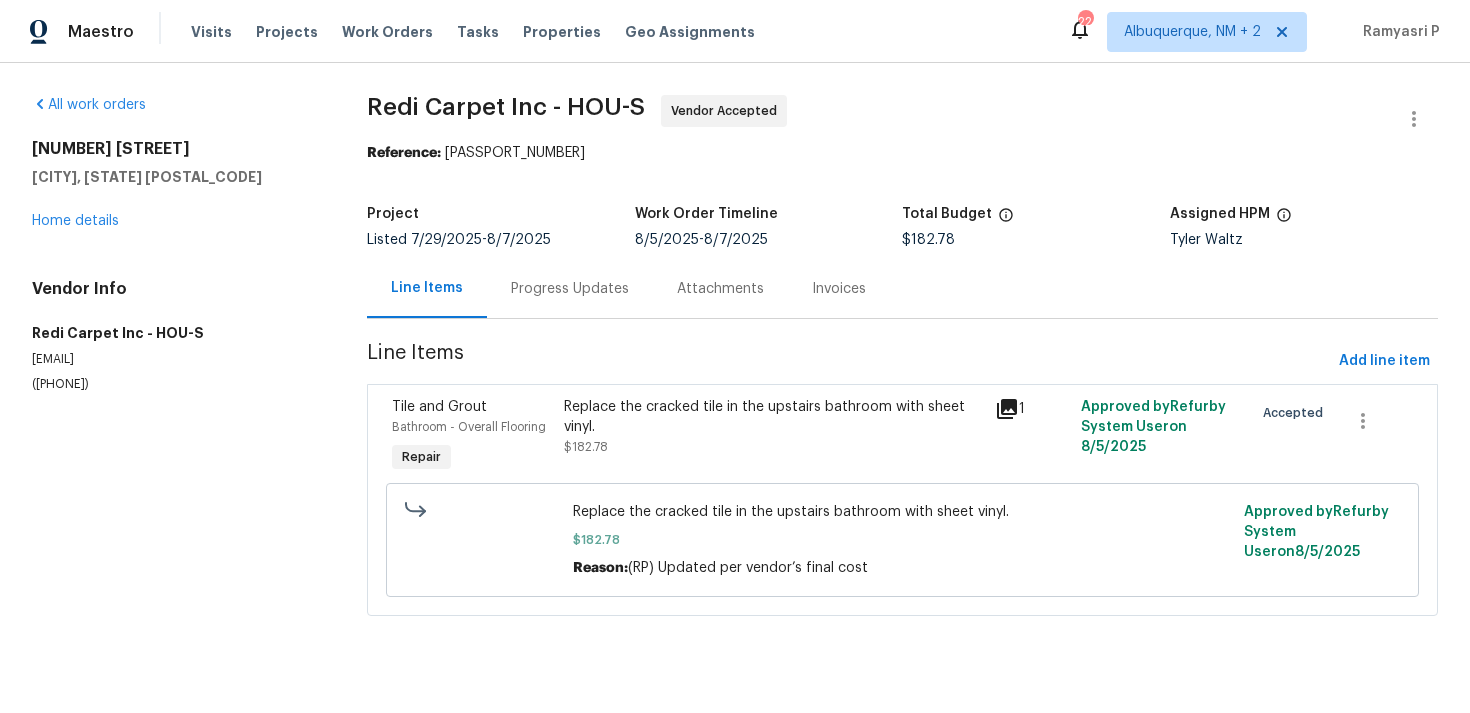click on "Replace the cracked tile in the upstairs bathroom with sheet vinyl." at bounding box center [773, 417] 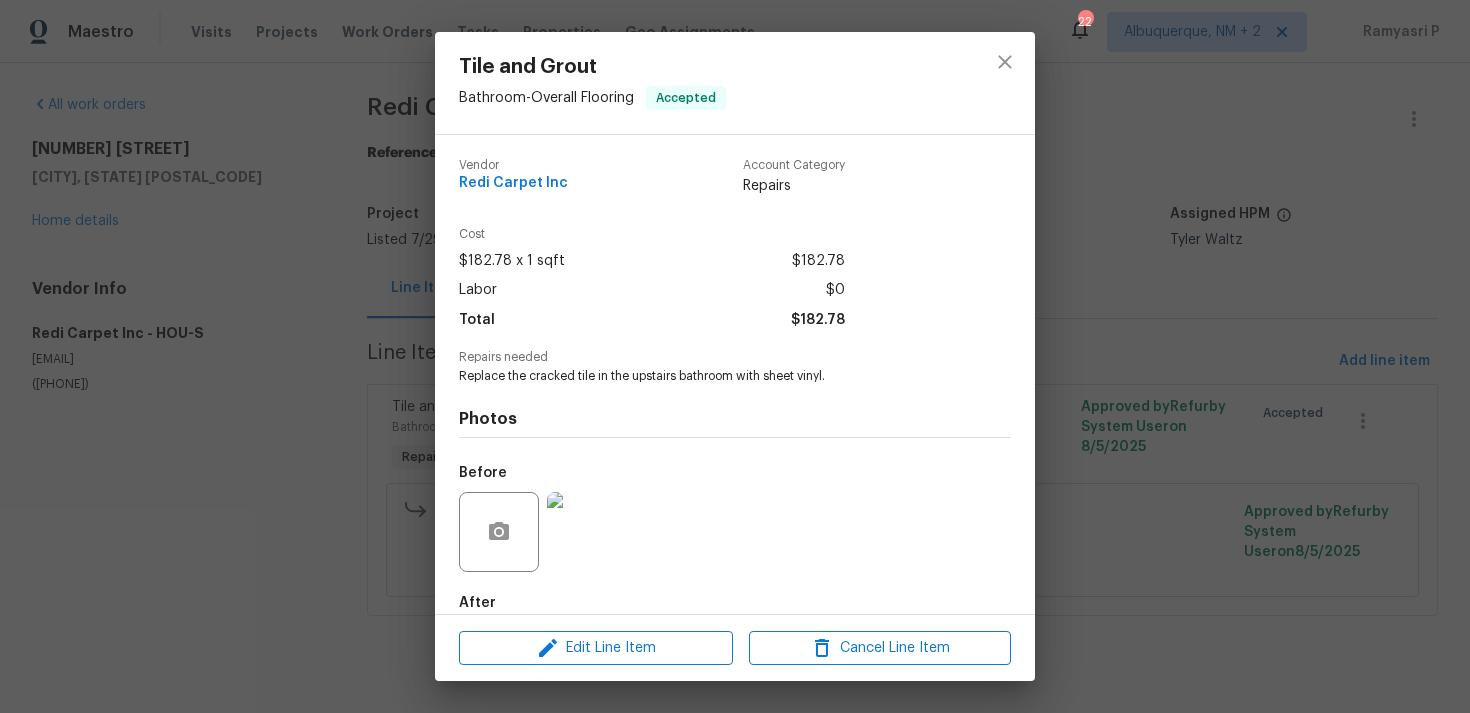 scroll, scrollTop: 108, scrollLeft: 0, axis: vertical 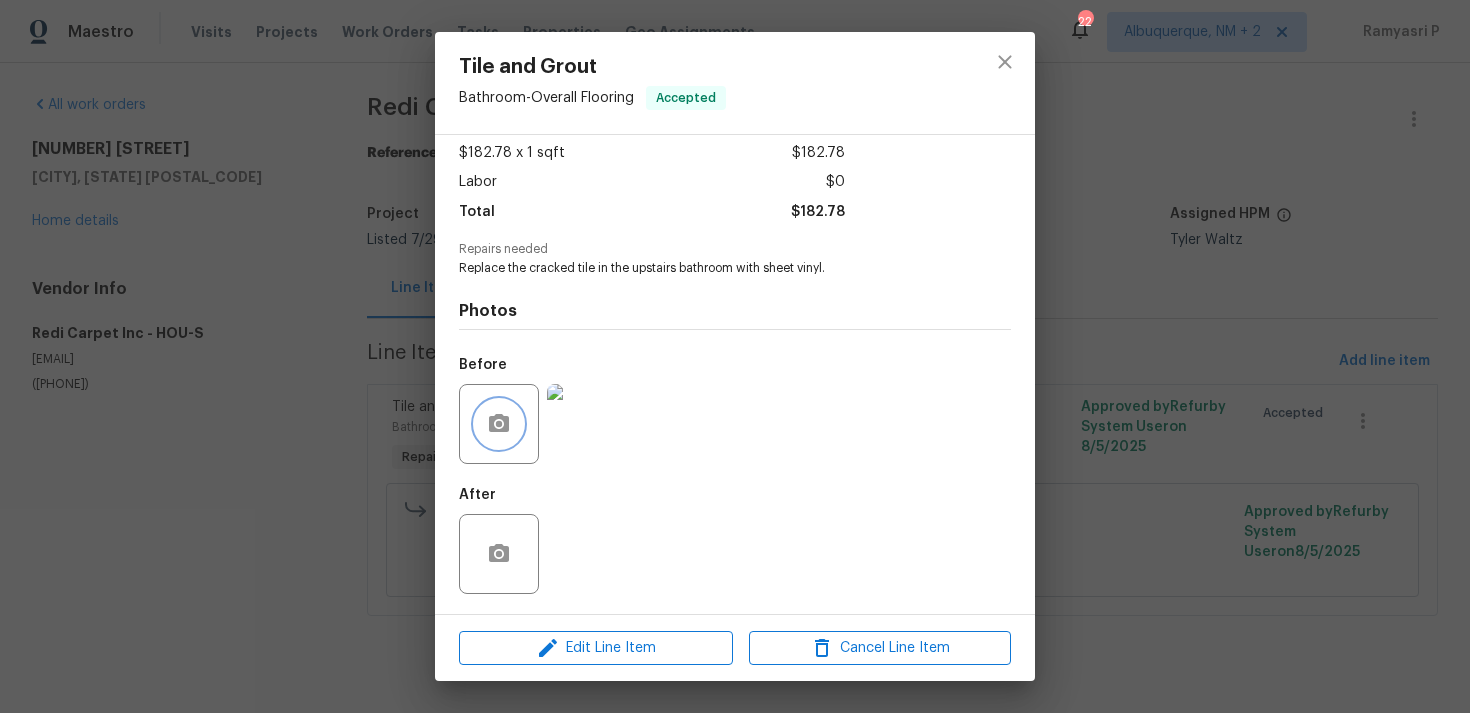 click 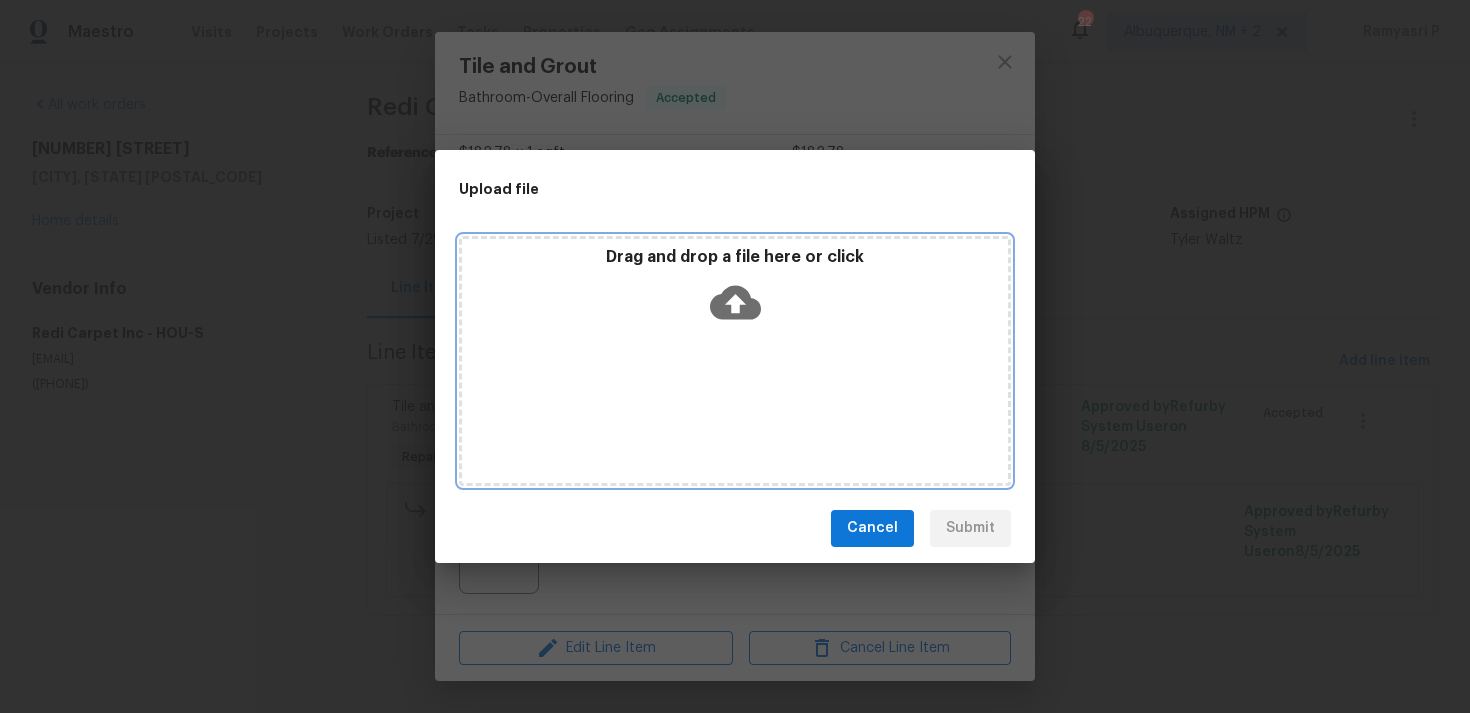 click 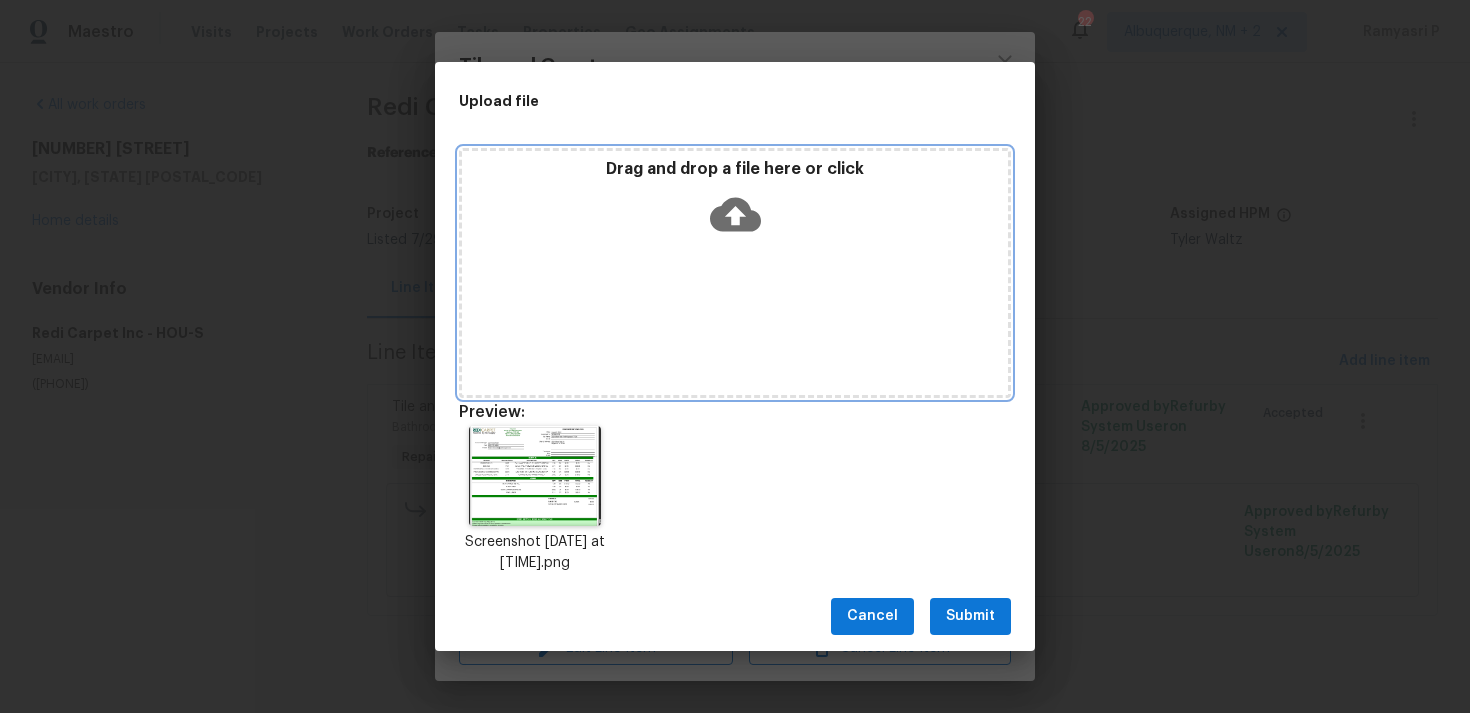 click 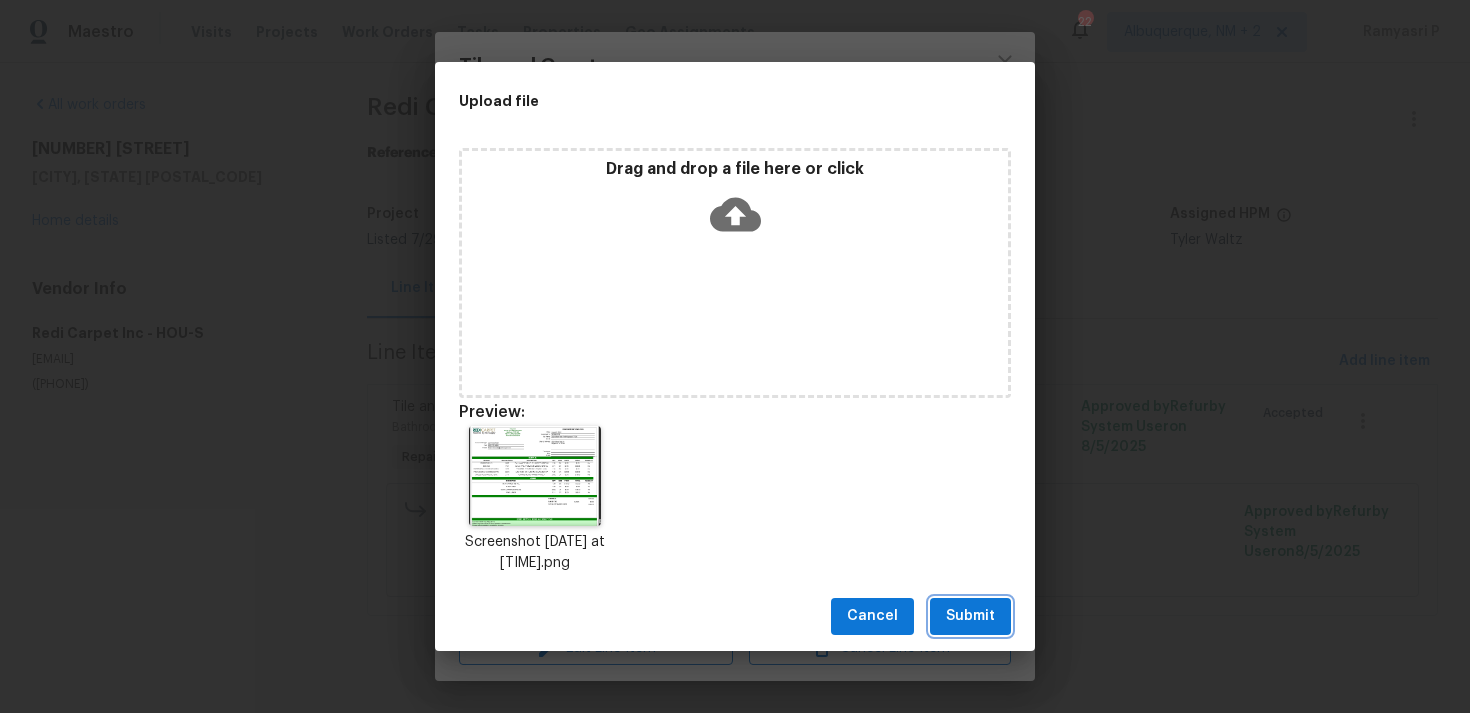 click on "Submit" at bounding box center (970, 616) 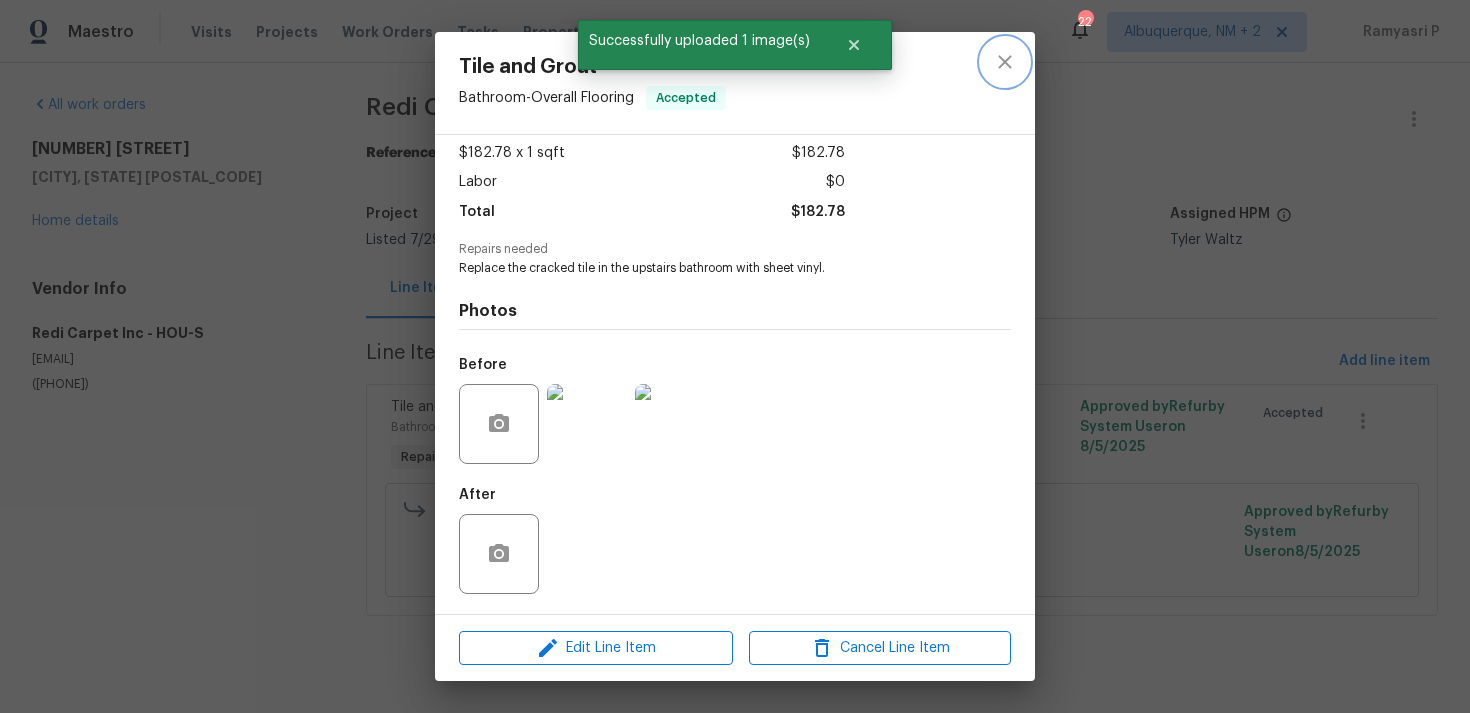 click 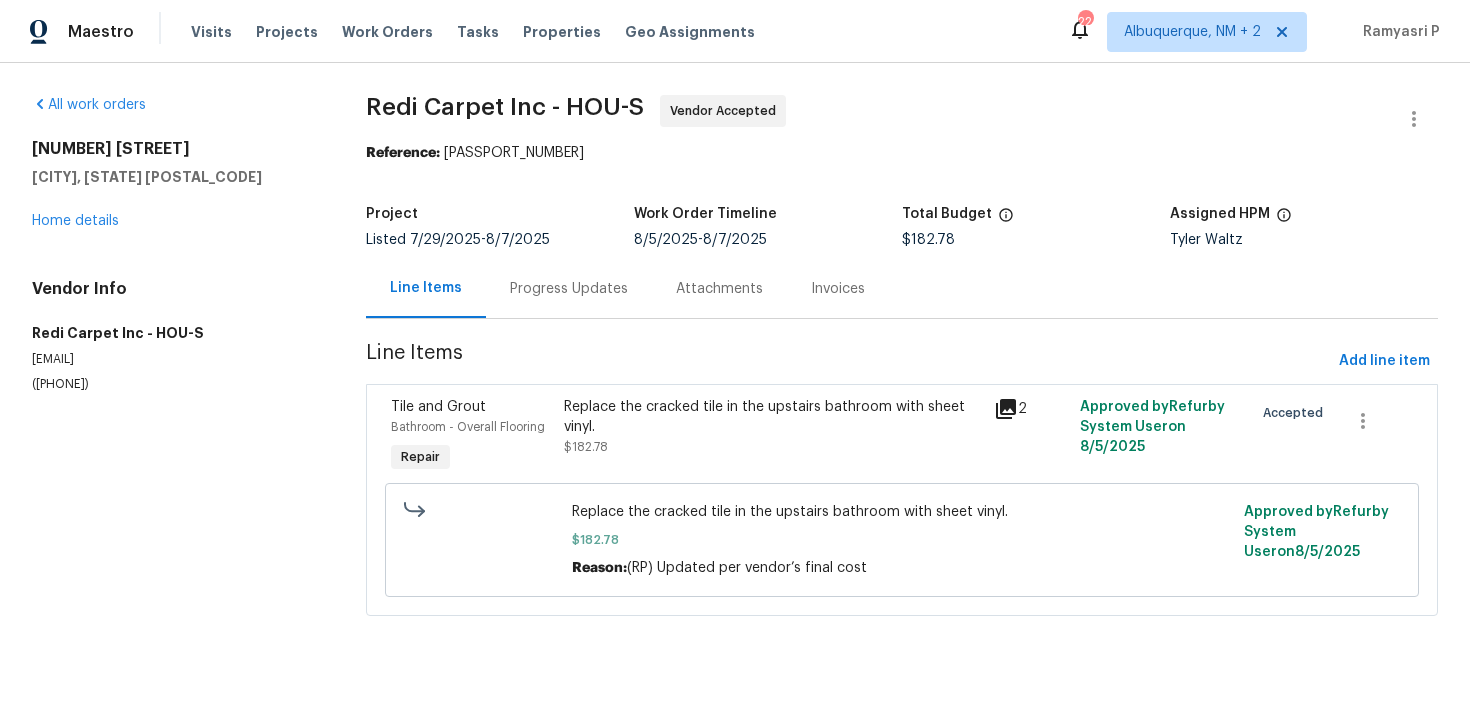 click on "Progress Updates" at bounding box center (569, 289) 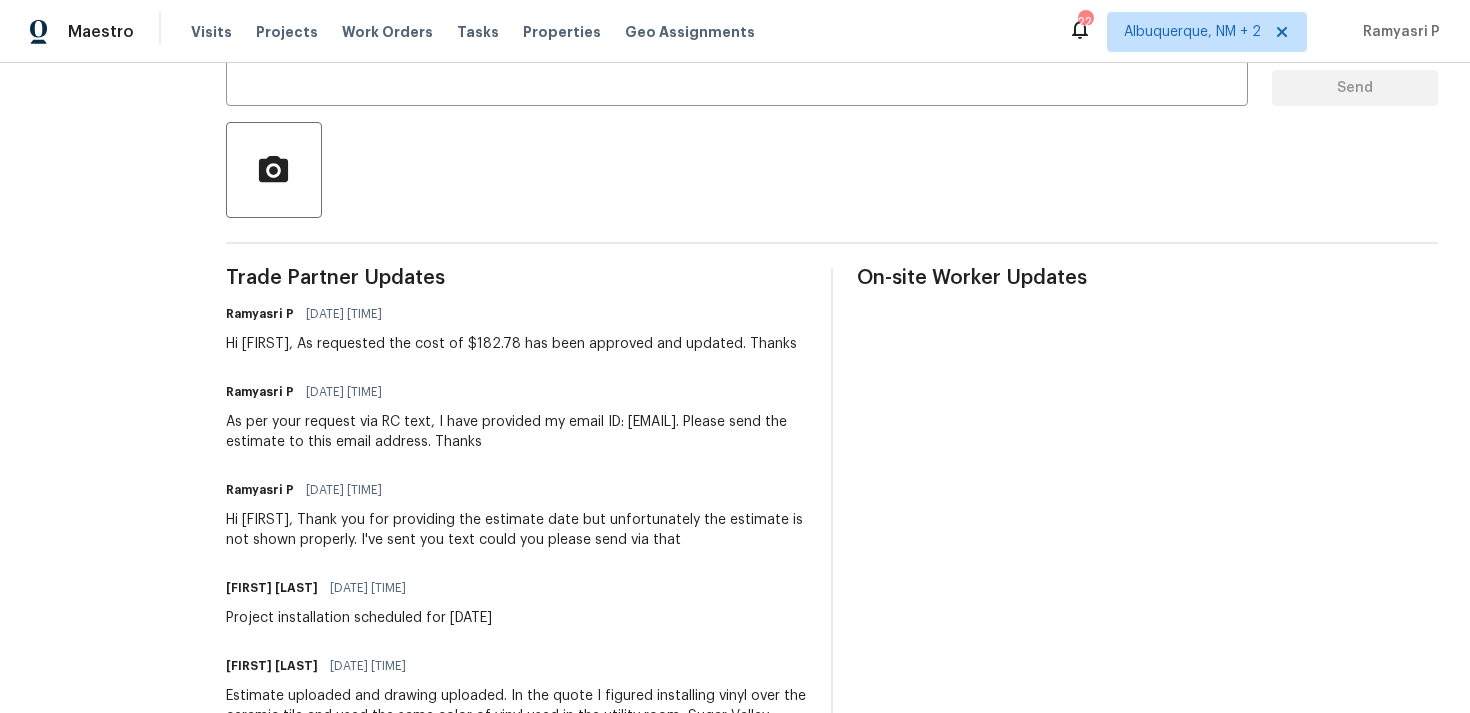scroll, scrollTop: 551, scrollLeft: 0, axis: vertical 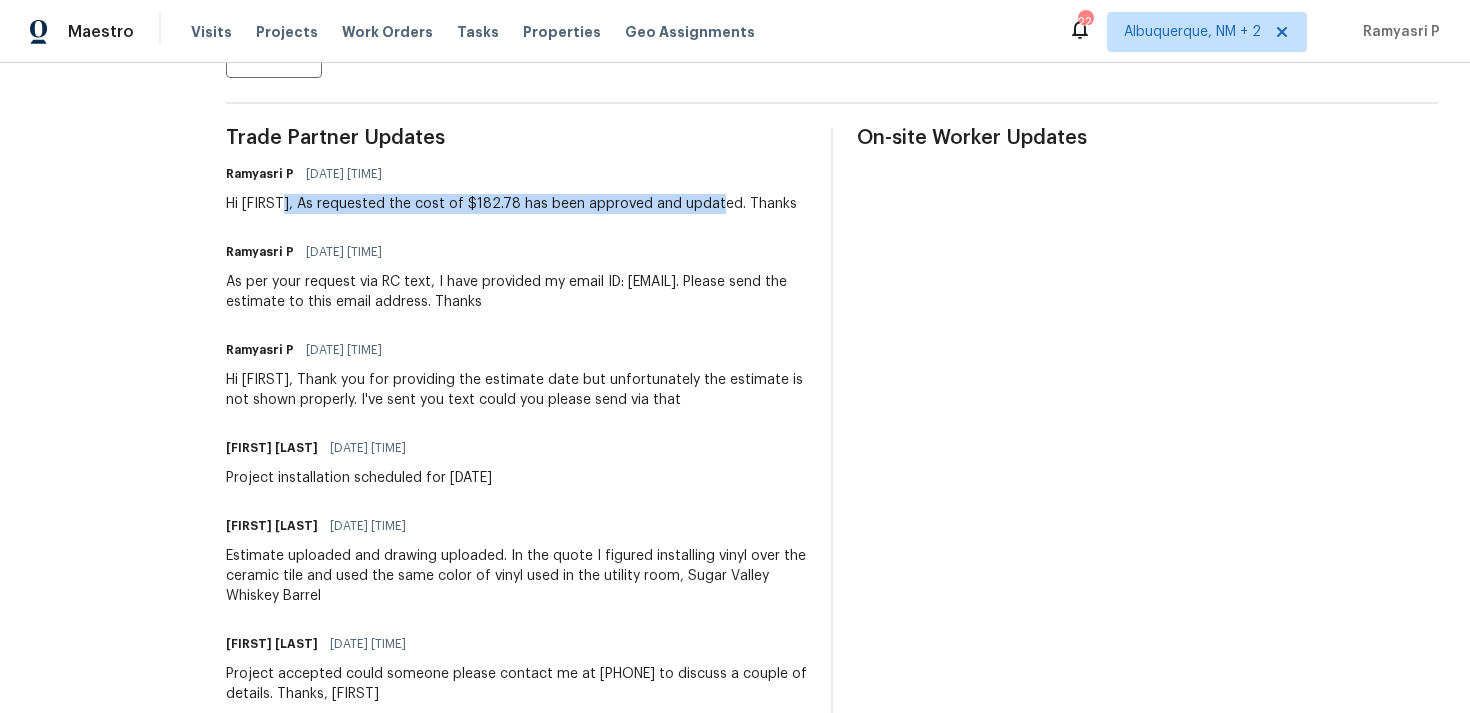 drag, startPoint x: 316, startPoint y: 198, endPoint x: 744, endPoint y: 206, distance: 428.07477 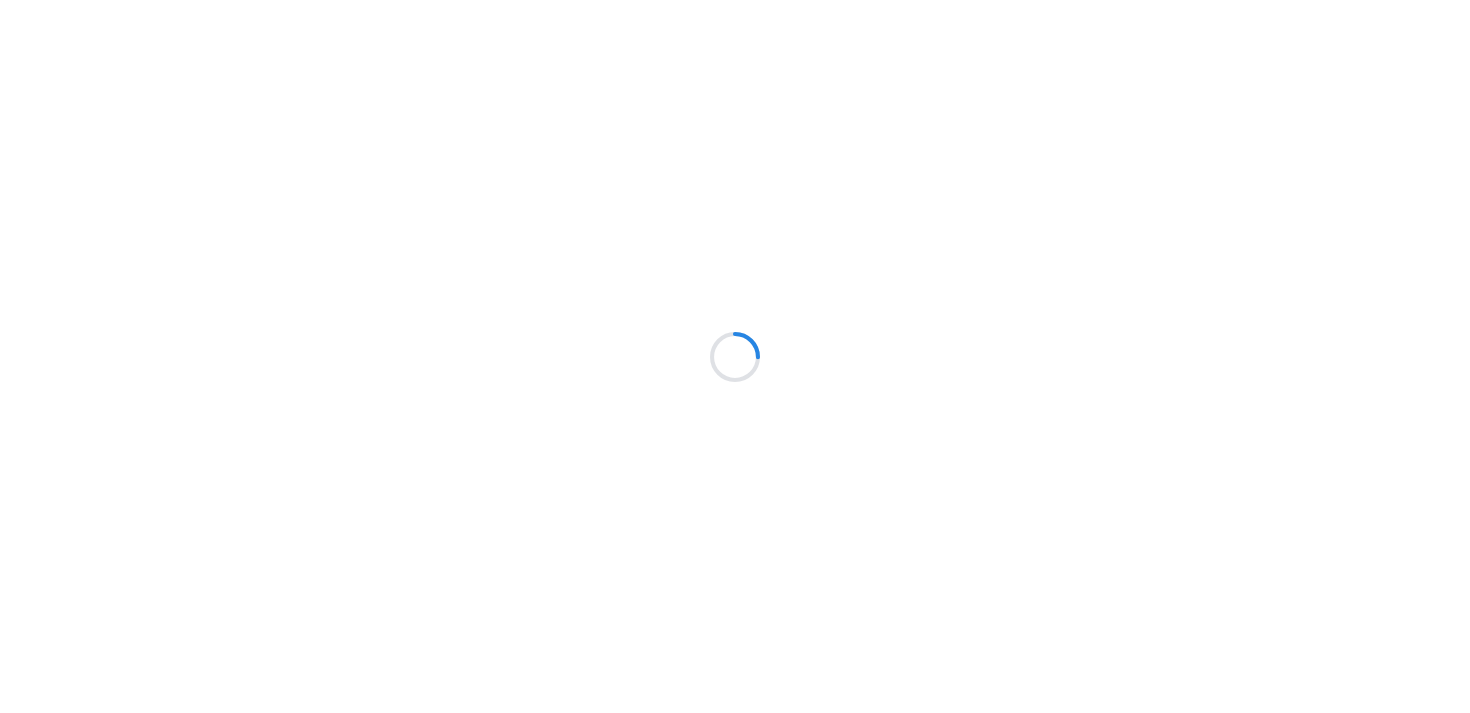 scroll, scrollTop: 0, scrollLeft: 0, axis: both 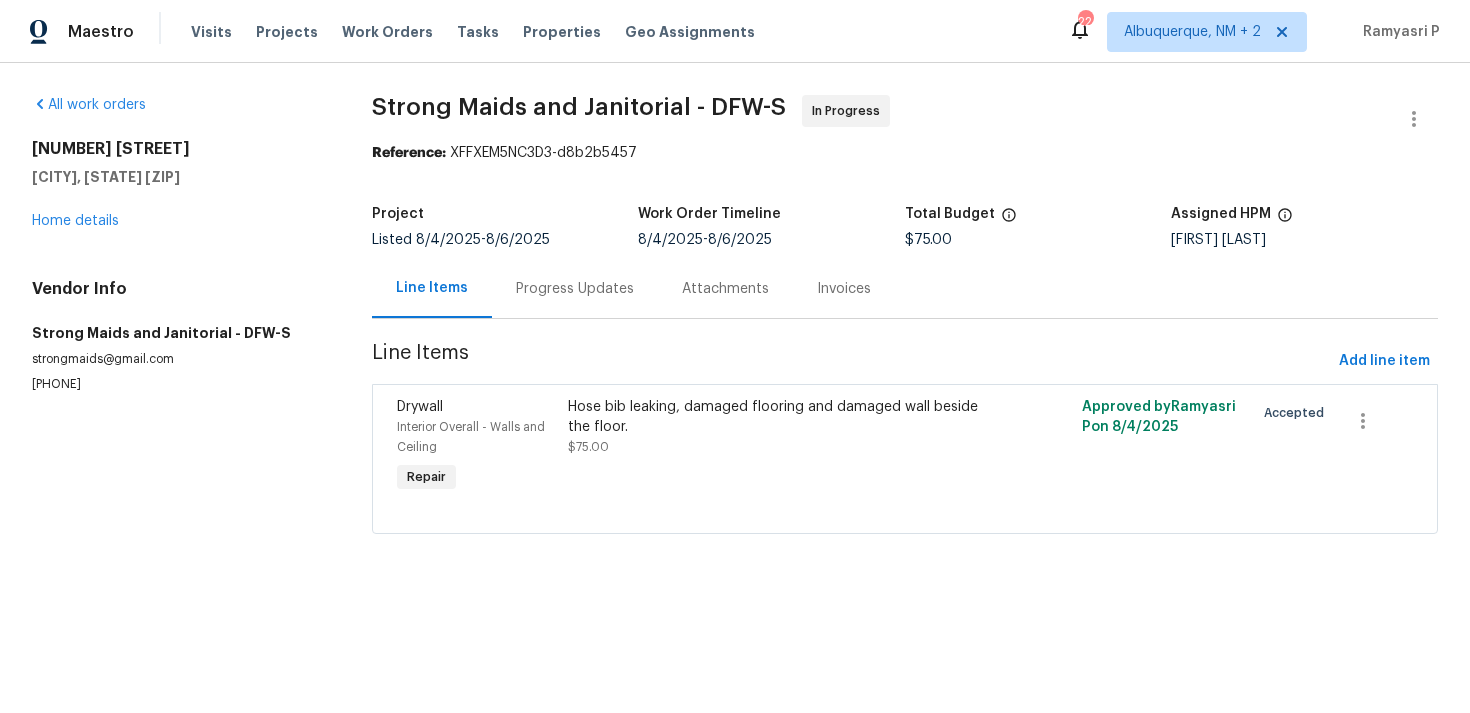 click on "Progress Updates" at bounding box center [575, 289] 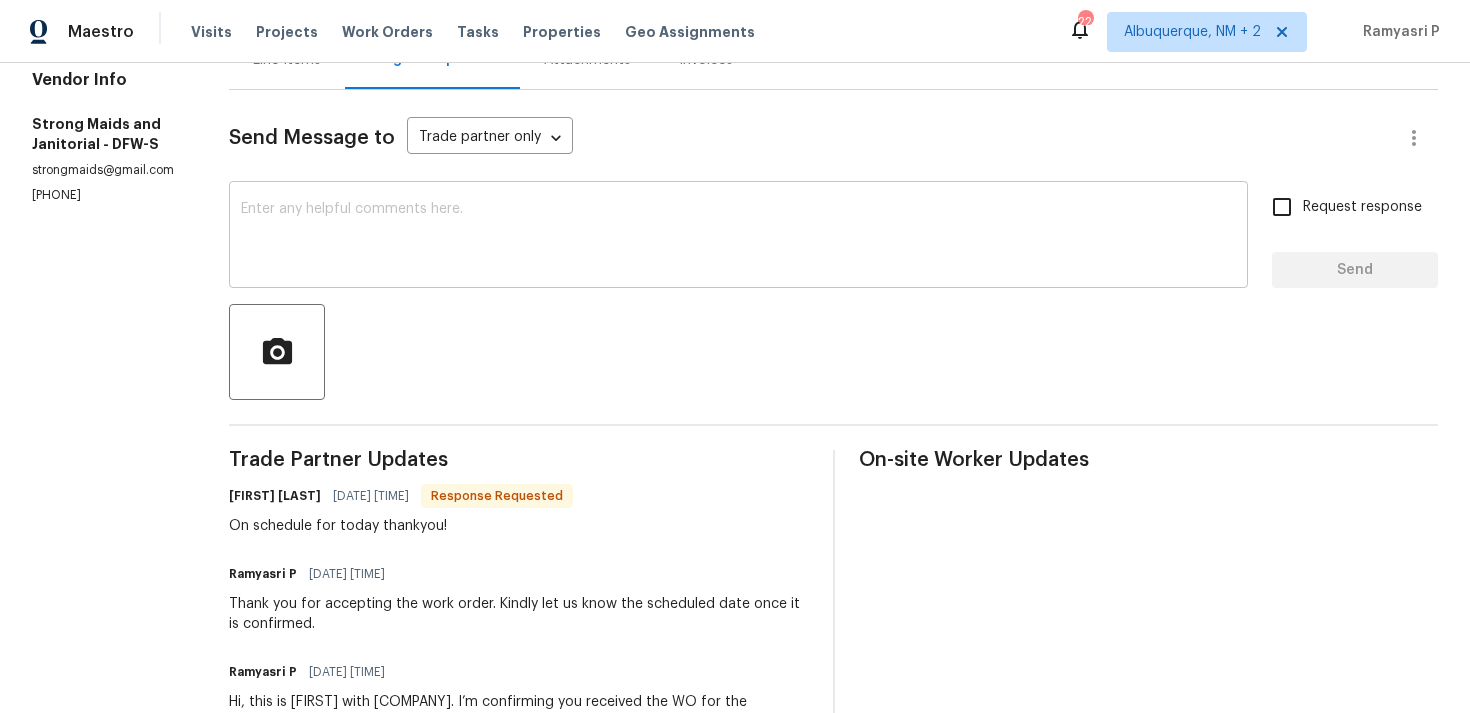 scroll, scrollTop: 217, scrollLeft: 0, axis: vertical 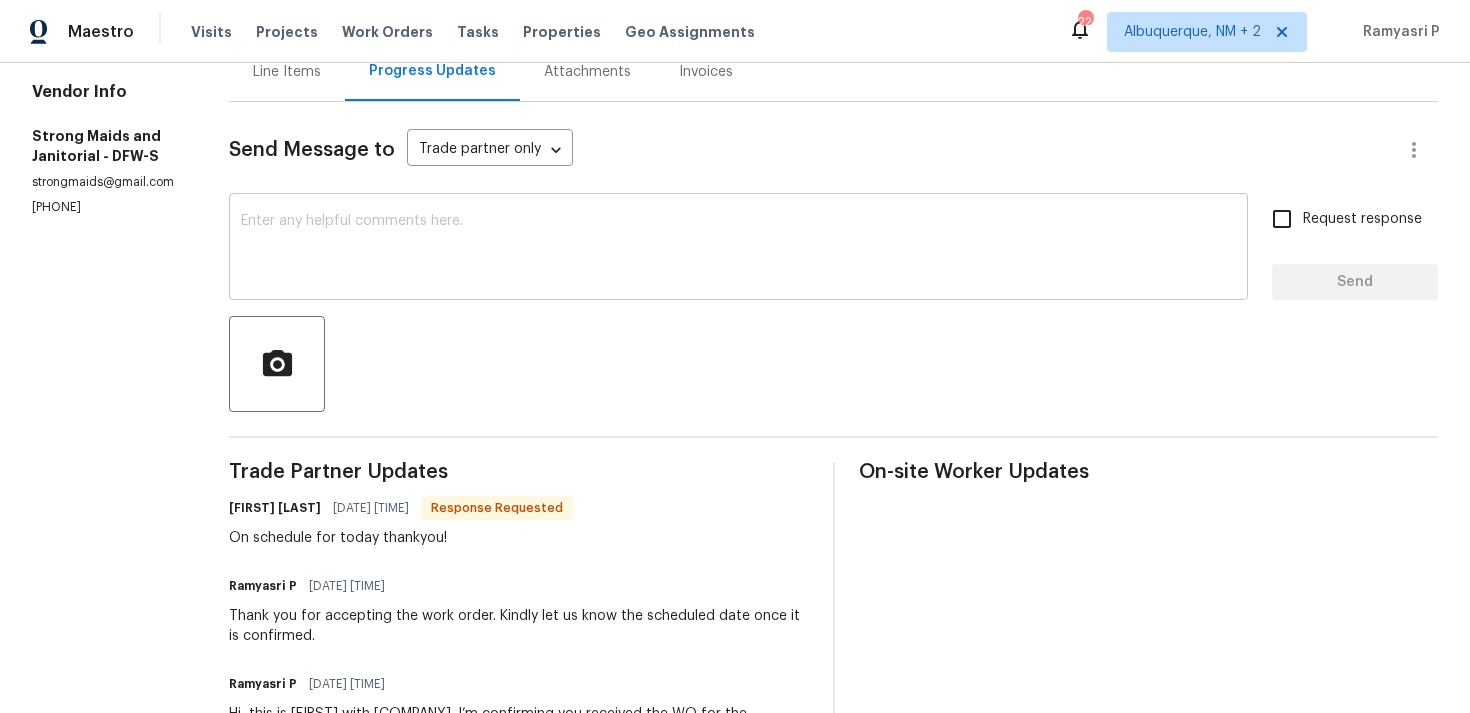 click at bounding box center (738, 249) 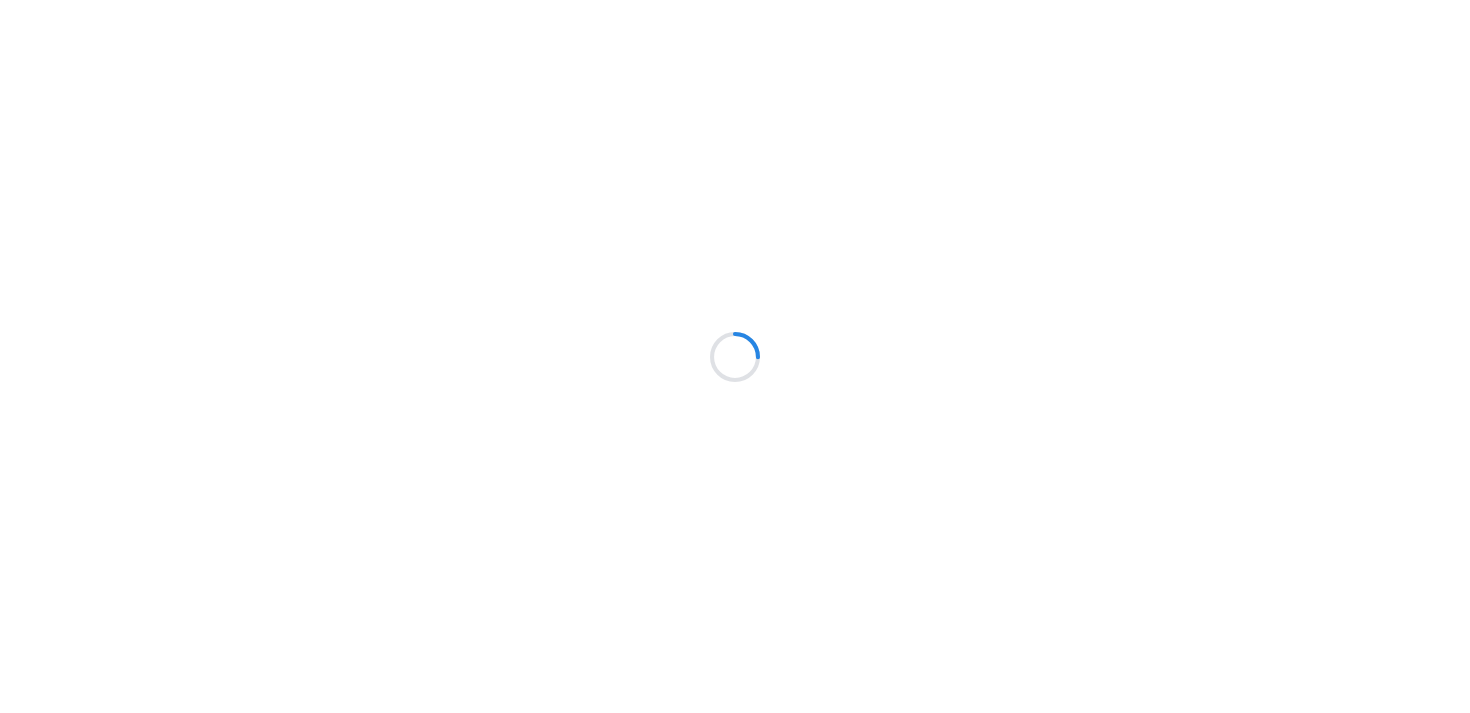 scroll, scrollTop: 0, scrollLeft: 0, axis: both 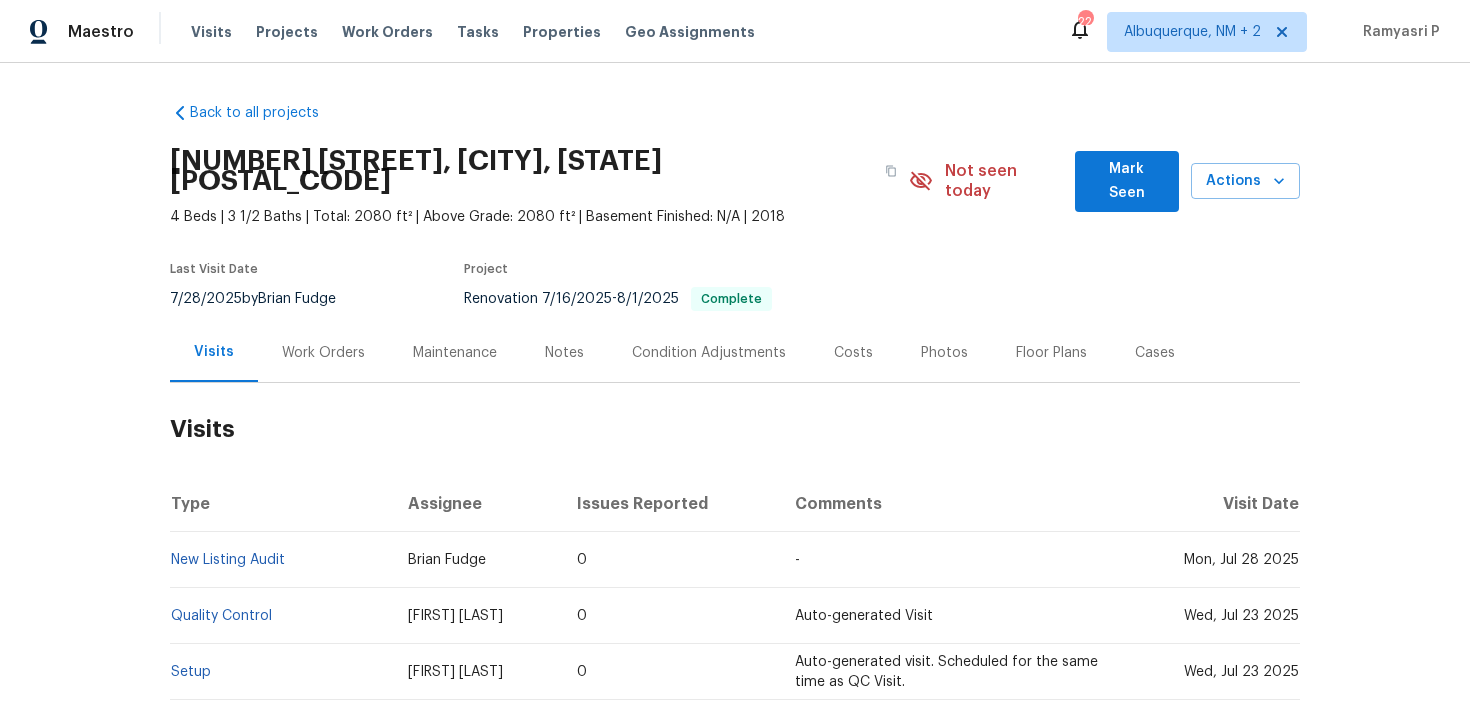 click on "Work Orders" at bounding box center [323, 353] 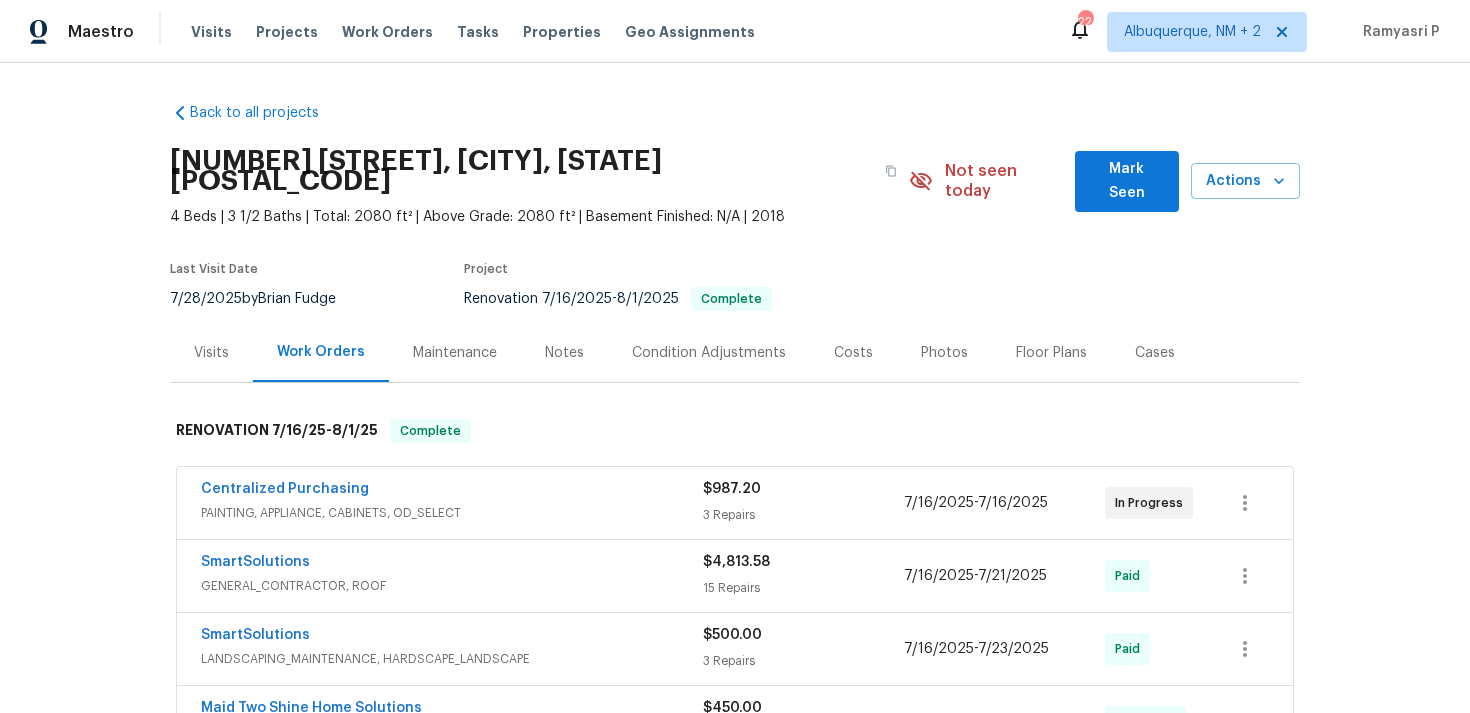 scroll, scrollTop: 402, scrollLeft: 0, axis: vertical 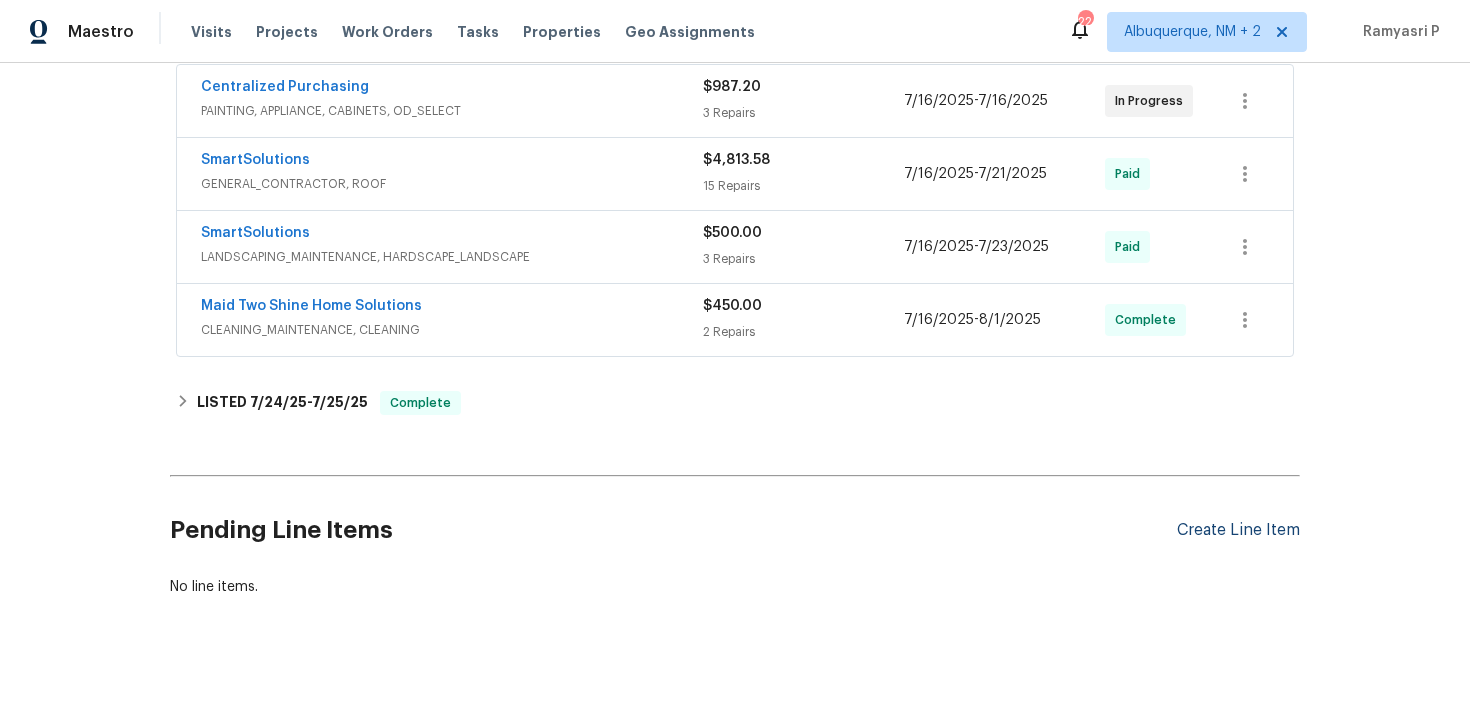 click on "Create Line Item" at bounding box center [1238, 530] 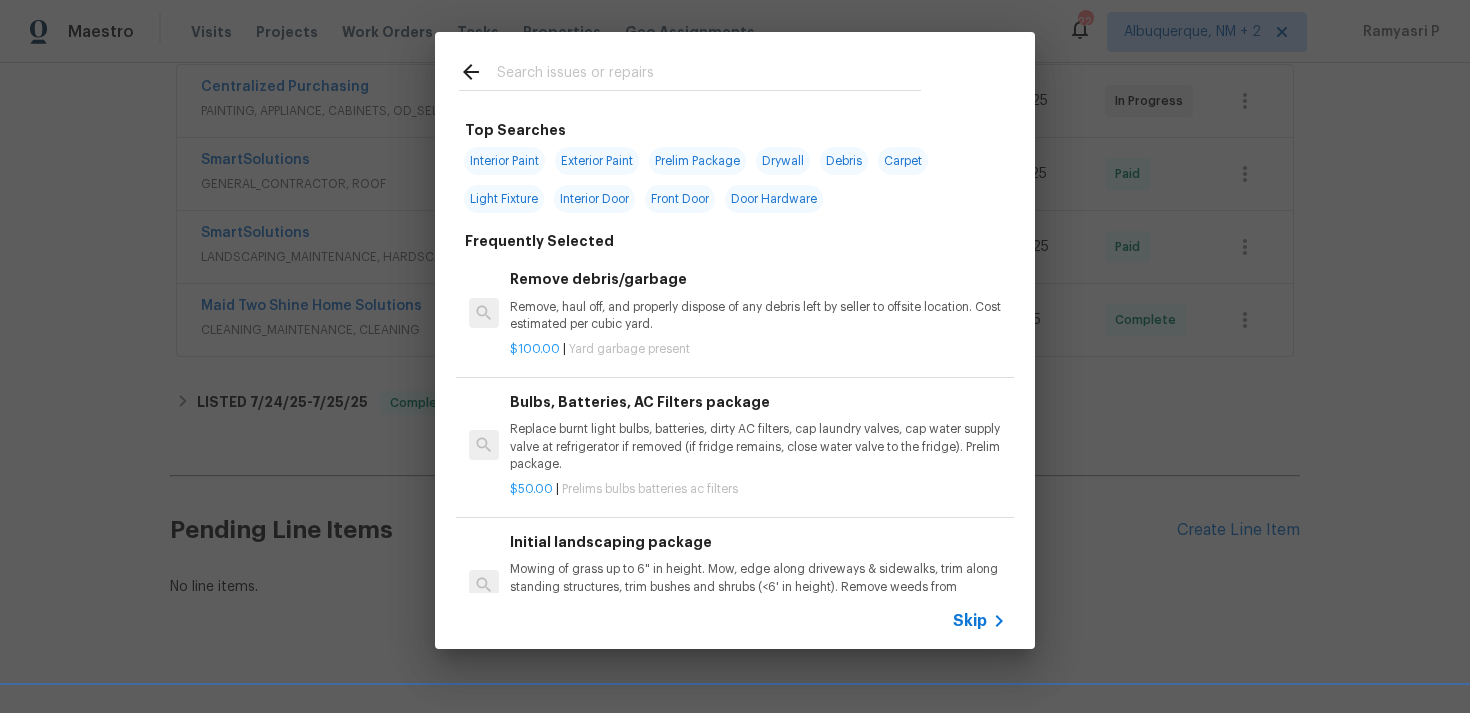 click on "Skip" at bounding box center [970, 621] 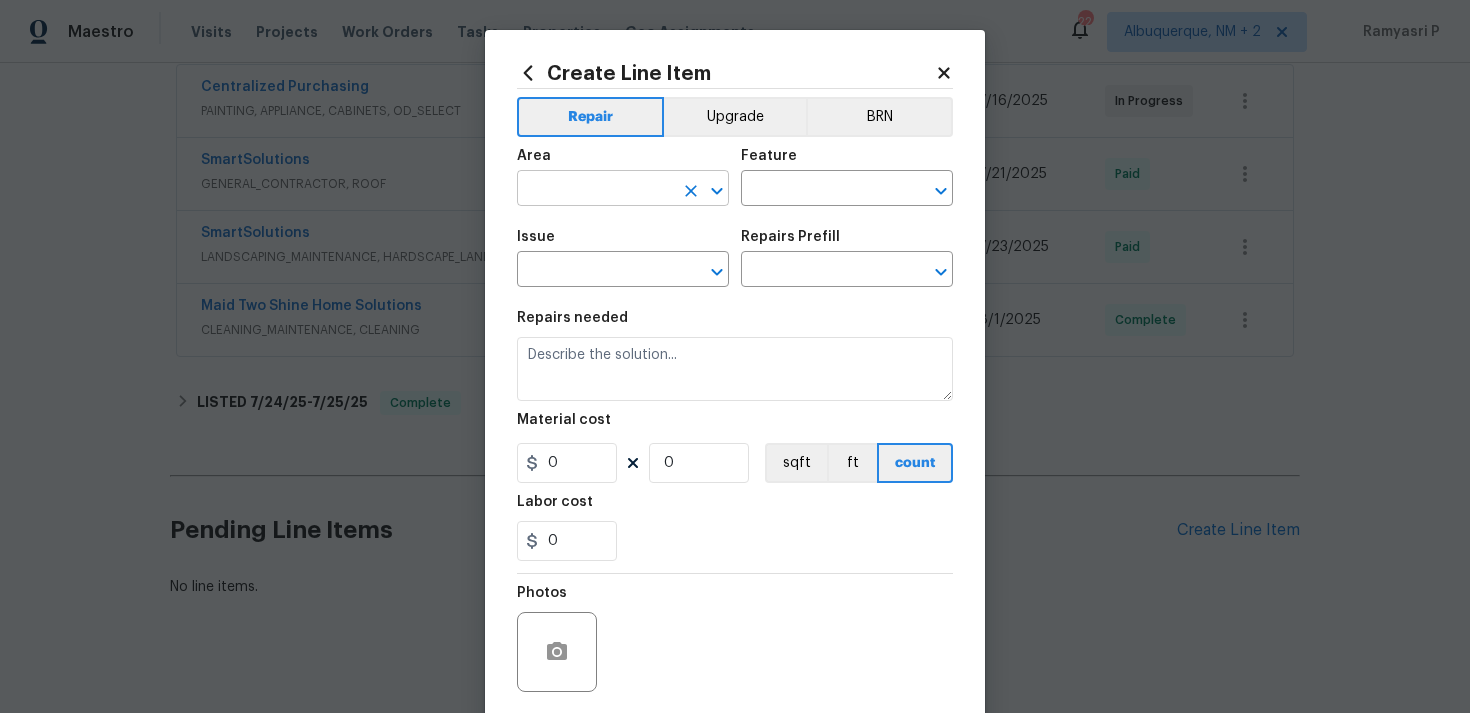 click 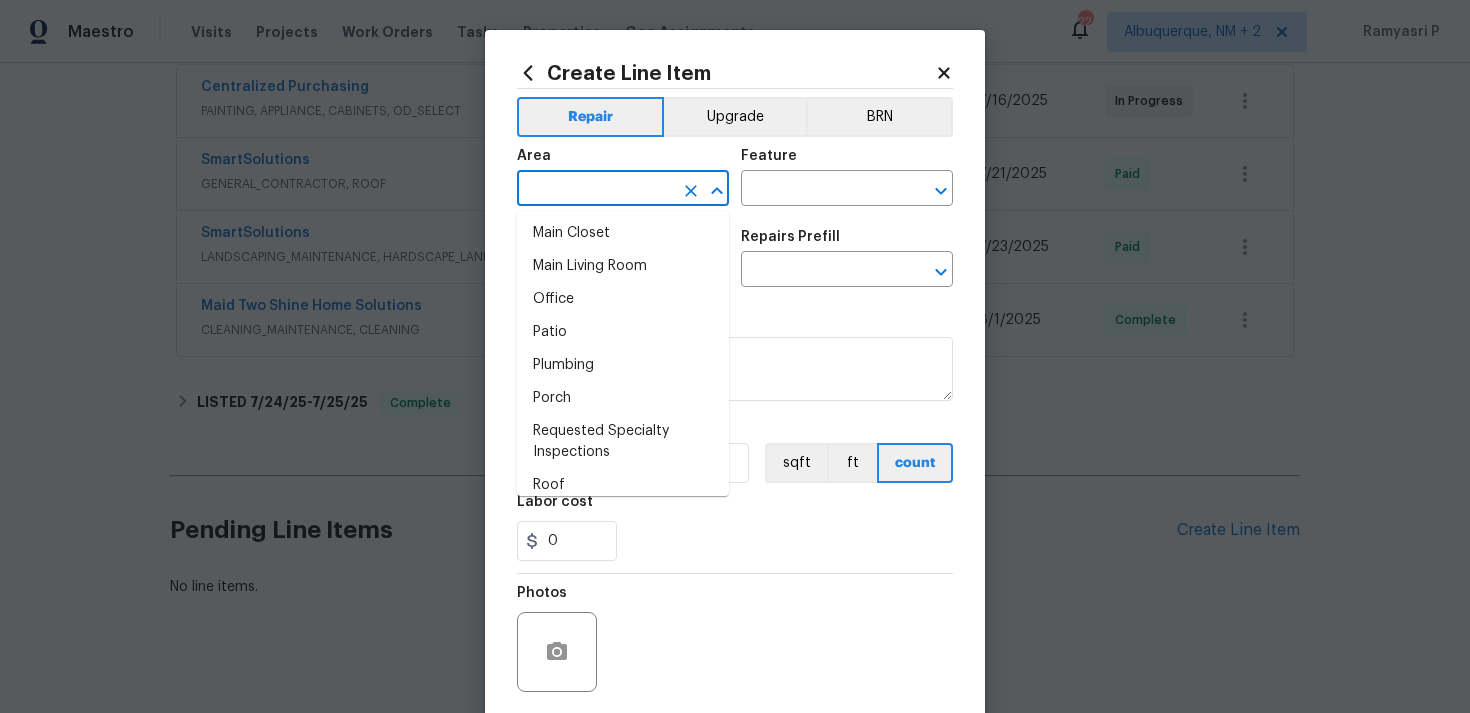 scroll, scrollTop: 1152, scrollLeft: 0, axis: vertical 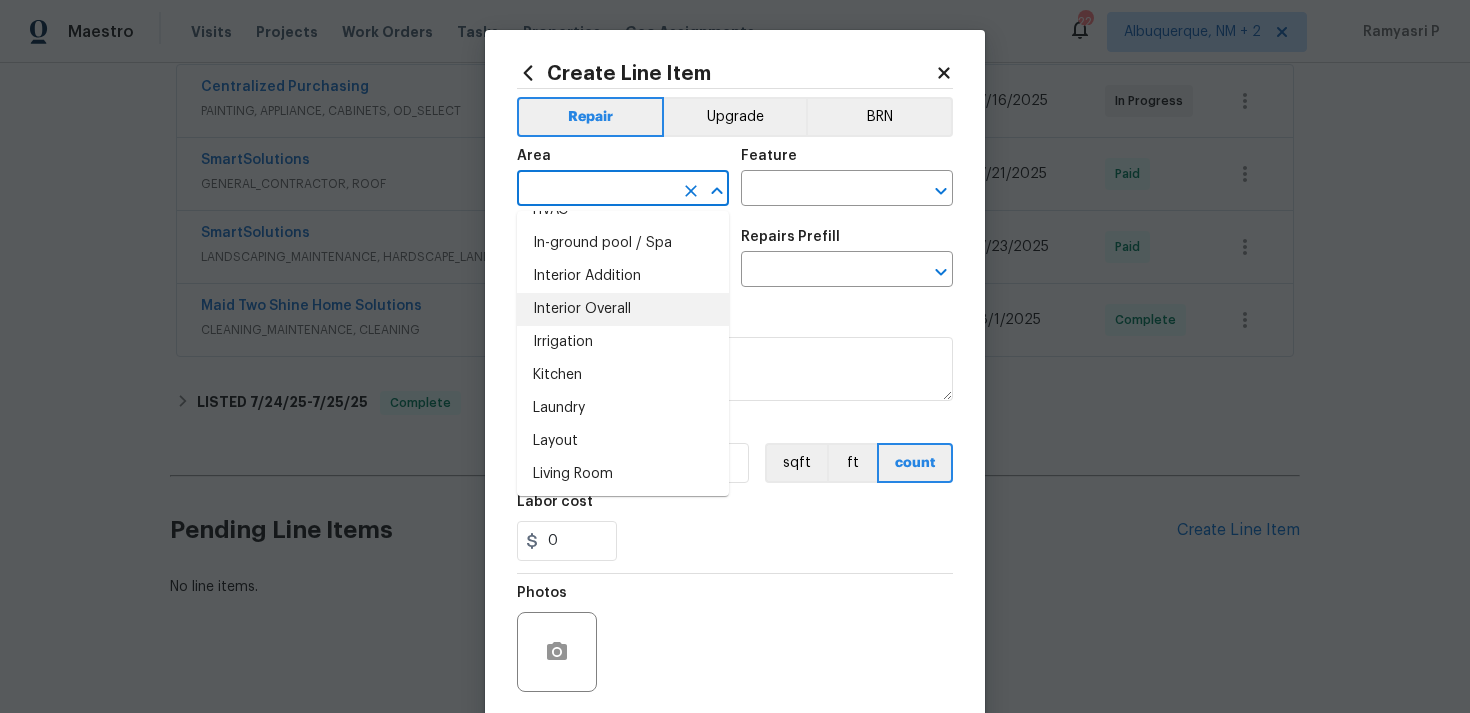 click on "Interior Overall" at bounding box center (623, 309) 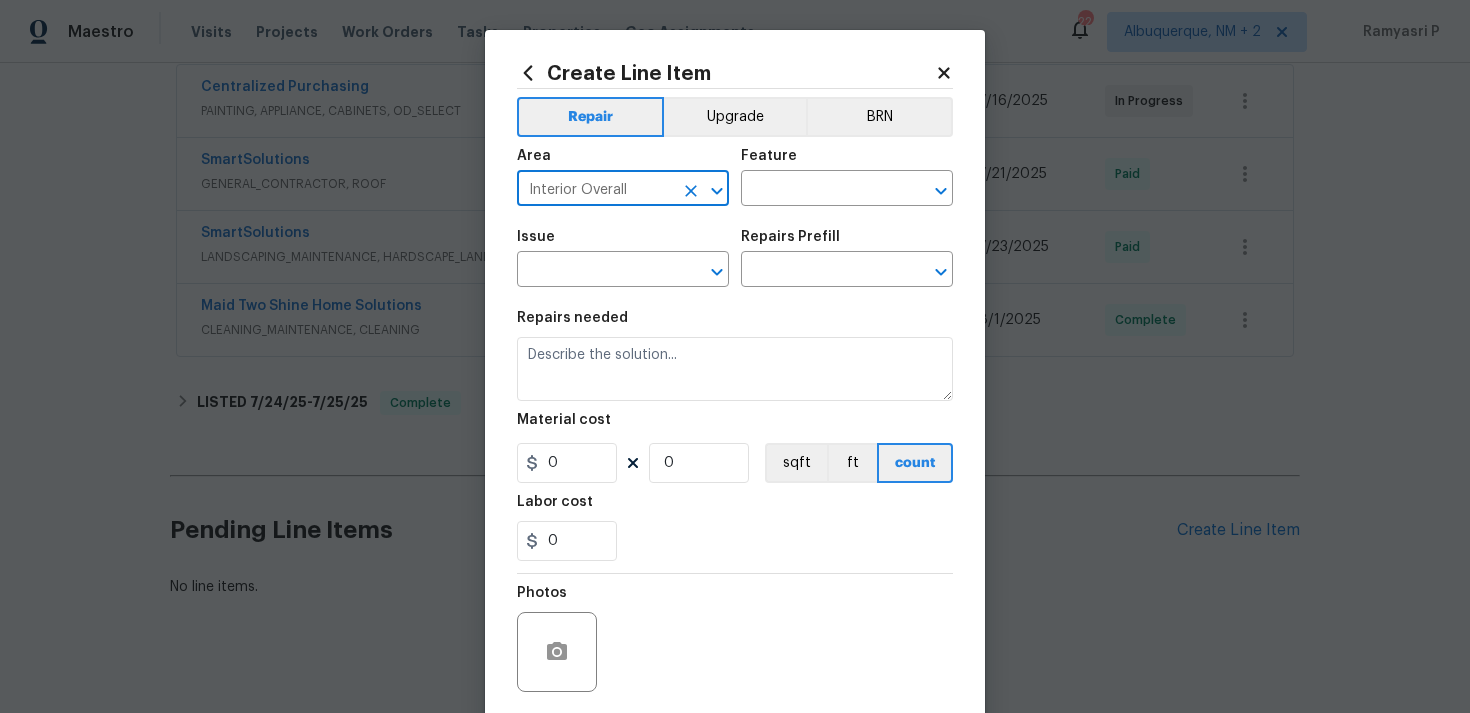 click on "Area Interior Overall ​ Feature ​" at bounding box center [735, 177] 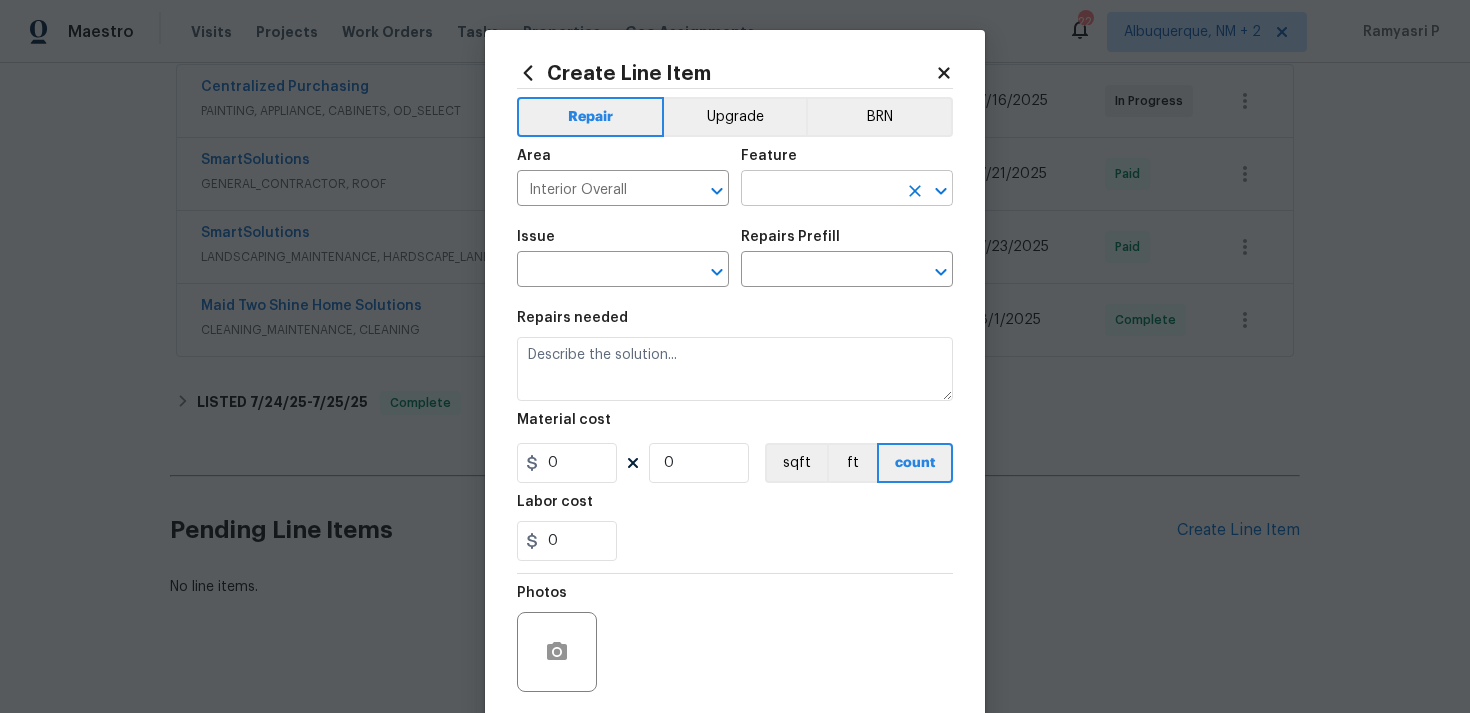 click at bounding box center [819, 190] 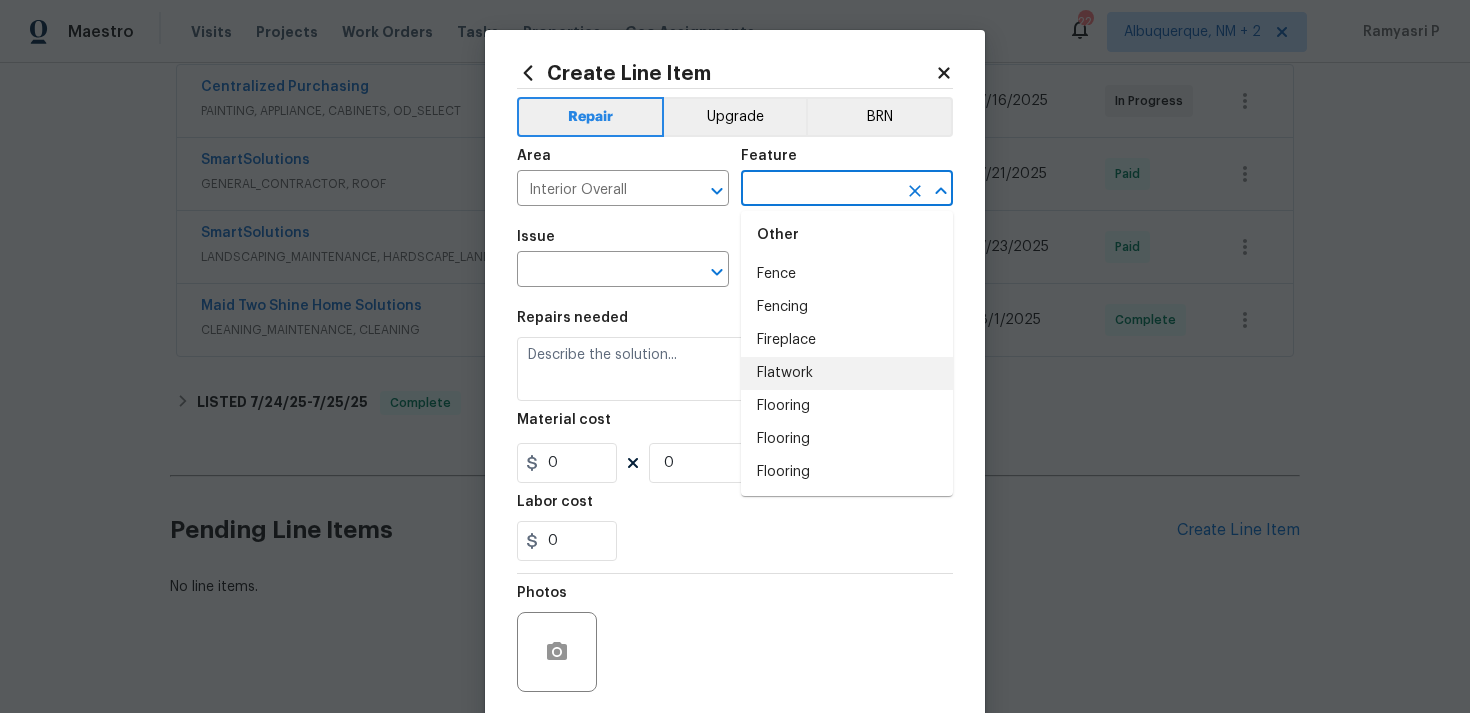 scroll, scrollTop: 1782, scrollLeft: 0, axis: vertical 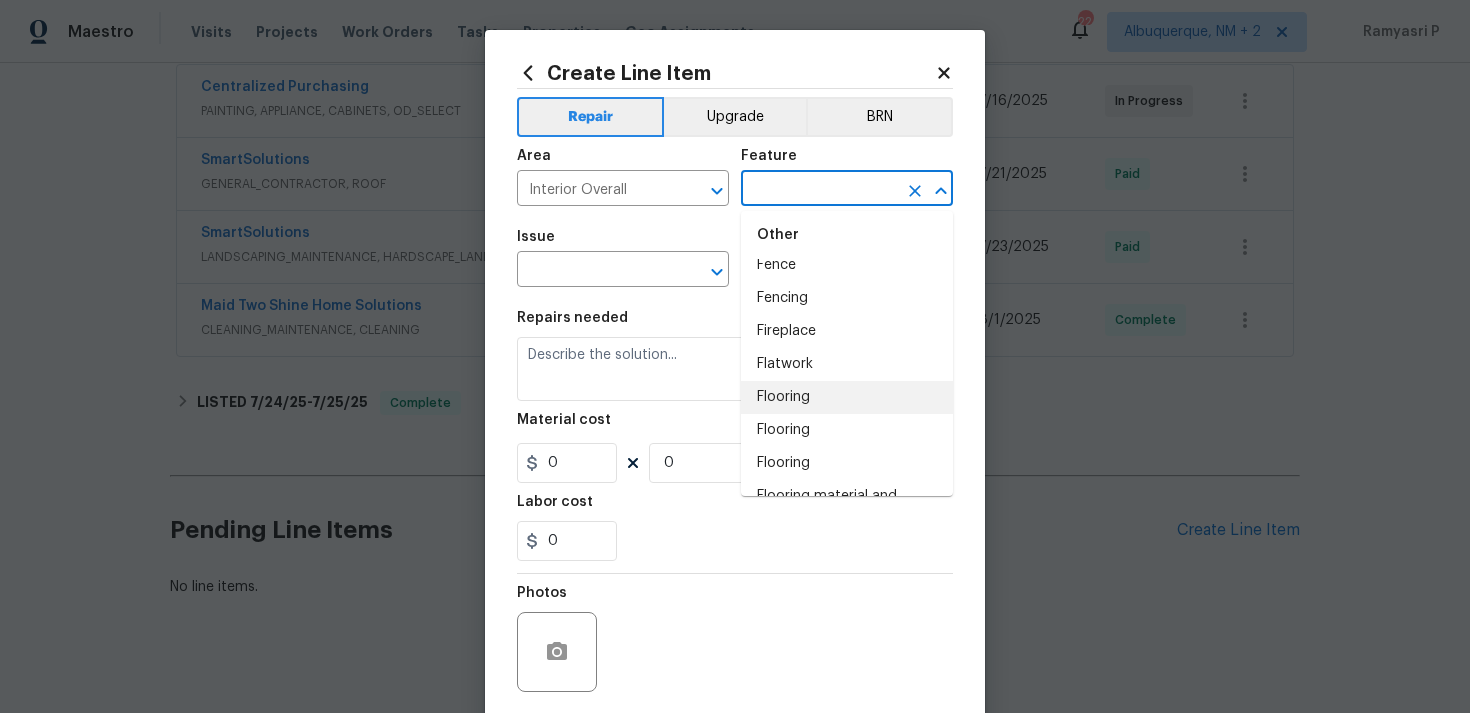 click on "Flooring" at bounding box center [847, 397] 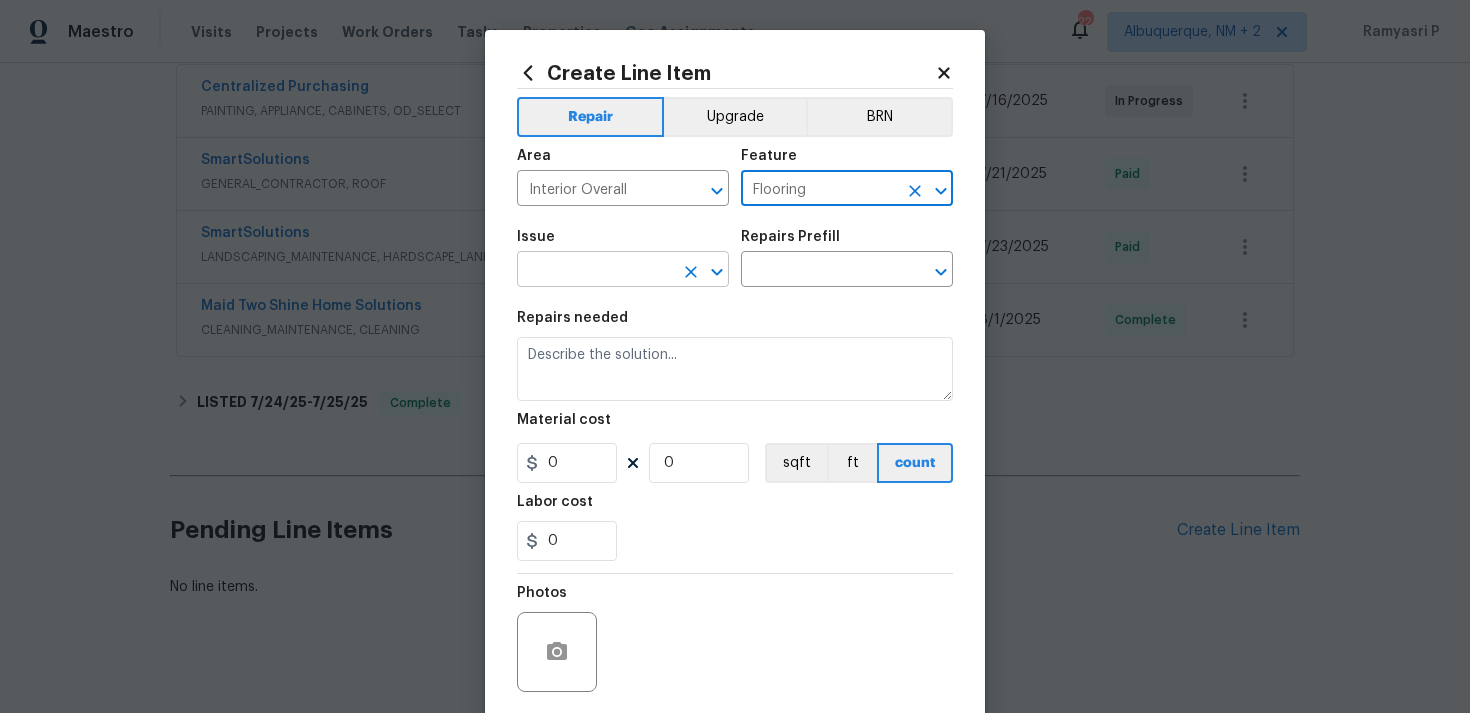 click 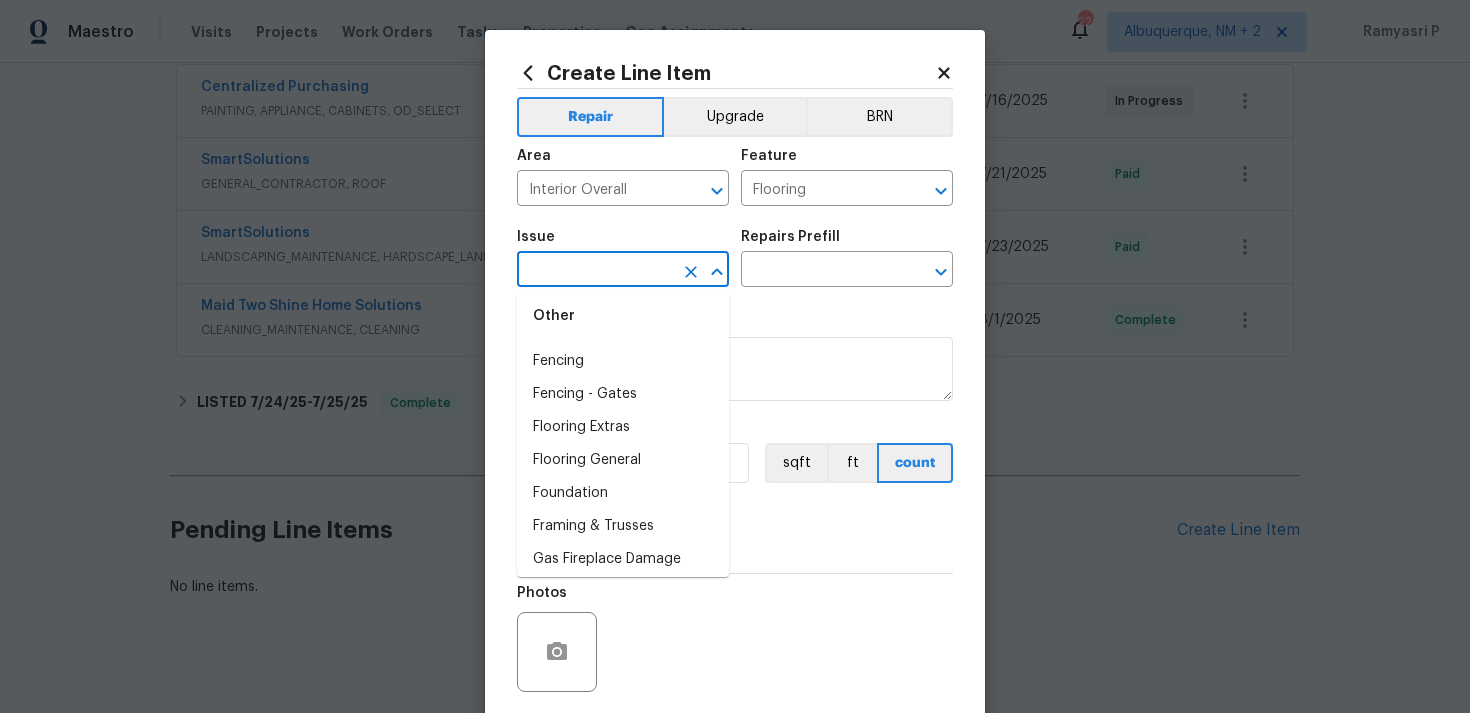 scroll, scrollTop: 1379, scrollLeft: 0, axis: vertical 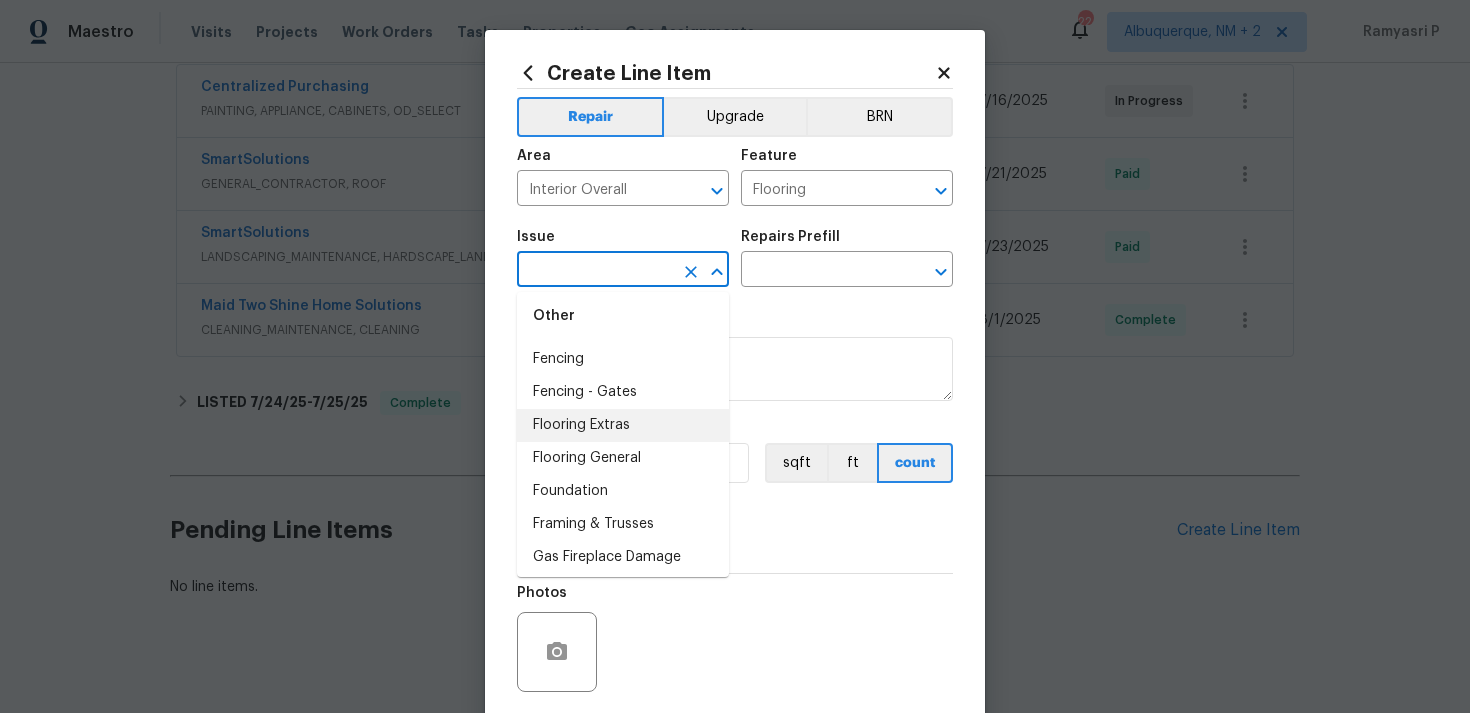 click on "Flooring Extras" at bounding box center [623, 425] 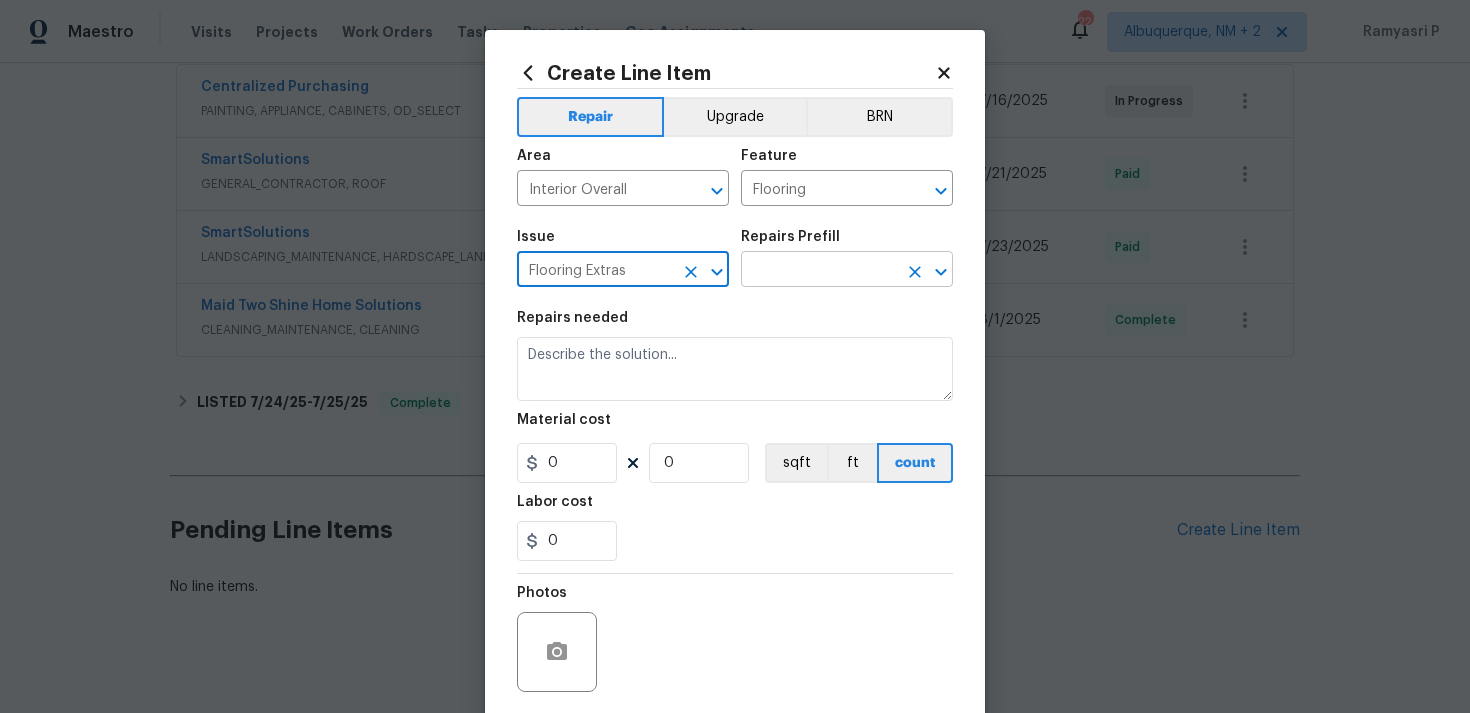 click at bounding box center (819, 271) 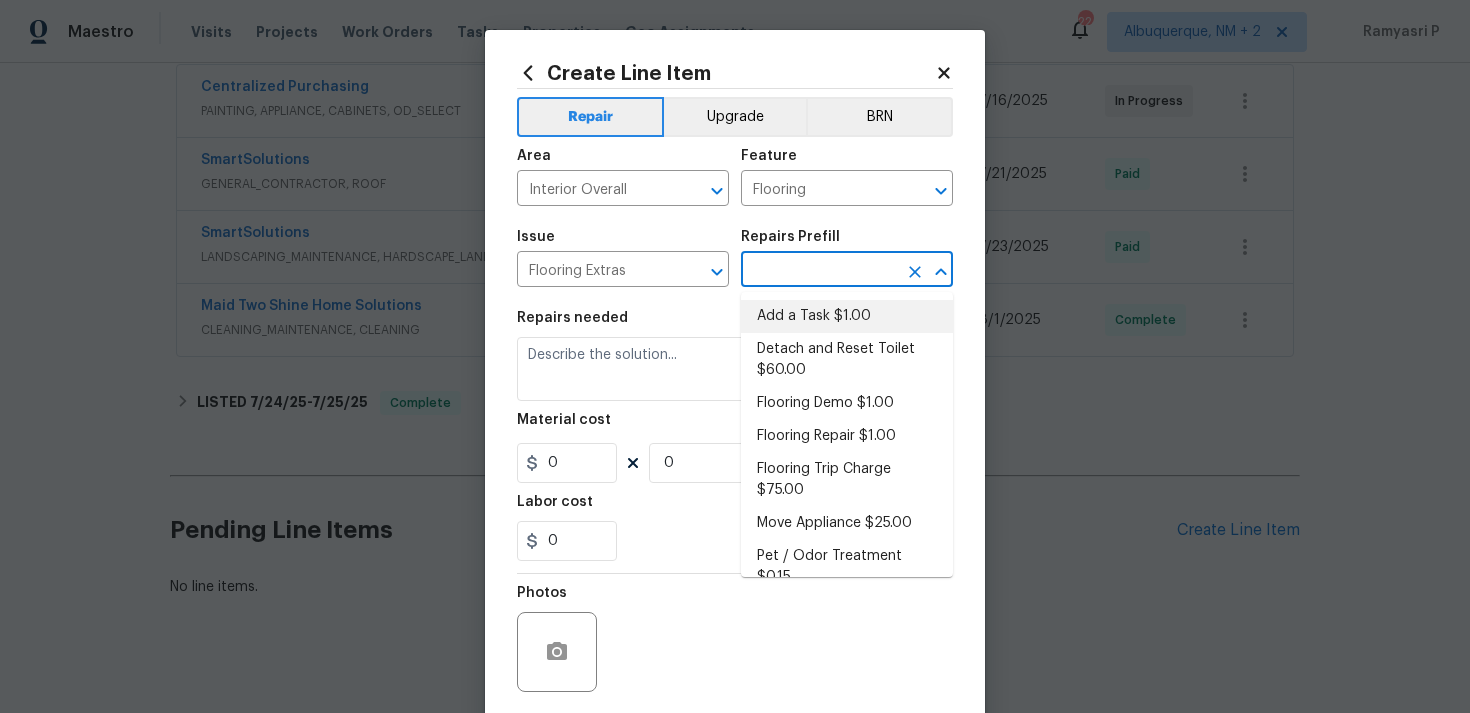 click on "Add a Task $1.00" at bounding box center [847, 316] 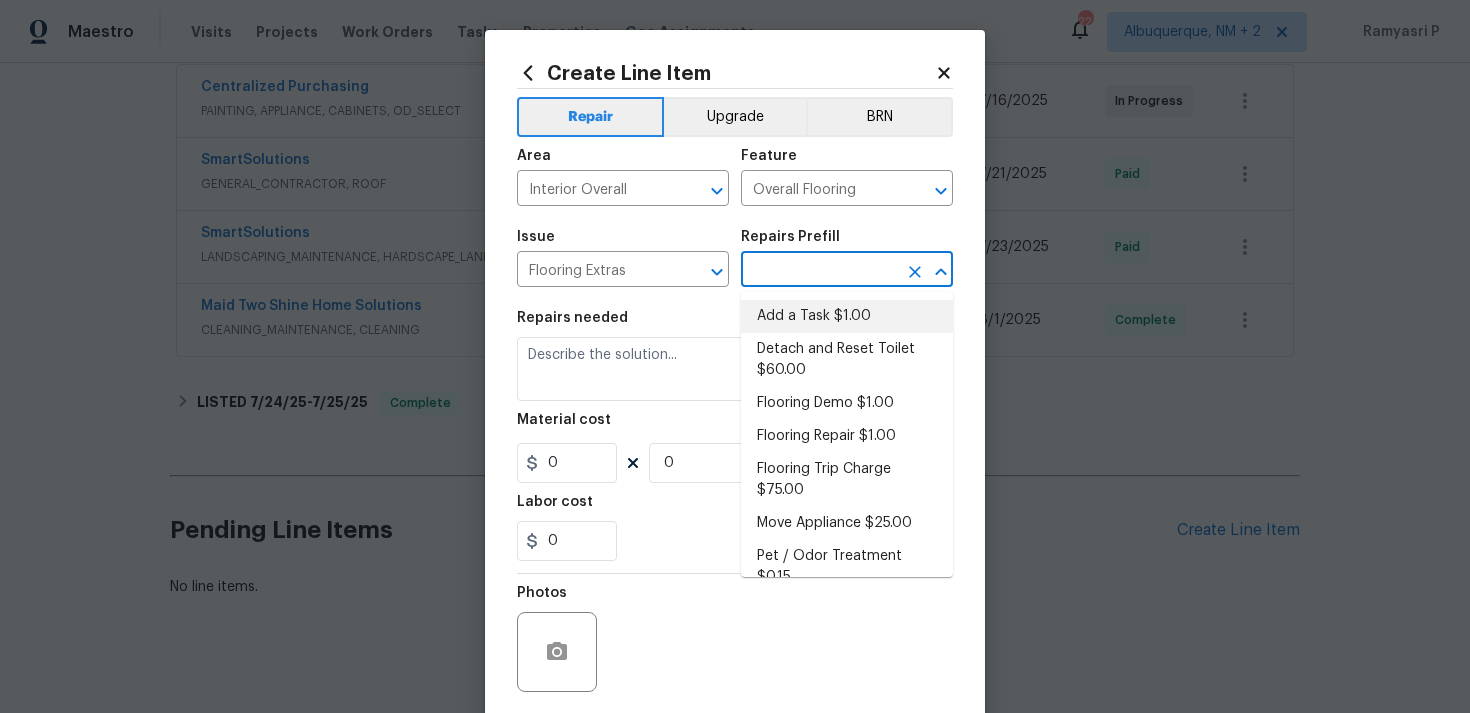 type on "Add a Task $1.00" 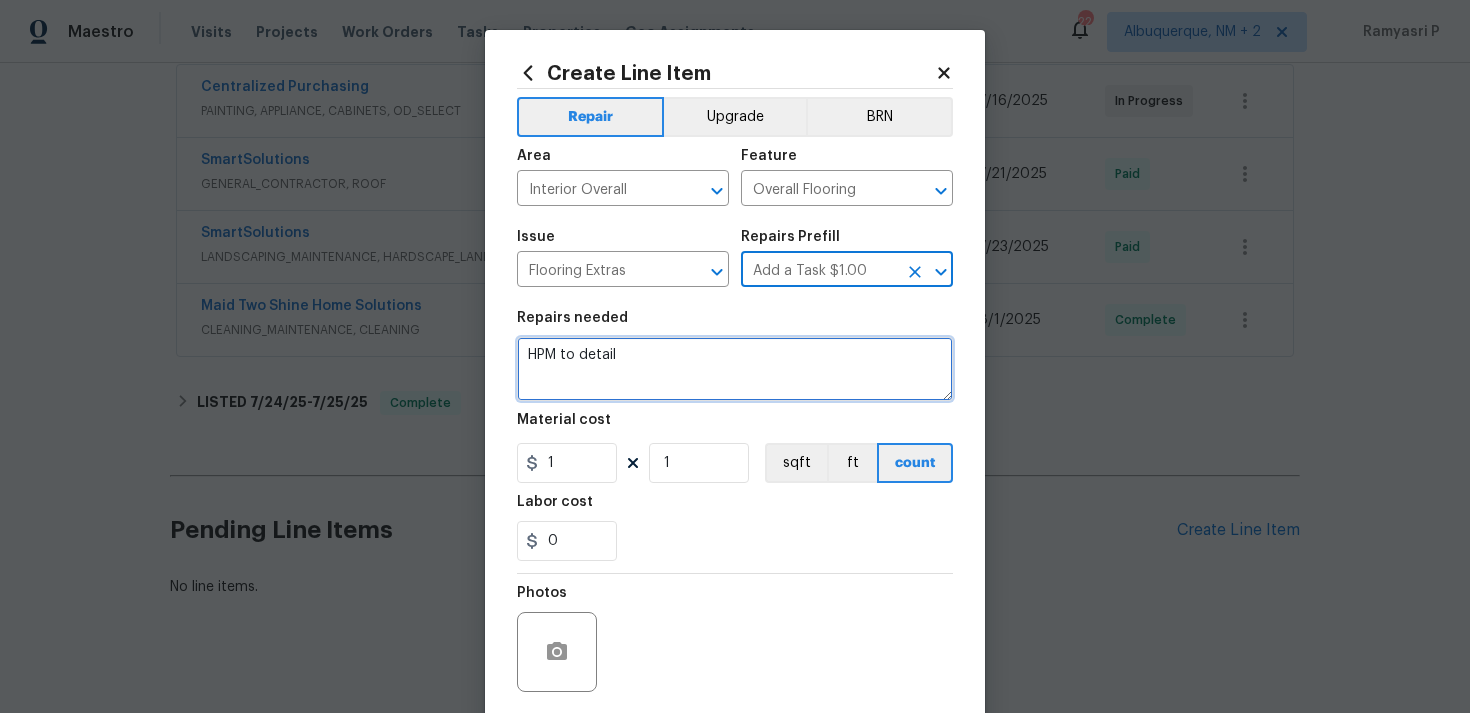click on "HPM to detail" at bounding box center [735, 369] 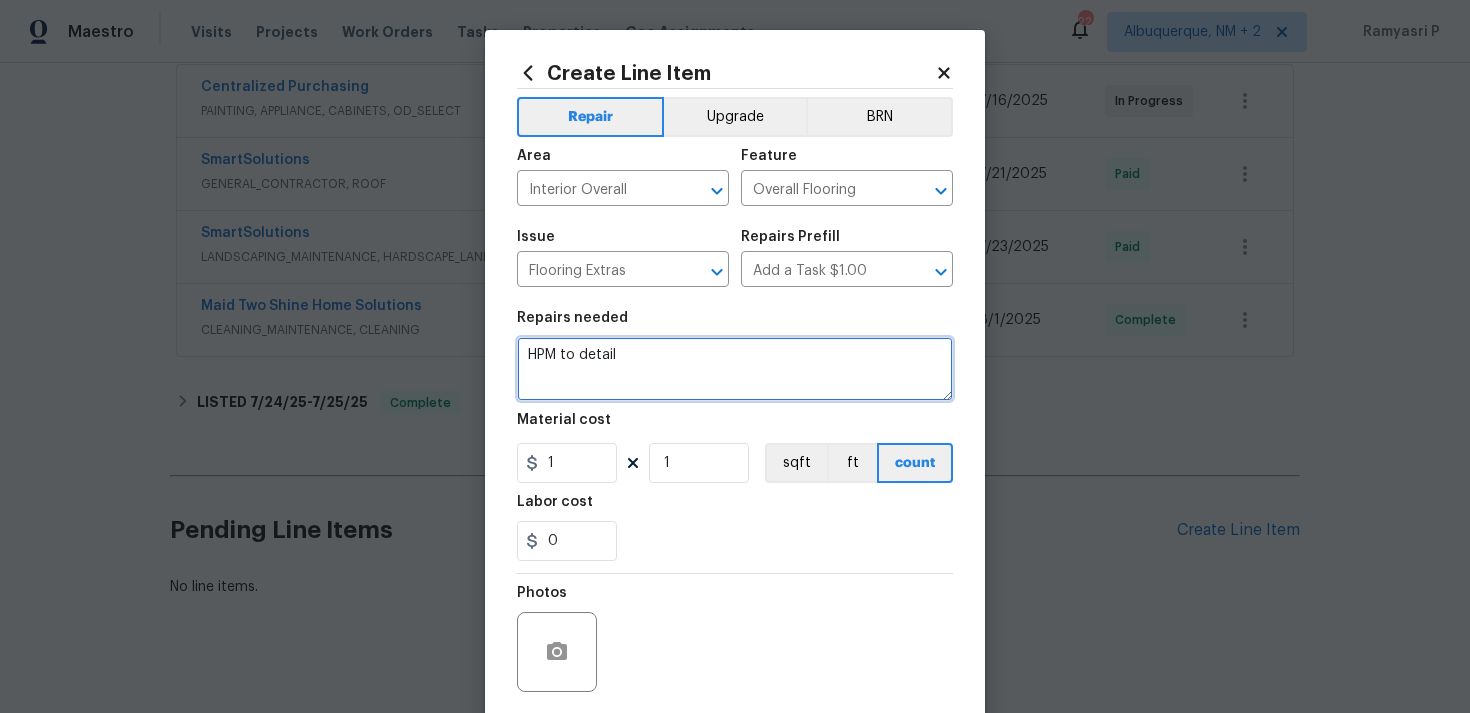 click on "HPM to detail" at bounding box center (735, 369) 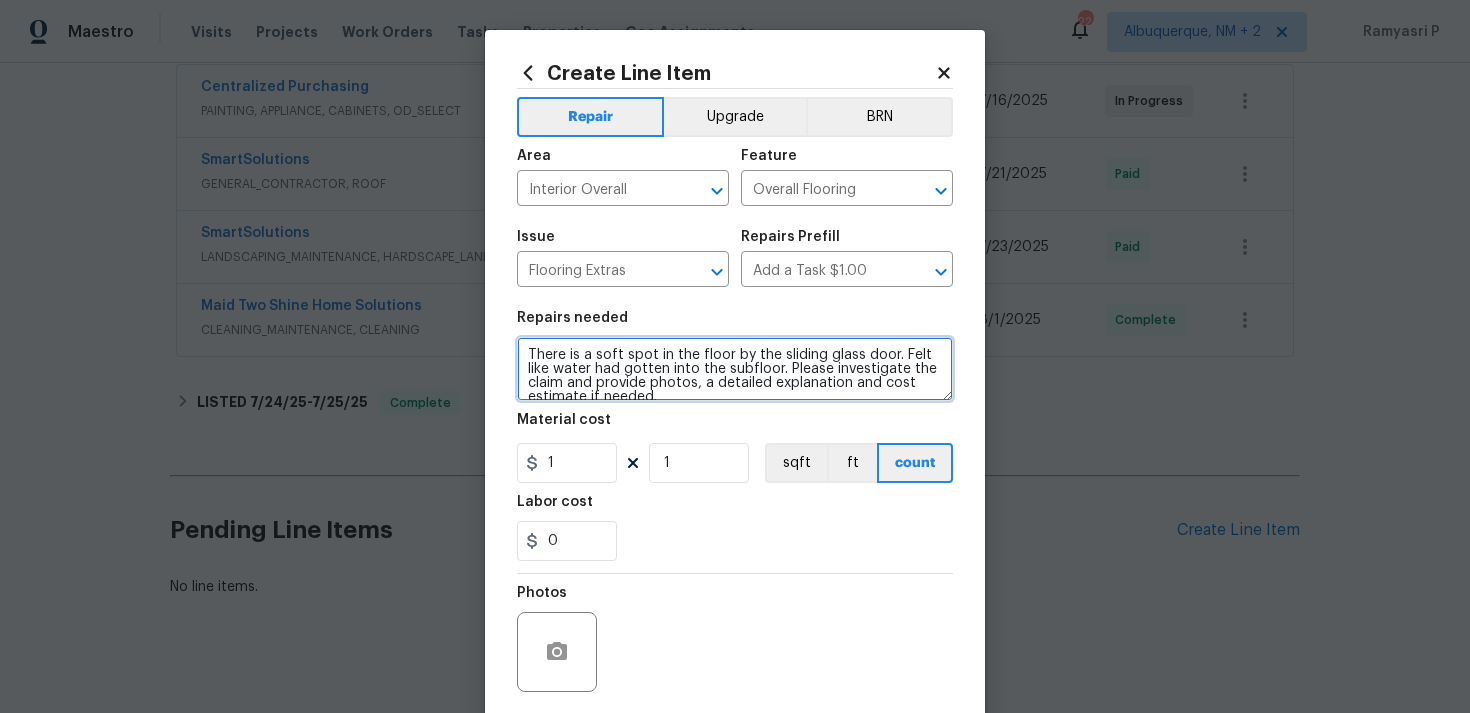 scroll, scrollTop: 4, scrollLeft: 0, axis: vertical 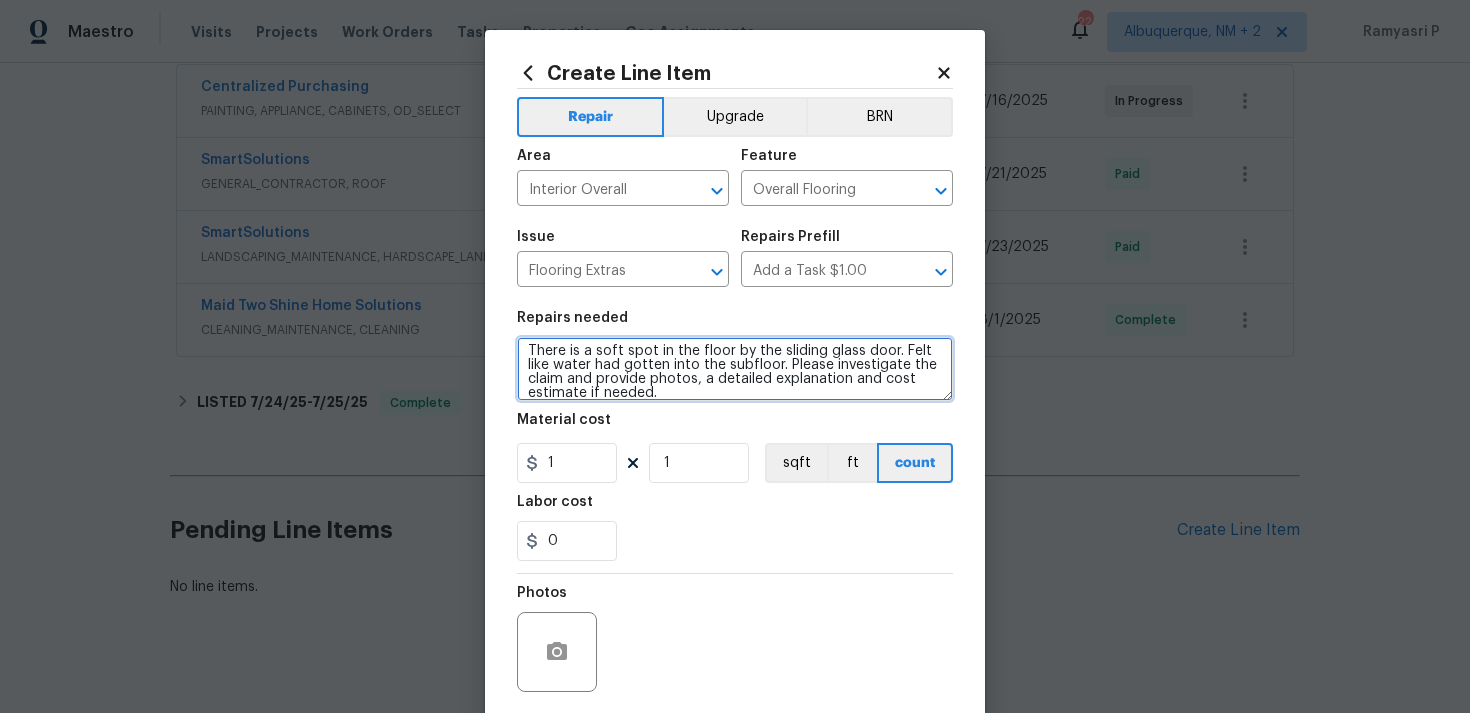 type on "There is a soft spot in the floor by the sliding glass door. Felt like water had gotten into the subfloor. Please investigate the claim and provide photos, a detailed explanation and cost estimate if needed." 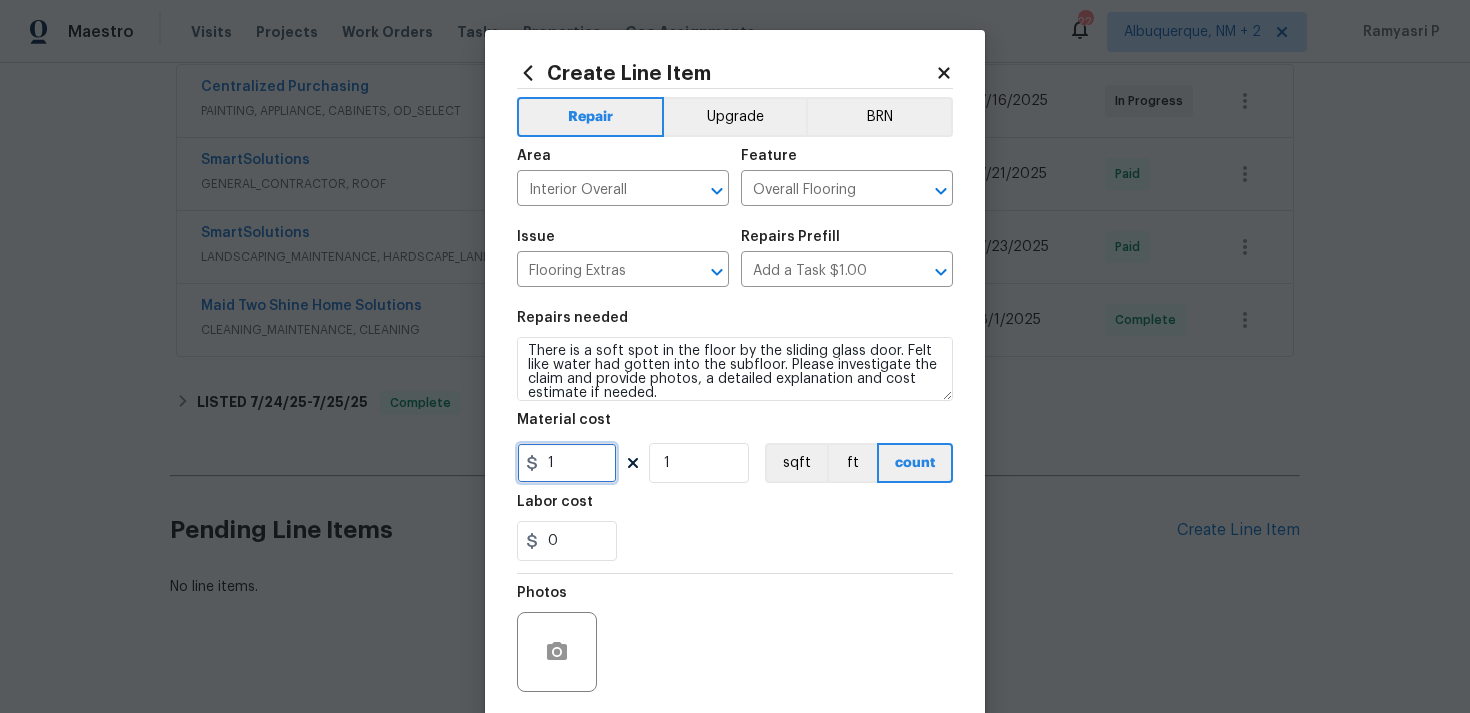 click on "1" at bounding box center (567, 463) 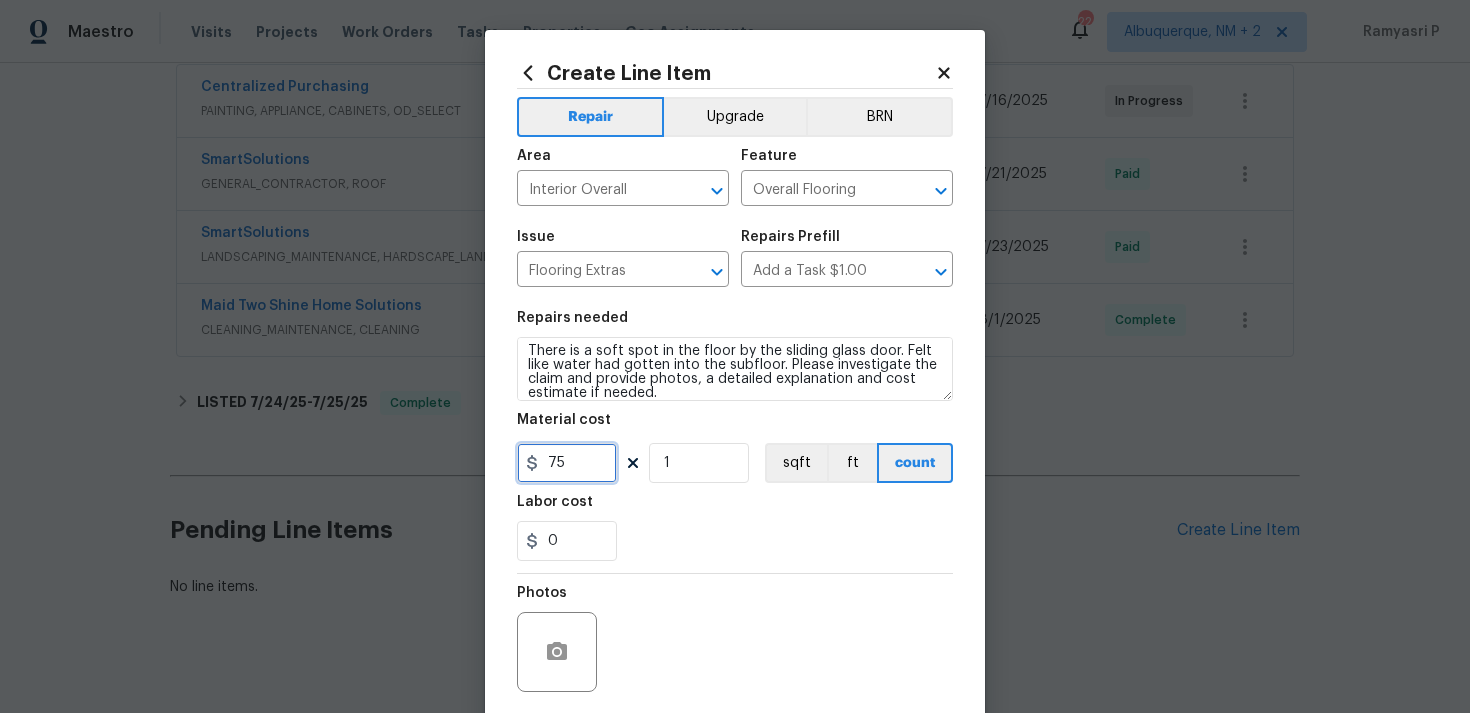 type on "75" 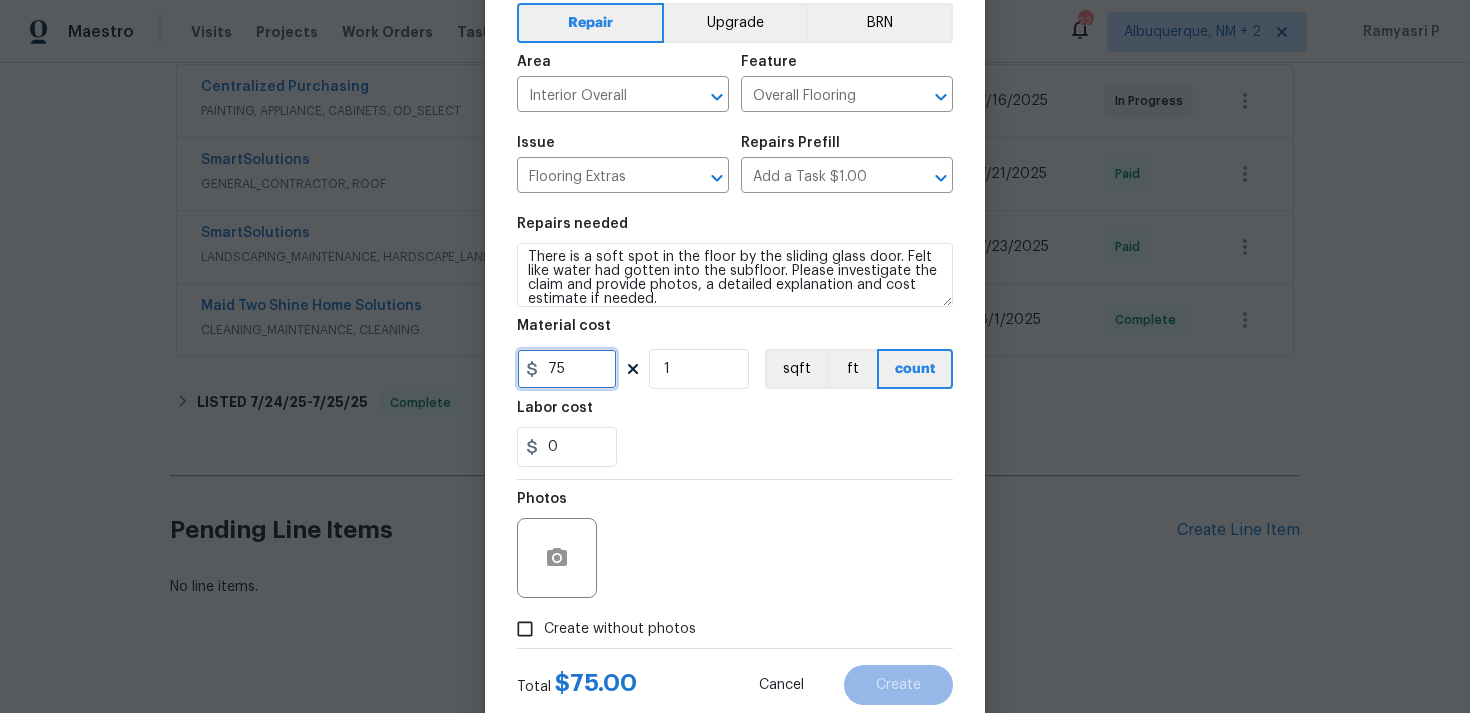 scroll, scrollTop: 149, scrollLeft: 0, axis: vertical 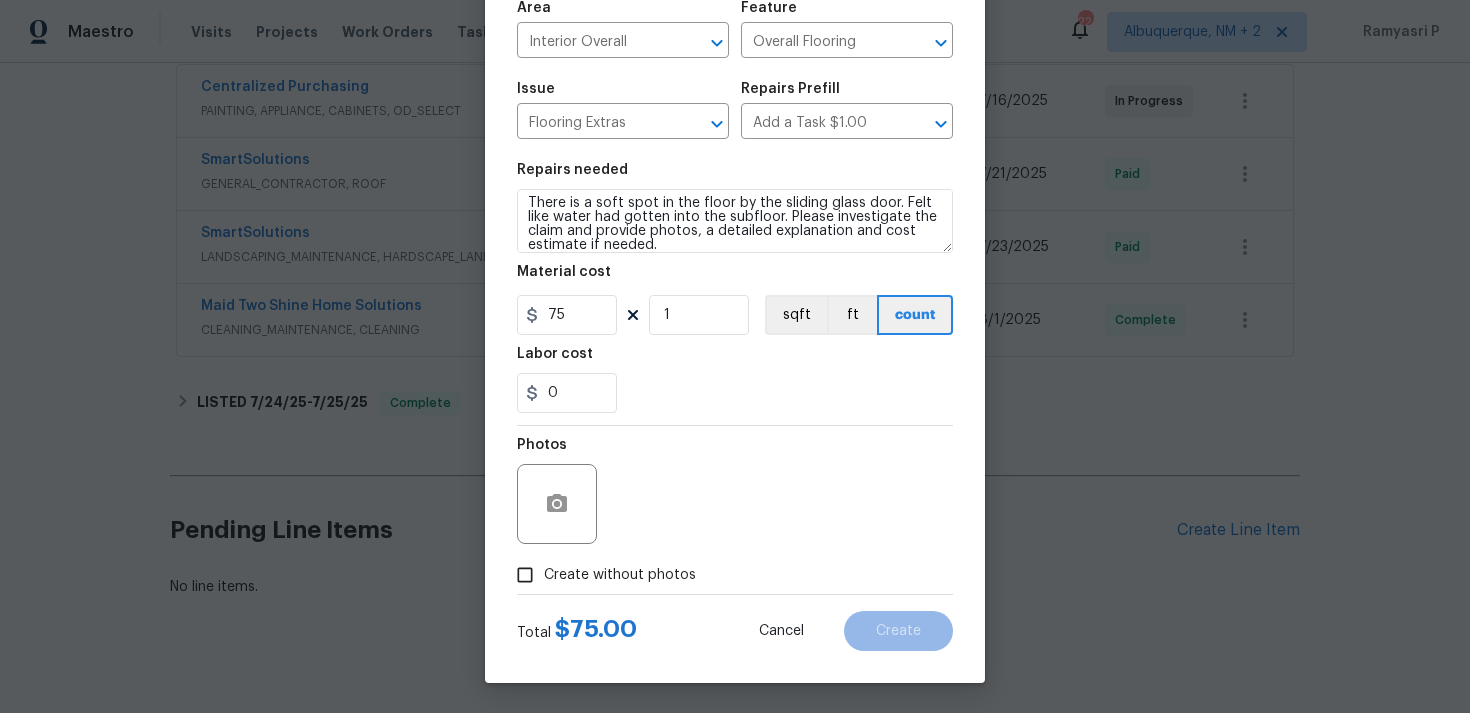 click on "Create without photos" at bounding box center (525, 575) 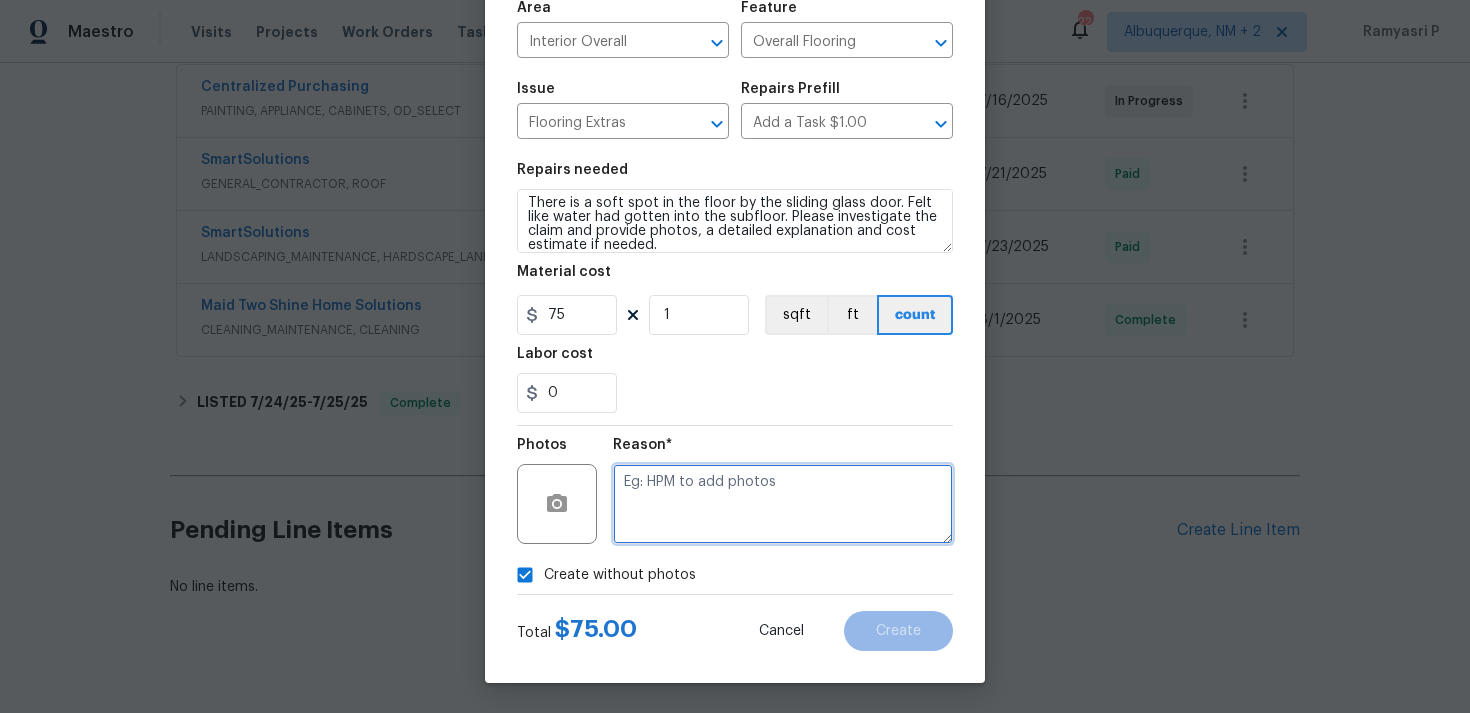 click at bounding box center [783, 504] 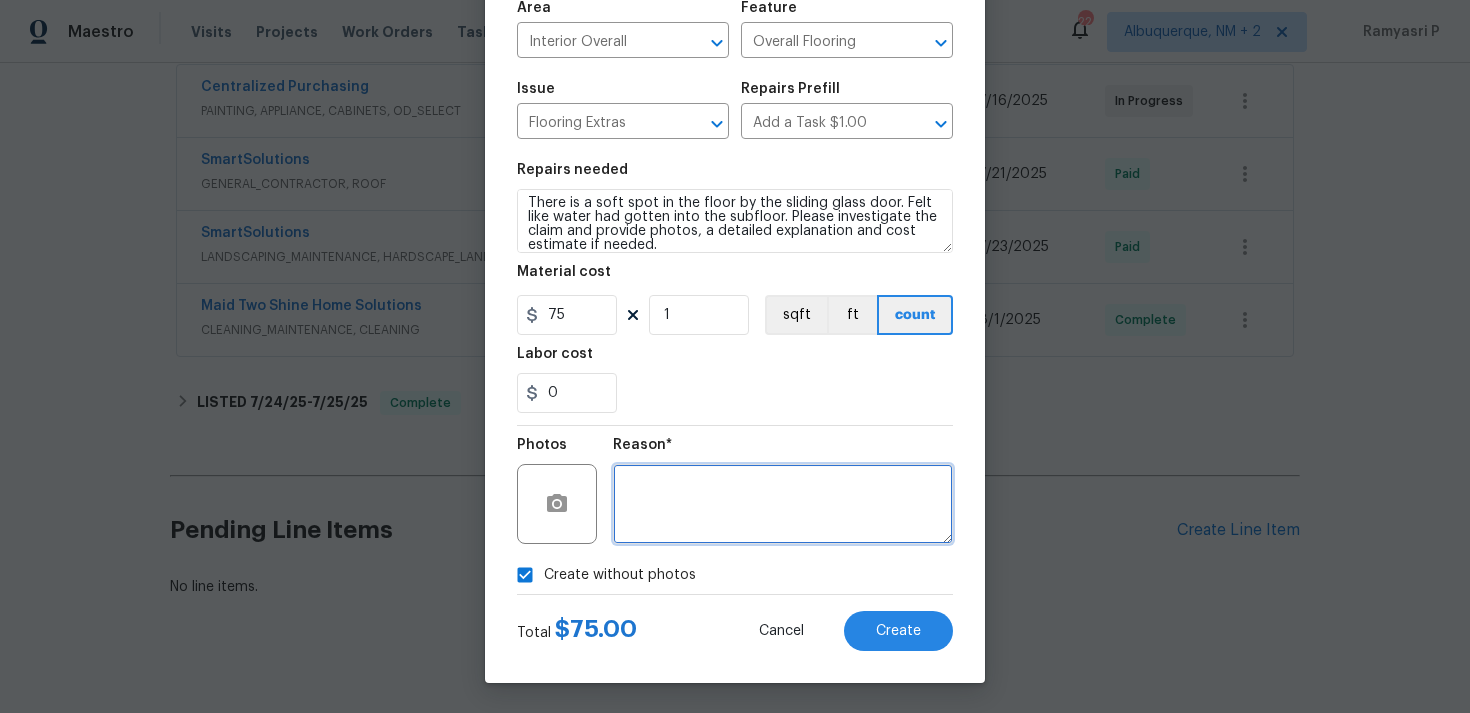 type 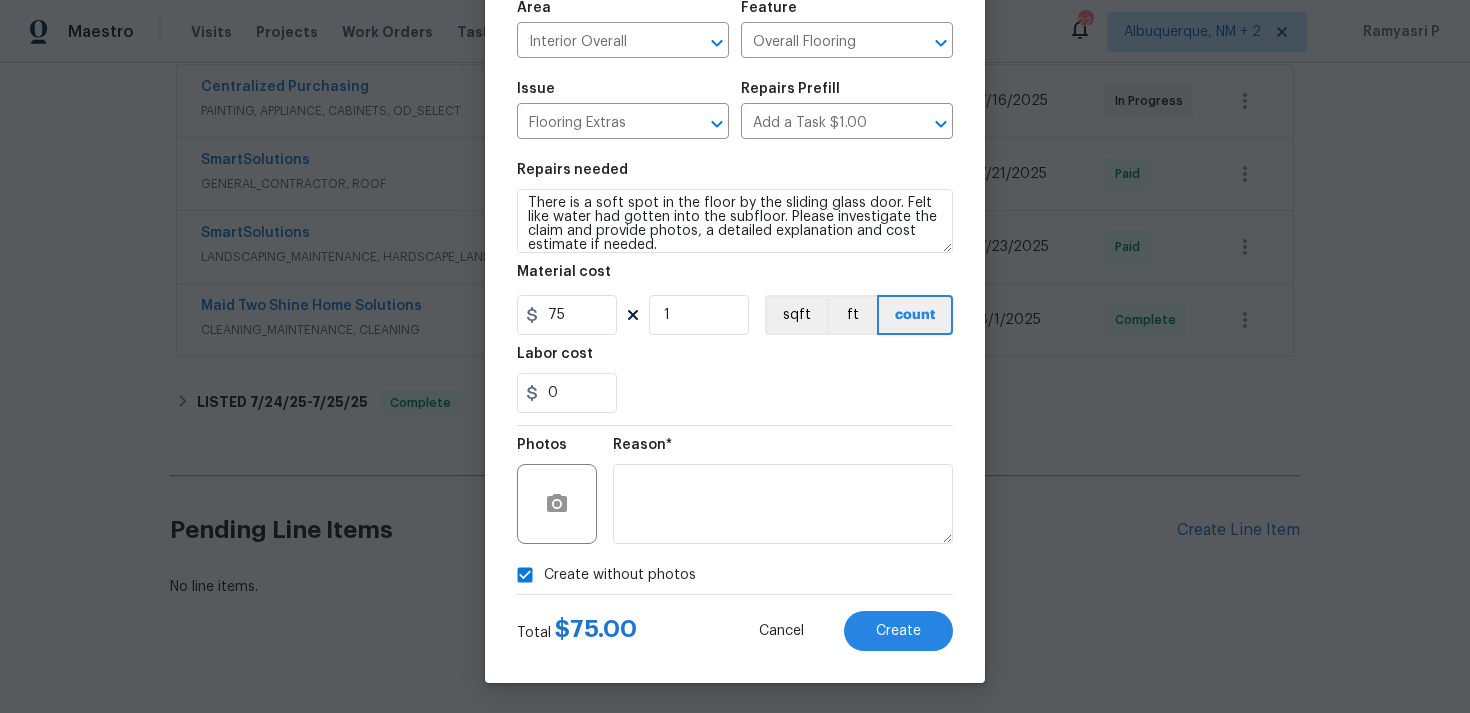 click on "Create Line Item Repair Upgrade BRN Area Interior Overall ​ Feature Overall Flooring ​ Issue Flooring Extras ​ Repairs Prefill Add a Task $1.00 ​ Repairs needed There is a soft spot in the floor by the sliding glass door. Felt like water had gotten into the subfloor. Please investigate the claim and provide photos, a detailed explanation and cost estimate if needed.  Material cost 75 1 sqft ft count Labor cost 0 Photos Reason*   Create without photos Total   $ 75.00 Cancel Create" at bounding box center (735, 282) 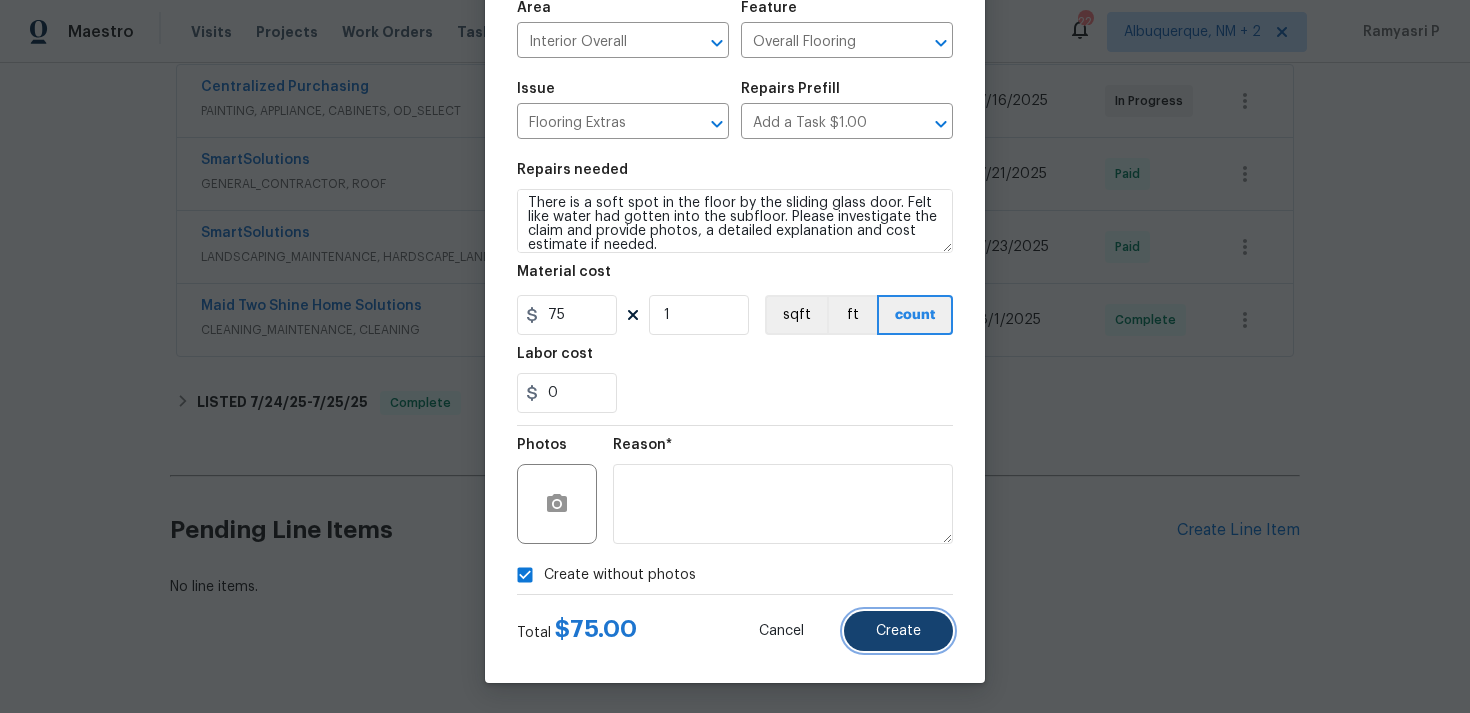 click on "Create" at bounding box center (898, 631) 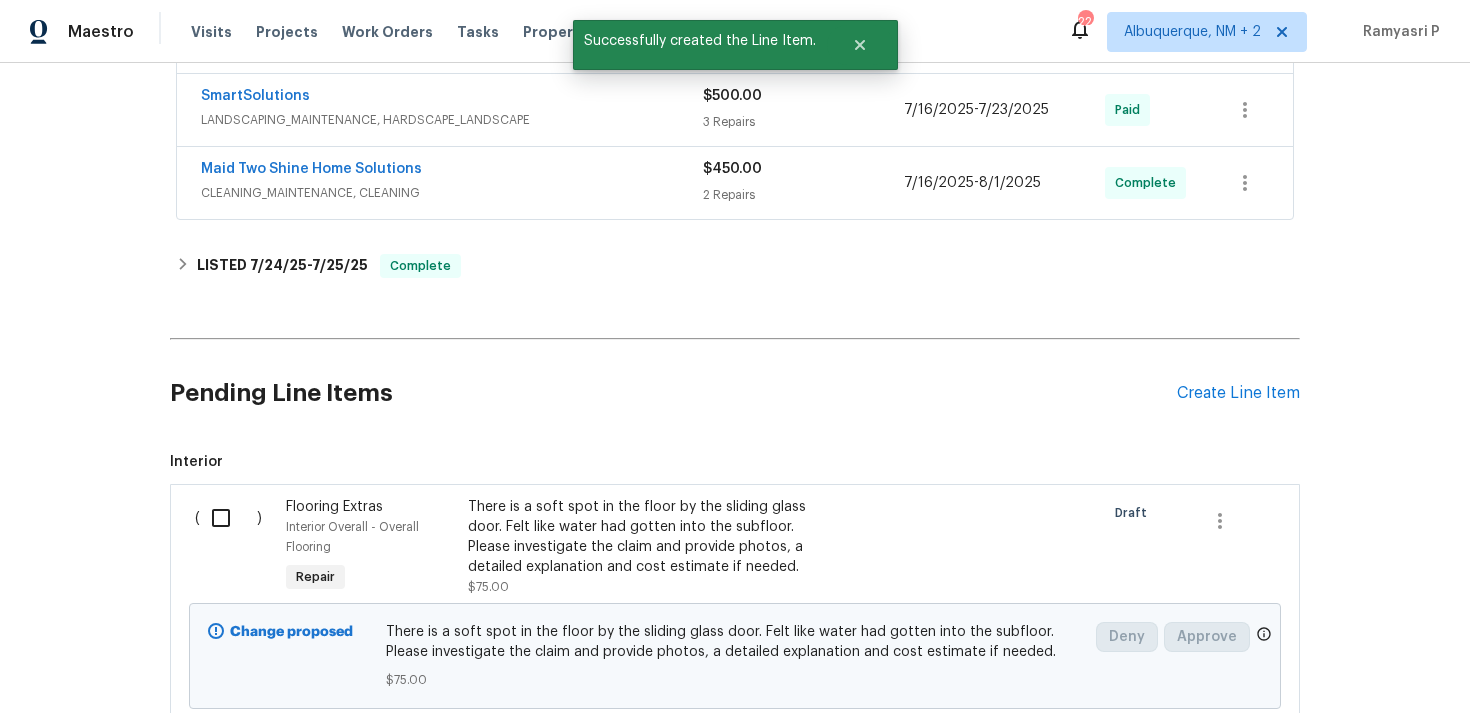 scroll, scrollTop: 553, scrollLeft: 0, axis: vertical 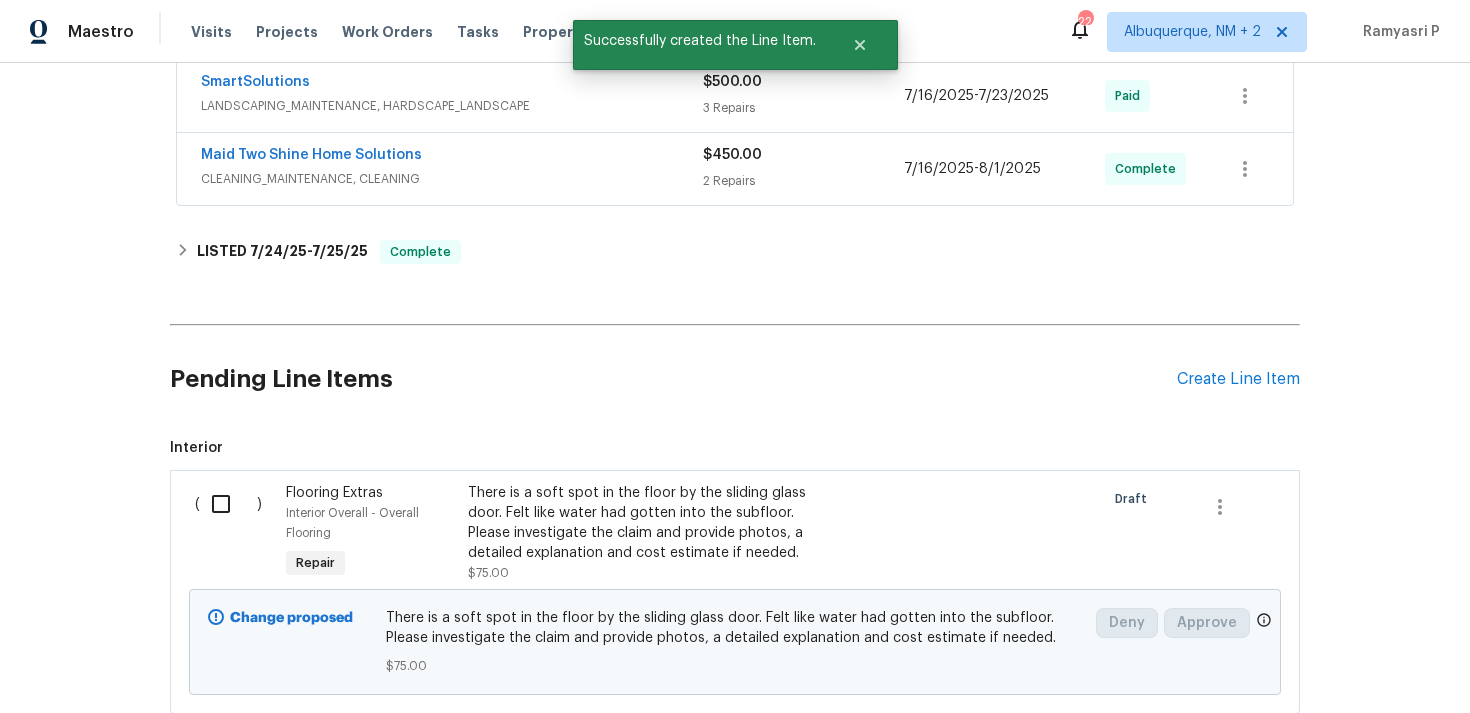 click at bounding box center (228, 504) 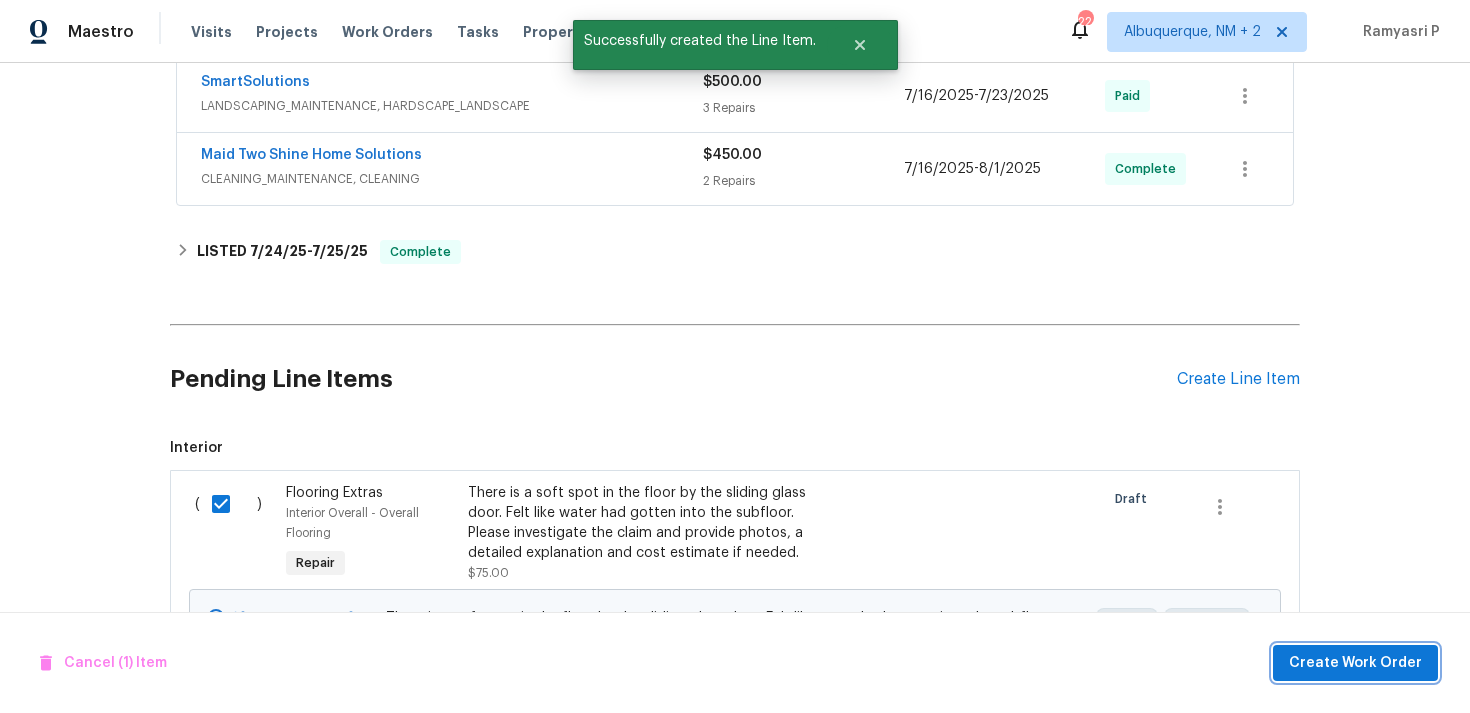 click on "Create Work Order" at bounding box center [1355, 663] 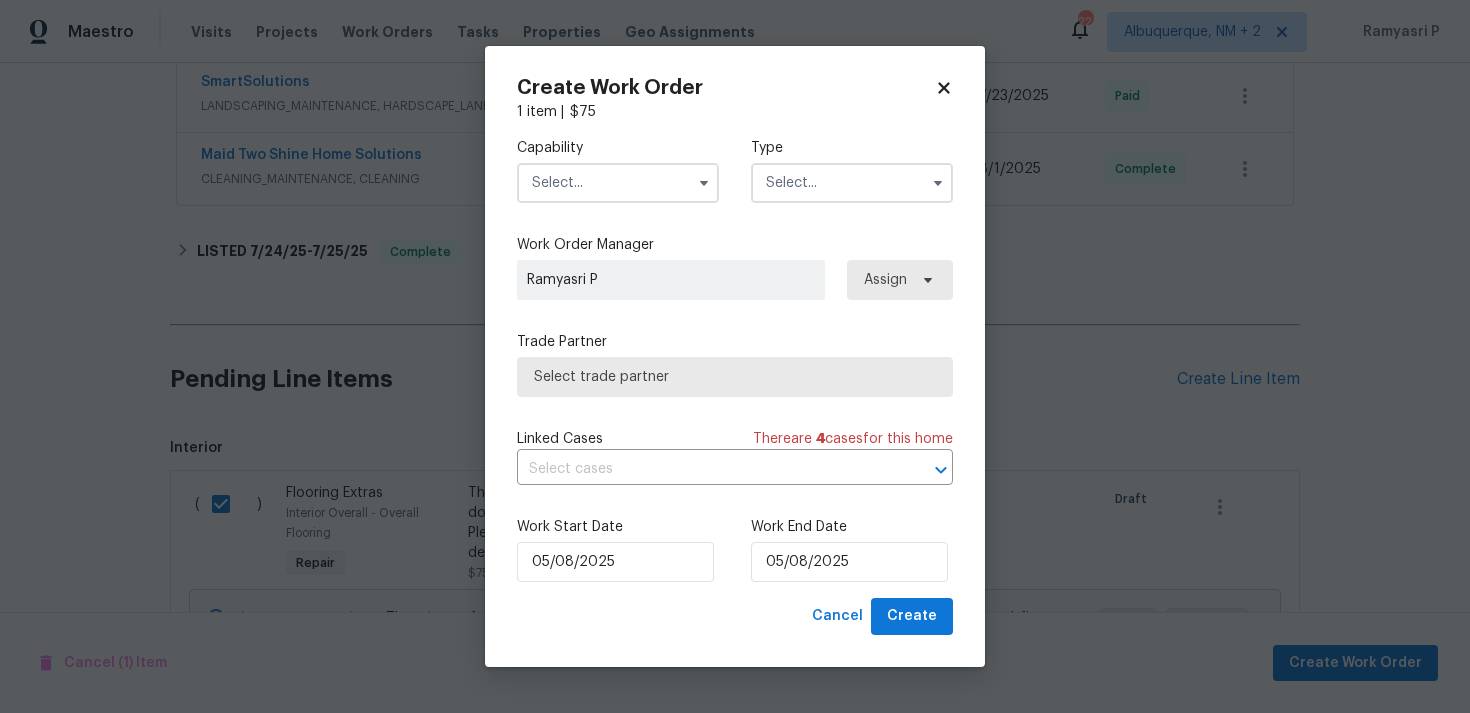 click at bounding box center (852, 183) 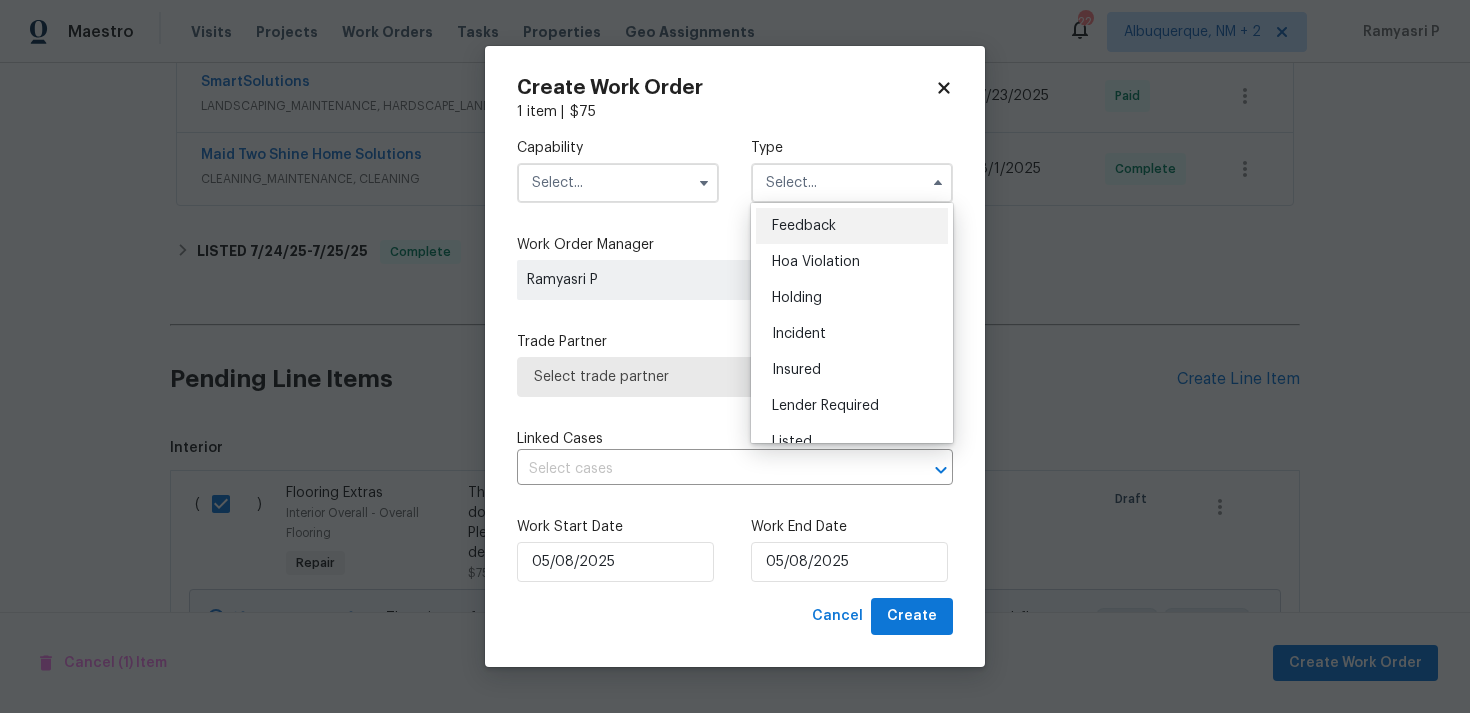 click on "Feedback" at bounding box center [852, 226] 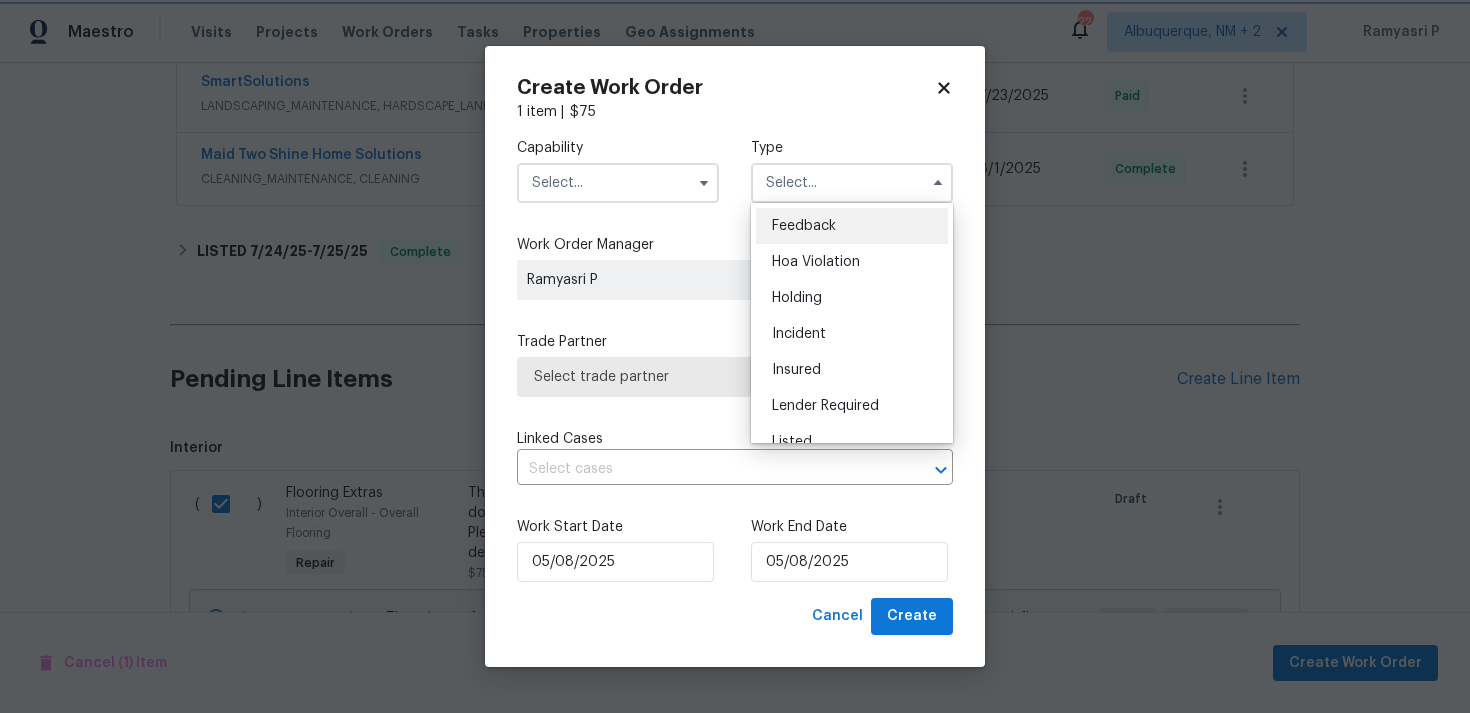 type on "Feedback" 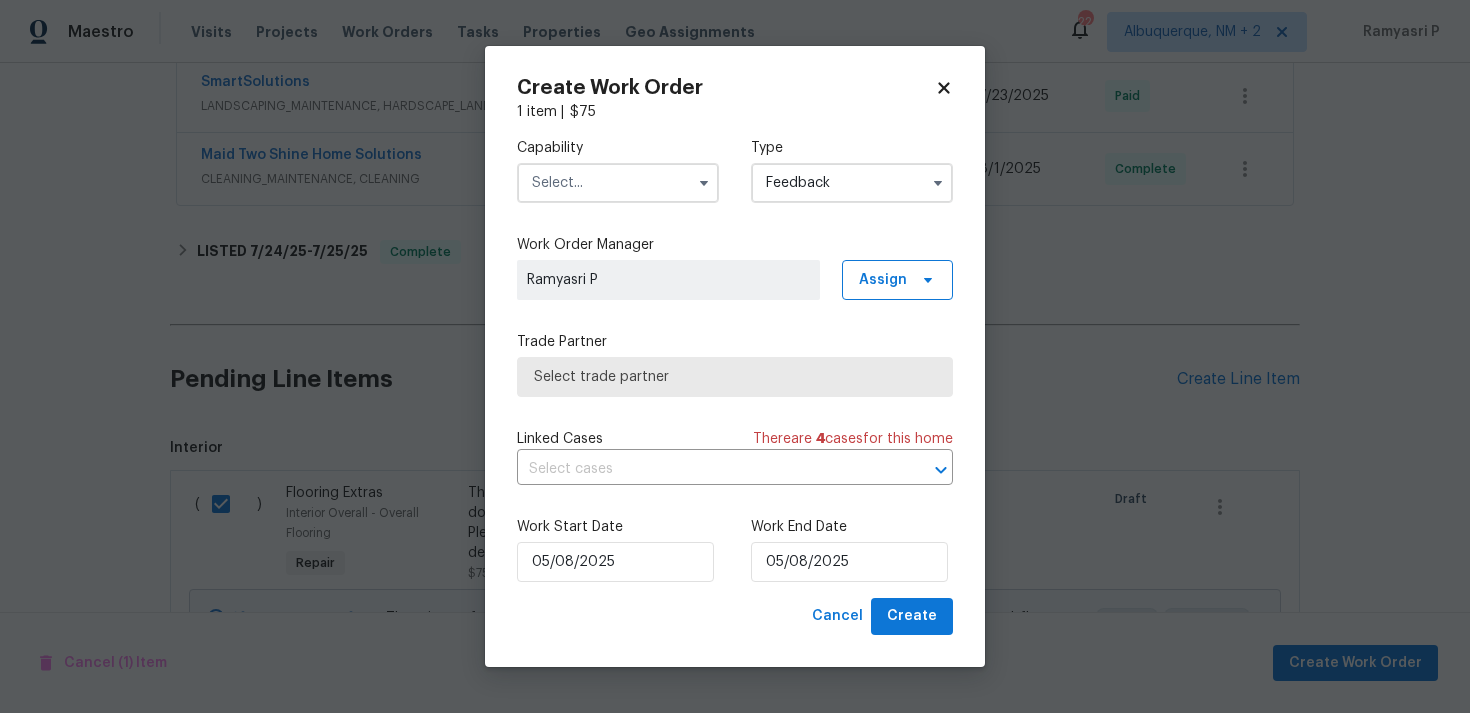 click at bounding box center (618, 183) 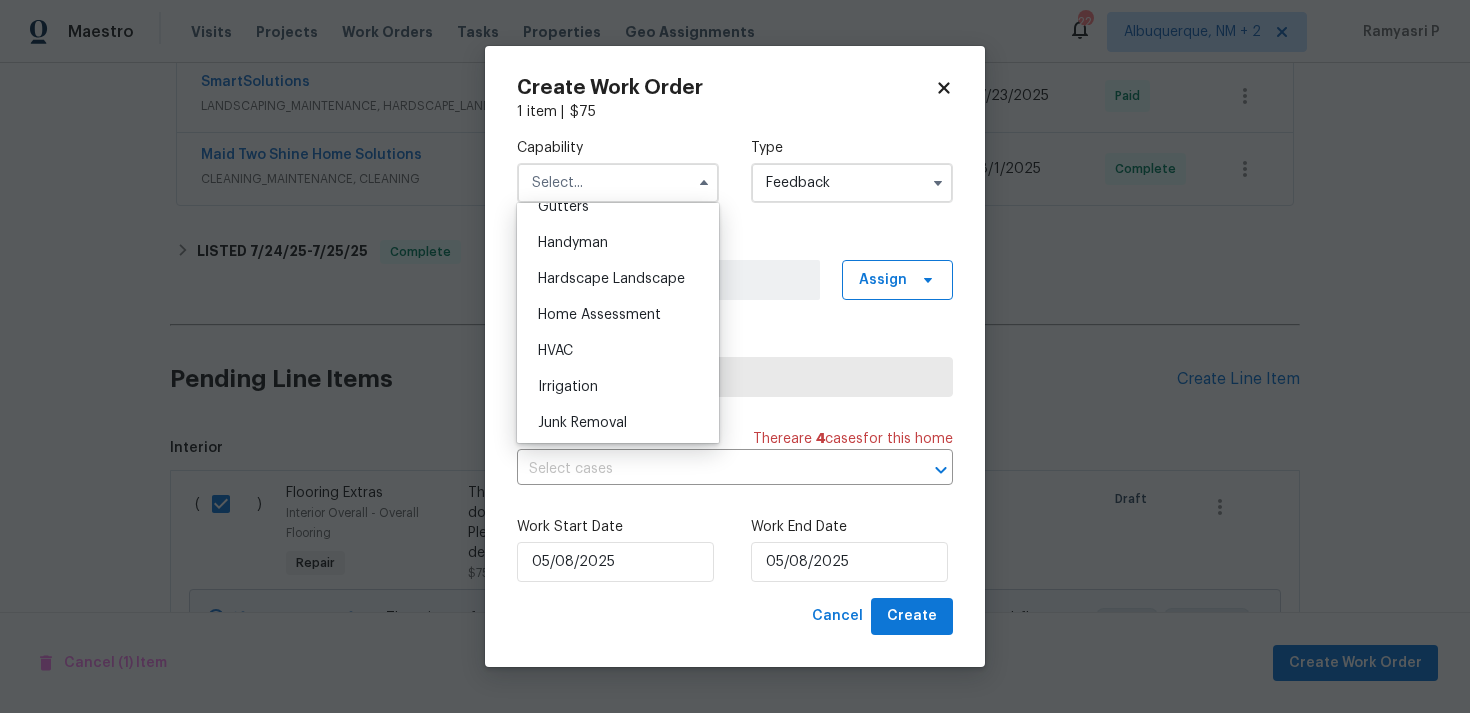 scroll, scrollTop: 1044, scrollLeft: 0, axis: vertical 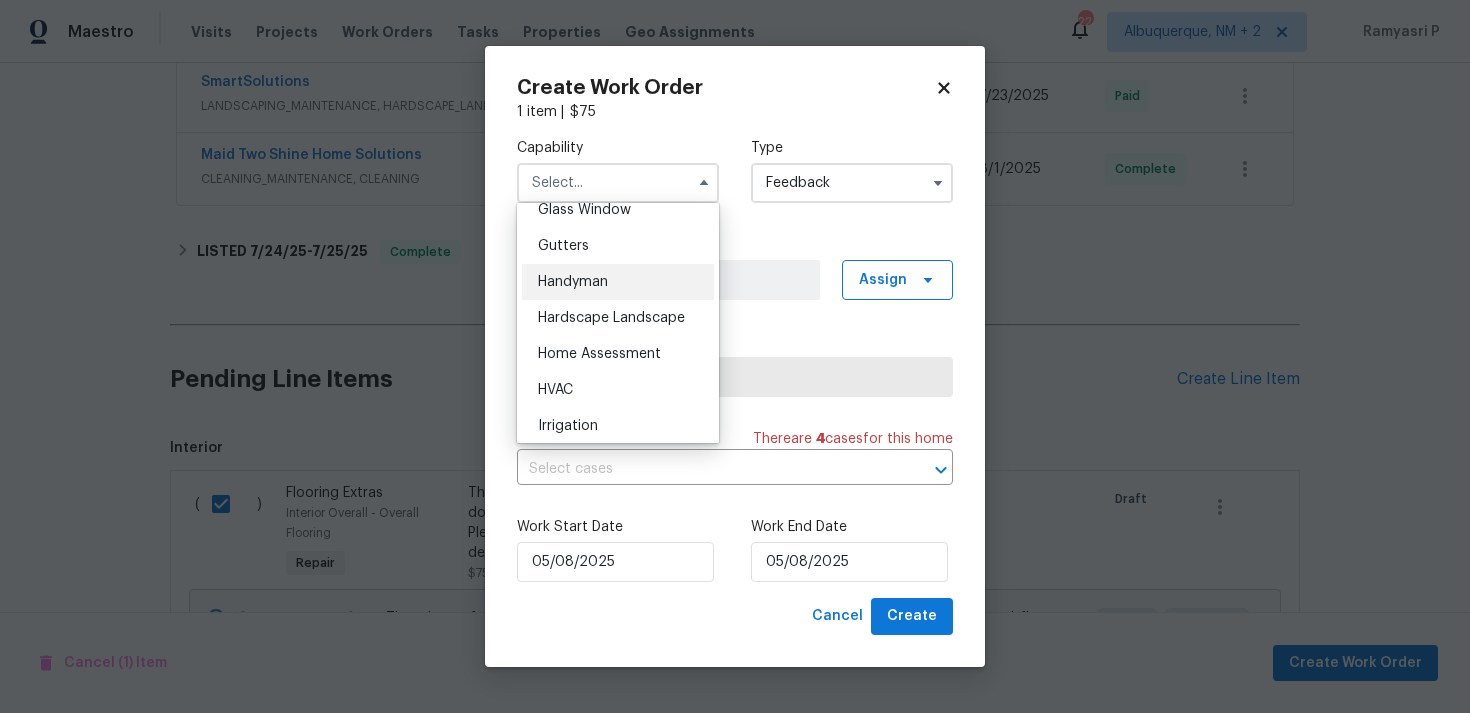 click on "Handyman" at bounding box center (618, 282) 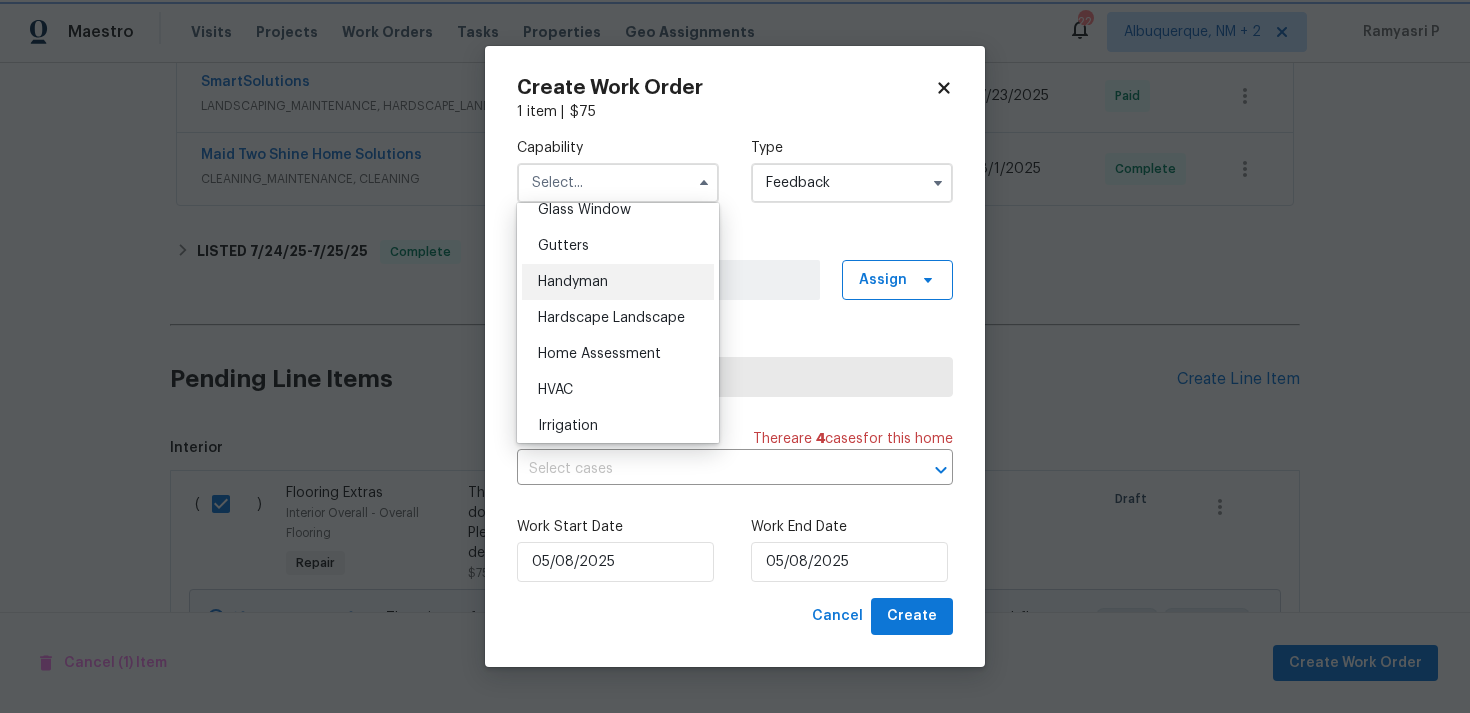 type on "Handyman" 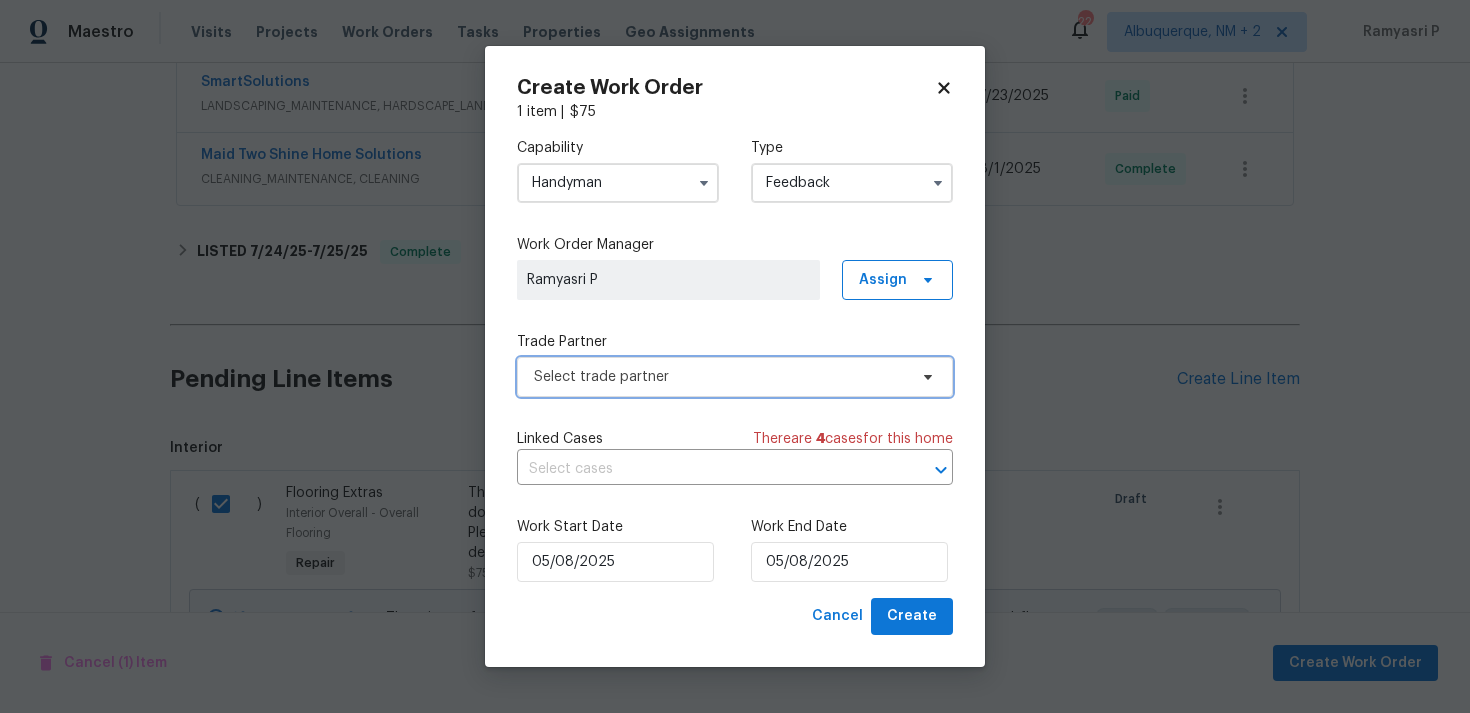 click on "Select trade partner" at bounding box center (720, 377) 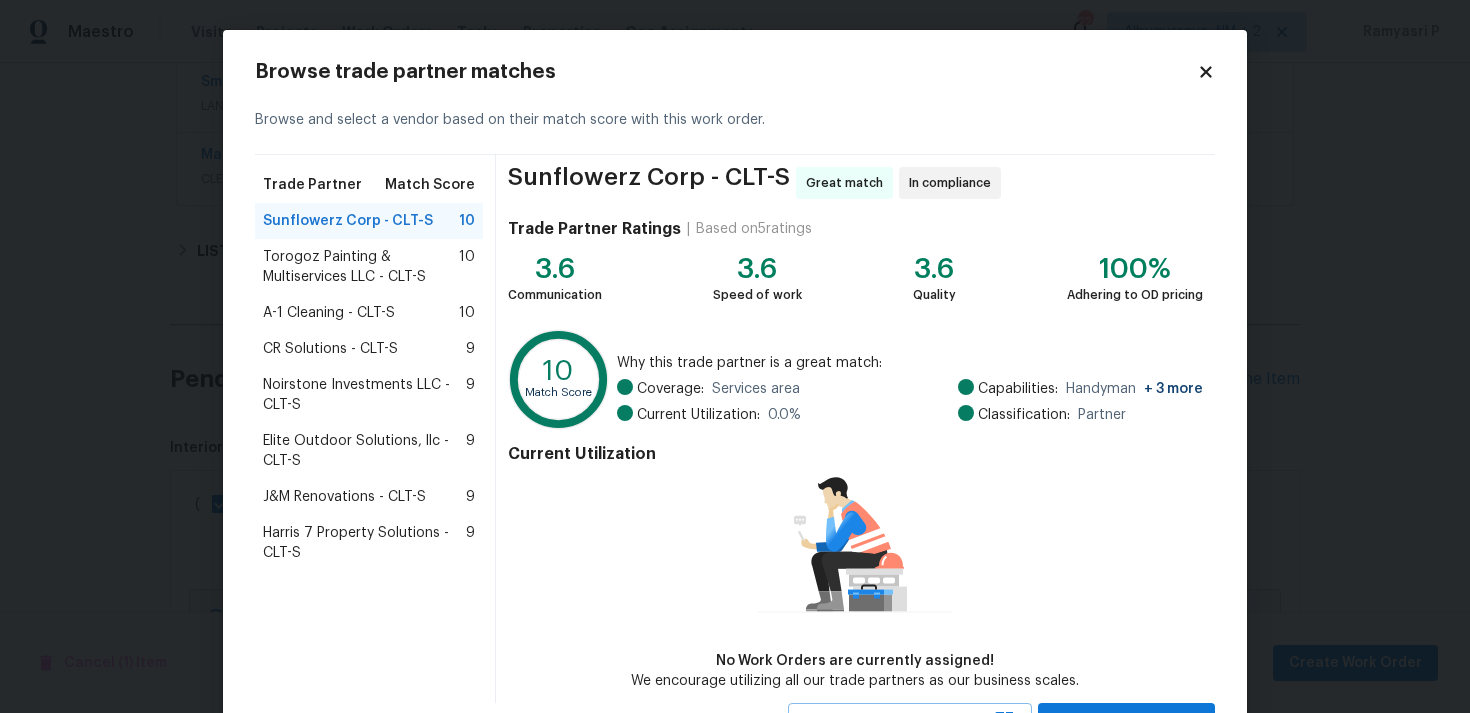 click on "Elite Outdoor Solutions, llc - CLT-S" at bounding box center [364, 451] 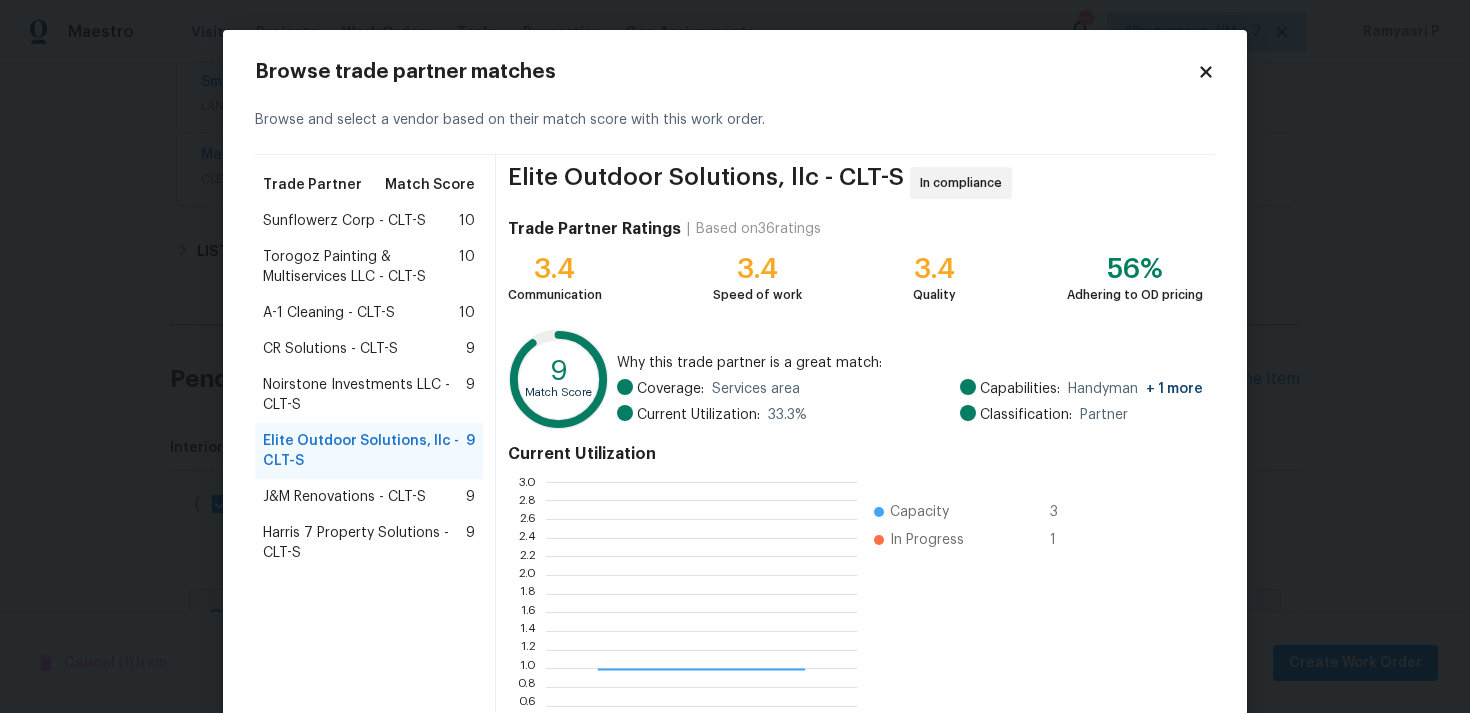 scroll, scrollTop: 2, scrollLeft: 1, axis: both 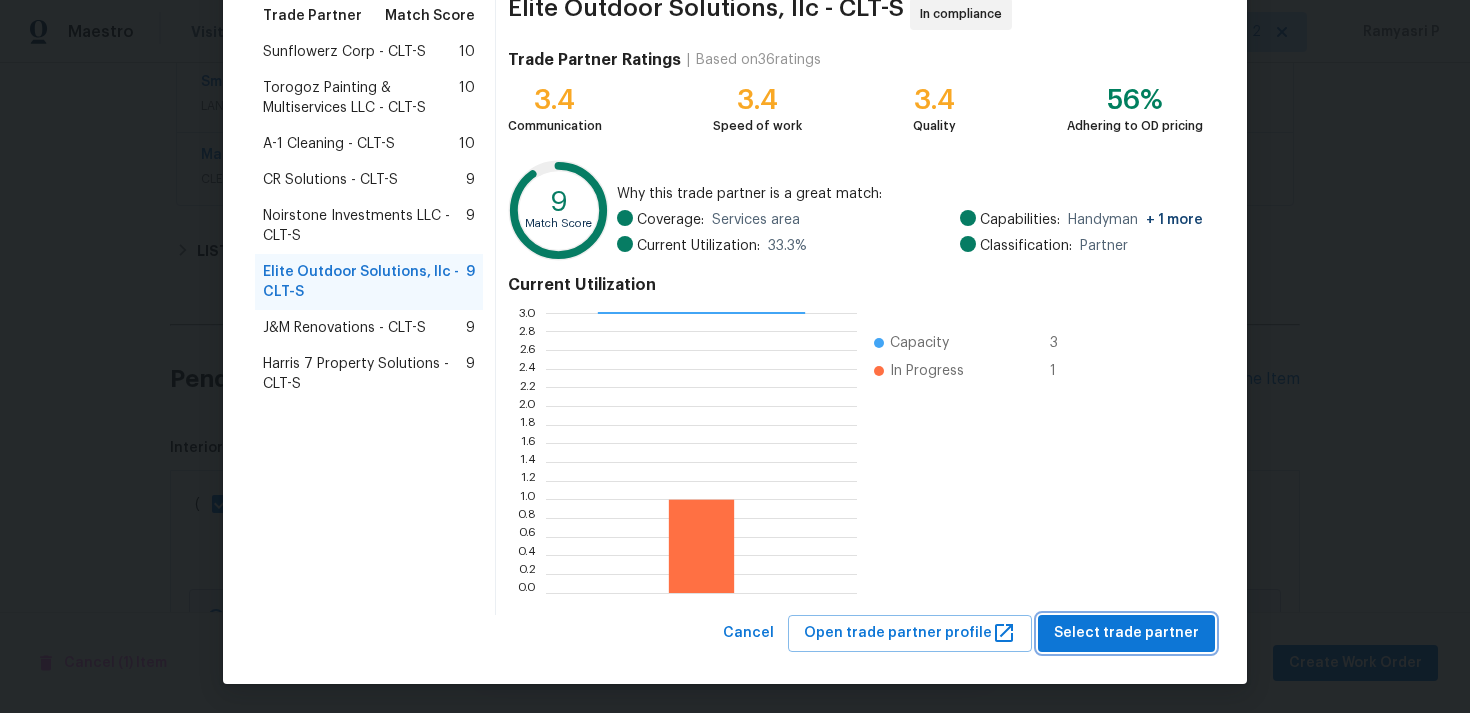 click on "Select trade partner" at bounding box center (1126, 633) 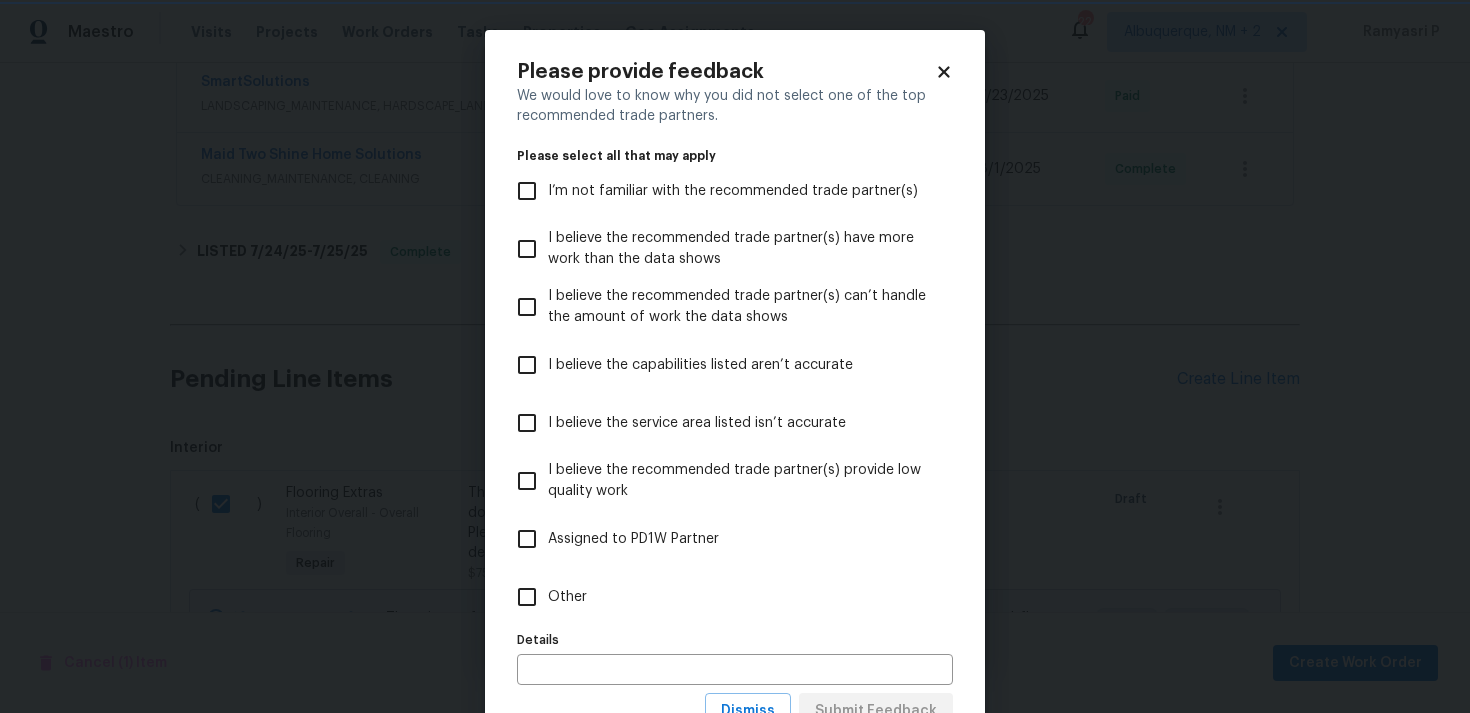 scroll, scrollTop: 0, scrollLeft: 0, axis: both 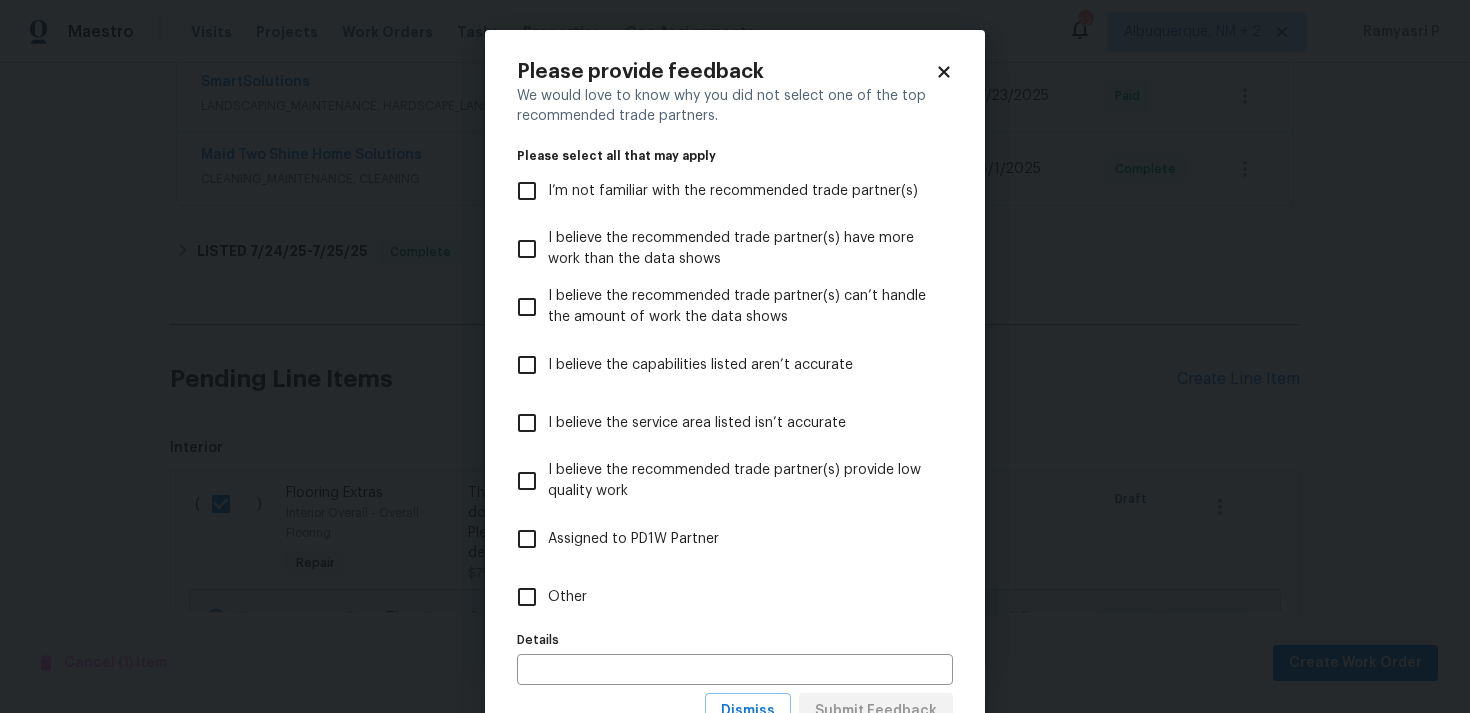 click on "Other" at bounding box center [527, 597] 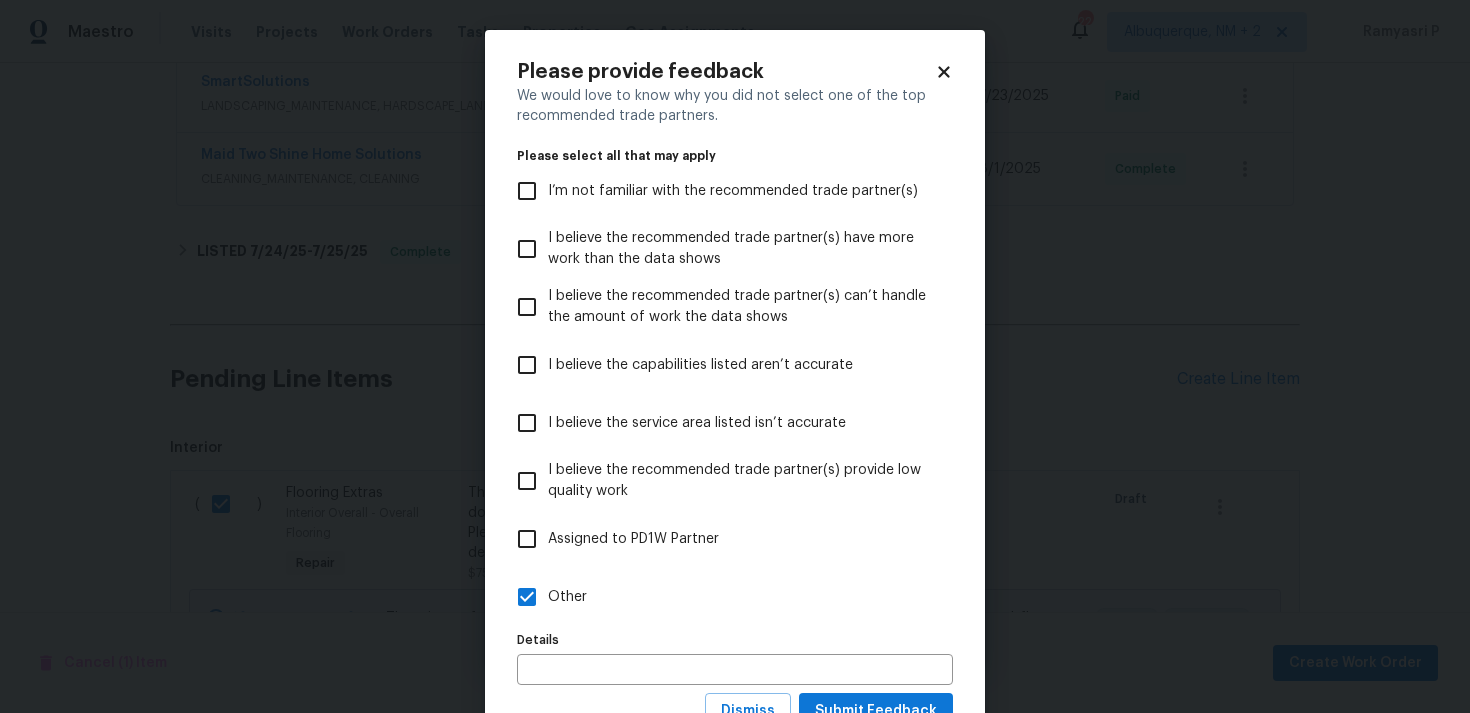 scroll, scrollTop: 79, scrollLeft: 0, axis: vertical 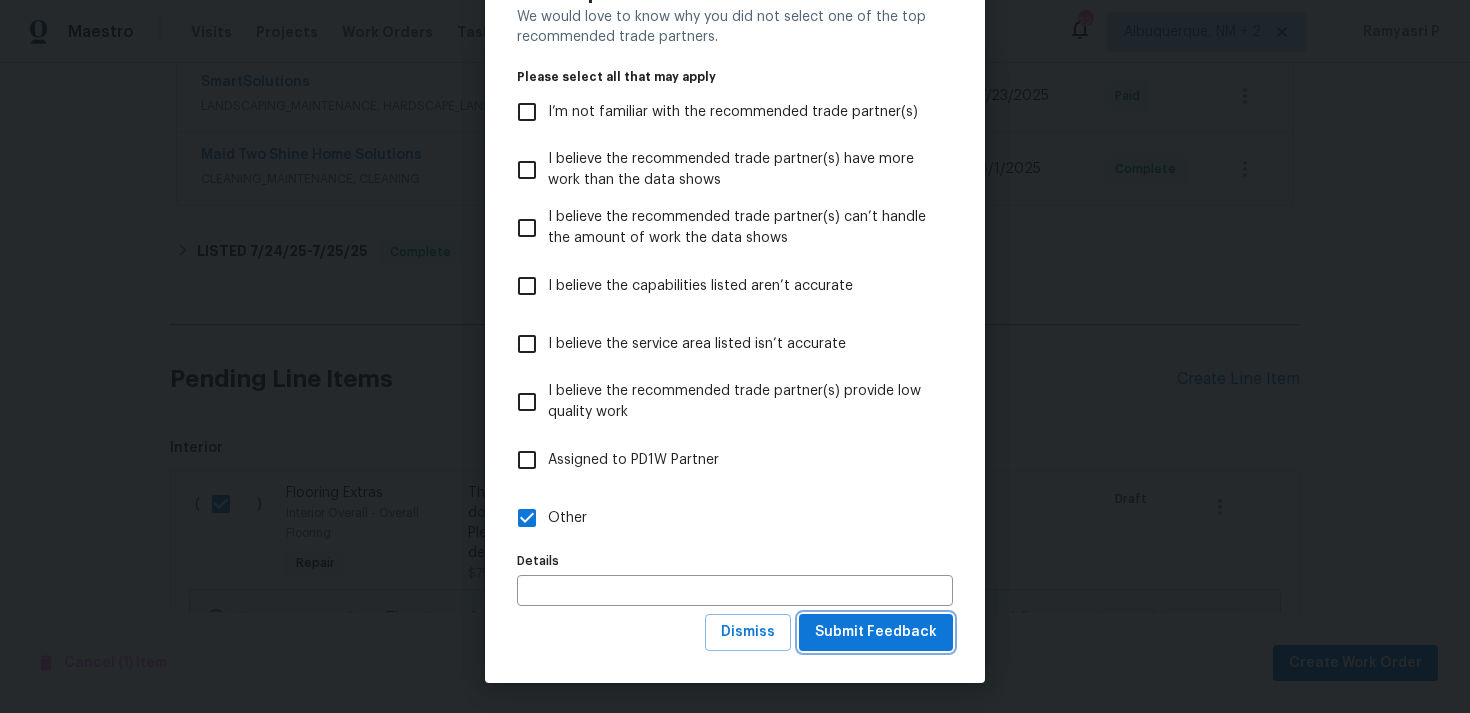 click on "Submit Feedback" at bounding box center [876, 632] 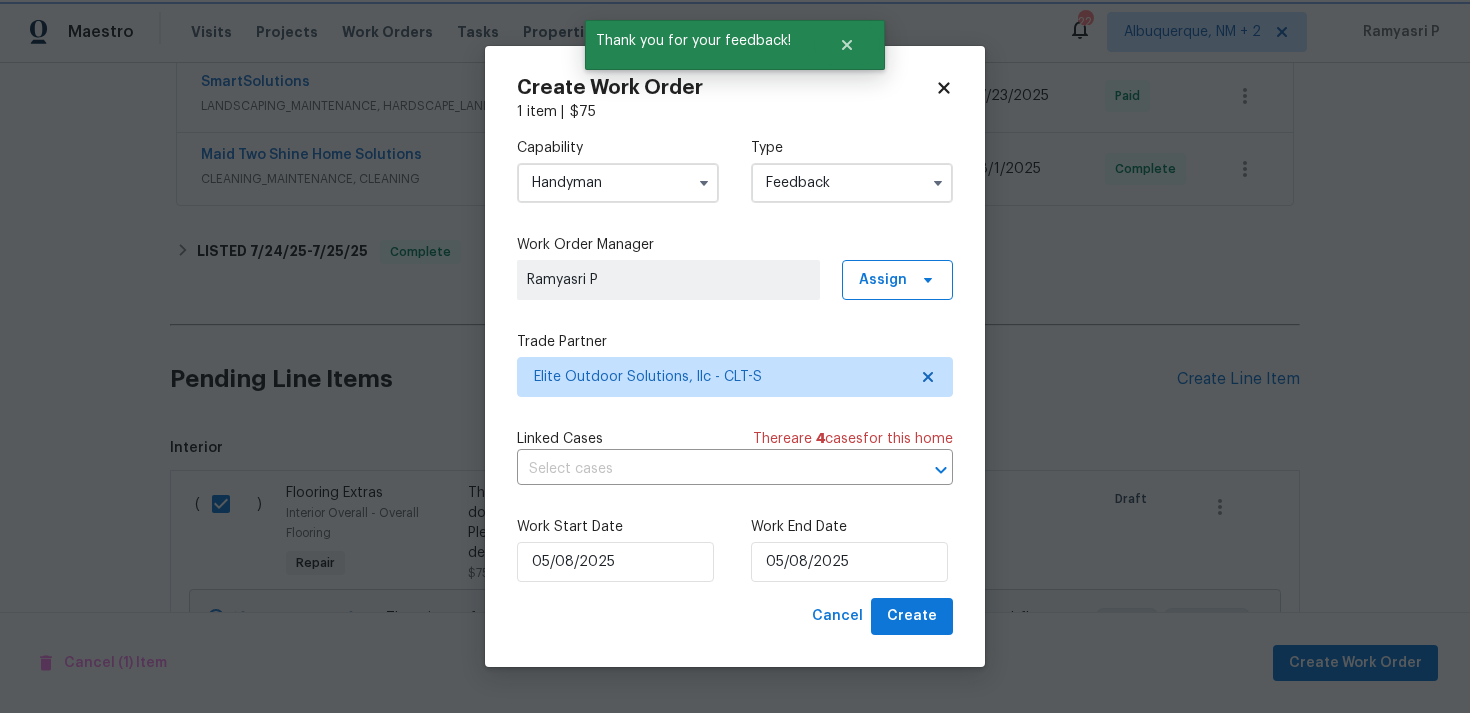 scroll, scrollTop: 0, scrollLeft: 0, axis: both 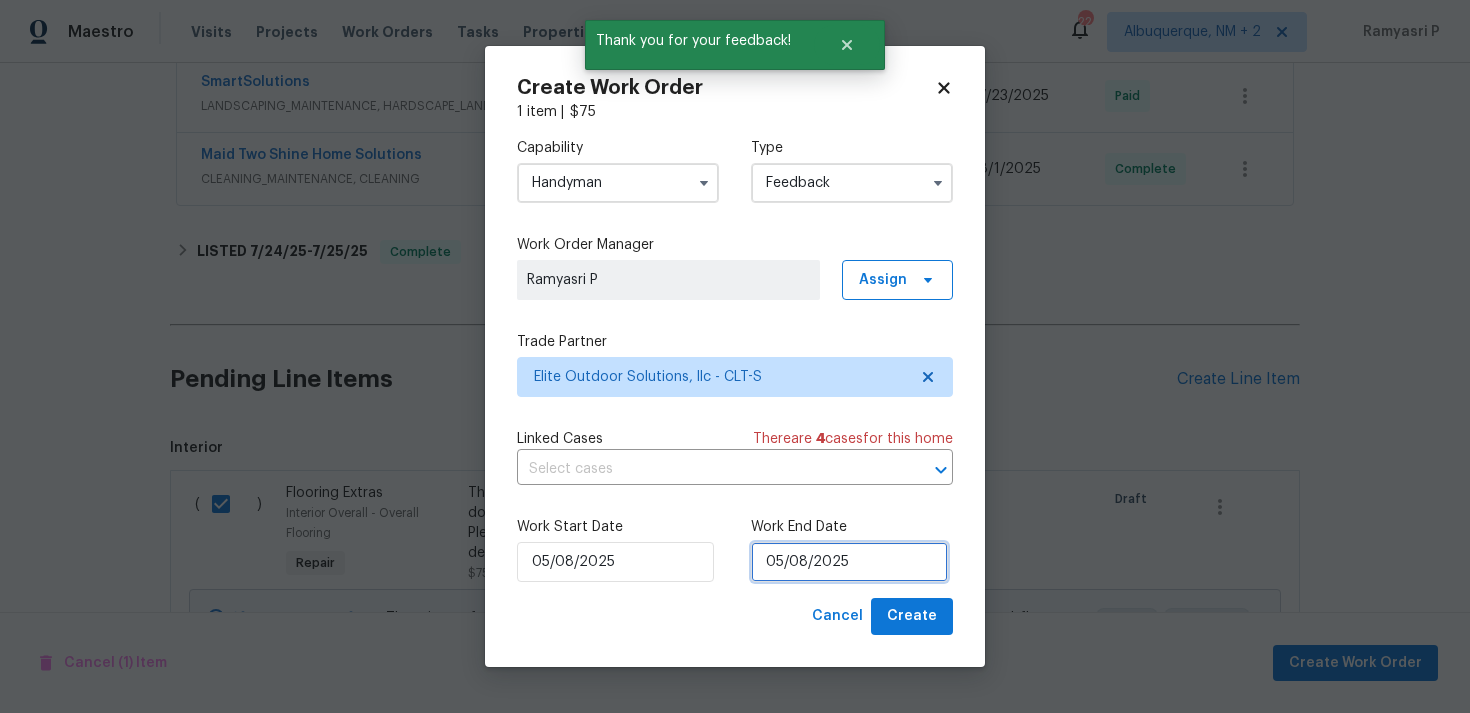 click on "05/08/2025" at bounding box center [849, 562] 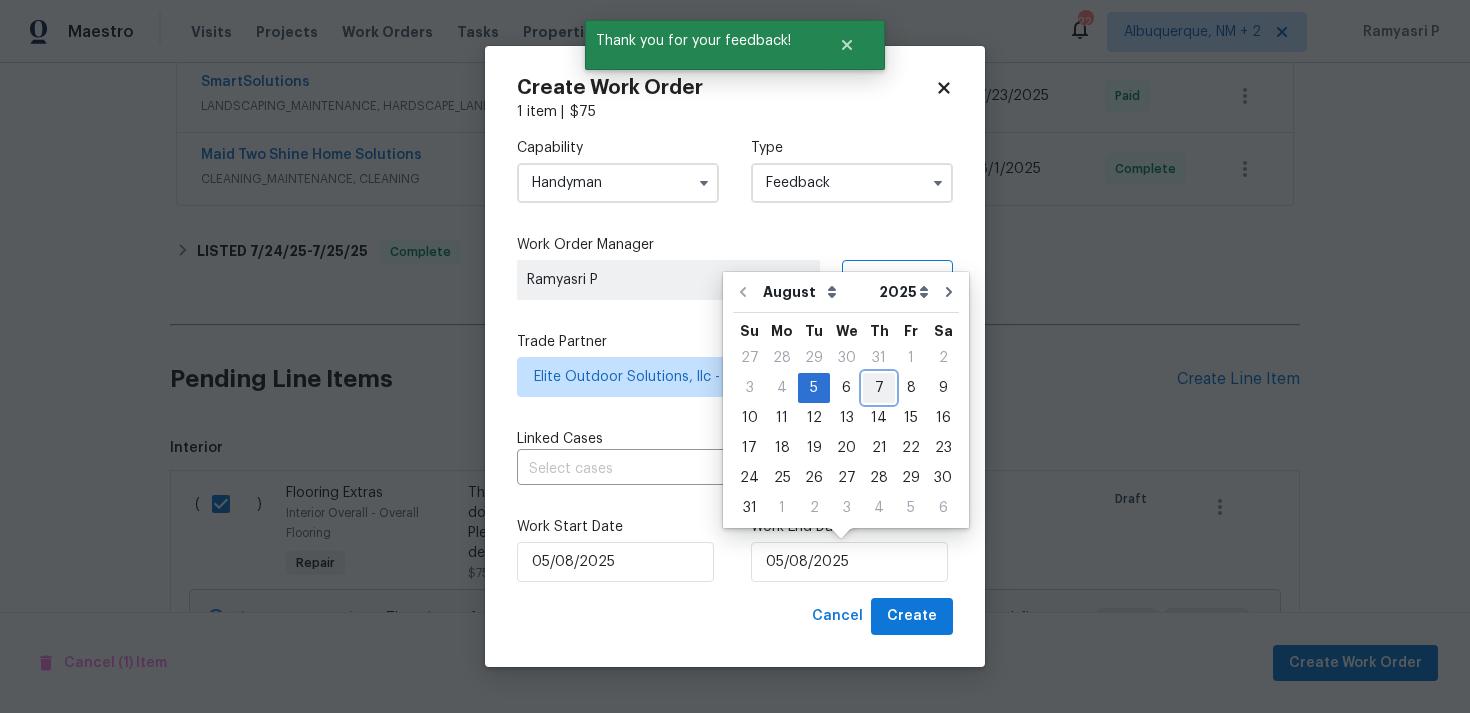 click on "7" at bounding box center [879, 388] 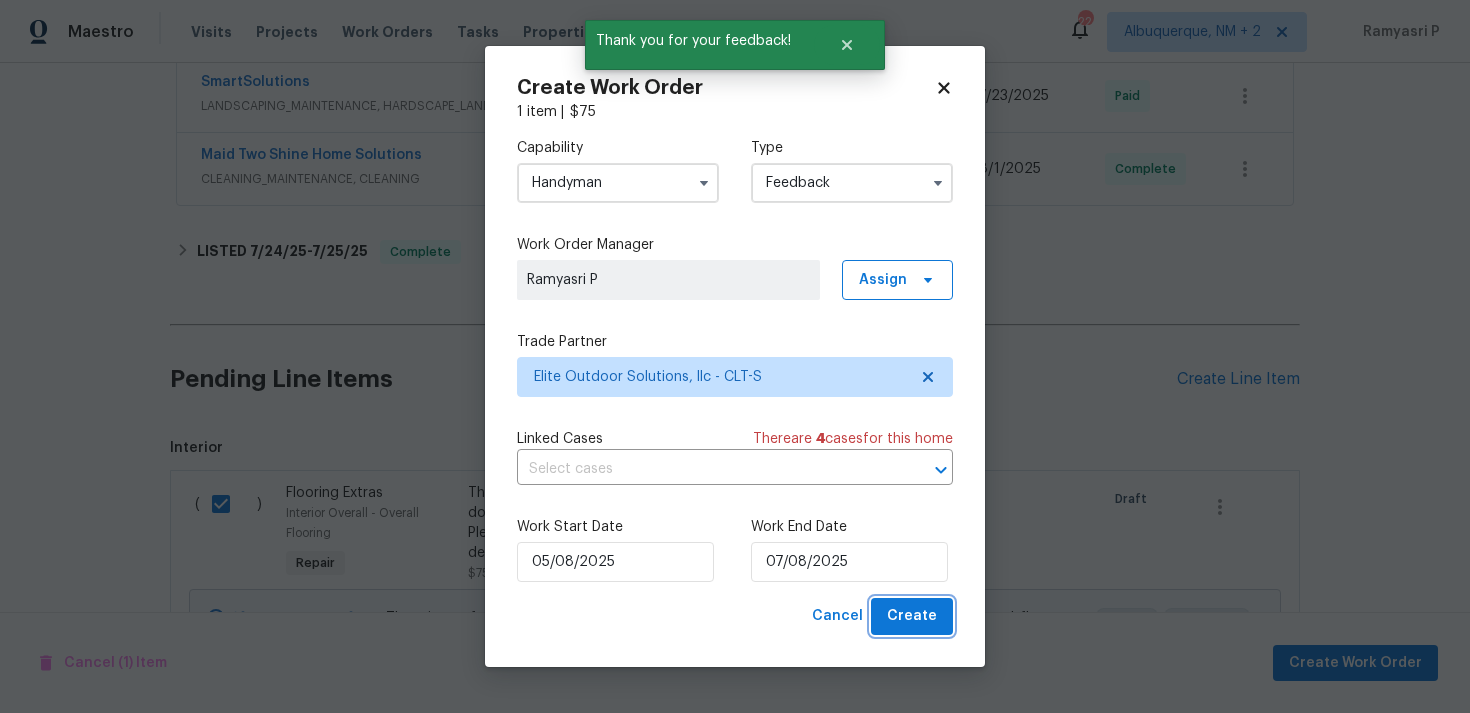 click on "Create" at bounding box center [912, 616] 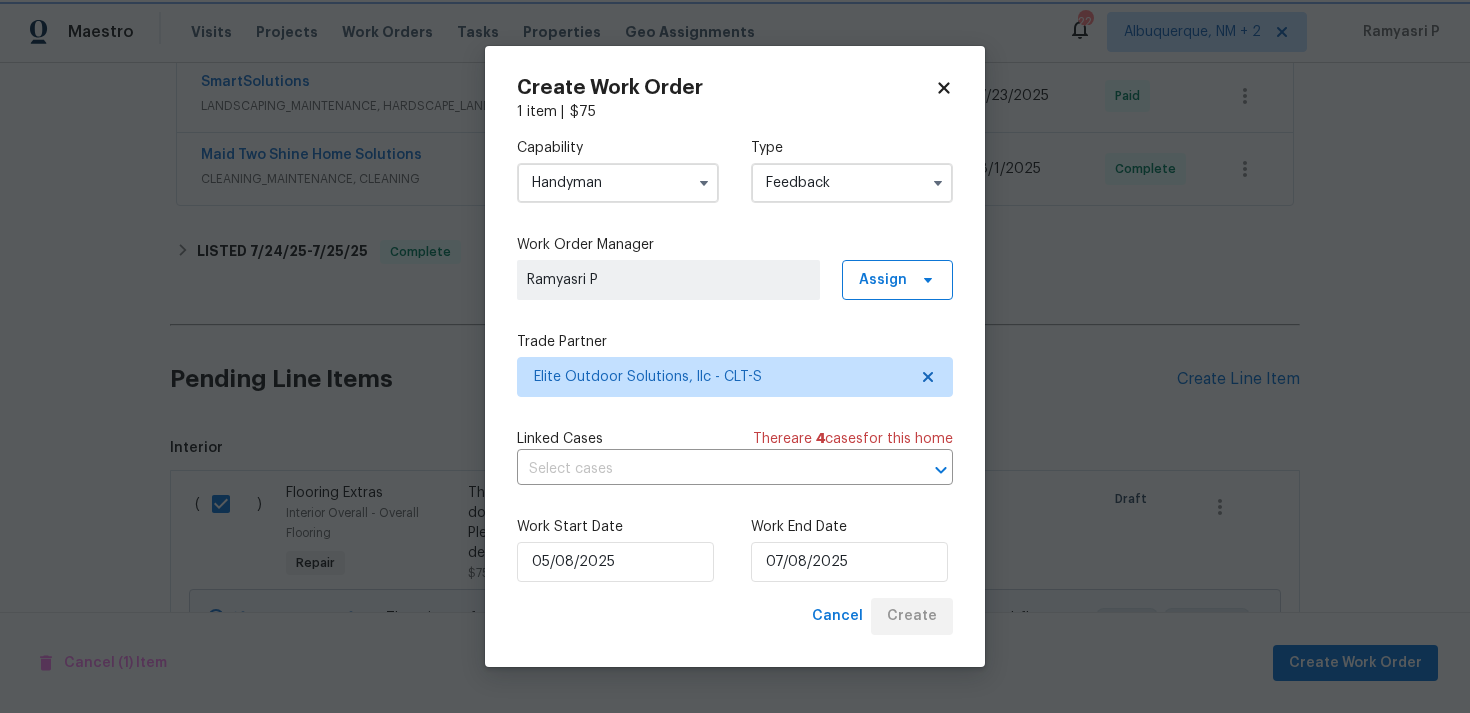 checkbox on "false" 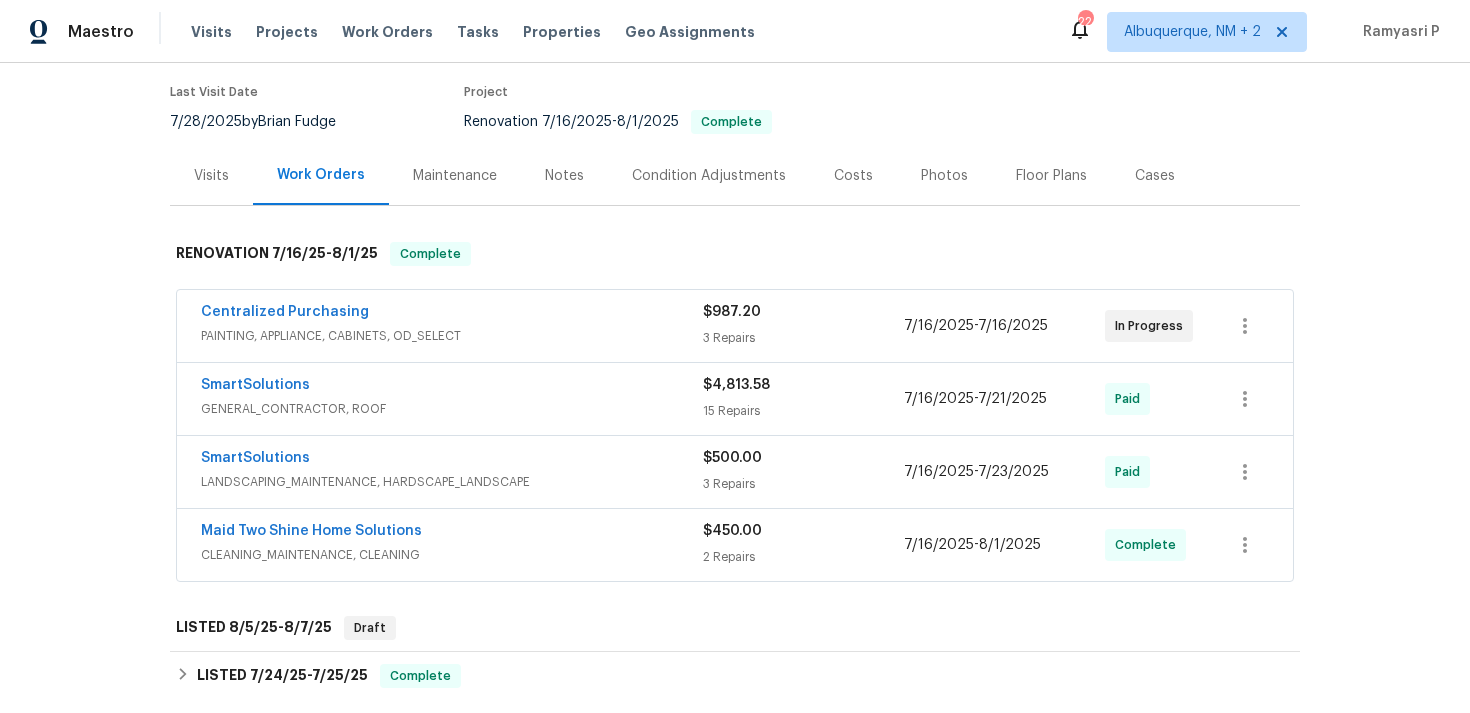 scroll, scrollTop: 0, scrollLeft: 0, axis: both 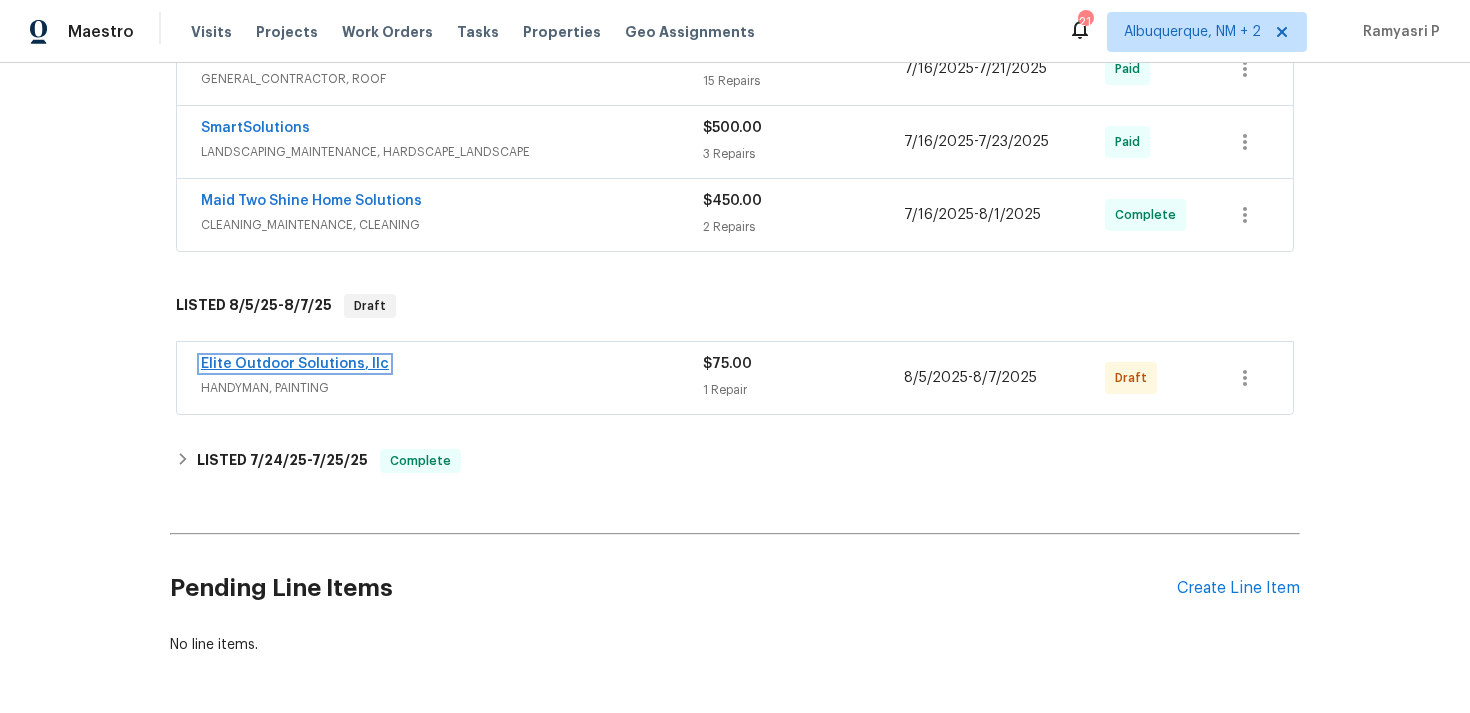 click on "Elite Outdoor Solutions, llc" at bounding box center [295, 364] 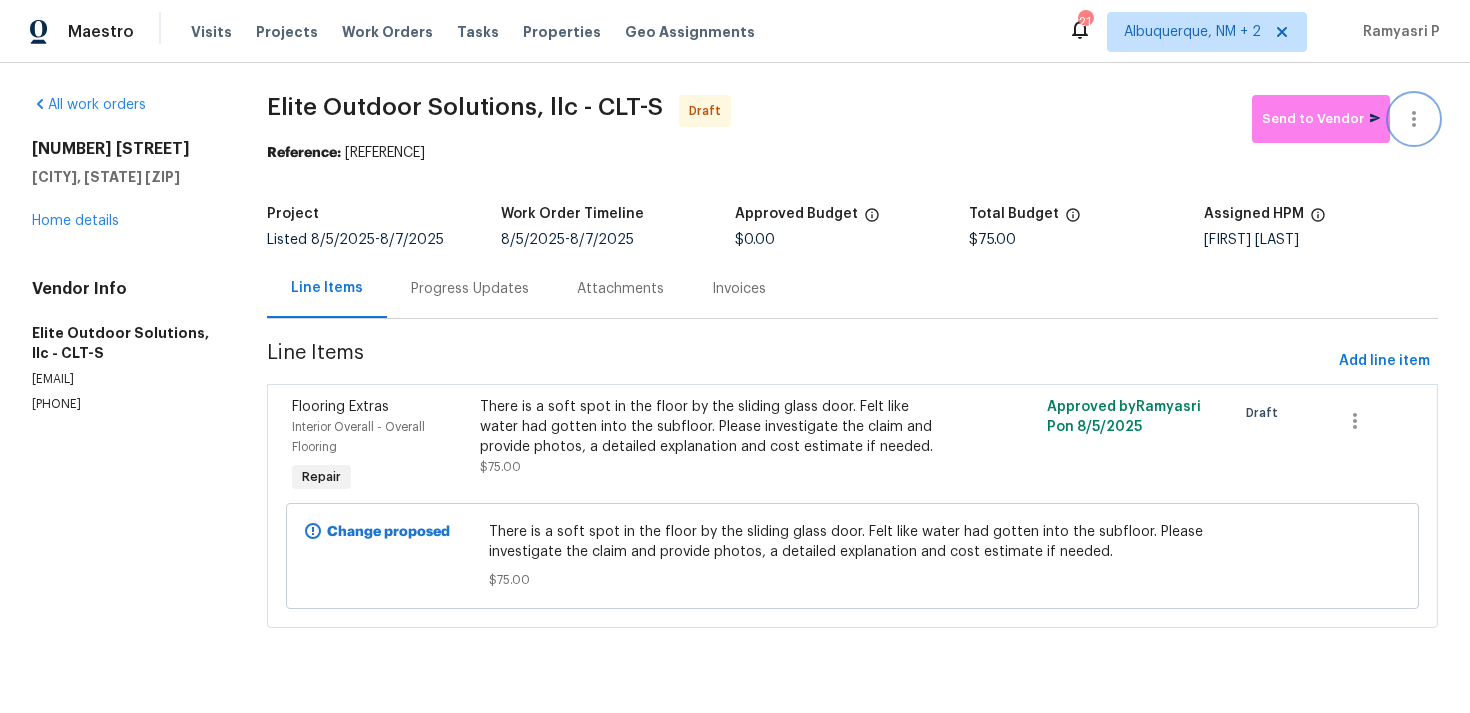 click 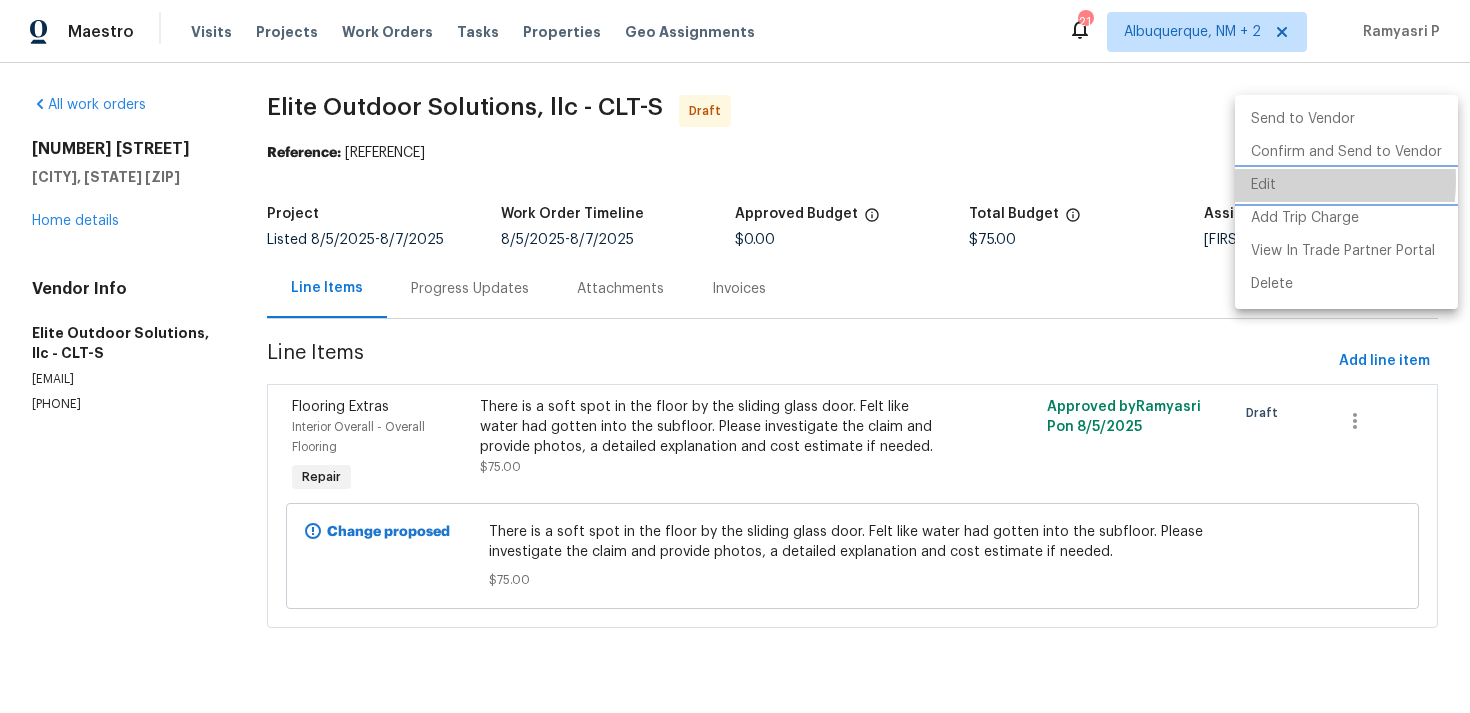 click on "Edit" at bounding box center (1346, 185) 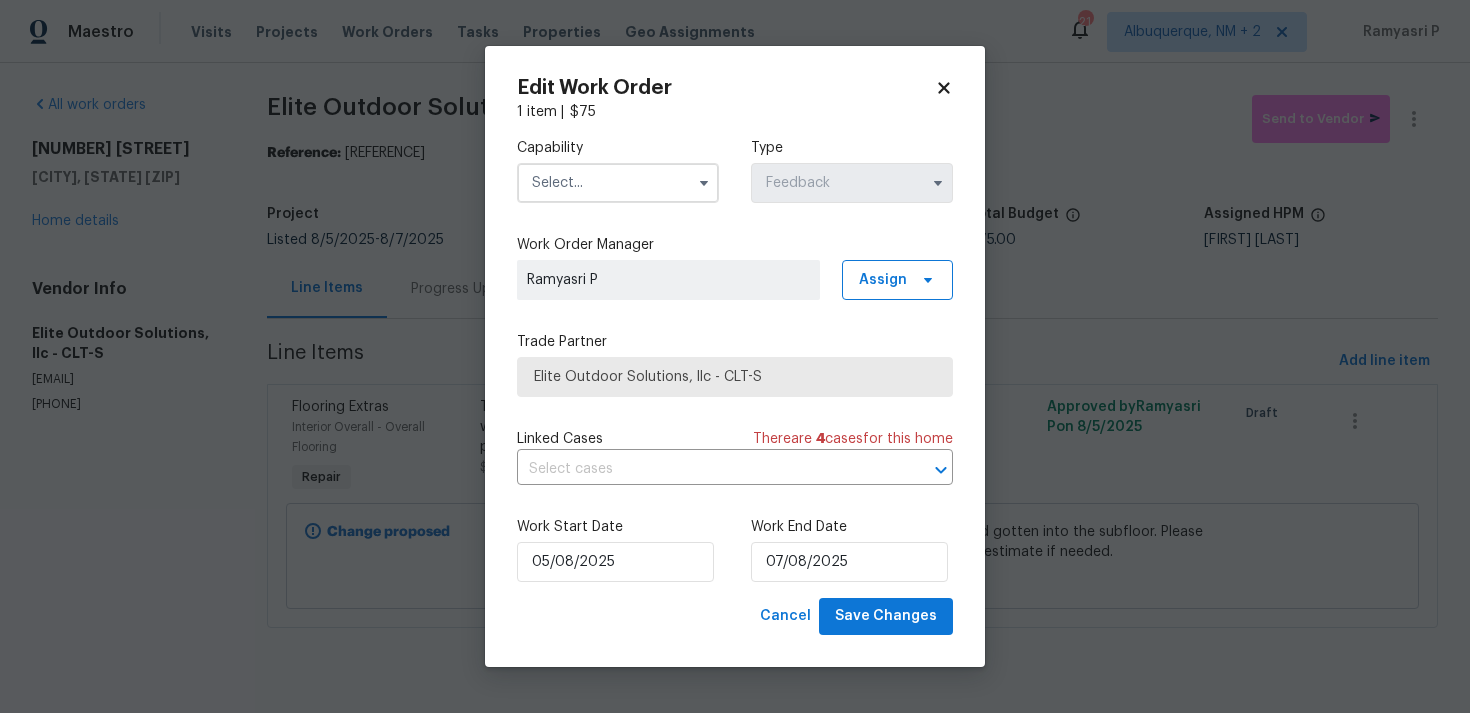 click at bounding box center (618, 183) 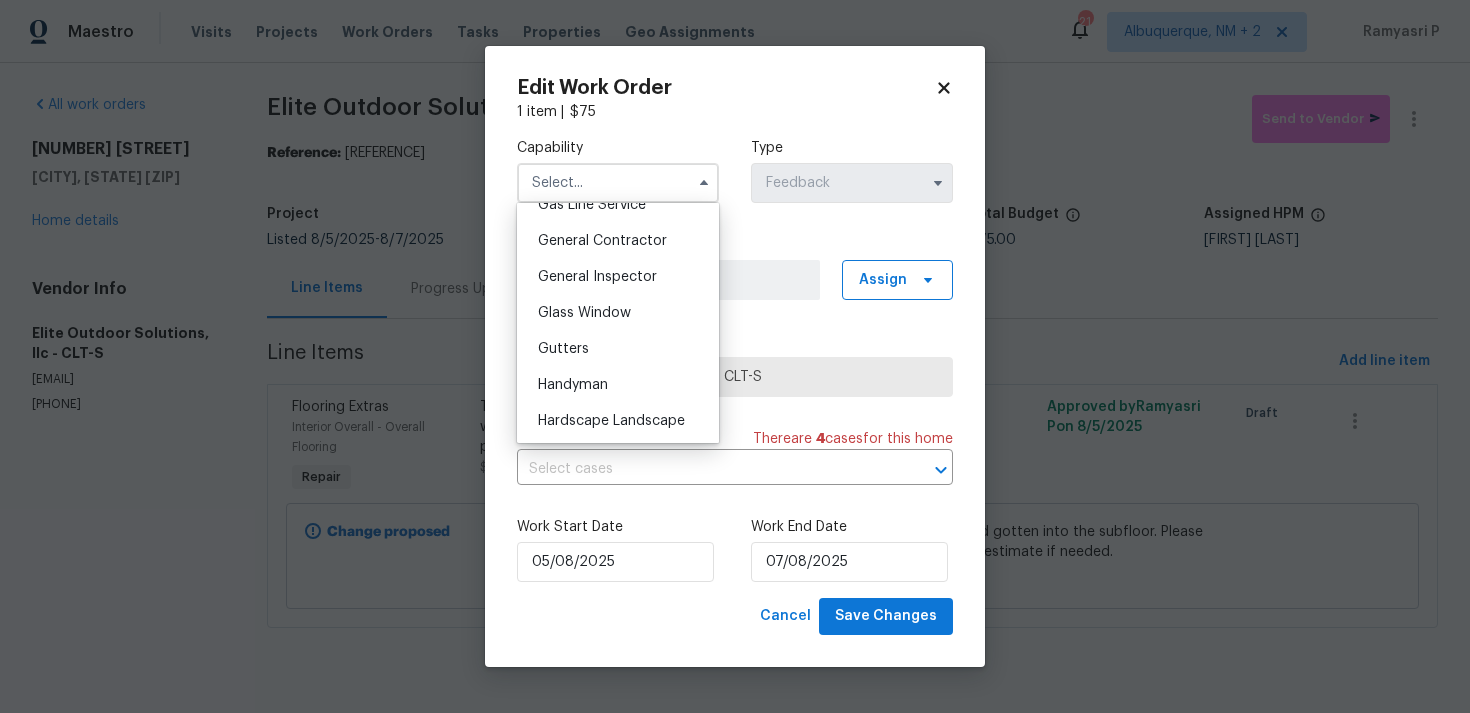 scroll, scrollTop: 1030, scrollLeft: 0, axis: vertical 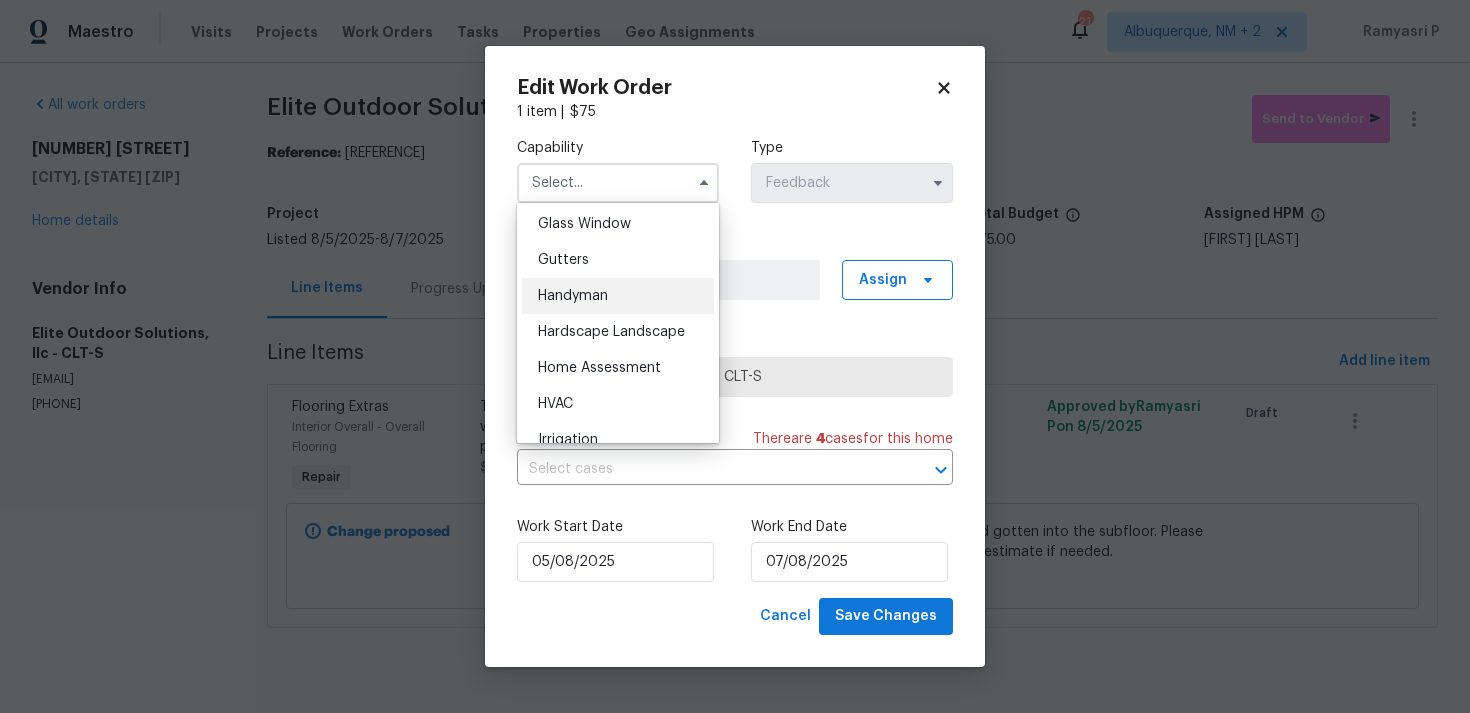 click on "Handyman" at bounding box center (573, 296) 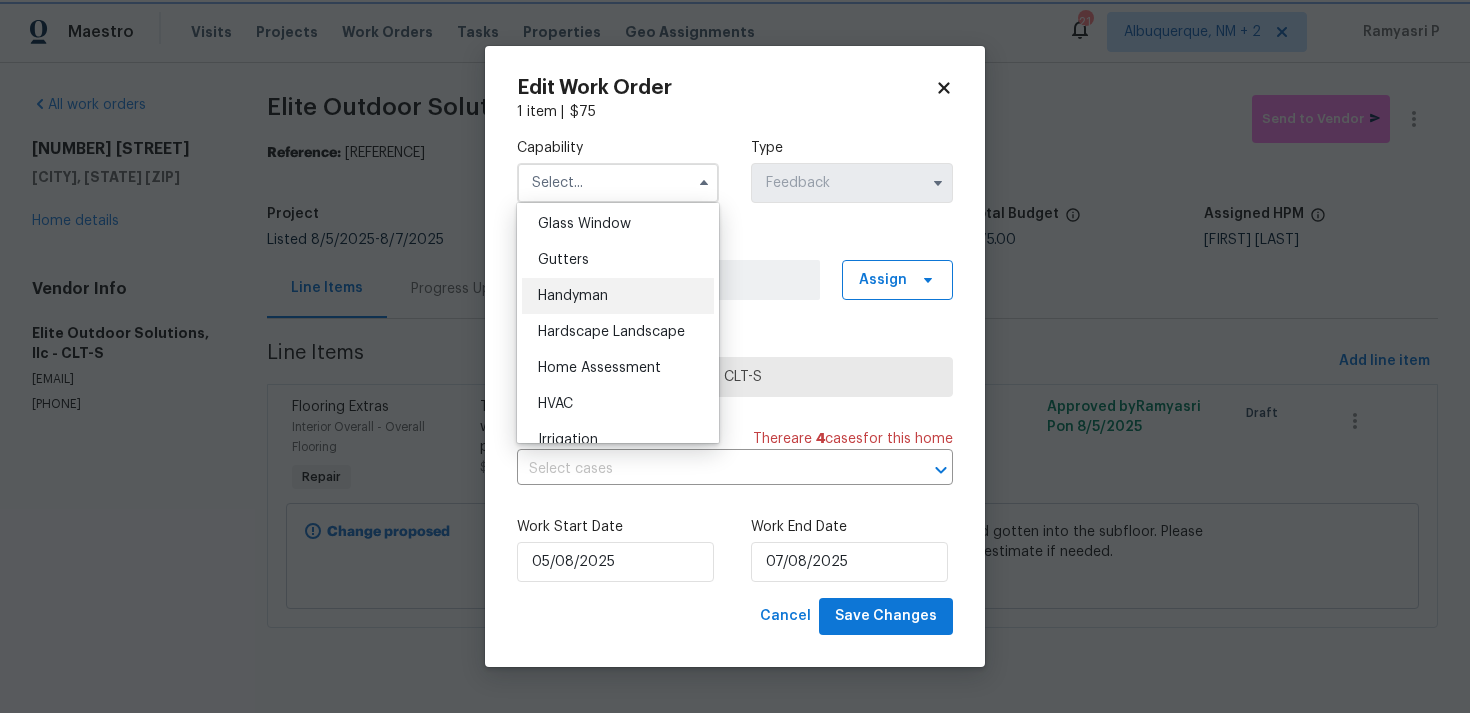 type on "Handyman" 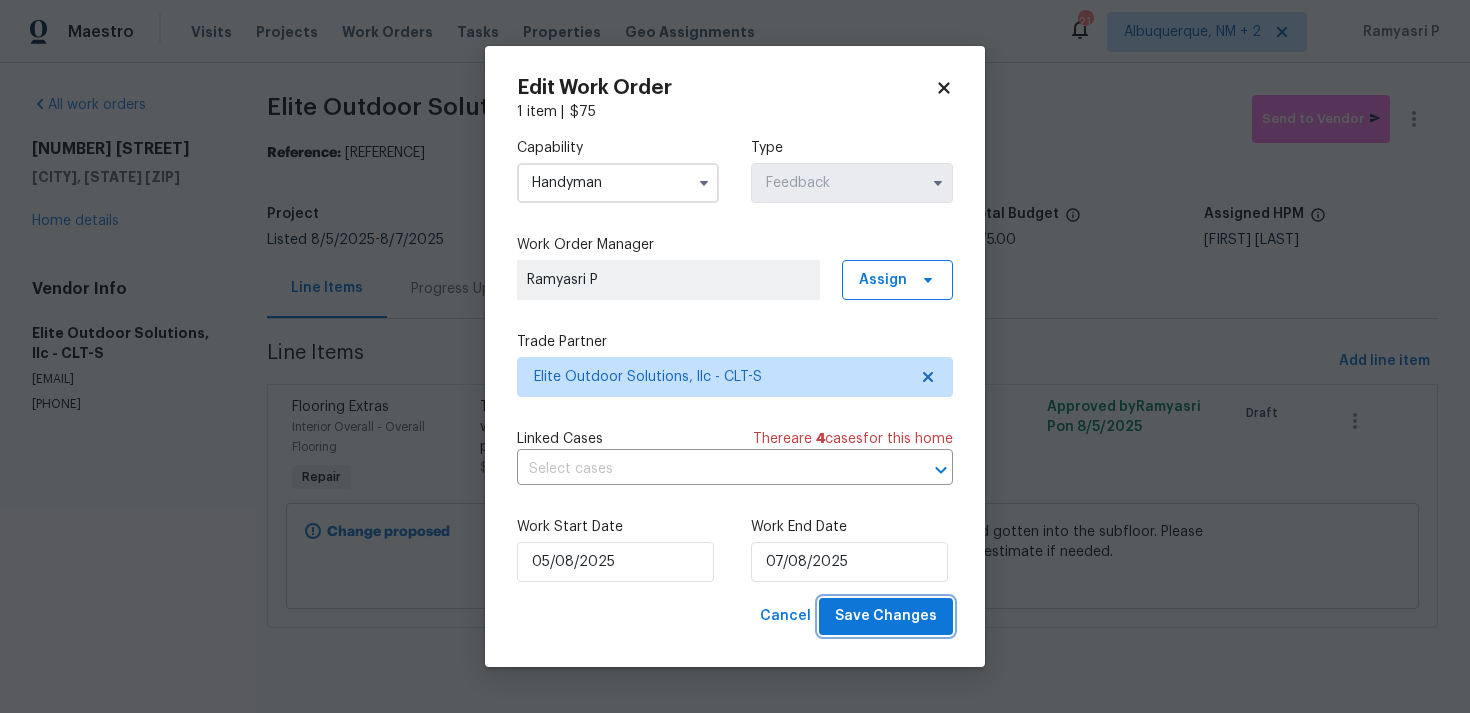 click on "Save Changes" at bounding box center (886, 616) 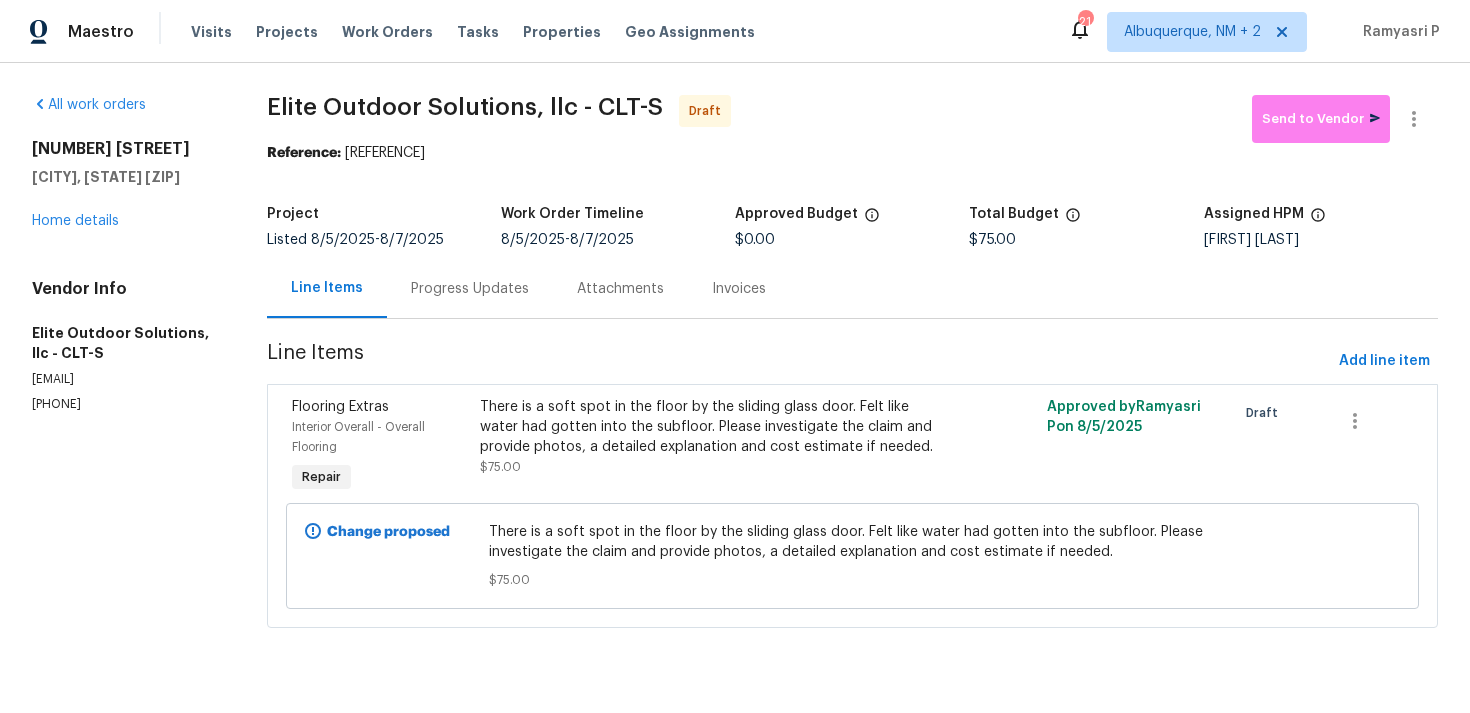 click on "Progress Updates" at bounding box center [470, 288] 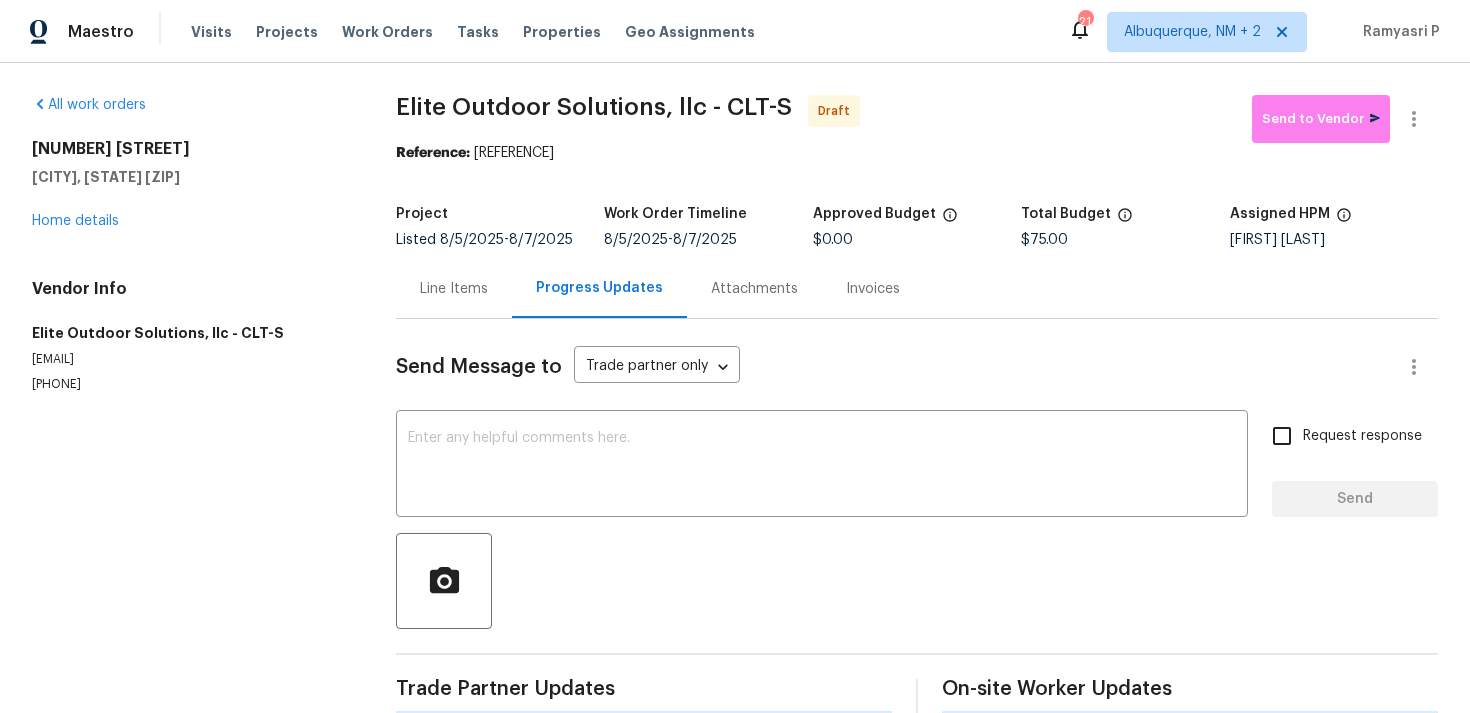 click on "Send Message to Trade partner only Trade partner only ​ x ​ Request response Send Trade Partner Updates On-site Worker Updates" at bounding box center (917, 517) 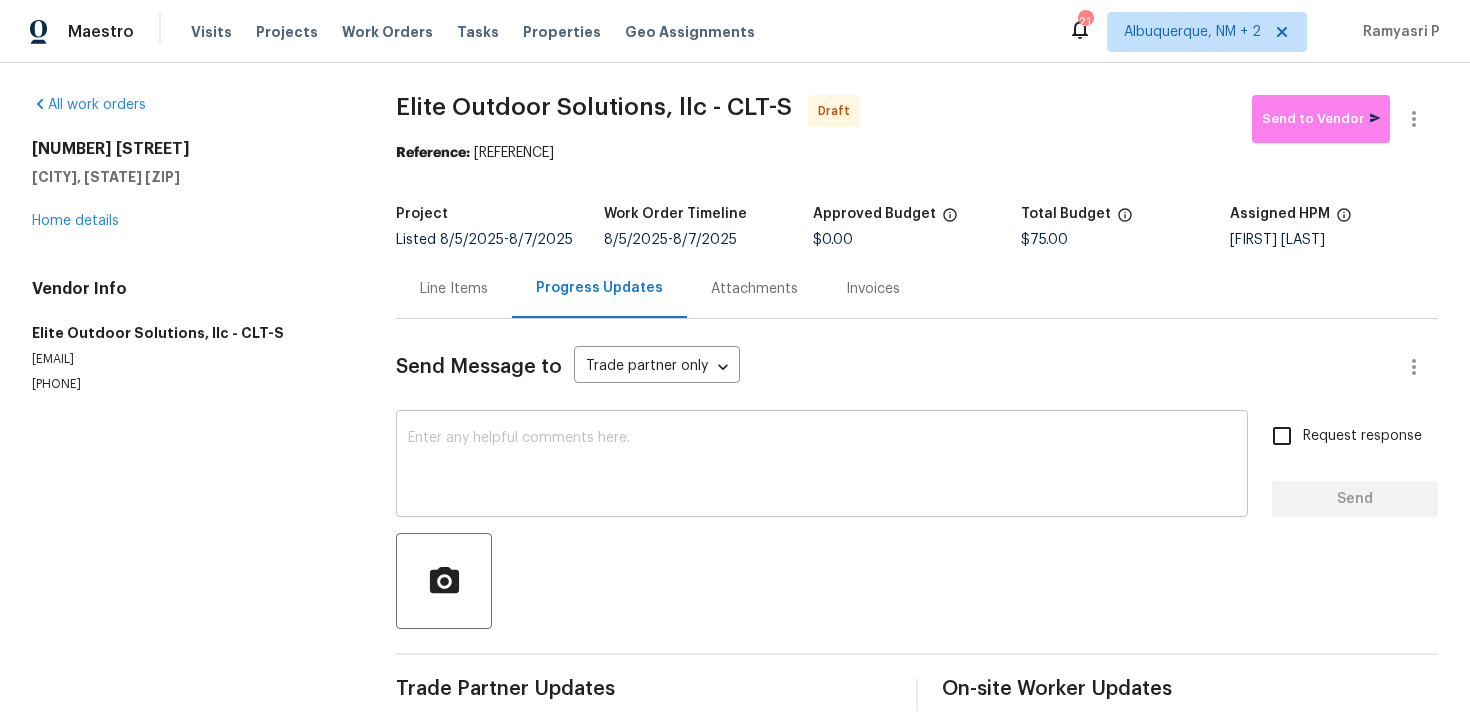 click at bounding box center (822, 466) 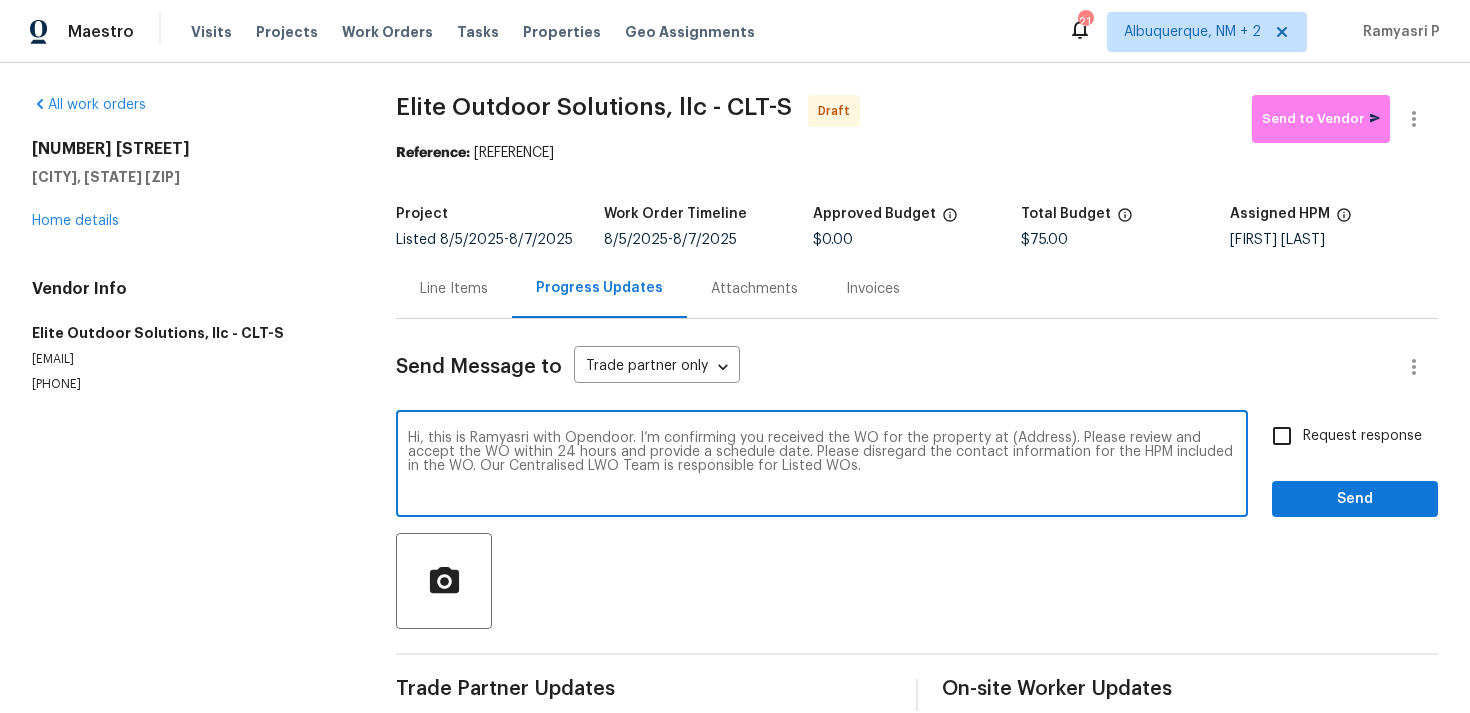 drag, startPoint x: 1001, startPoint y: 435, endPoint x: 1066, endPoint y: 431, distance: 65.12296 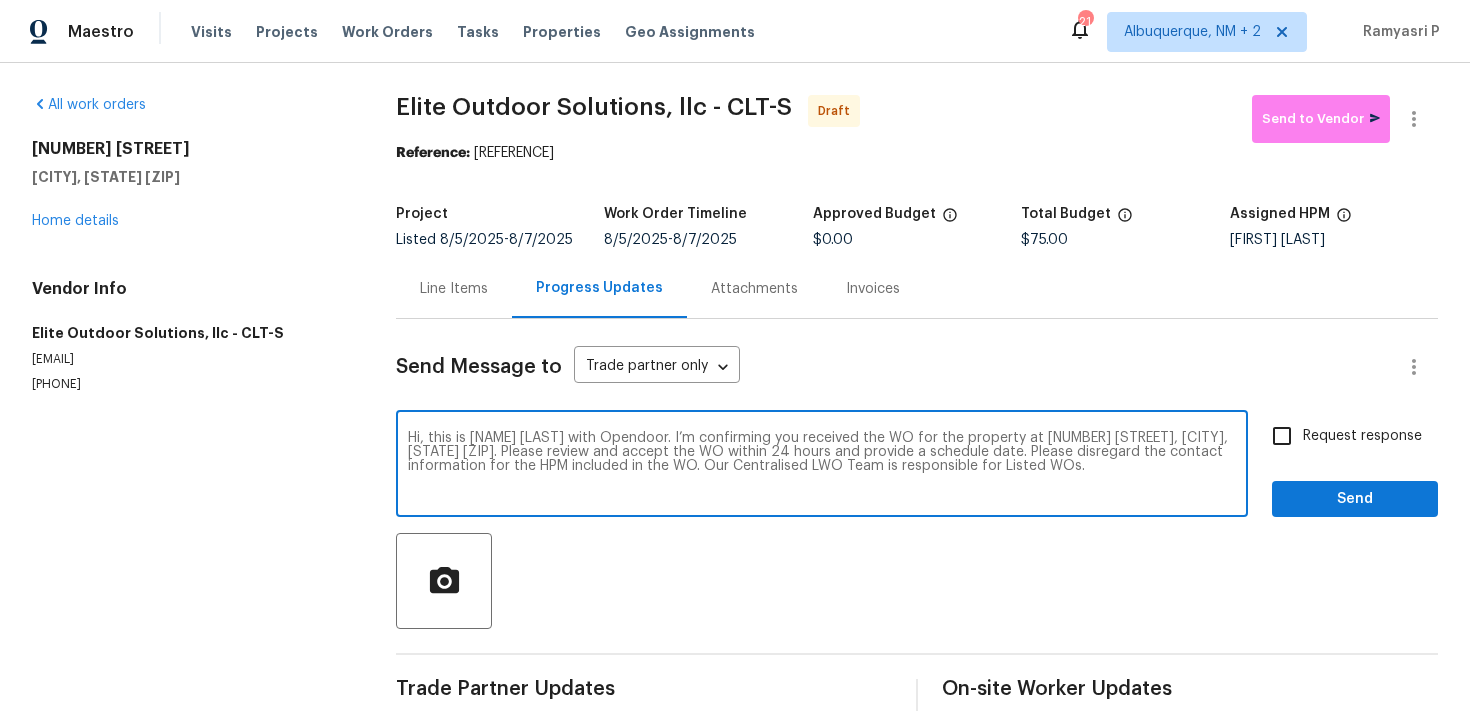 click on "Hi, this is Ramyasri with Opendoor. I’m confirming you received the WO for the property at 111 Bottom Rd, Kings Mountain, NC 28086. Please review and accept the WO within 24 hours and provide a schedule date. Please disregard the contact information for the HPM included in the WO. Our Centralised LWO Team is responsible for Listed WOs." at bounding box center [822, 466] 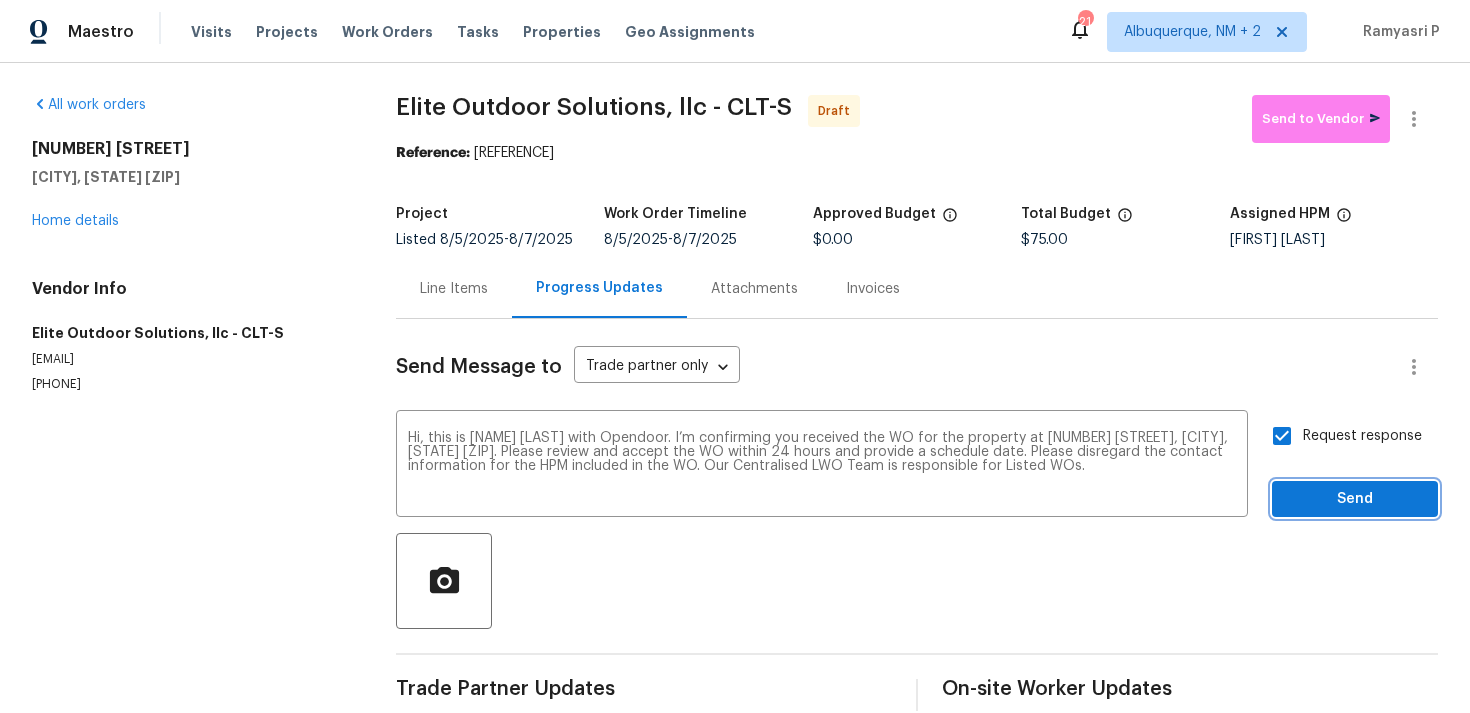 click on "Send" at bounding box center [1355, 499] 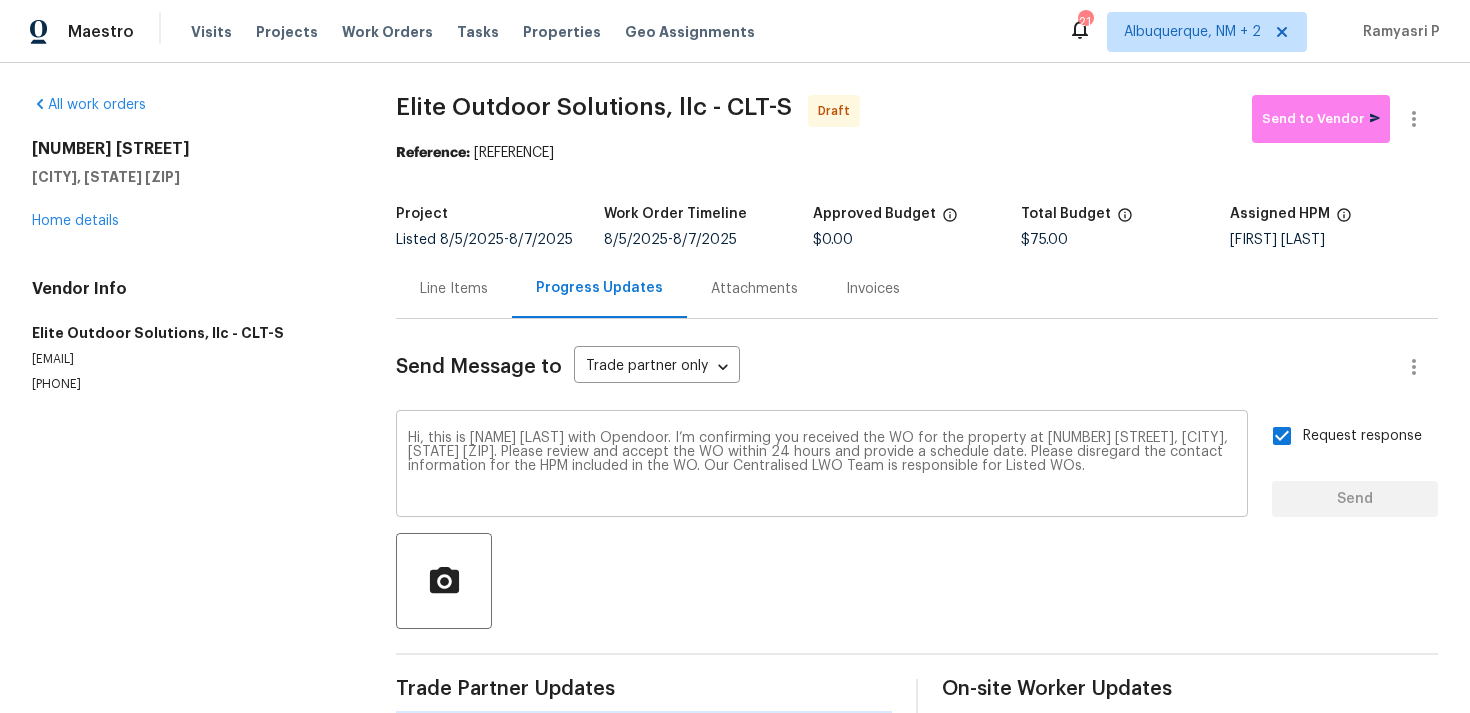 type 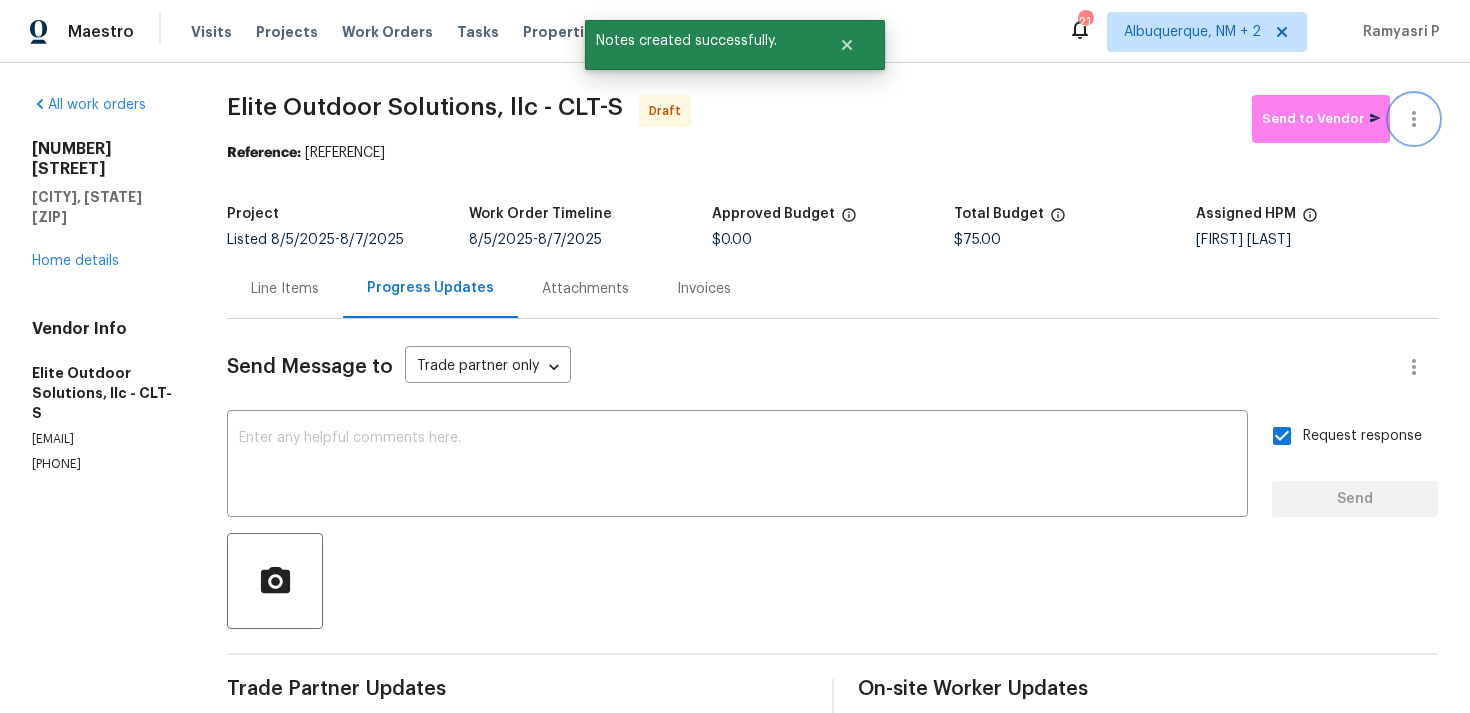 click at bounding box center (1414, 119) 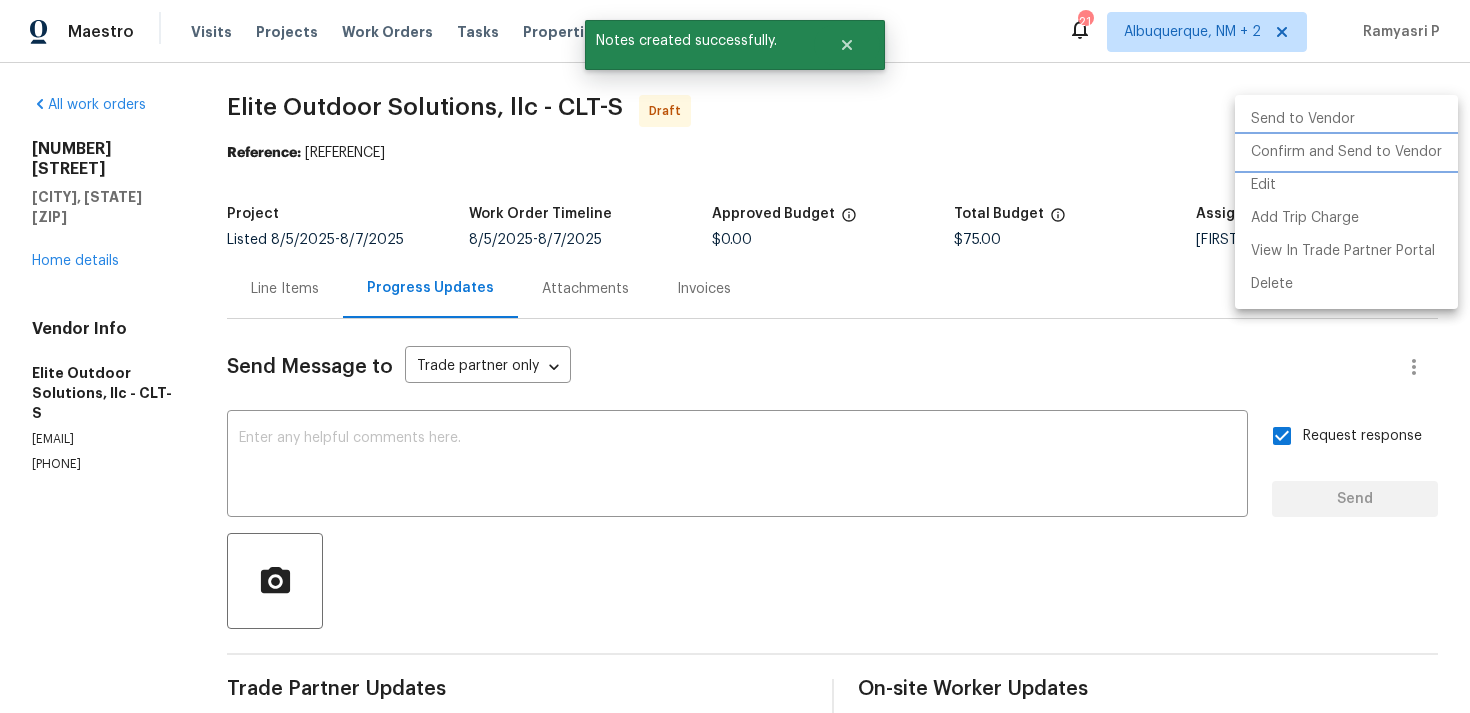 click on "Confirm and Send to Vendor" at bounding box center (1346, 152) 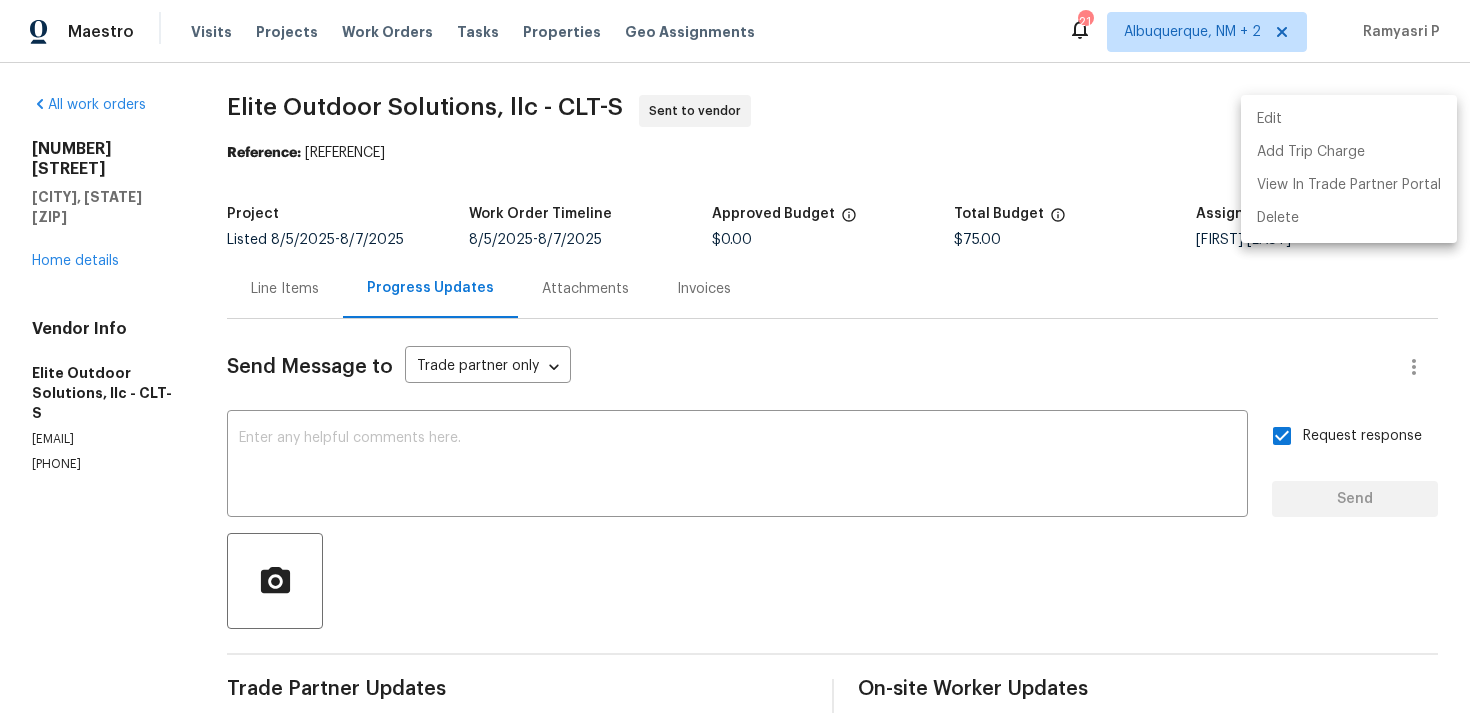 click at bounding box center (735, 356) 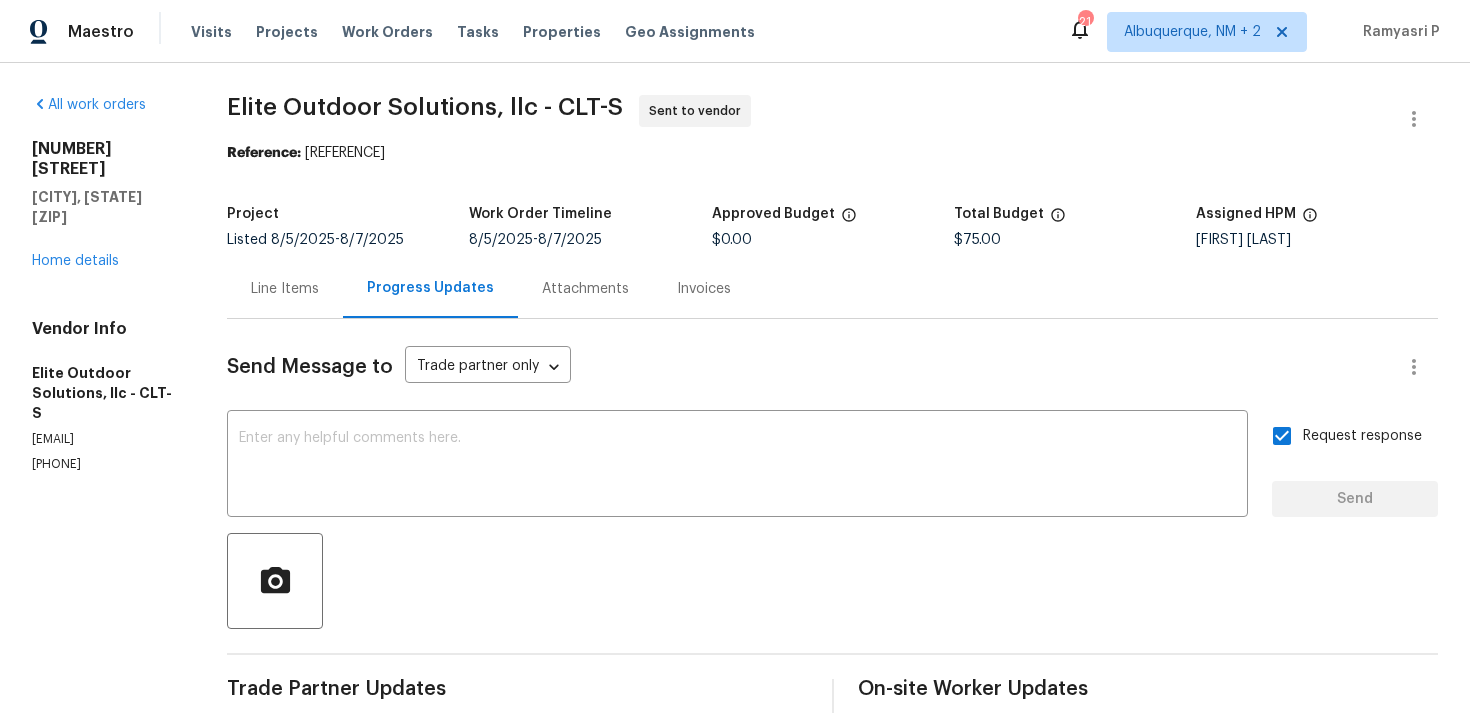 drag, startPoint x: 310, startPoint y: 151, endPoint x: 651, endPoint y: 144, distance: 341.07184 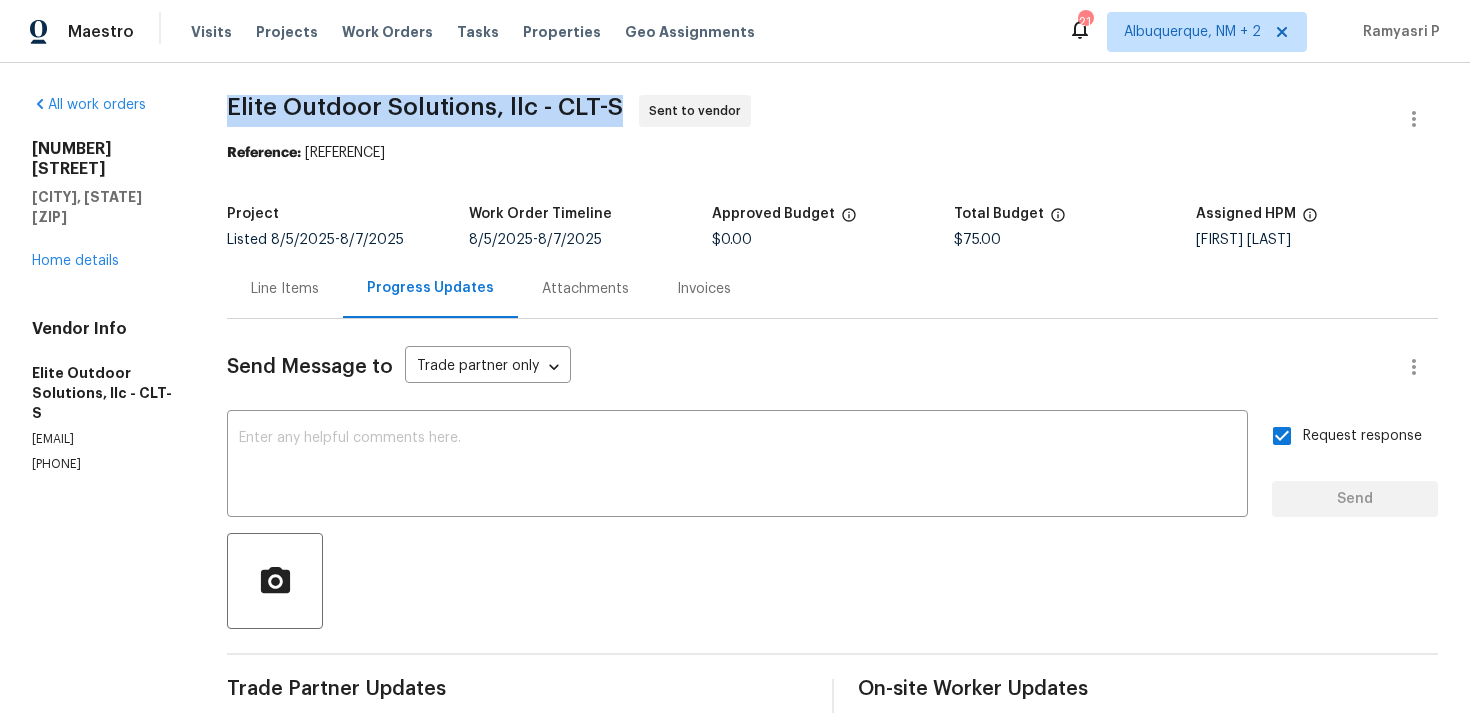 drag, startPoint x: 224, startPoint y: 119, endPoint x: 626, endPoint y: 103, distance: 402.31827 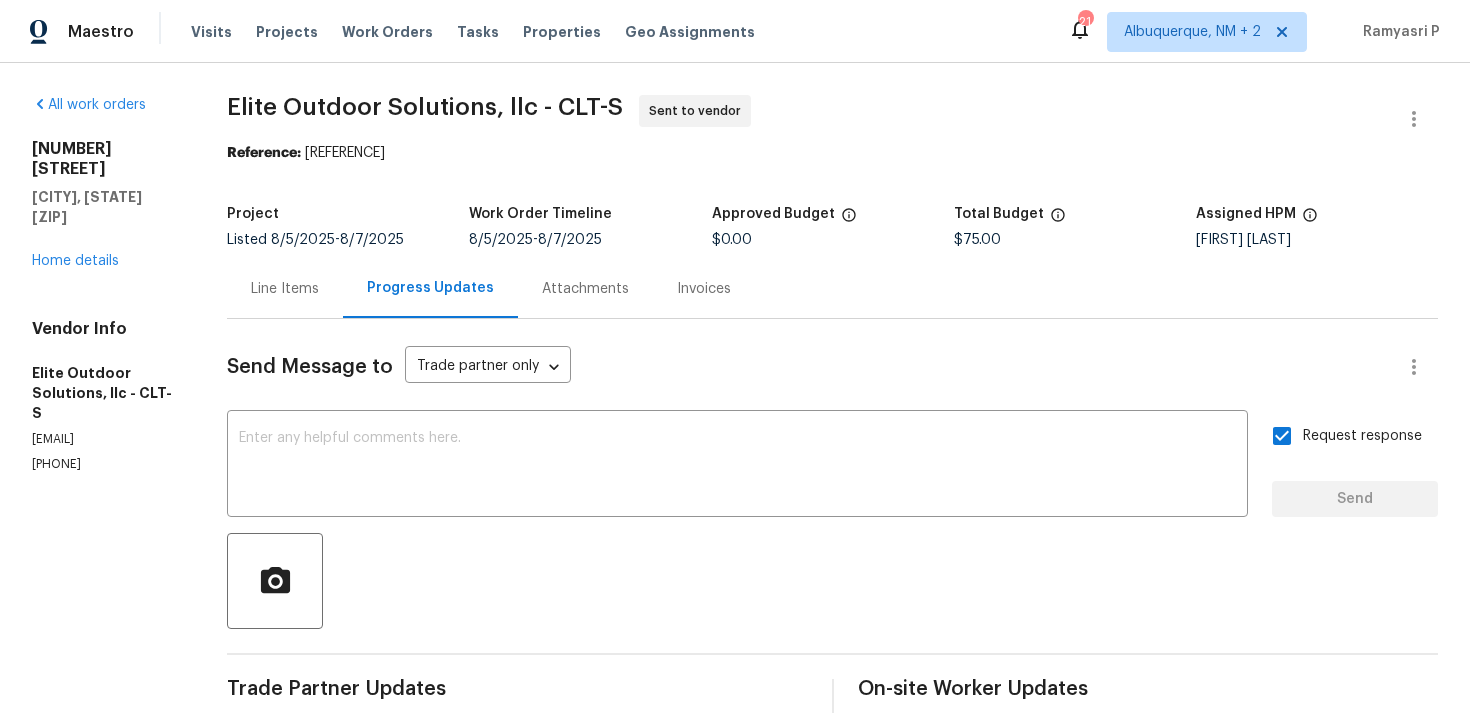 click on "Line Items" at bounding box center [285, 289] 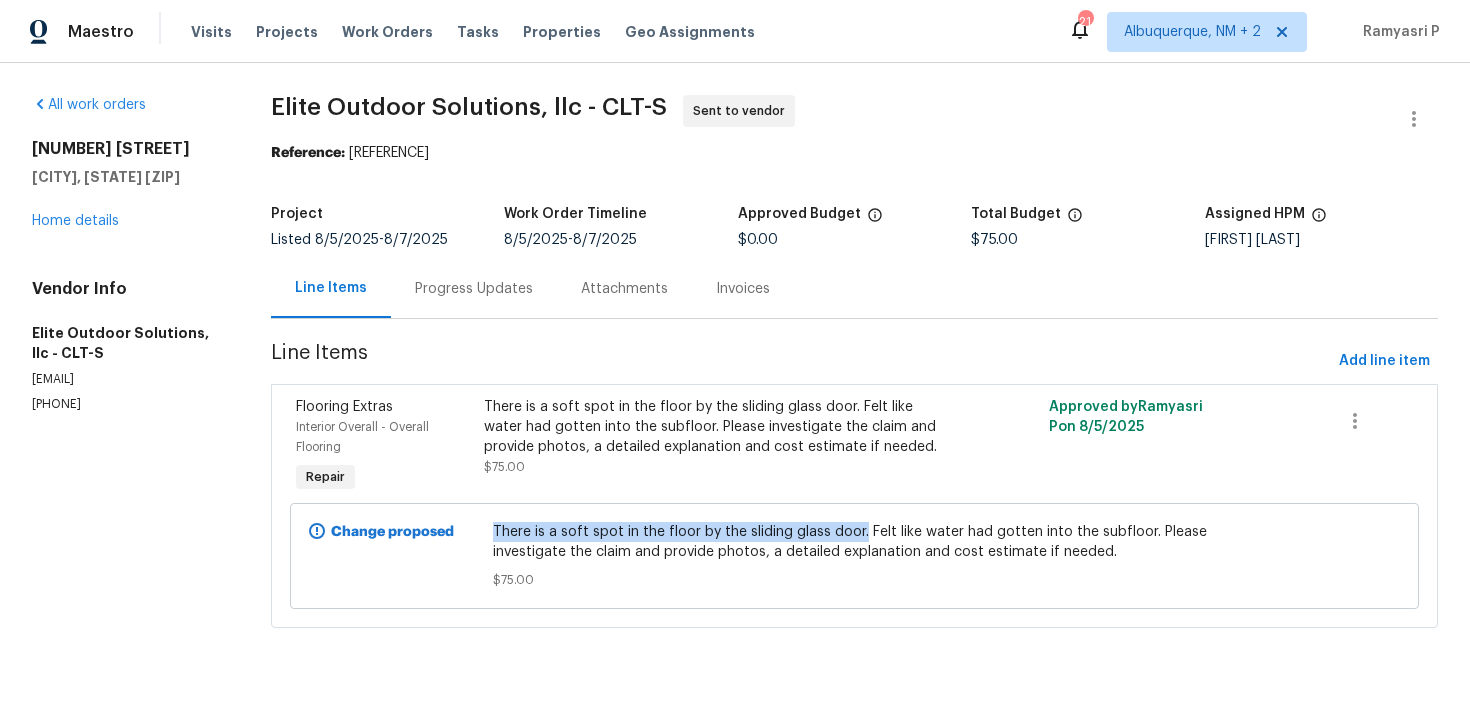 drag, startPoint x: 496, startPoint y: 528, endPoint x: 862, endPoint y: 528, distance: 366 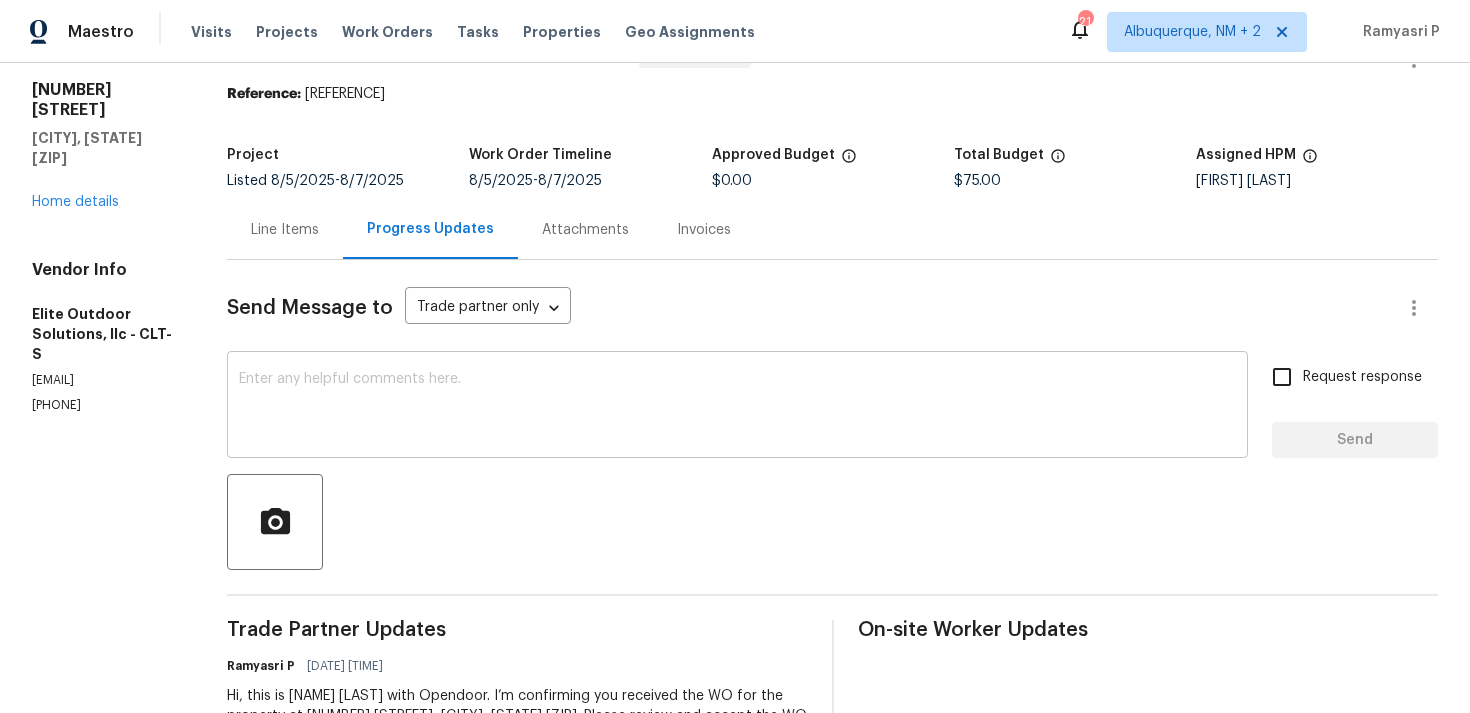 scroll, scrollTop: 0, scrollLeft: 0, axis: both 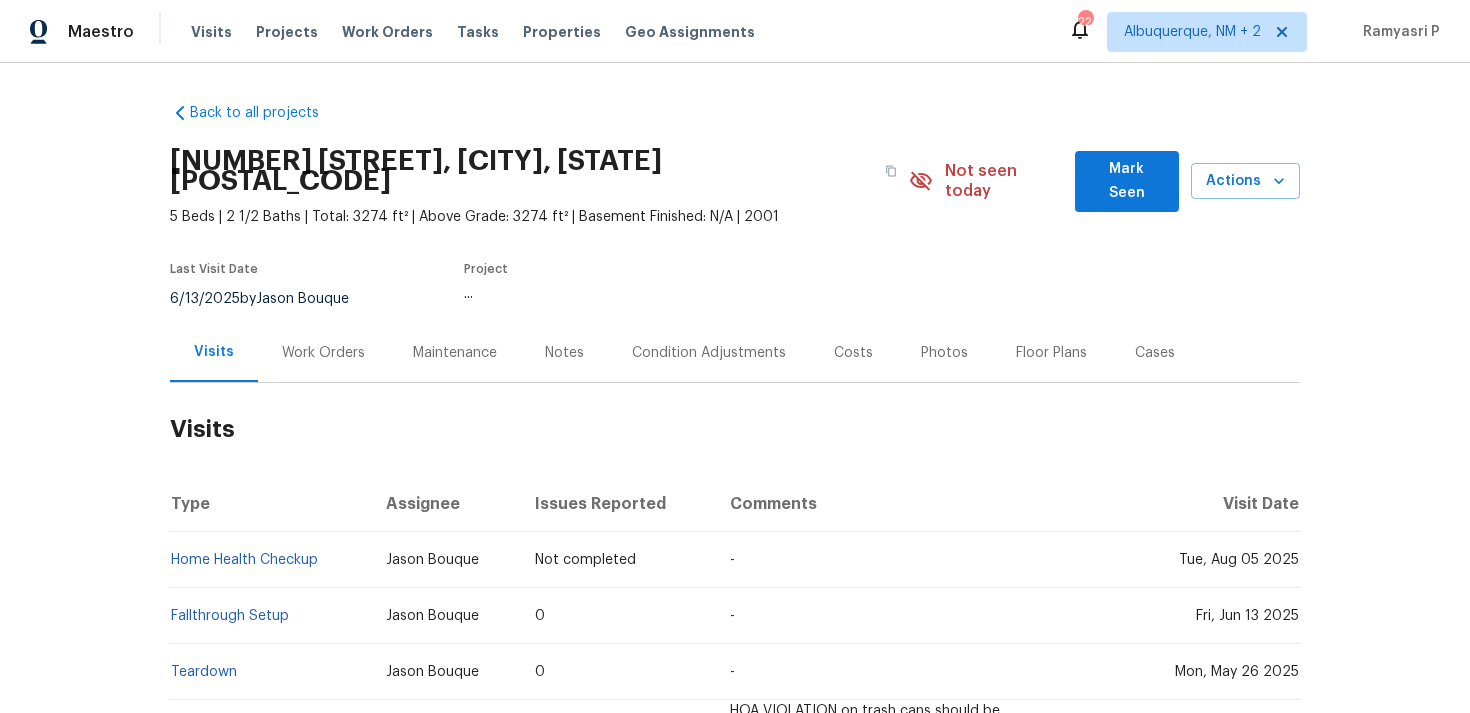 click on "Work Orders" at bounding box center (323, 352) 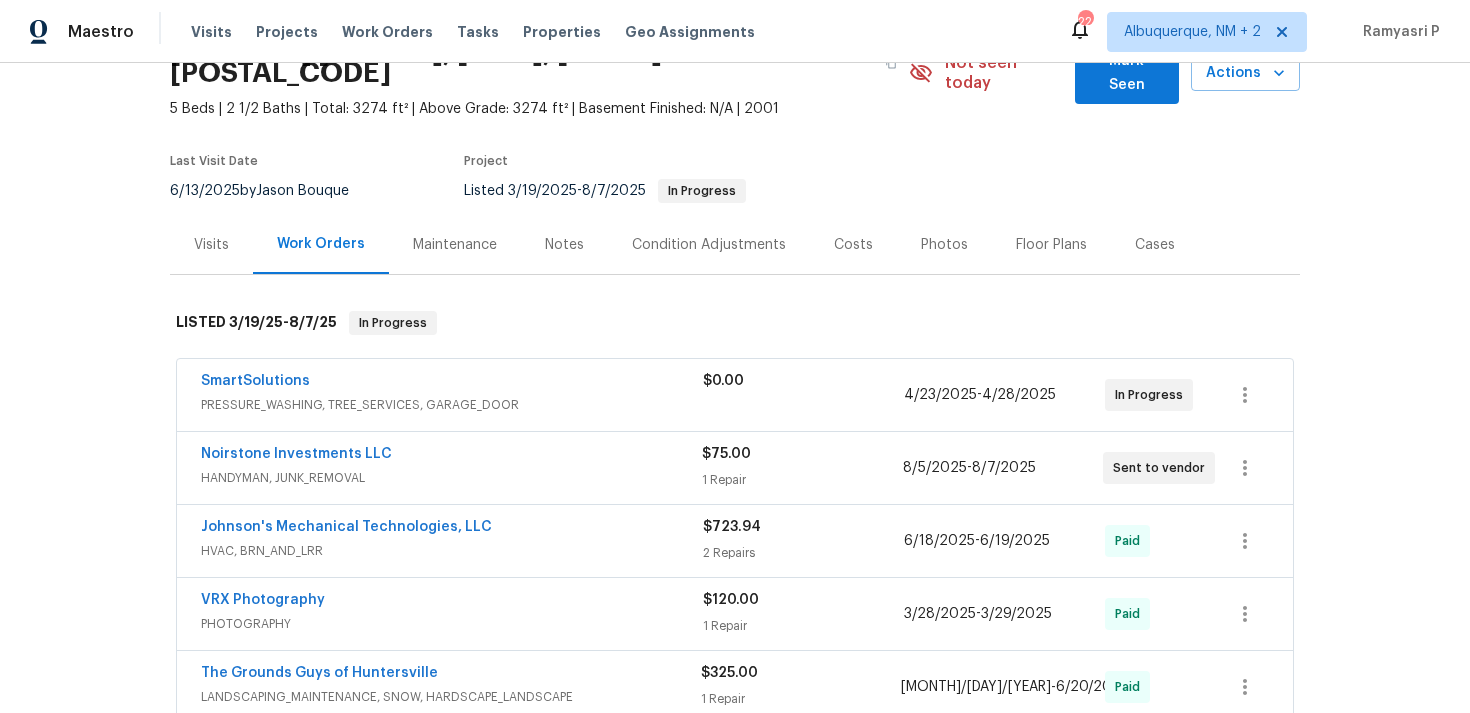 scroll, scrollTop: 121, scrollLeft: 0, axis: vertical 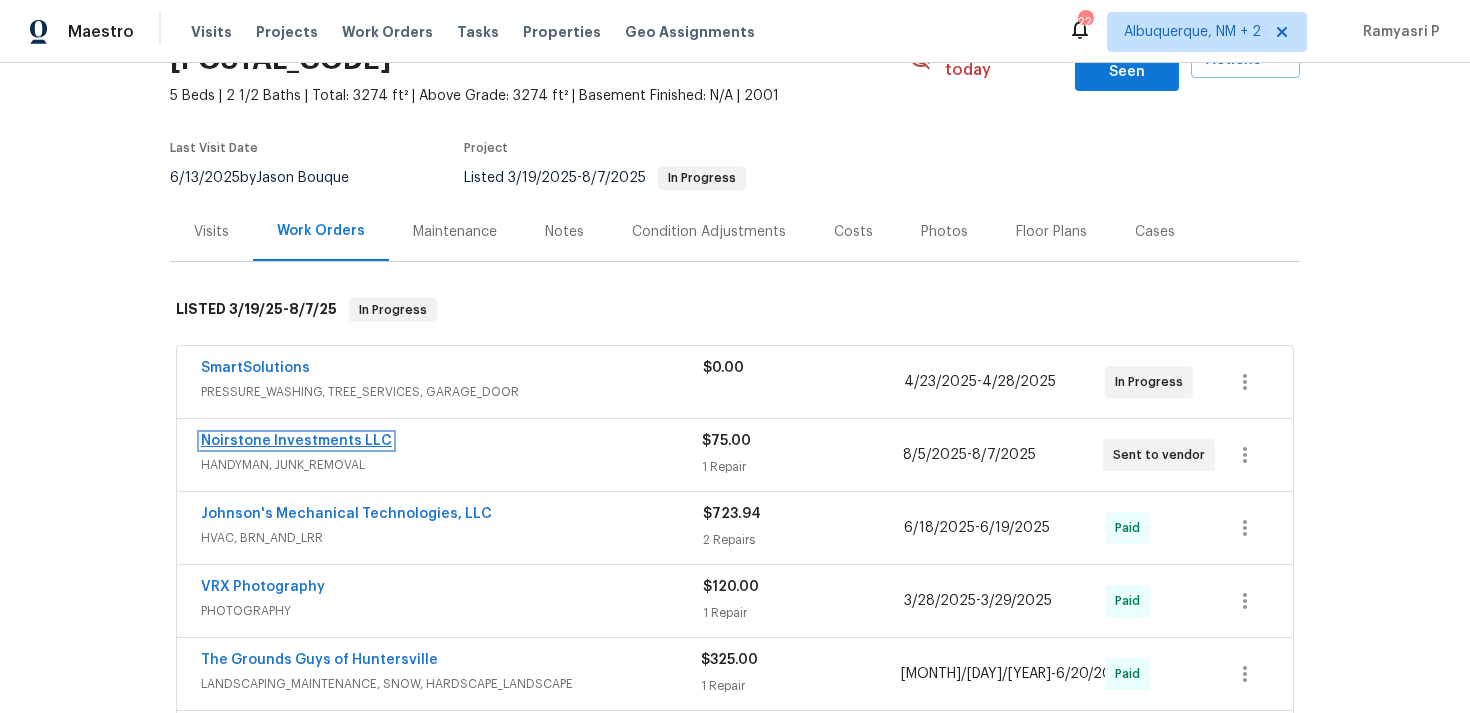 click on "Noirstone Investments LLC" at bounding box center (296, 441) 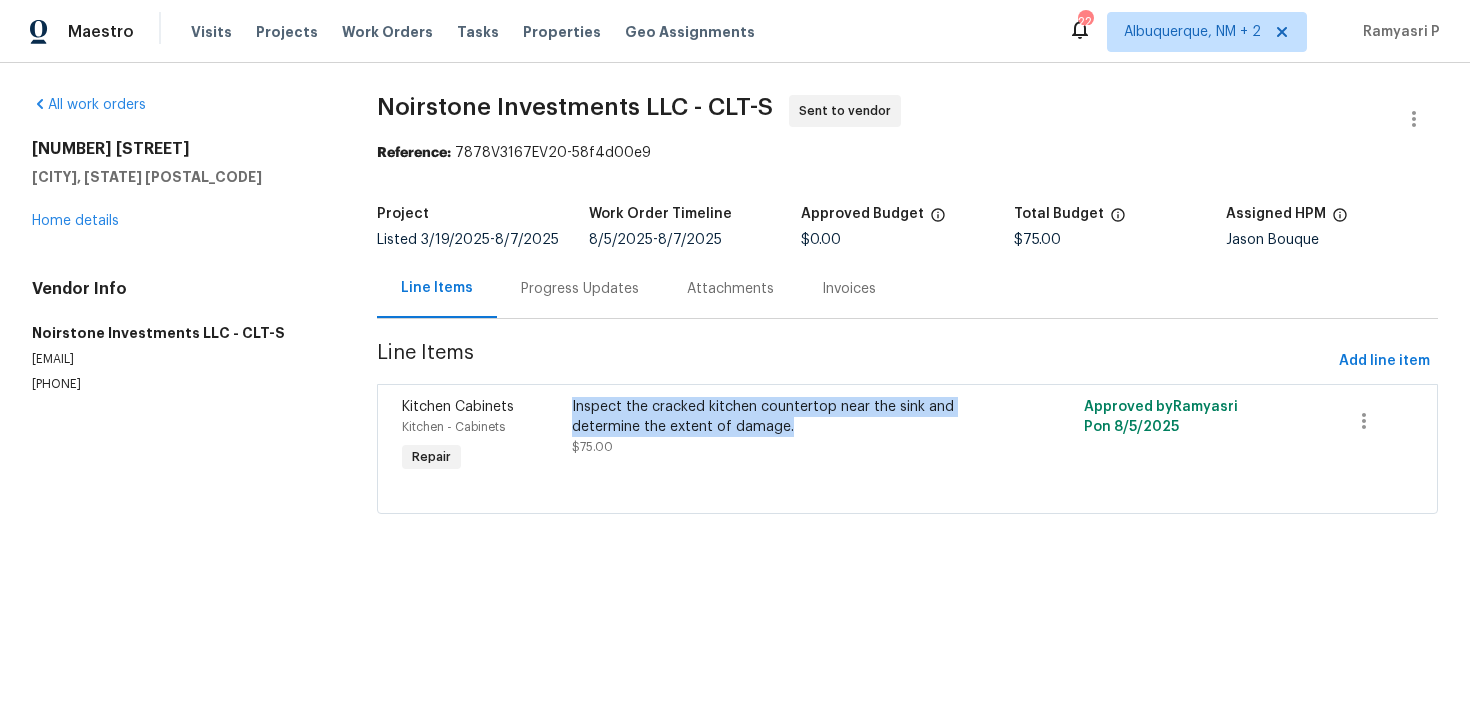 copy on "Inspect the cracked kitchen countertop near the sink and determine the extent of damage." 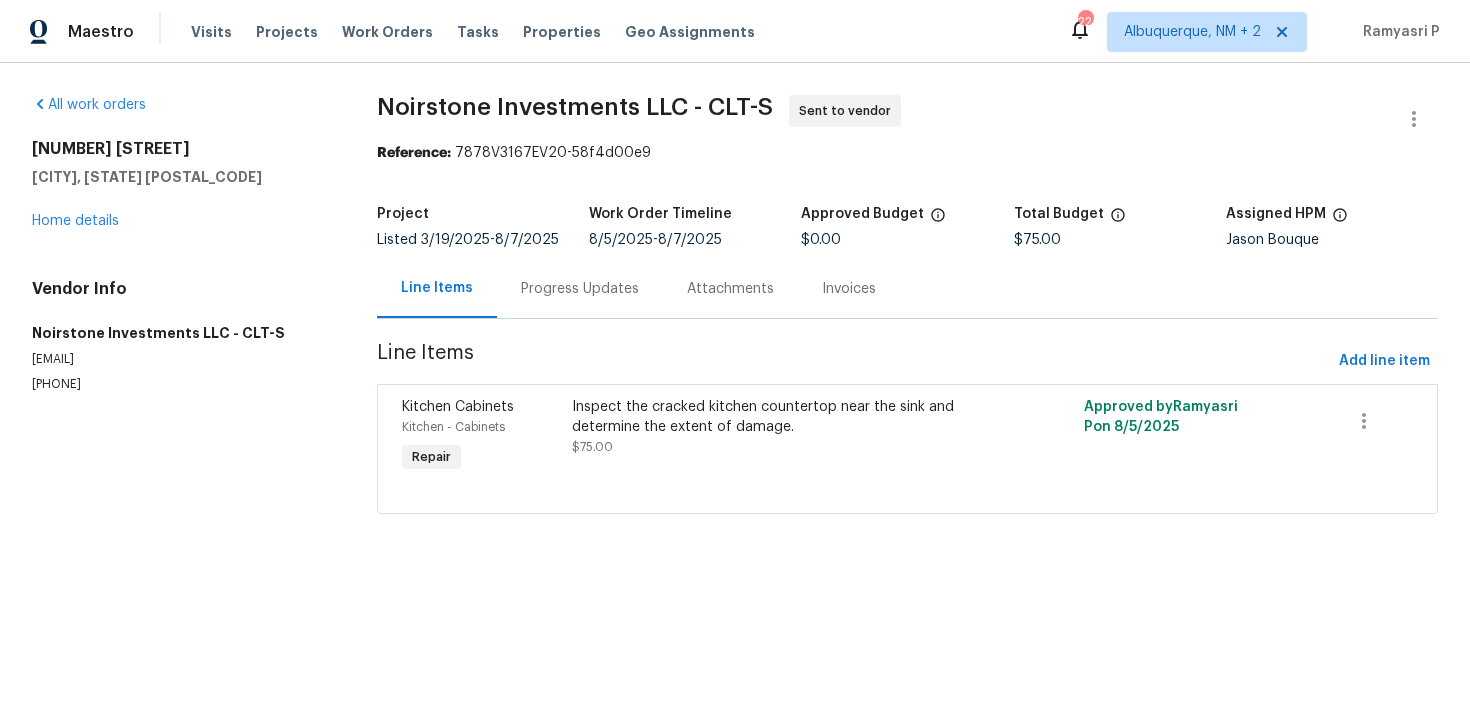drag, startPoint x: 575, startPoint y: 409, endPoint x: 827, endPoint y: 349, distance: 259.0444 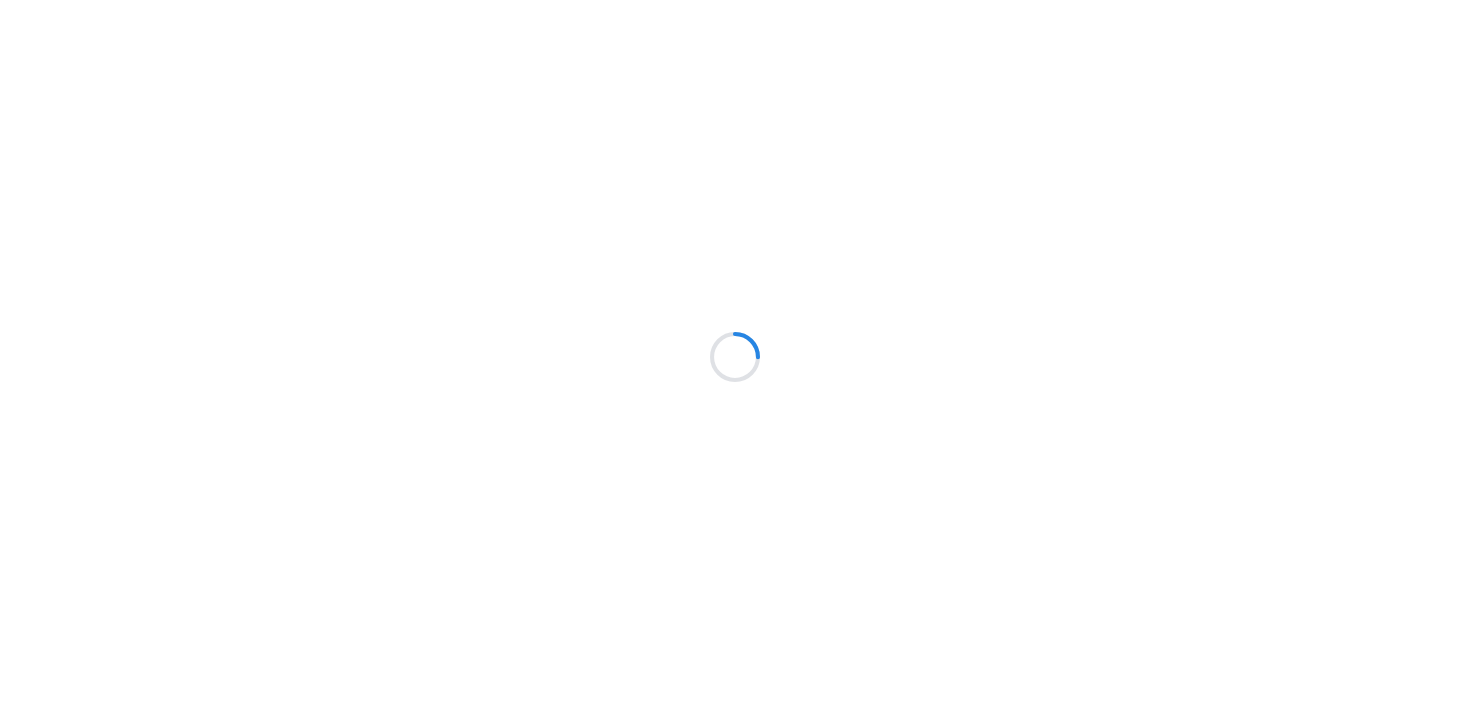 scroll, scrollTop: 0, scrollLeft: 0, axis: both 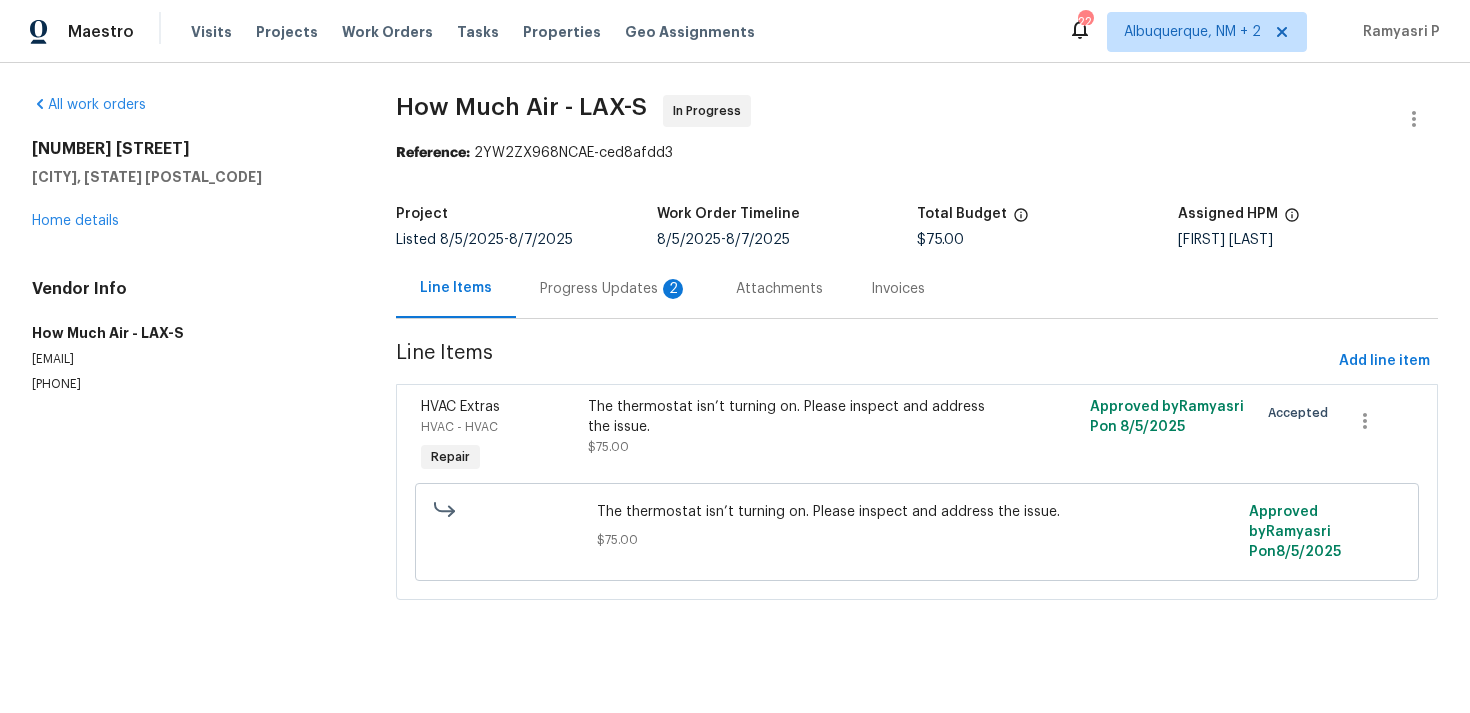 click on "Progress Updates 2" at bounding box center [614, 289] 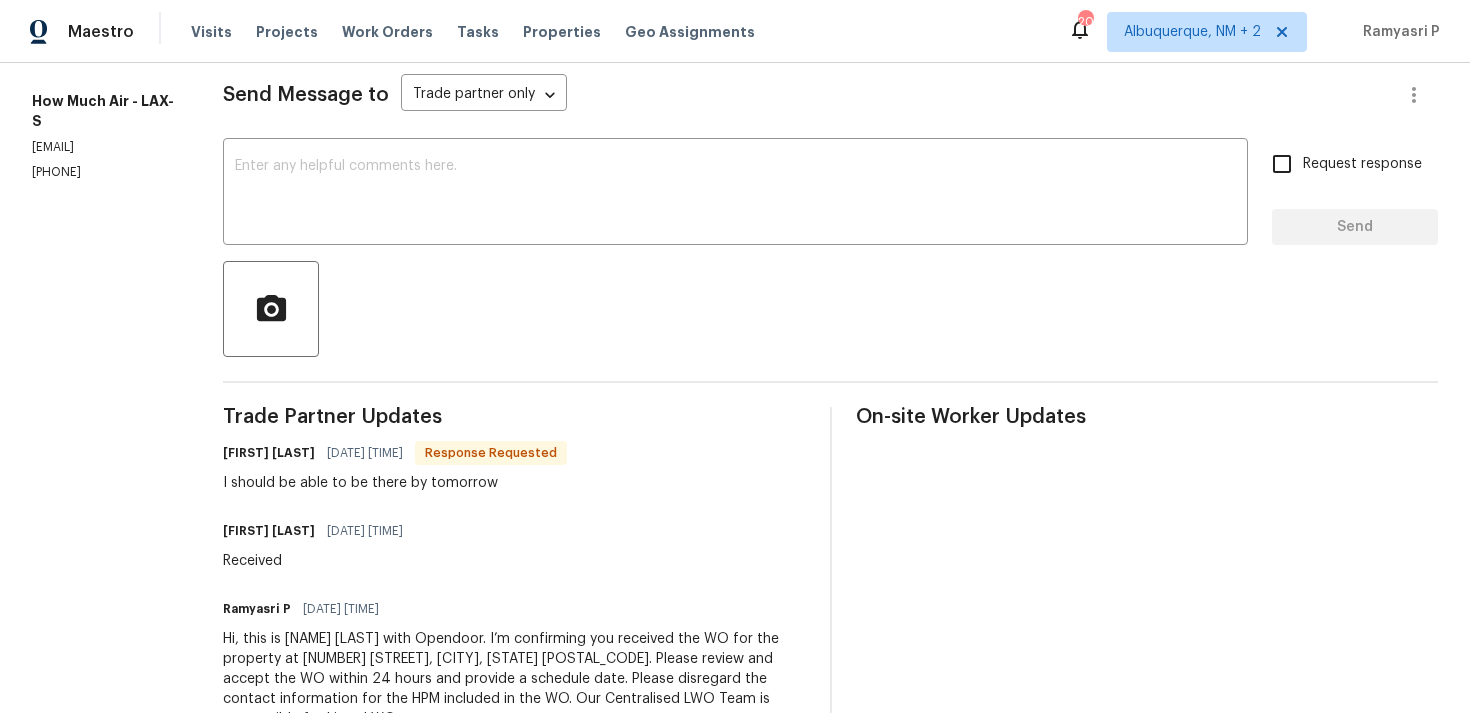 scroll, scrollTop: 215, scrollLeft: 0, axis: vertical 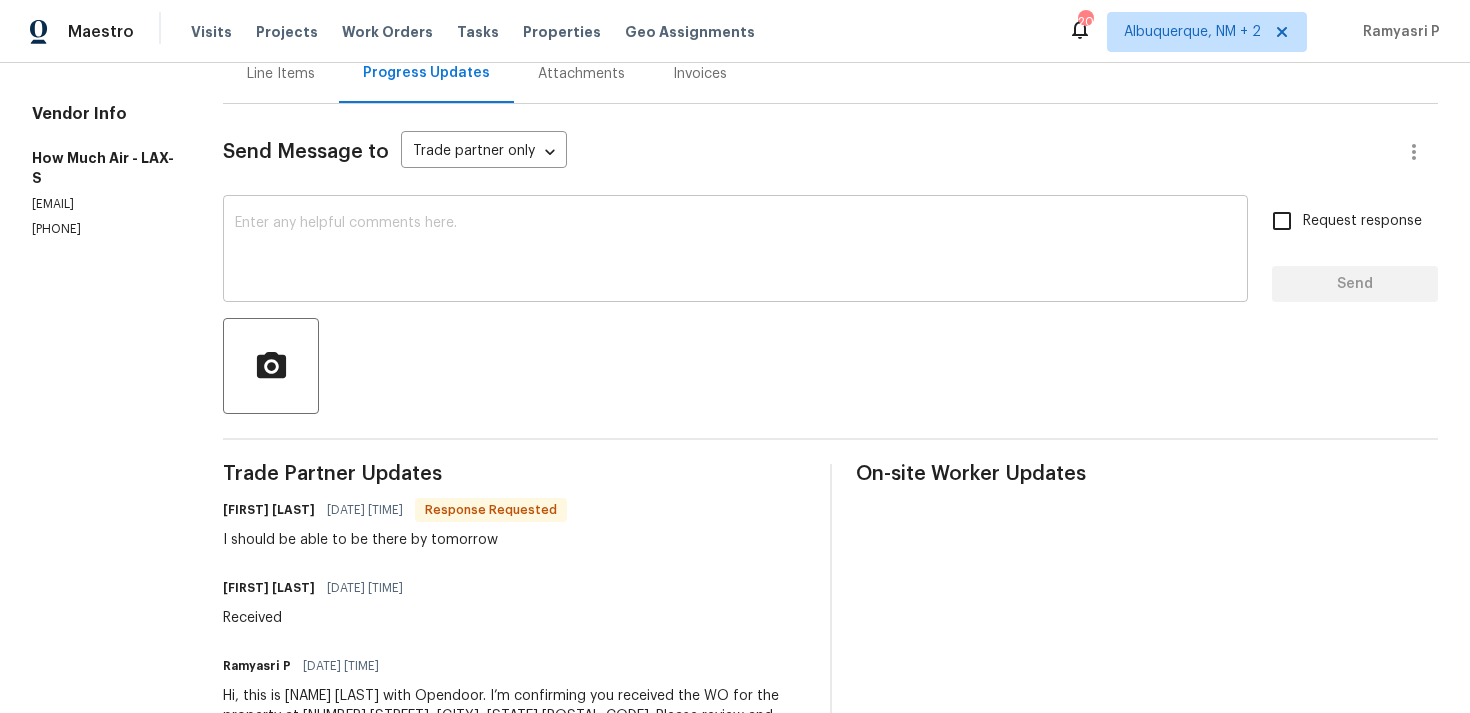 click at bounding box center [735, 251] 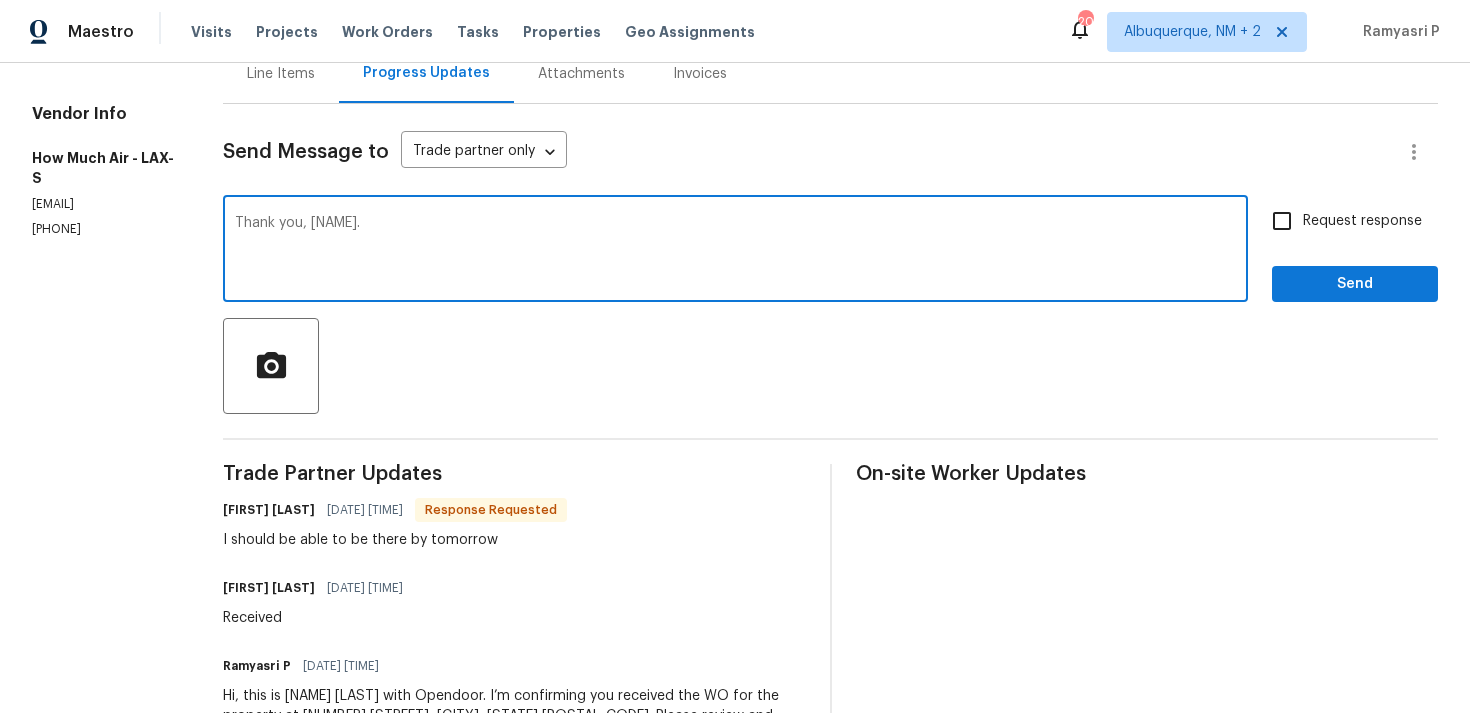 type on "Thank you, [NAME]." 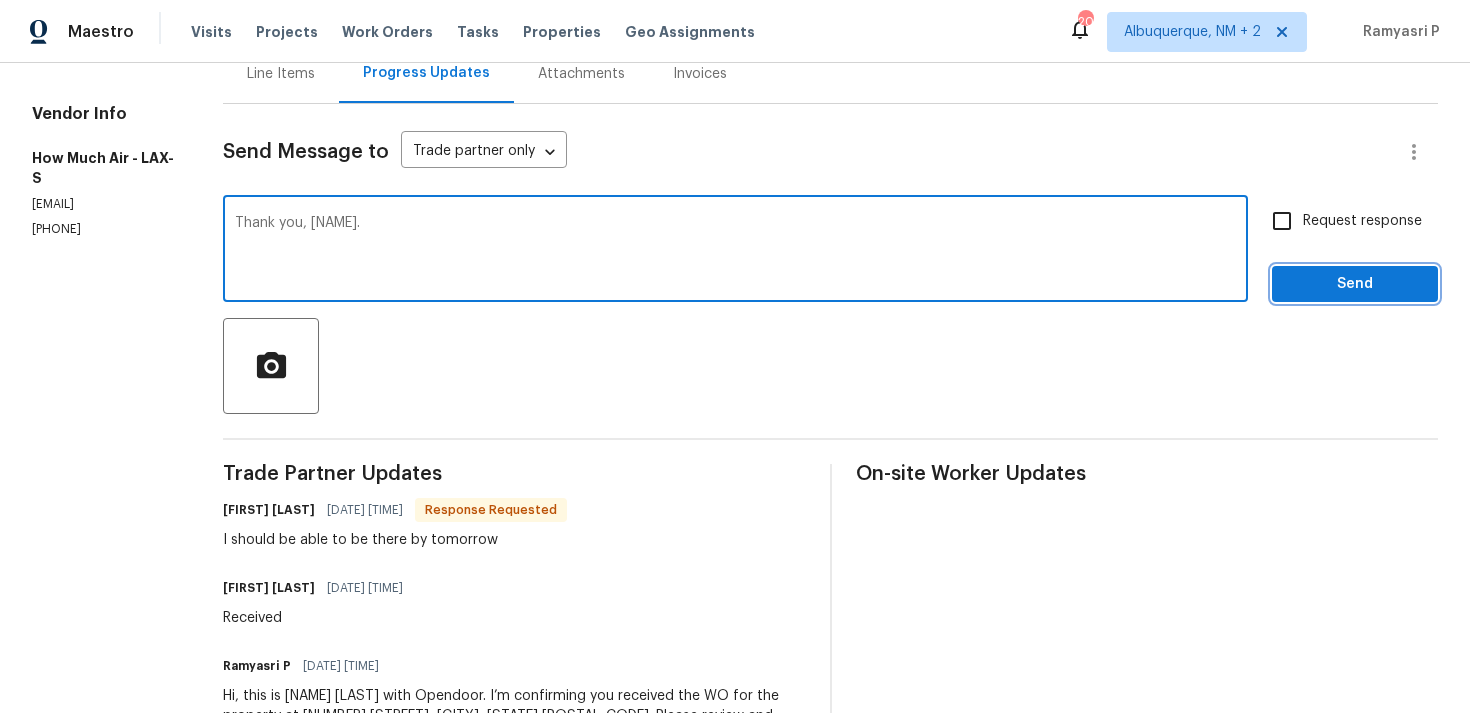 click on "Send" at bounding box center [1355, 284] 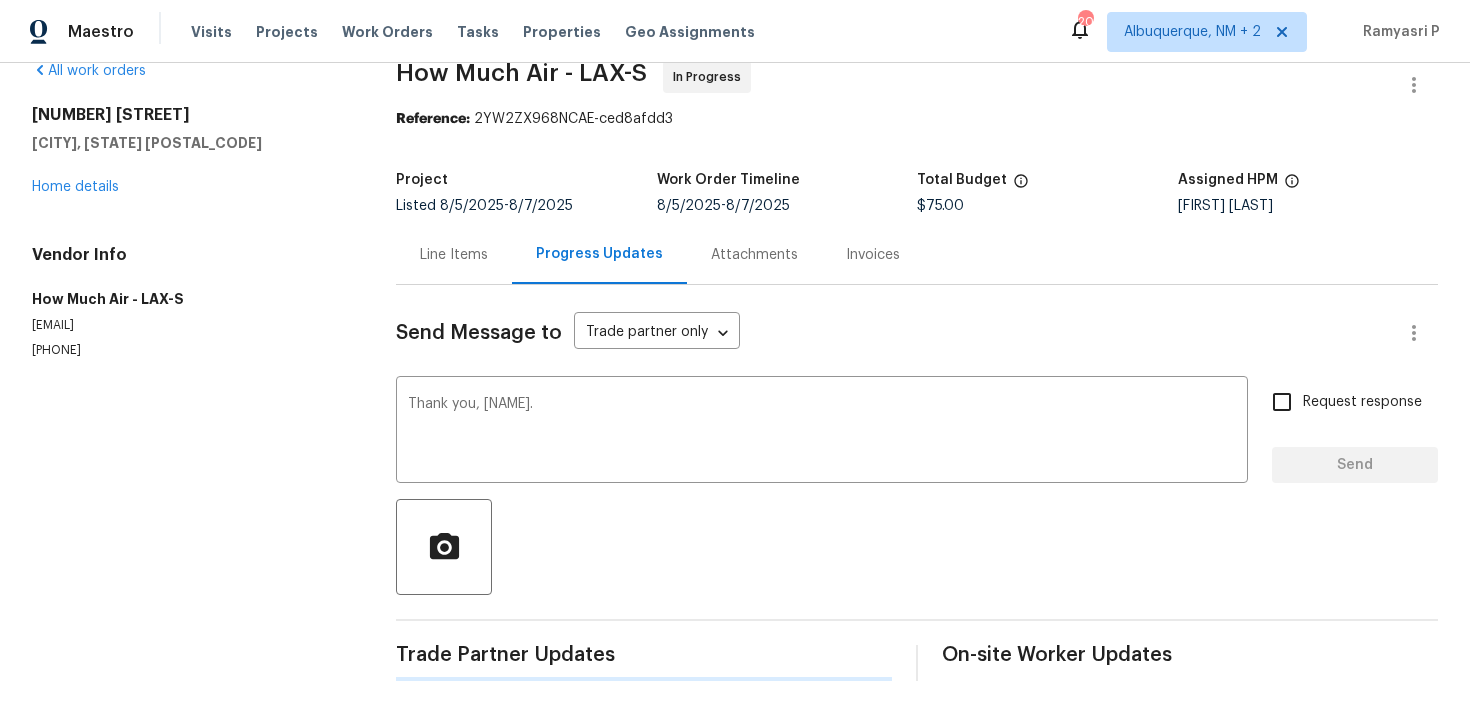 type 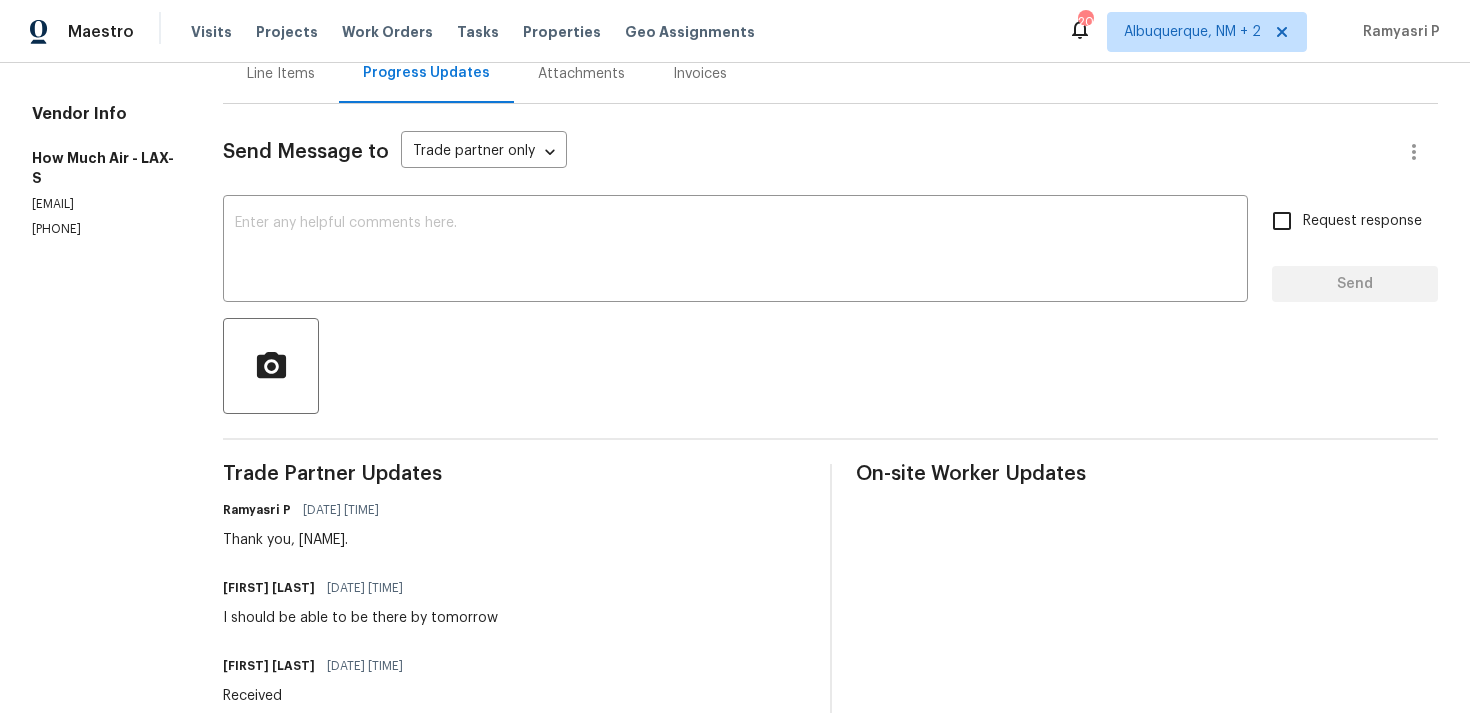 scroll, scrollTop: 0, scrollLeft: 0, axis: both 